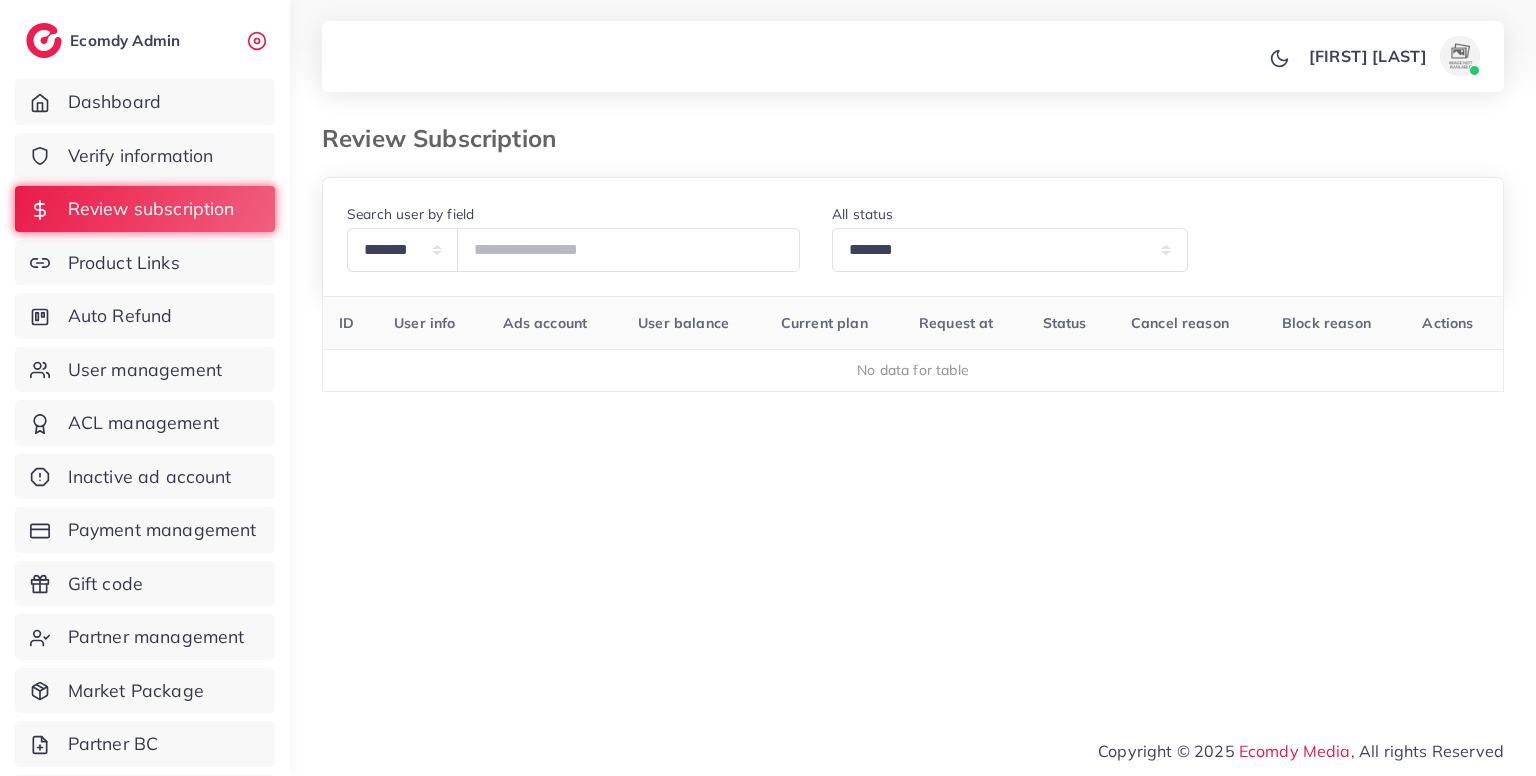 select on "*******" 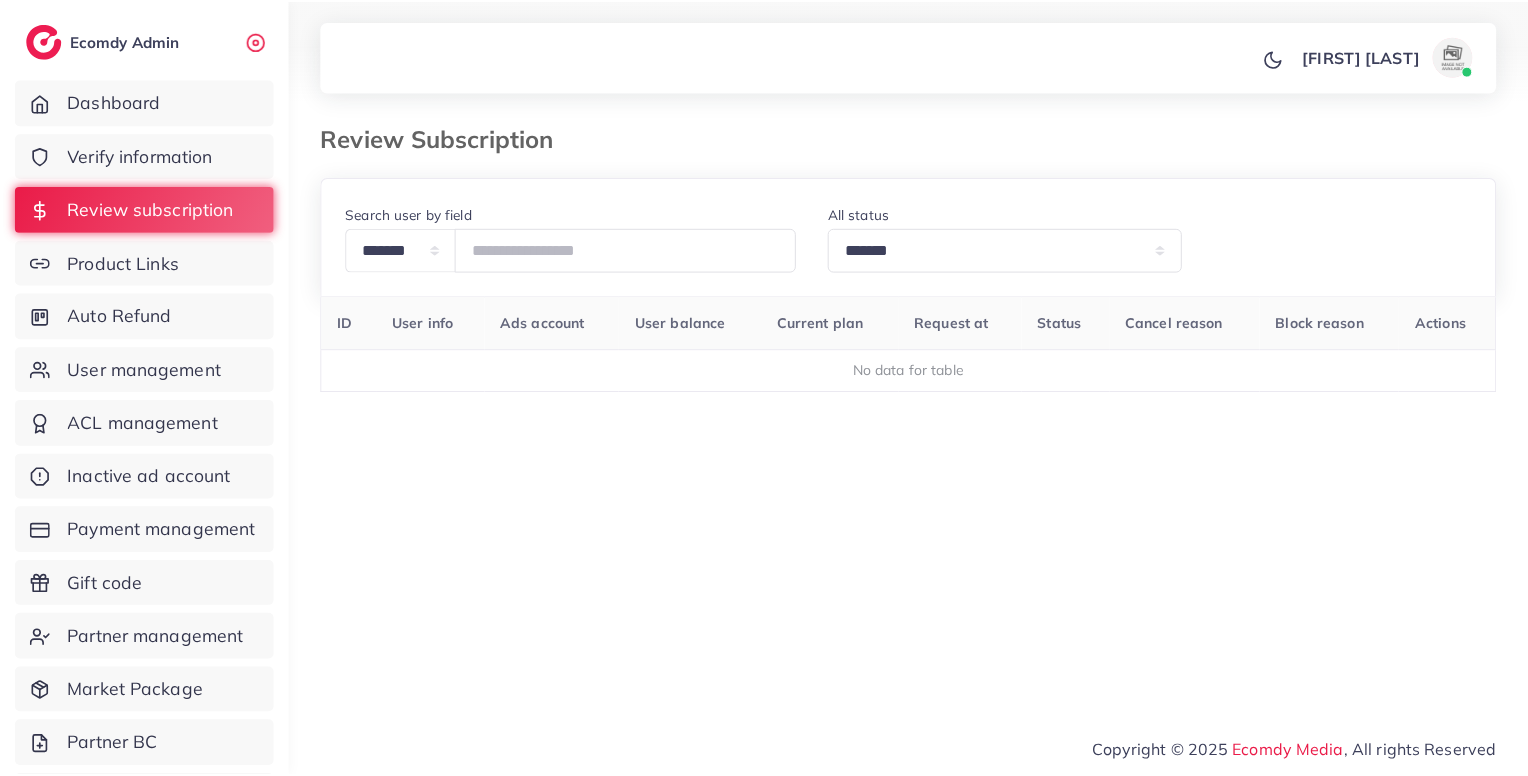 scroll, scrollTop: 0, scrollLeft: 0, axis: both 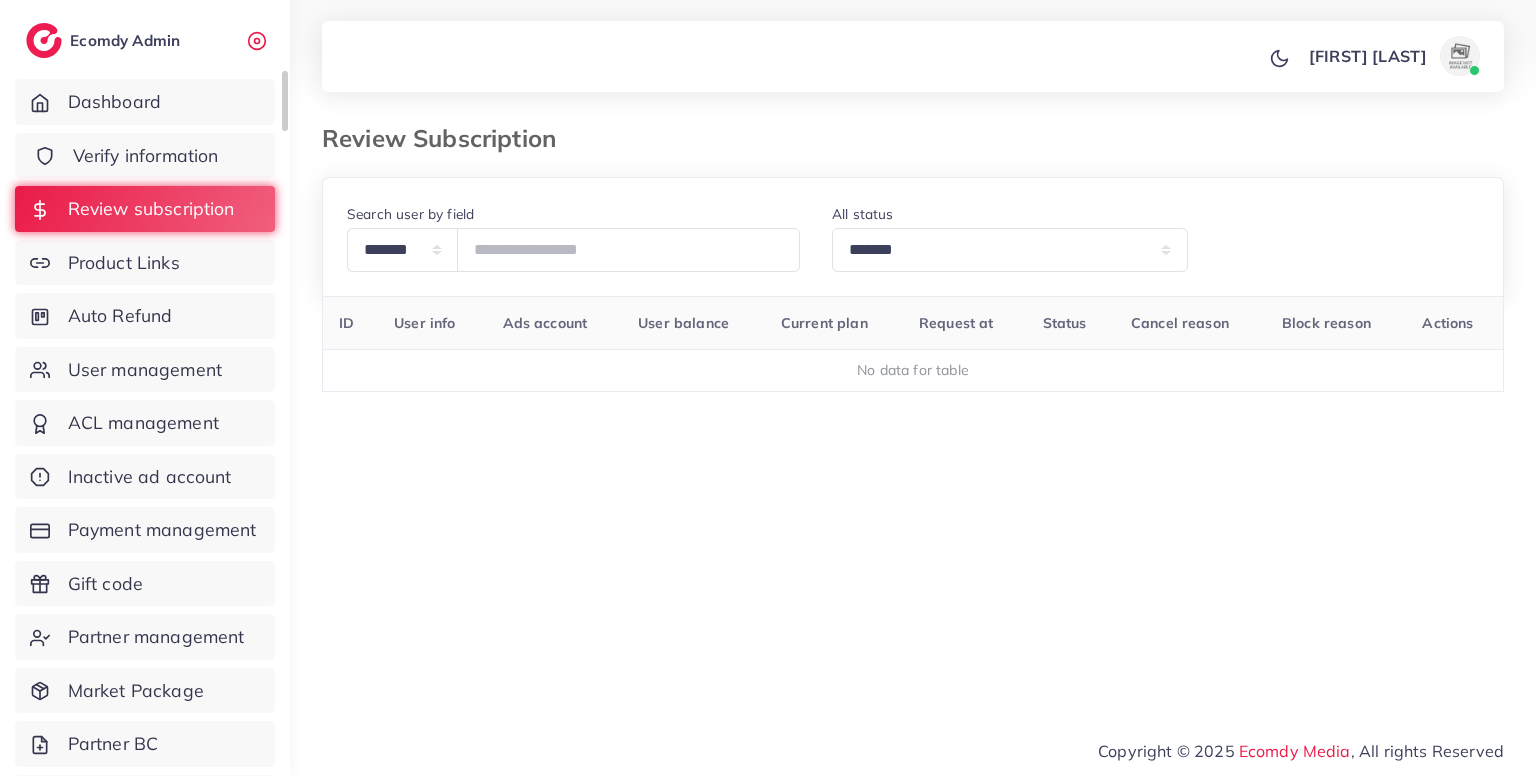 click on "Verify information" at bounding box center (146, 156) 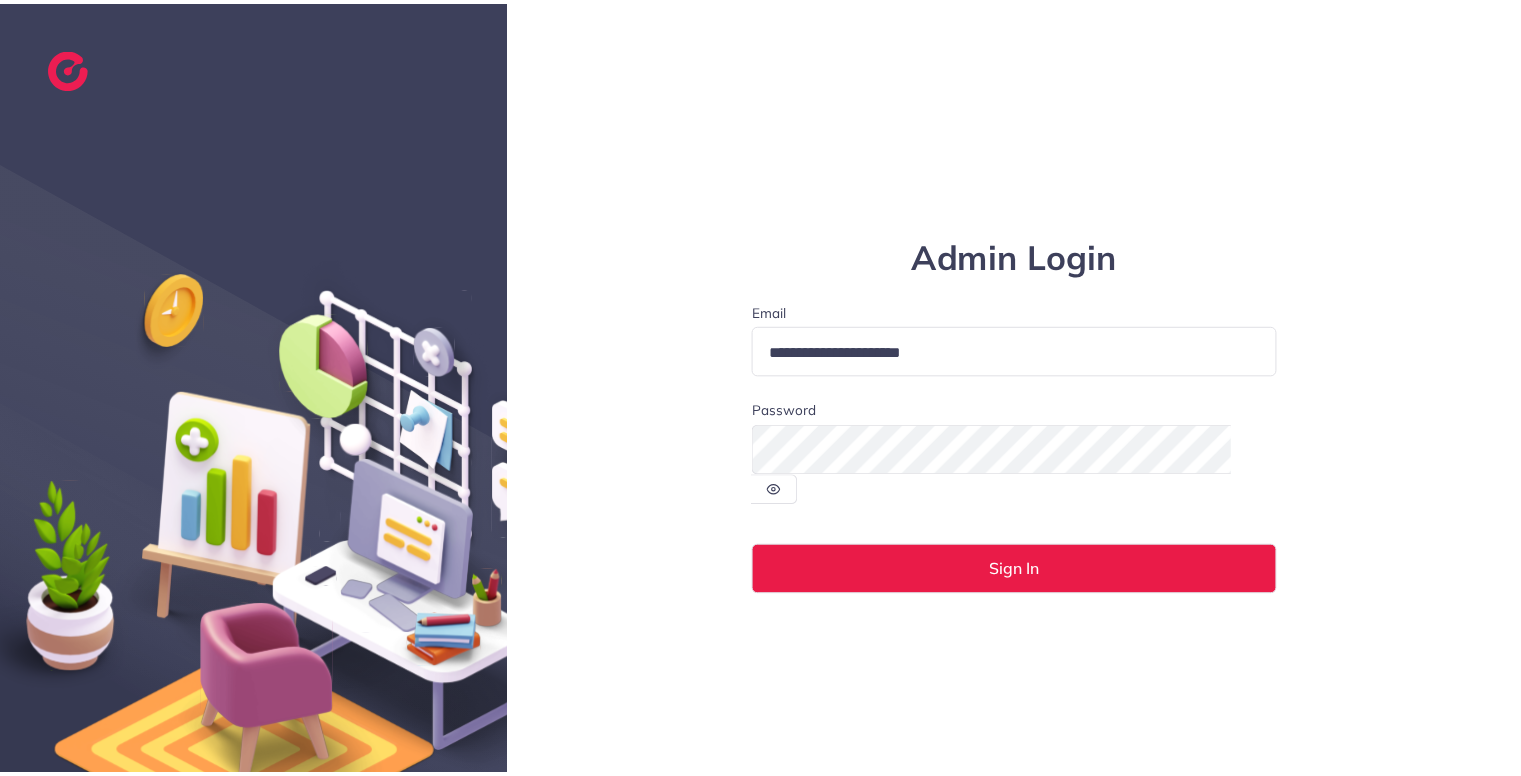 scroll, scrollTop: 0, scrollLeft: 0, axis: both 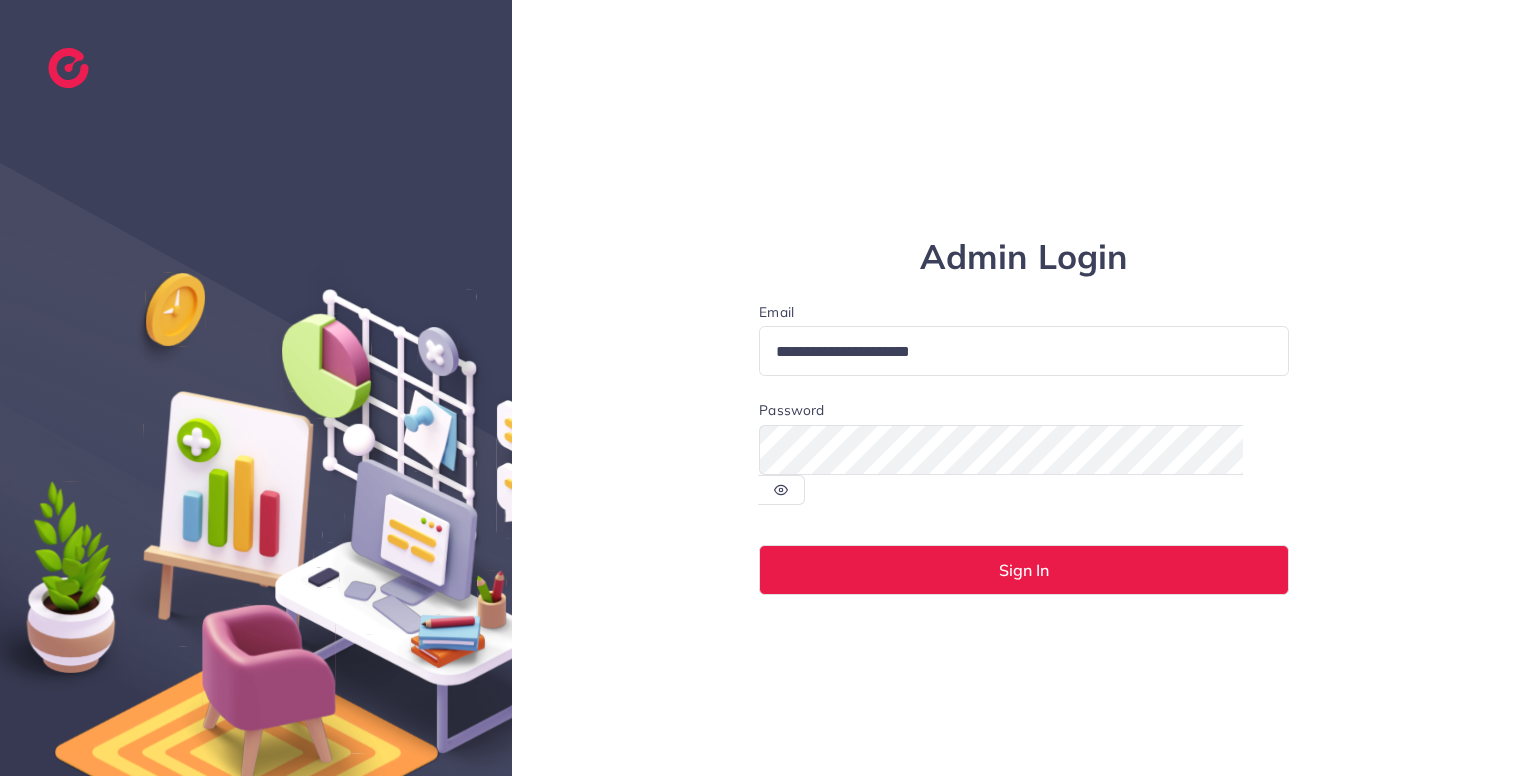 click on "Sign In" at bounding box center (1024, 570) 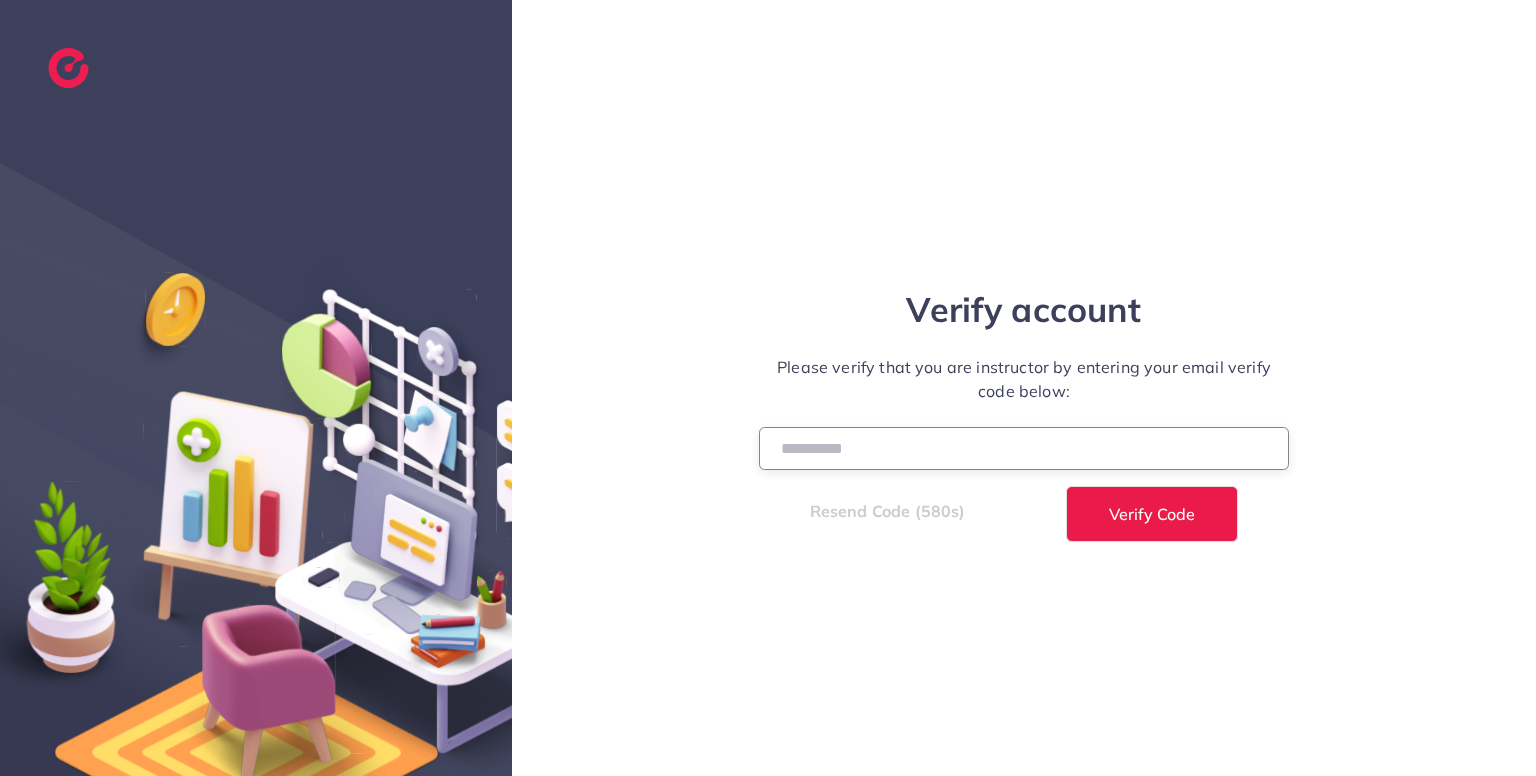 click at bounding box center (1024, 448) 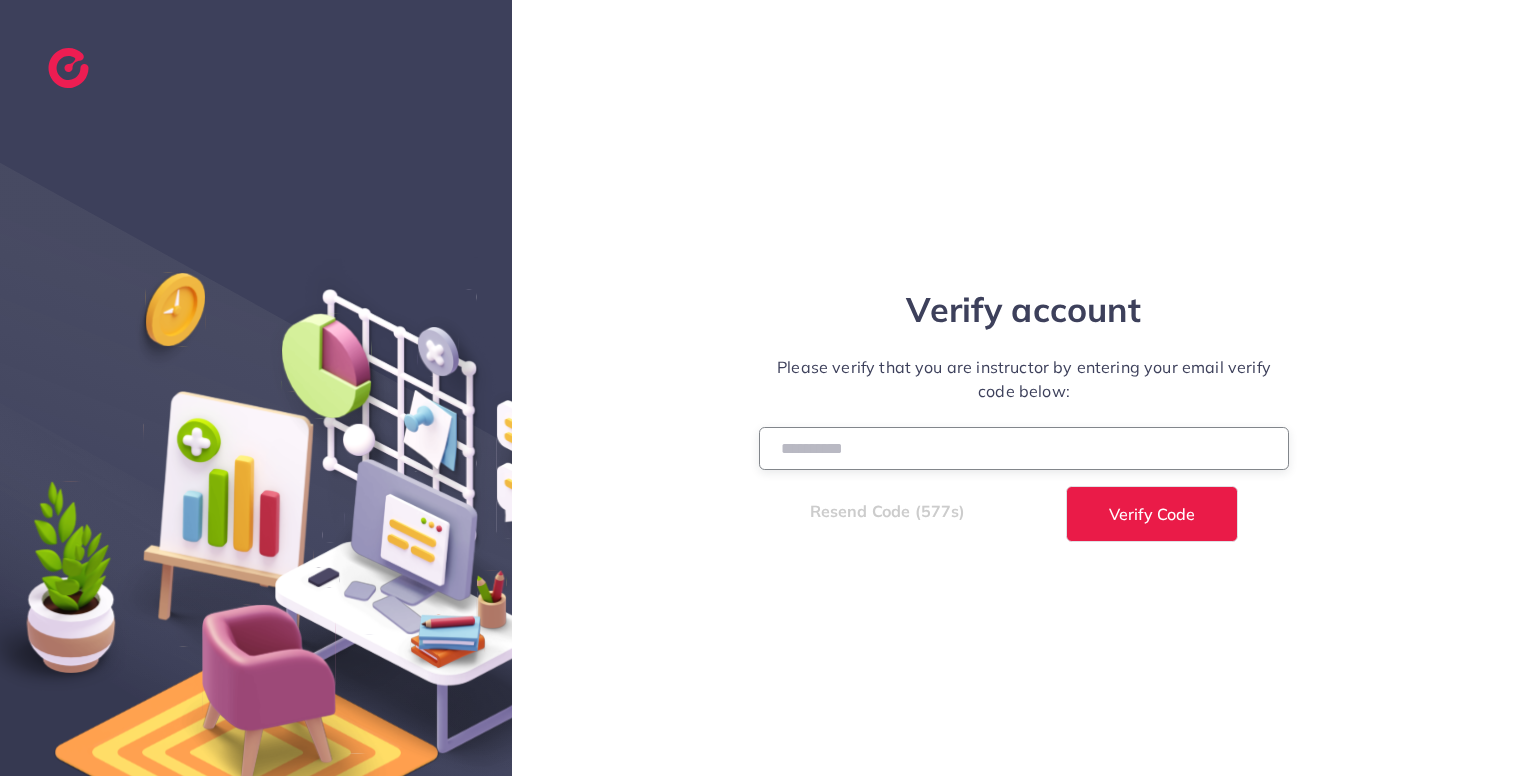 type on "******" 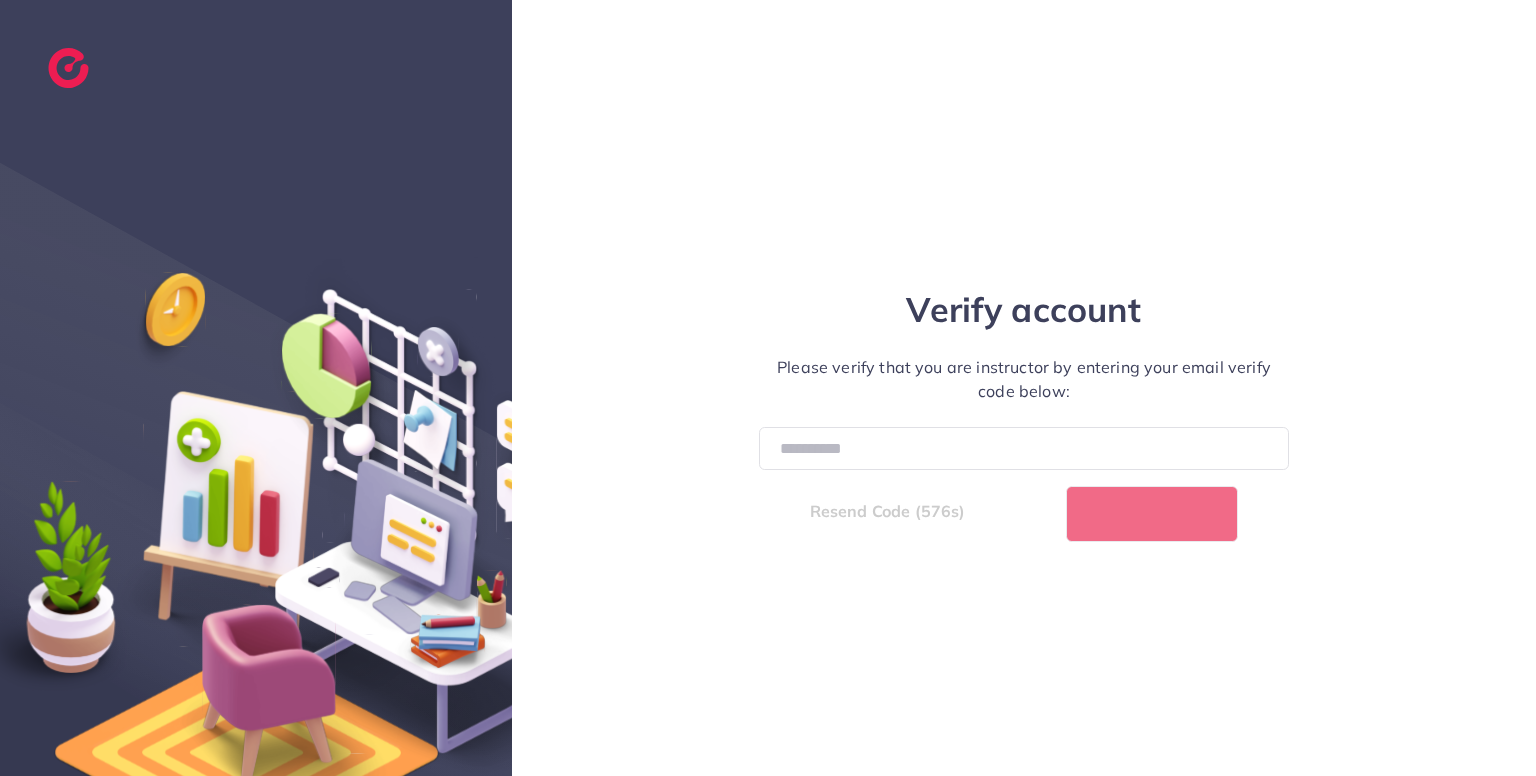 select on "*" 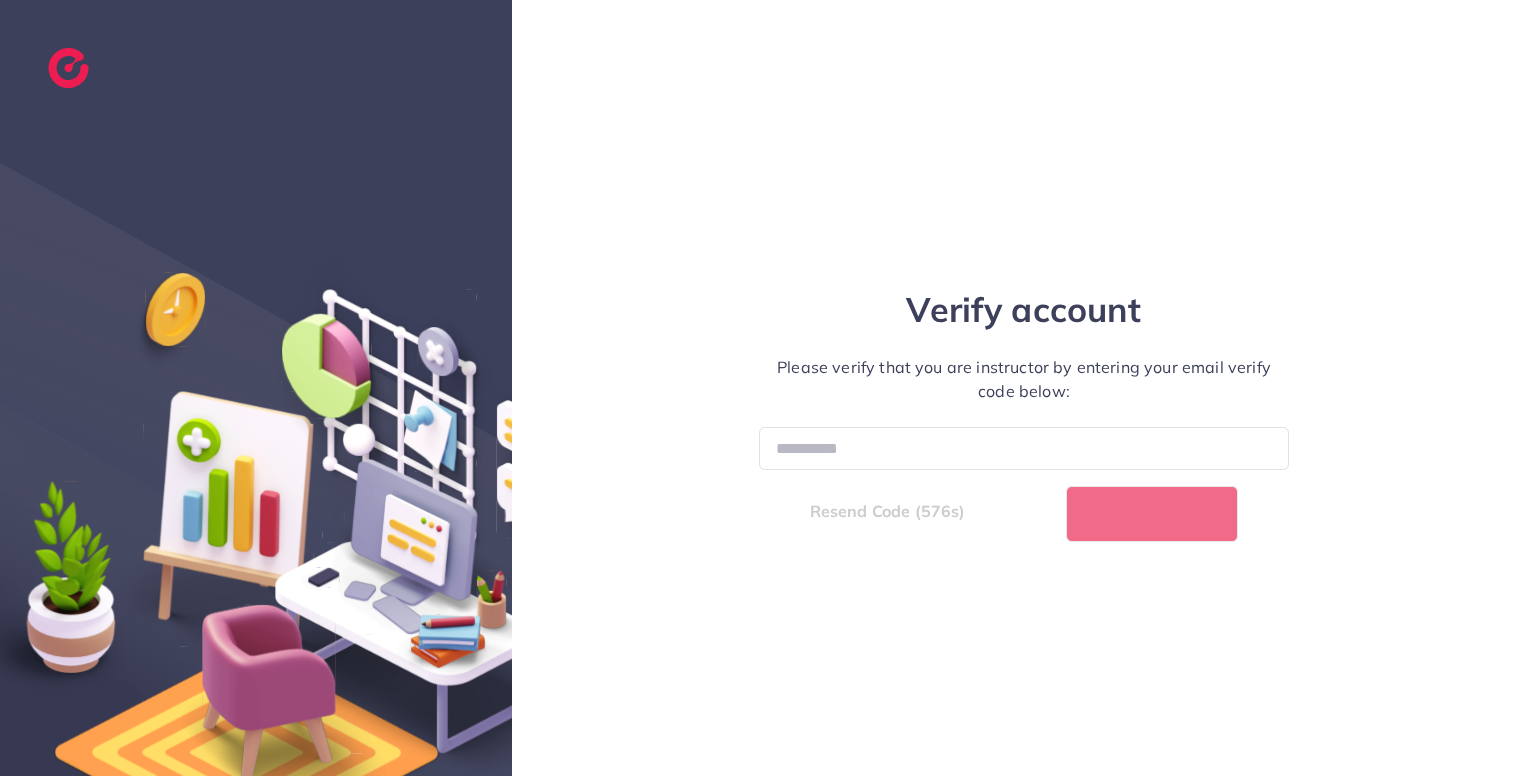 select on "****" 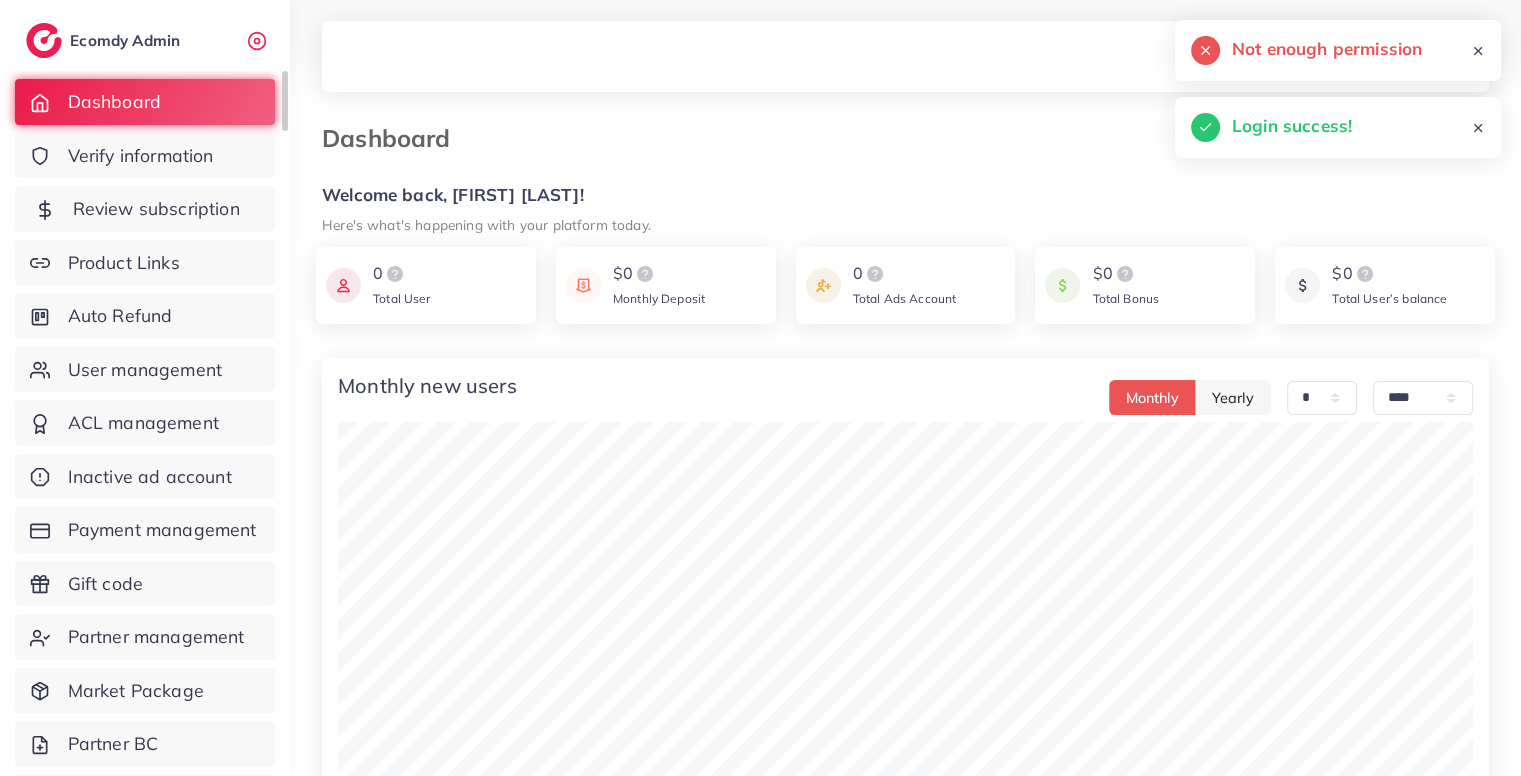 click on "Review subscription" at bounding box center (156, 209) 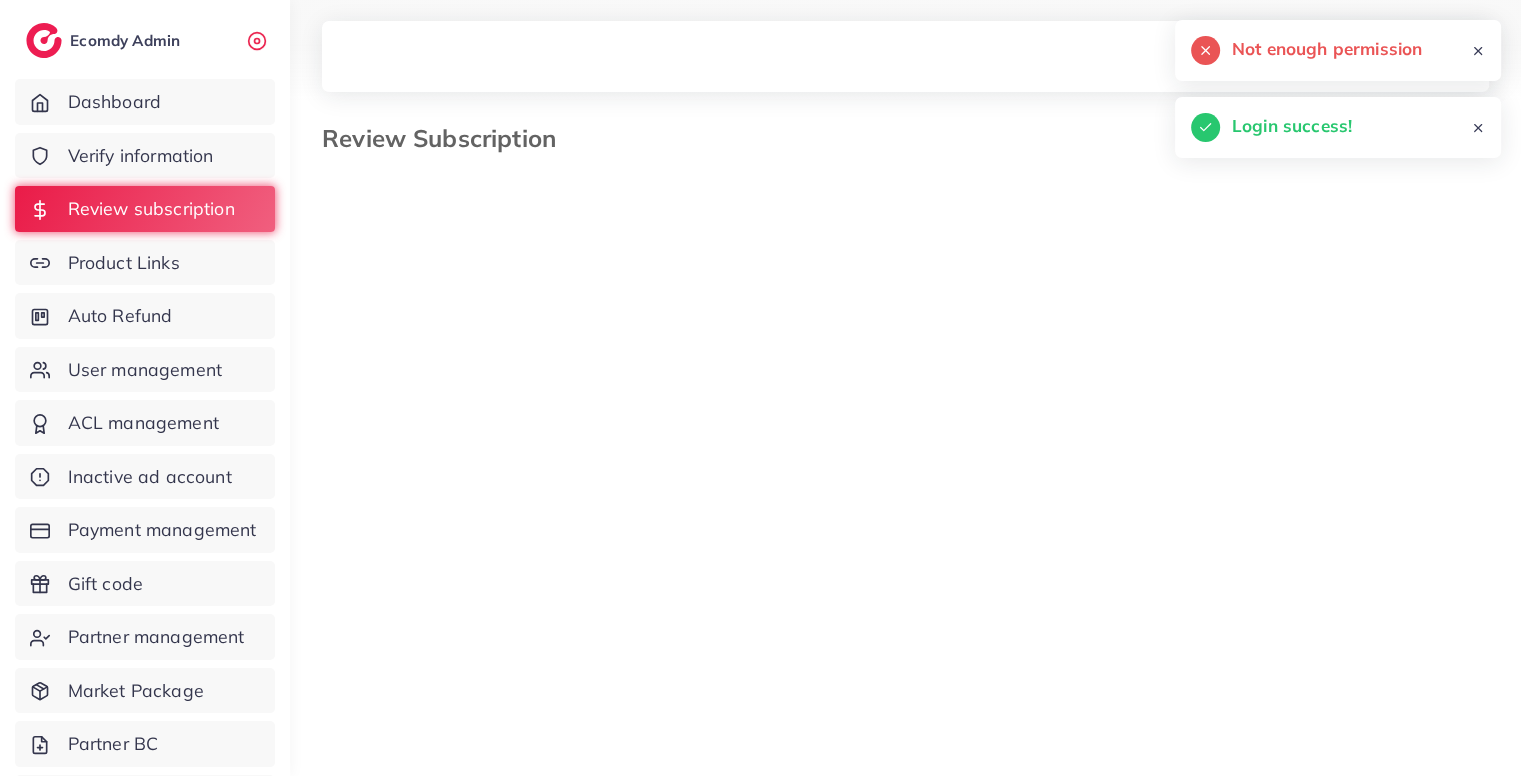 select on "*******" 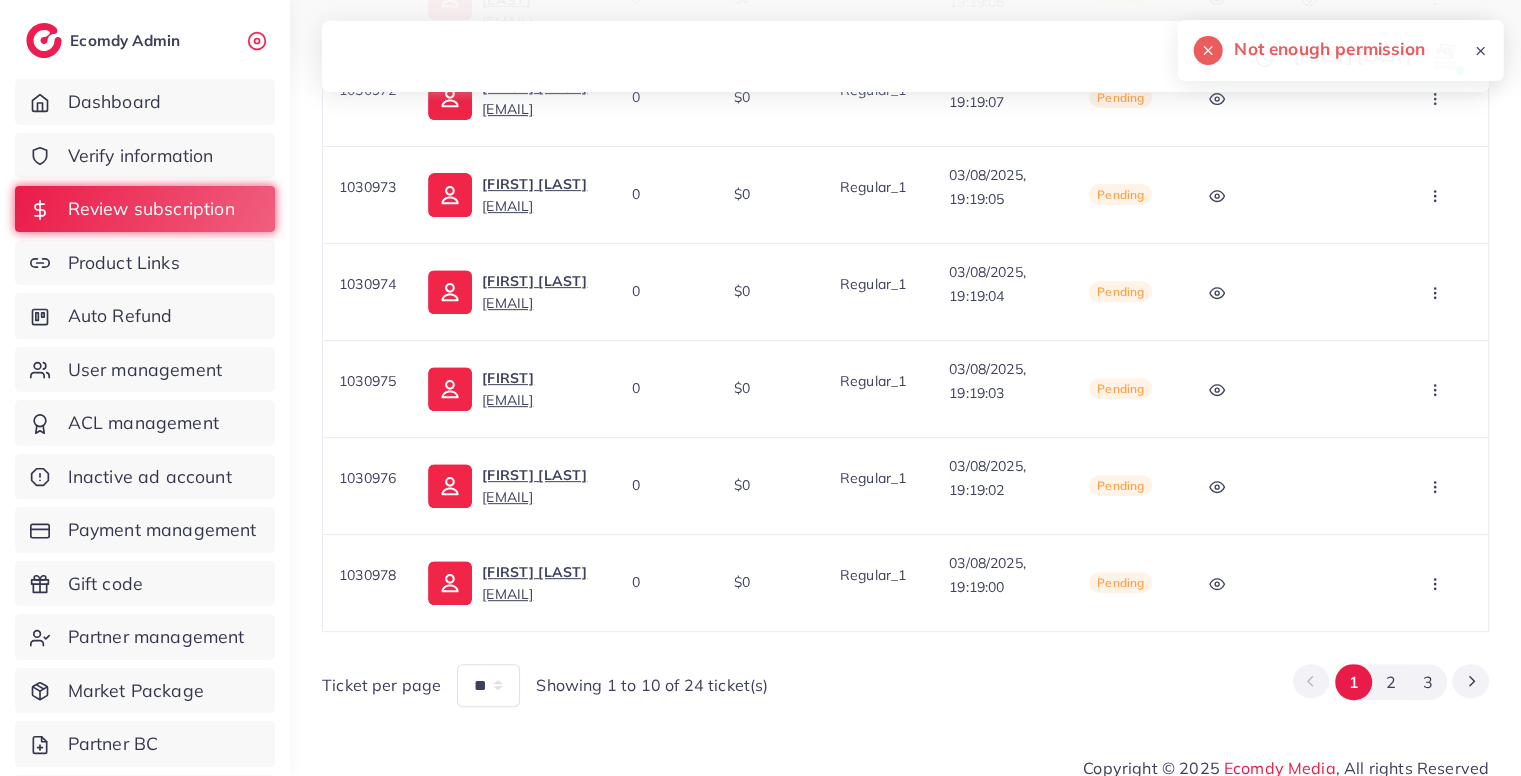 scroll, scrollTop: 759, scrollLeft: 0, axis: vertical 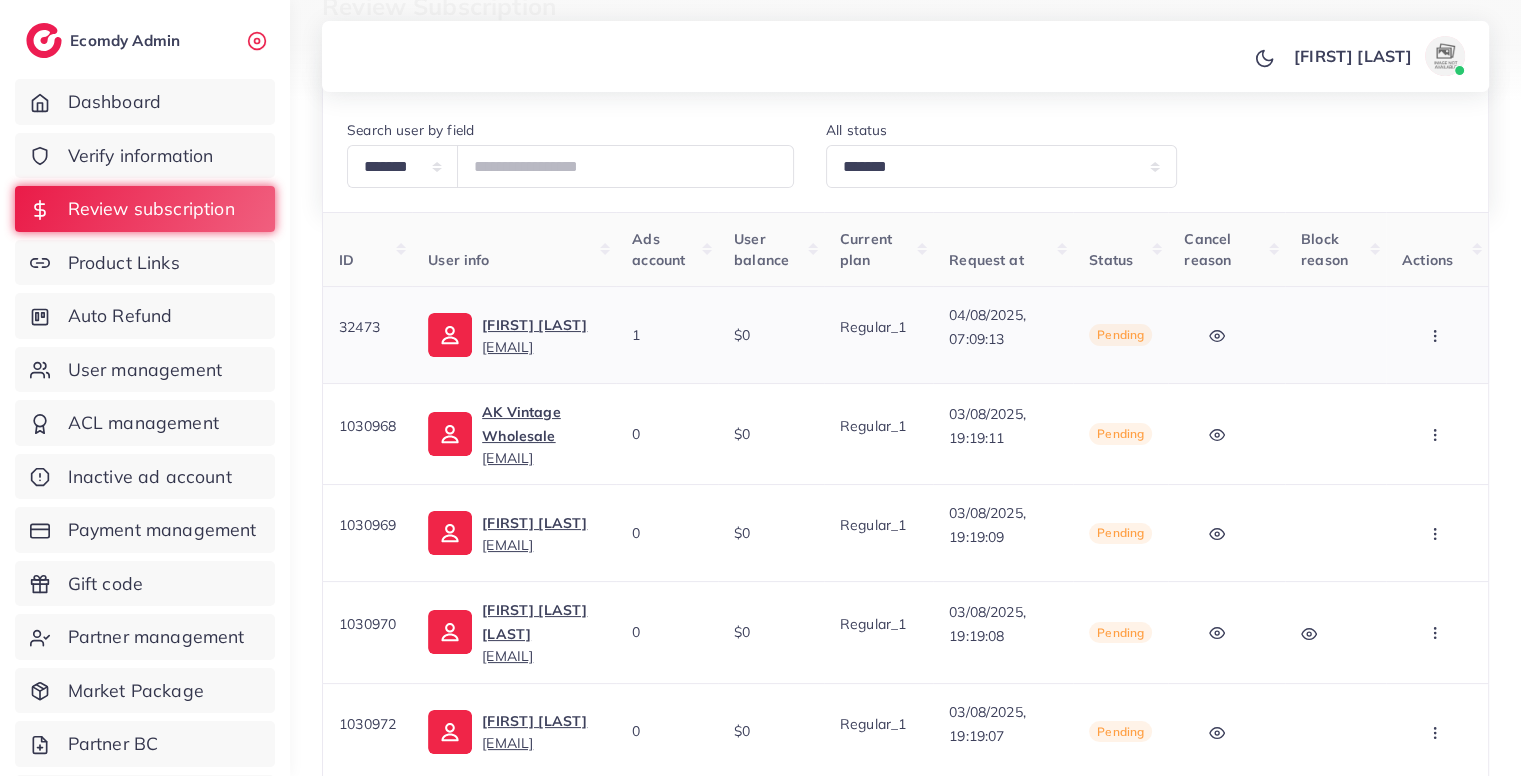 click 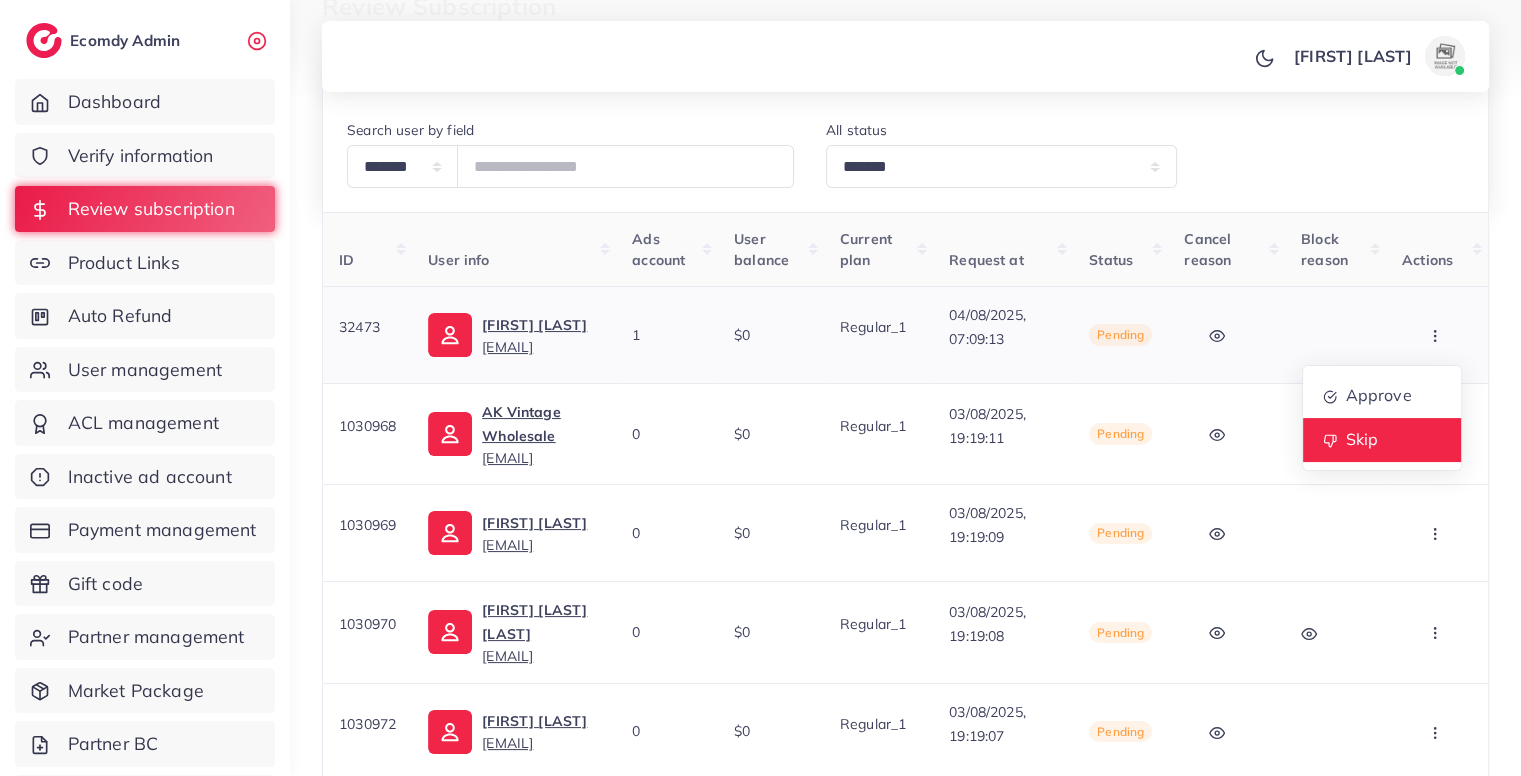 click on "Skip" at bounding box center (1382, 440) 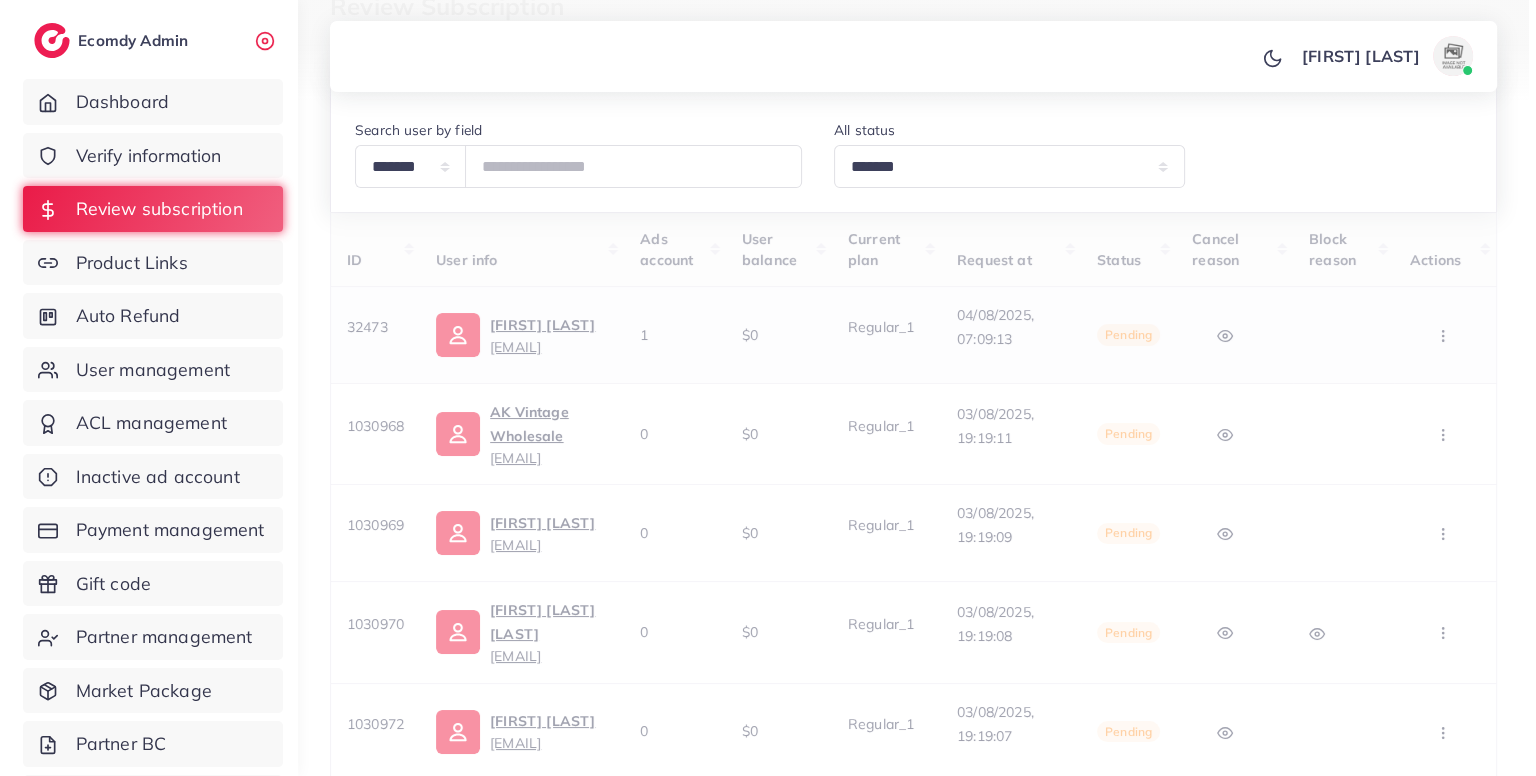 scroll, scrollTop: 0, scrollLeft: 0, axis: both 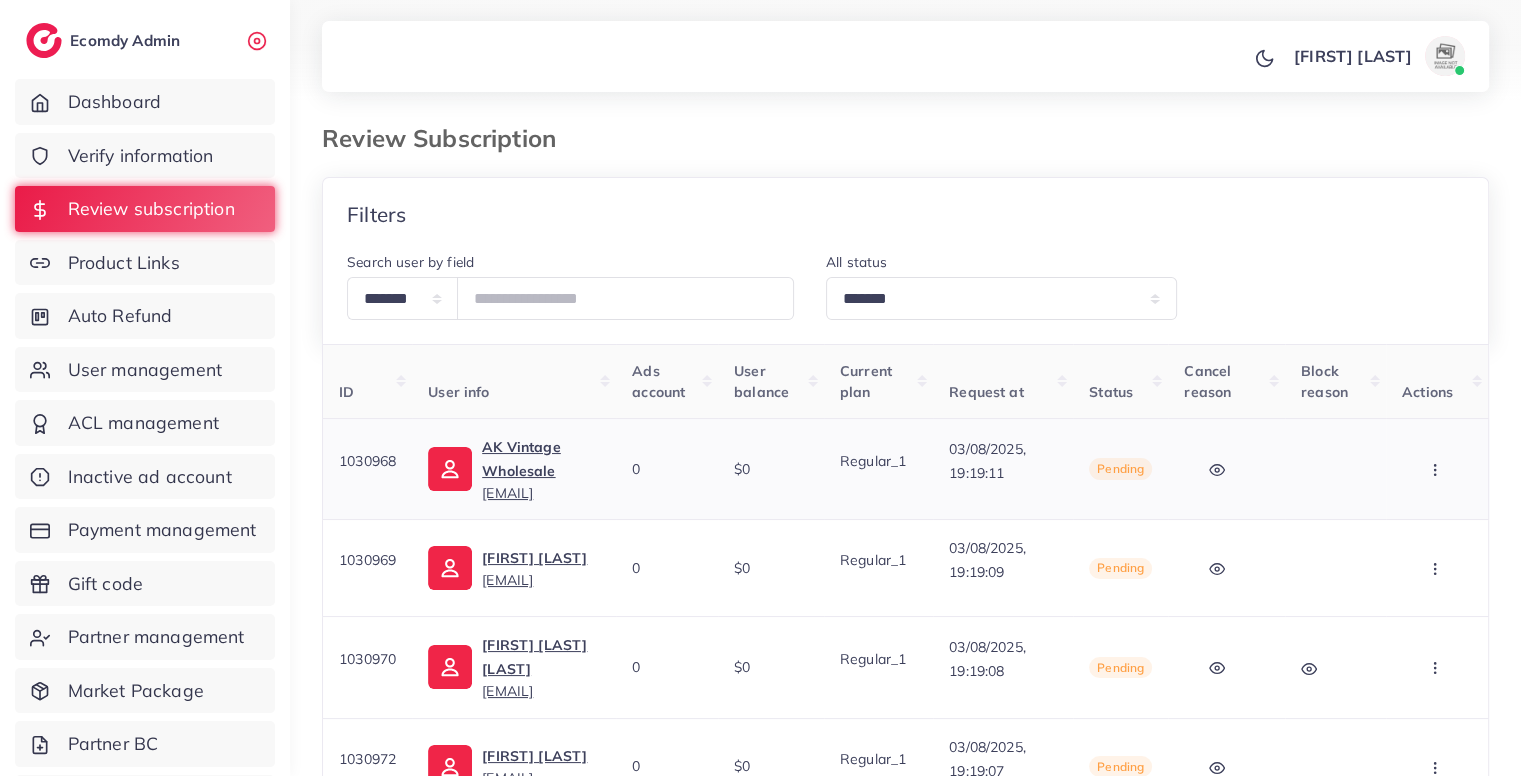 click 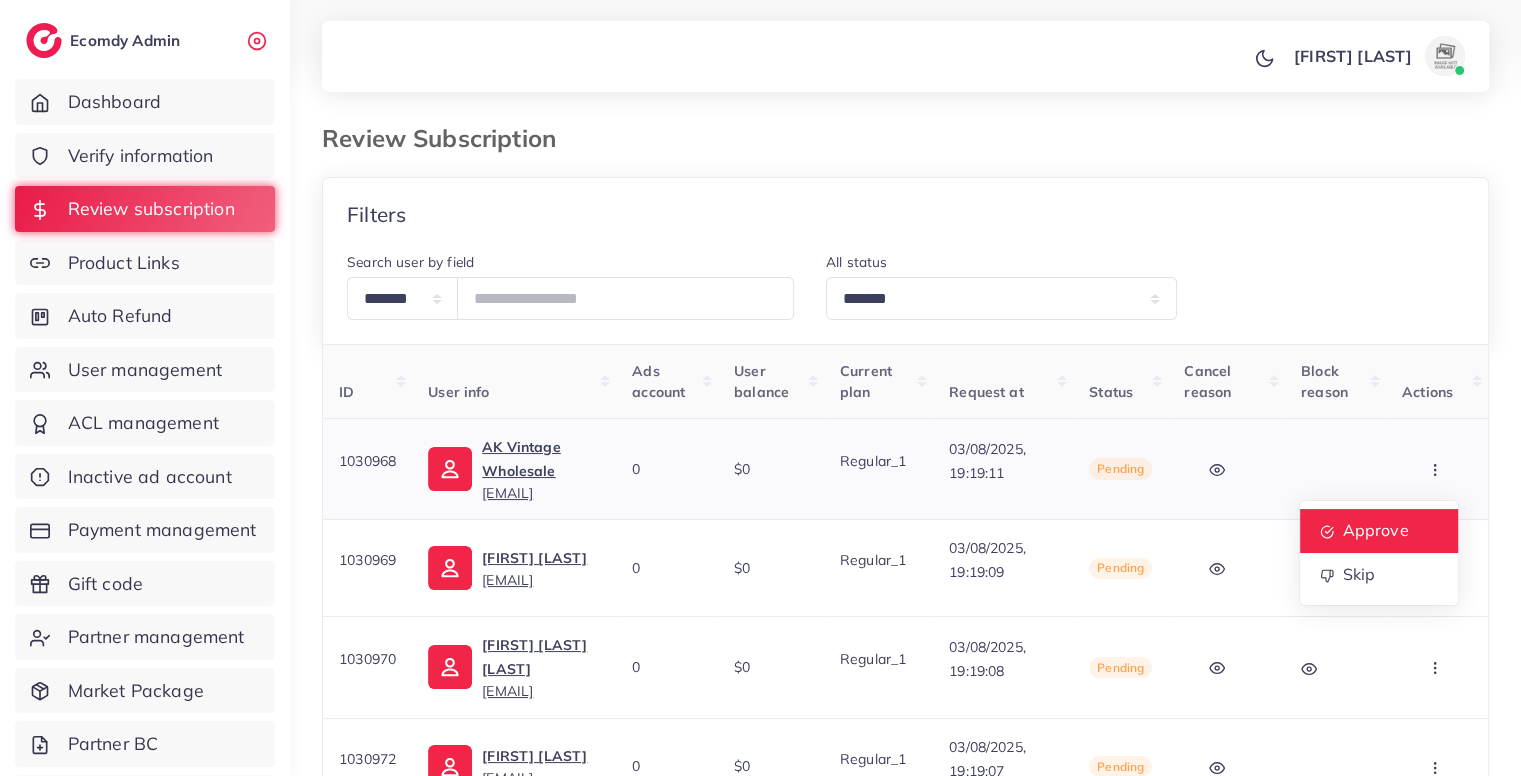 click on "Approve" at bounding box center [1375, 530] 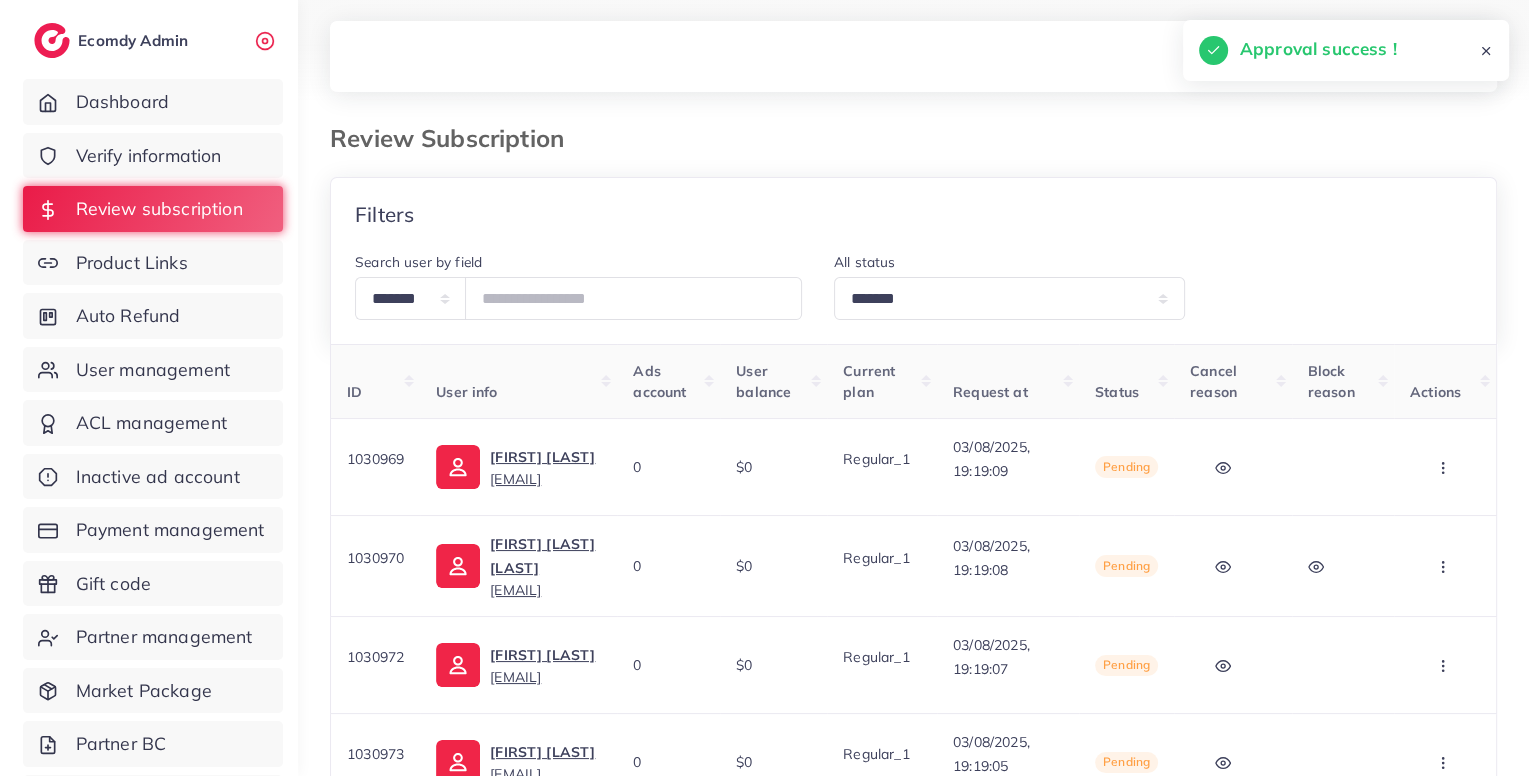 scroll, scrollTop: 0, scrollLeft: 24, axis: horizontal 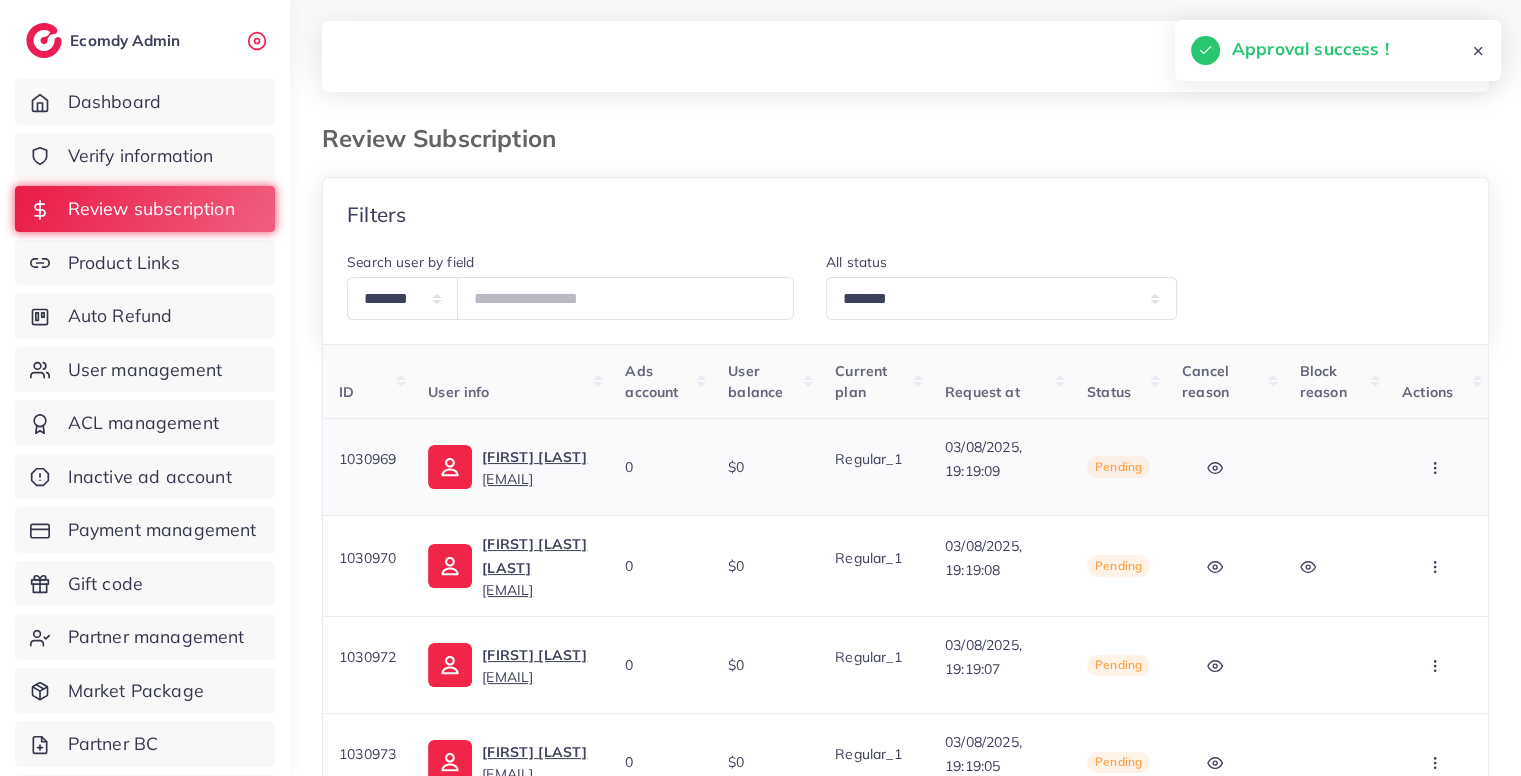 click 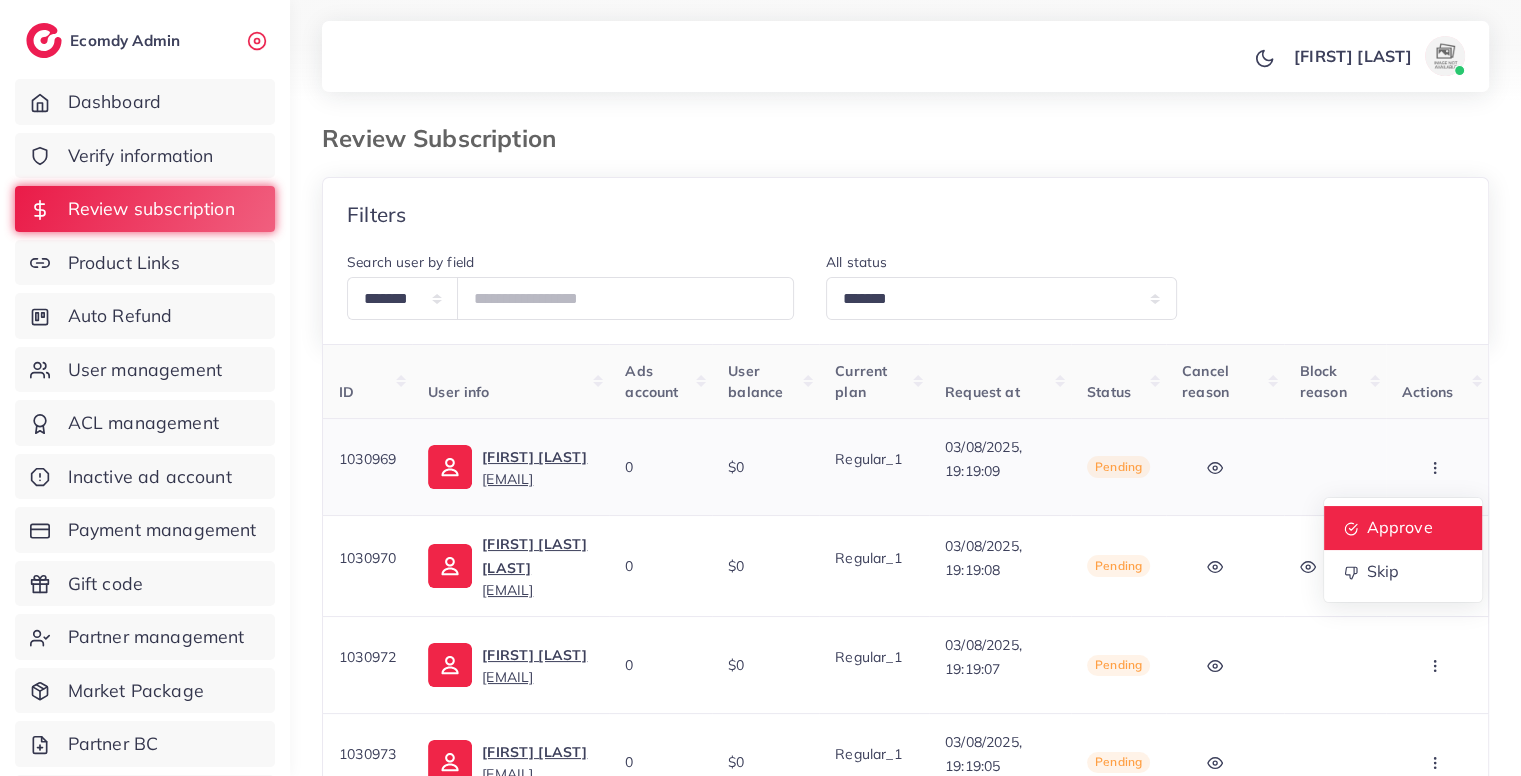 click on "Approve" at bounding box center (1403, 528) 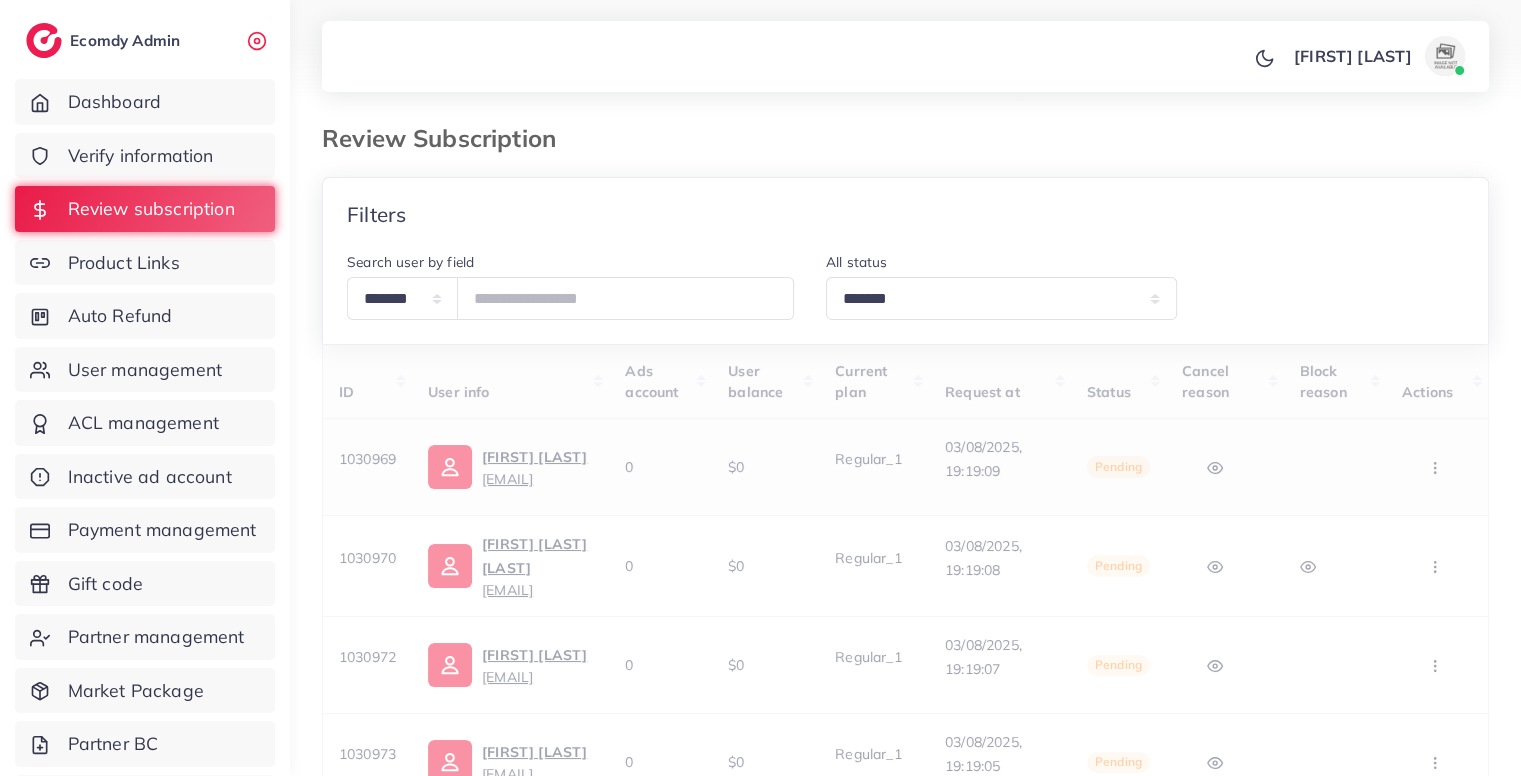 scroll, scrollTop: 0, scrollLeft: 0, axis: both 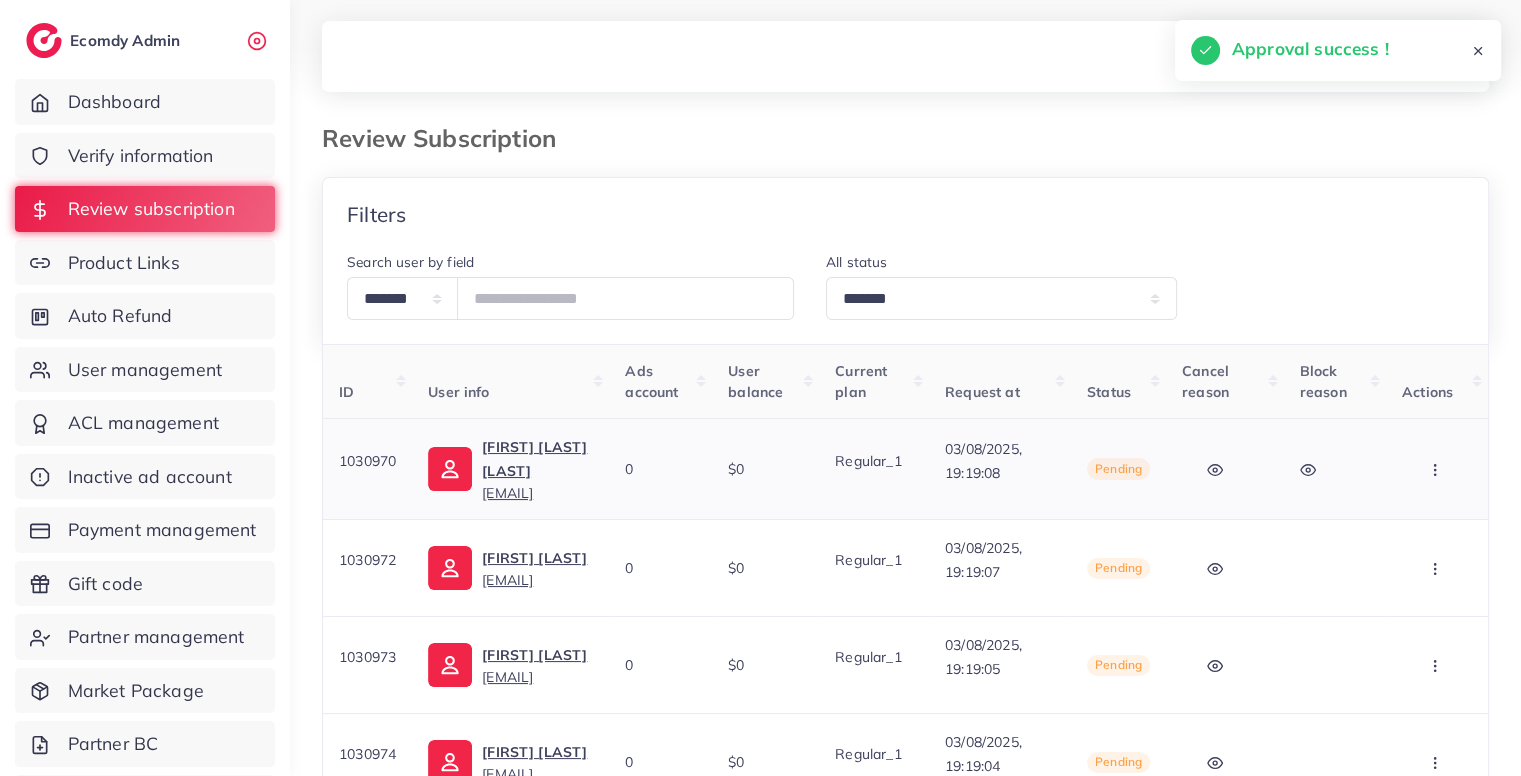 click at bounding box center [1437, 469] 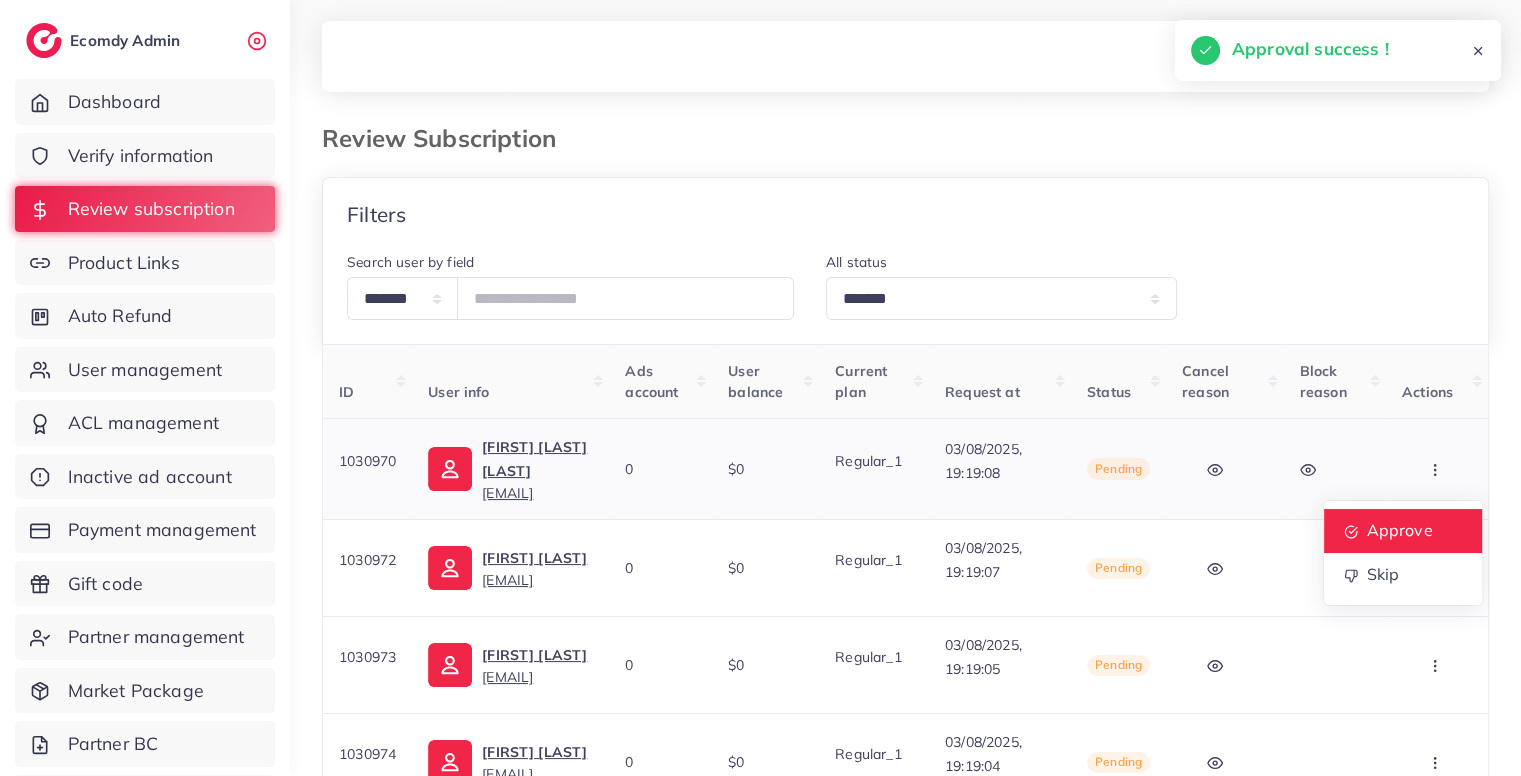 click on "Approve" at bounding box center (1399, 530) 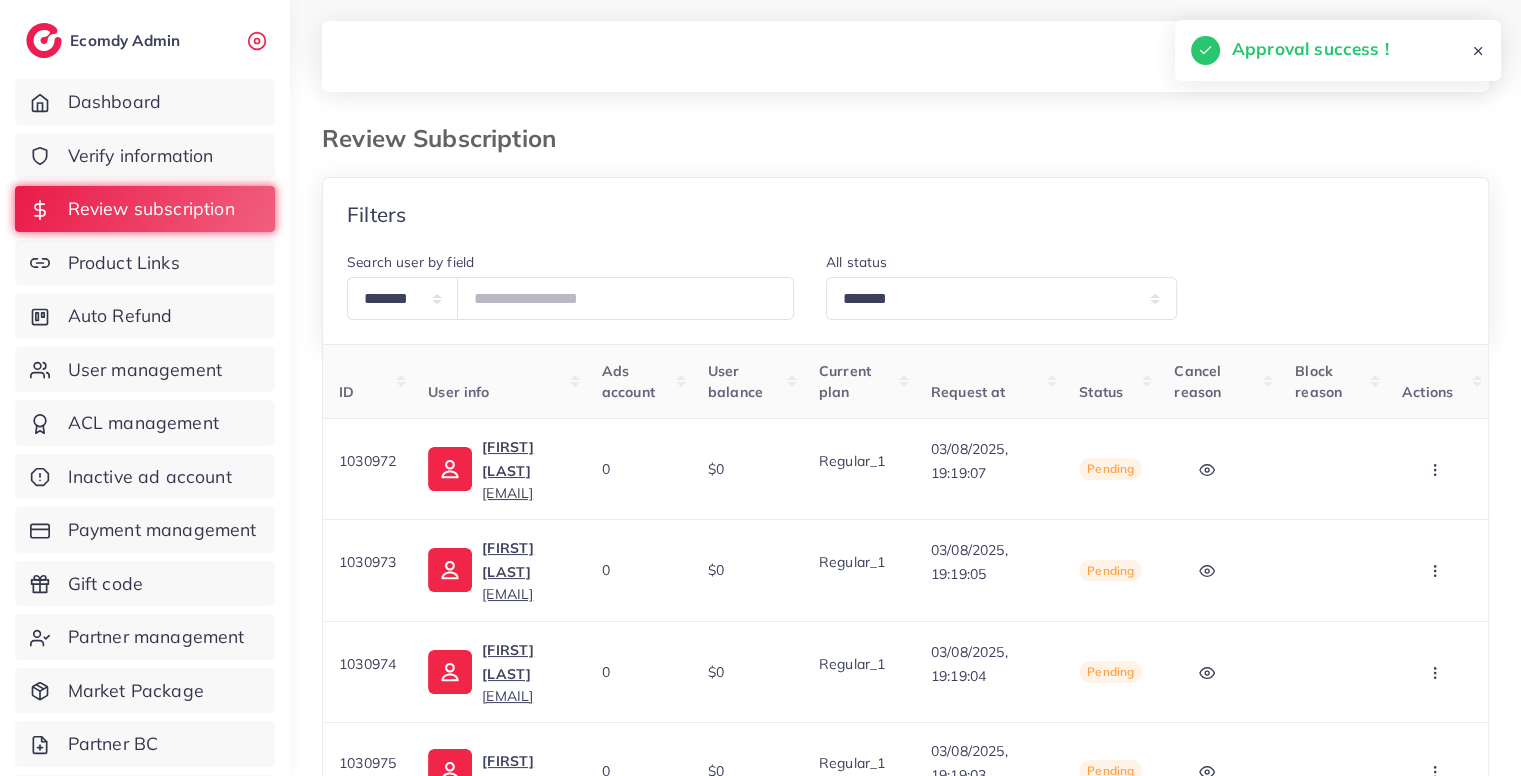 scroll, scrollTop: 262, scrollLeft: 0, axis: vertical 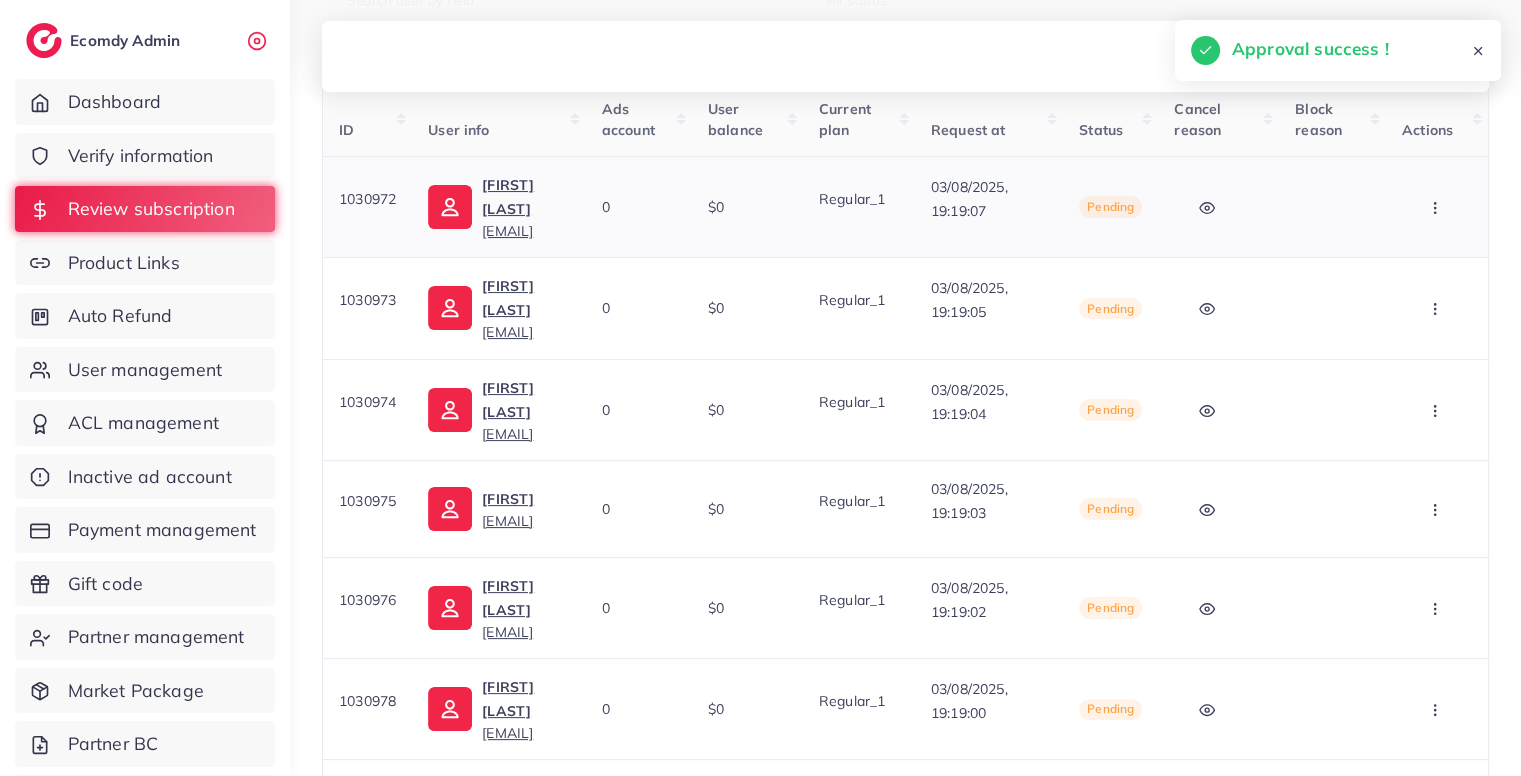 click 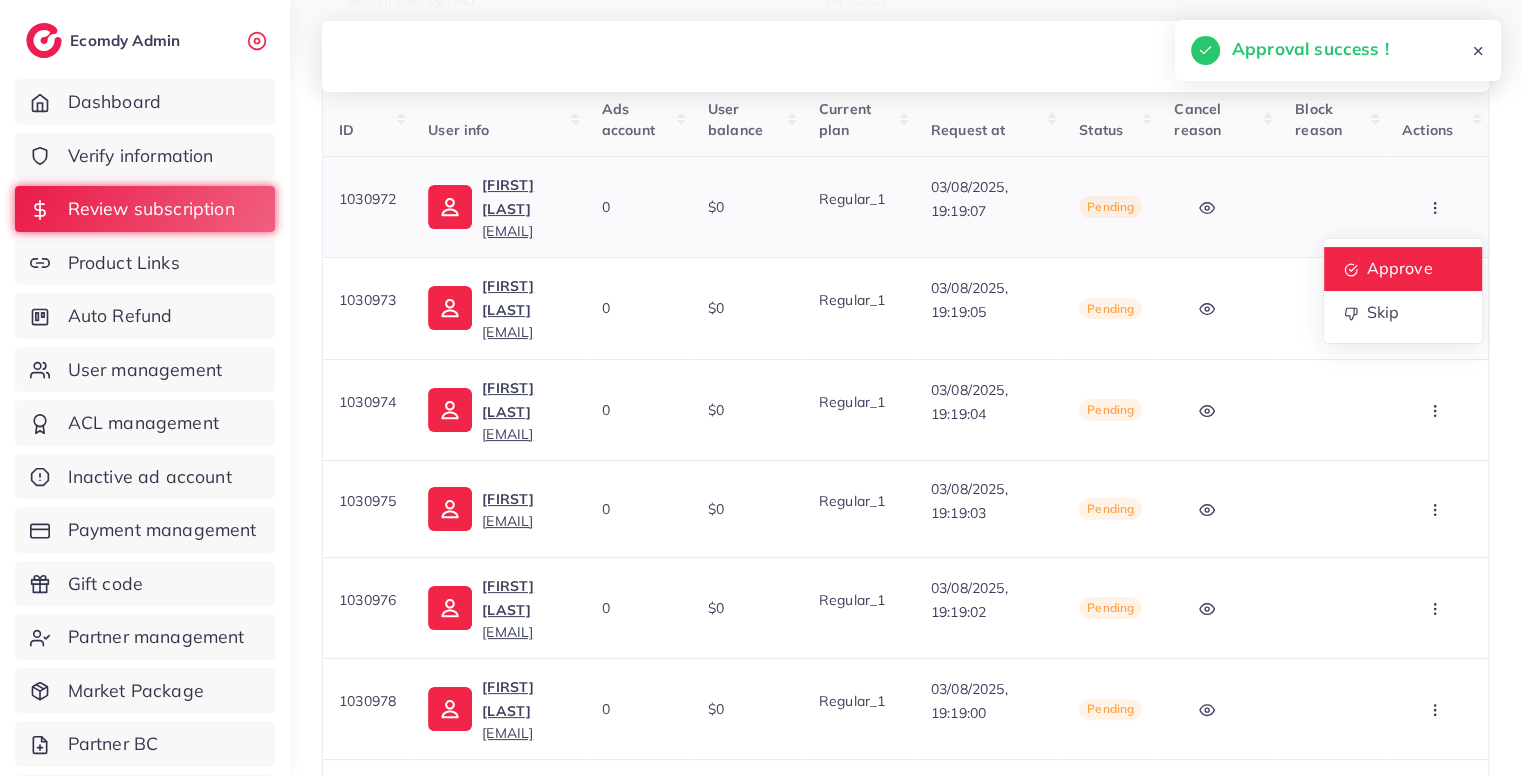 click on "Approve" at bounding box center [1403, 269] 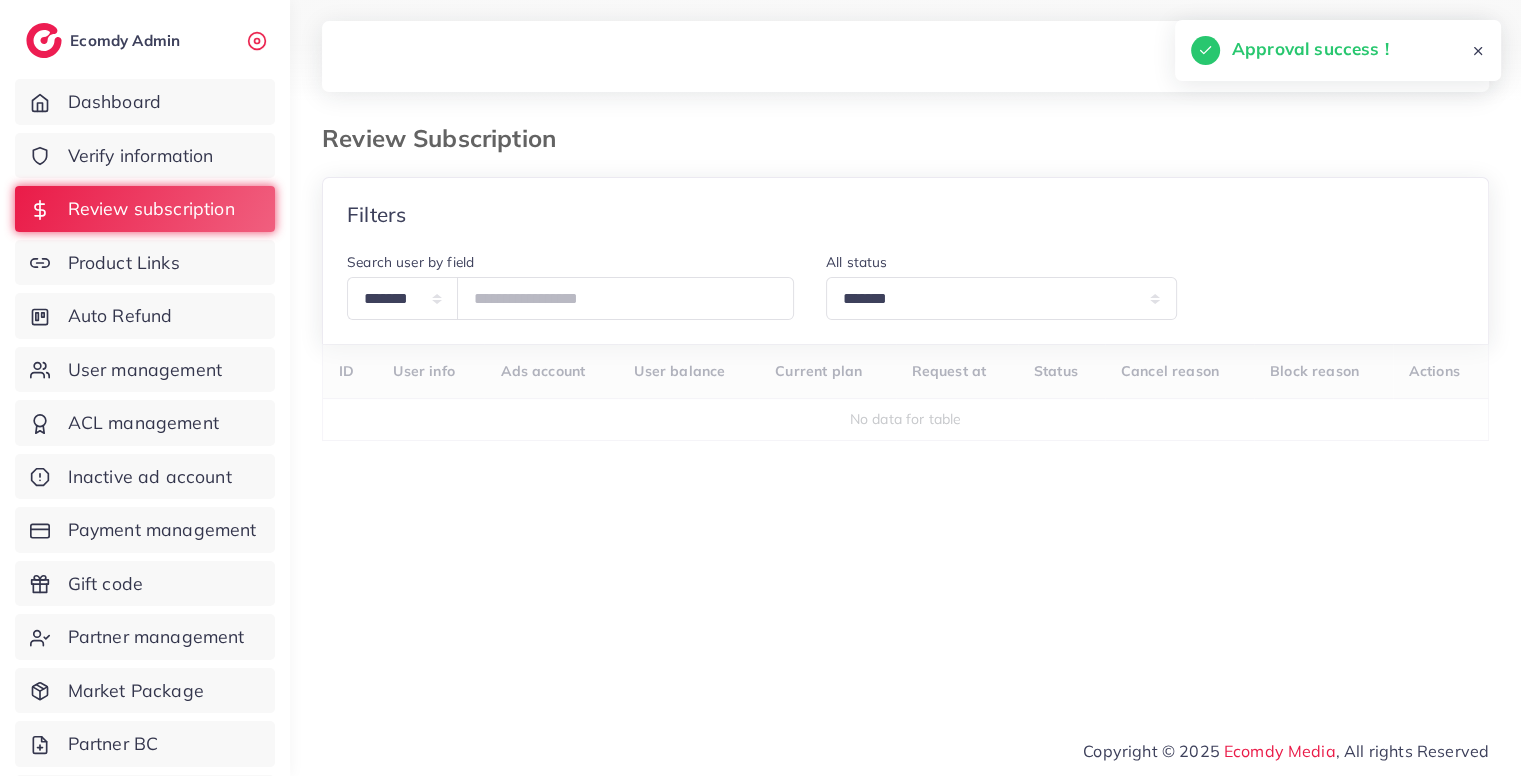 scroll, scrollTop: 0, scrollLeft: 0, axis: both 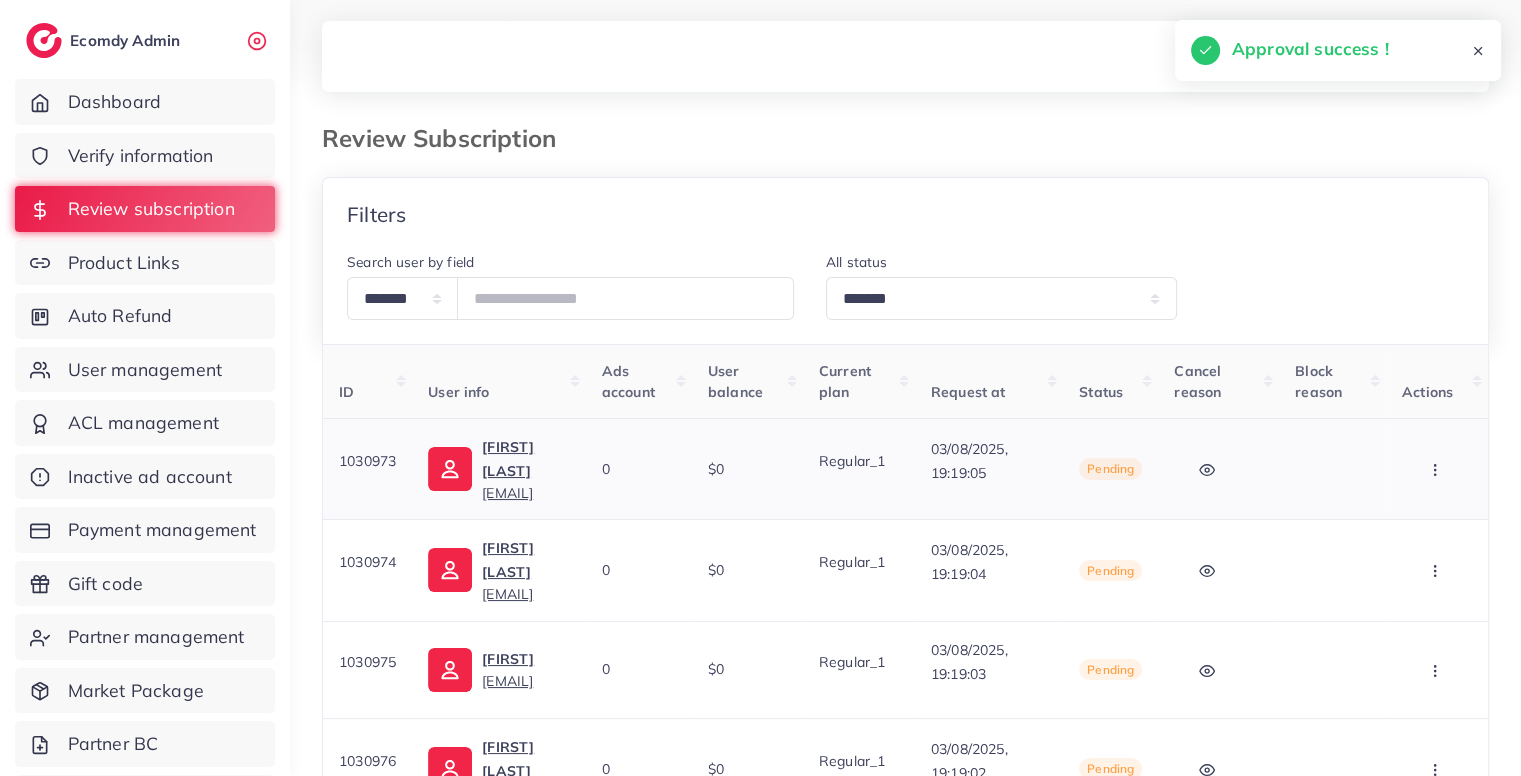 click 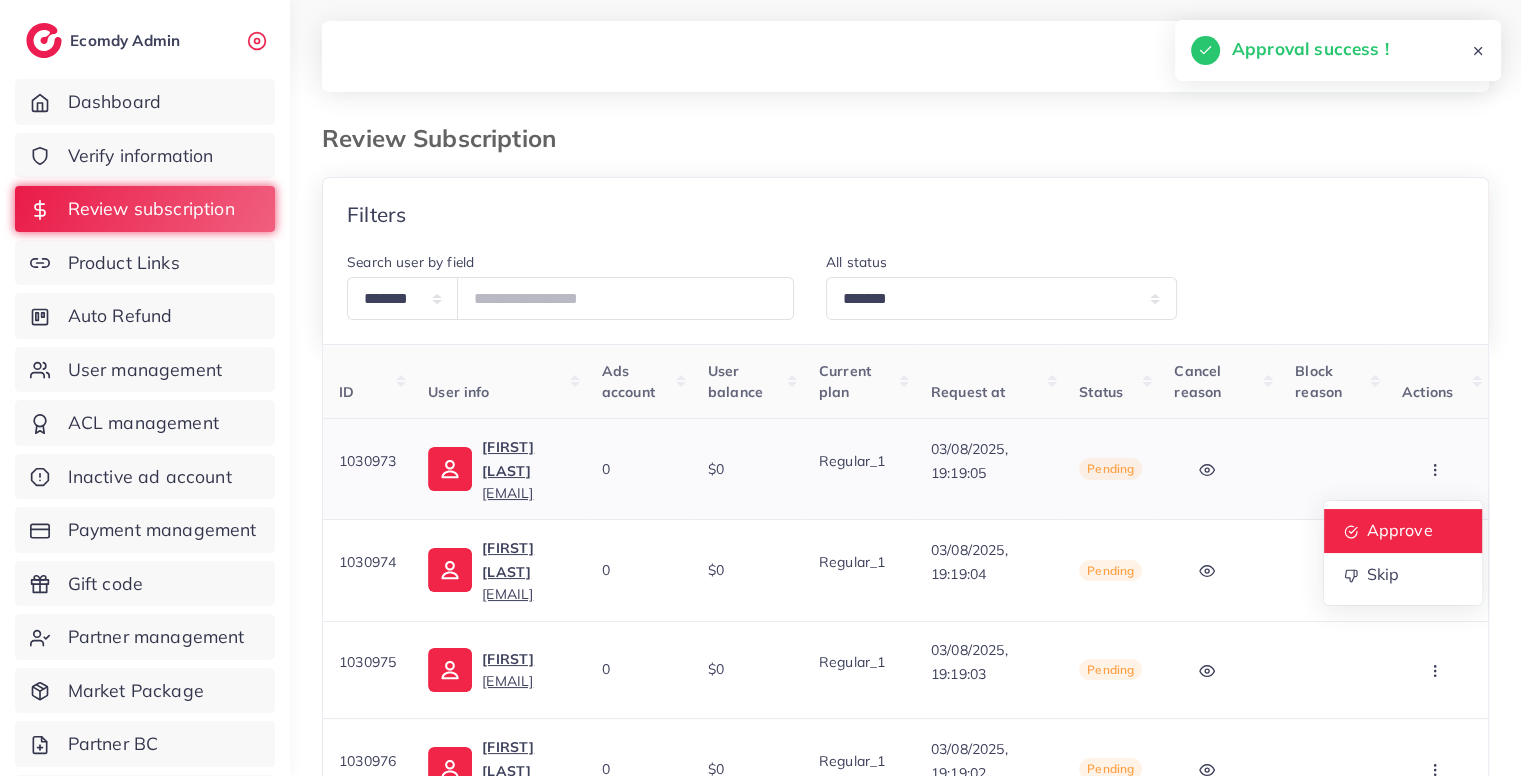 click on "Approve" at bounding box center [1403, 531] 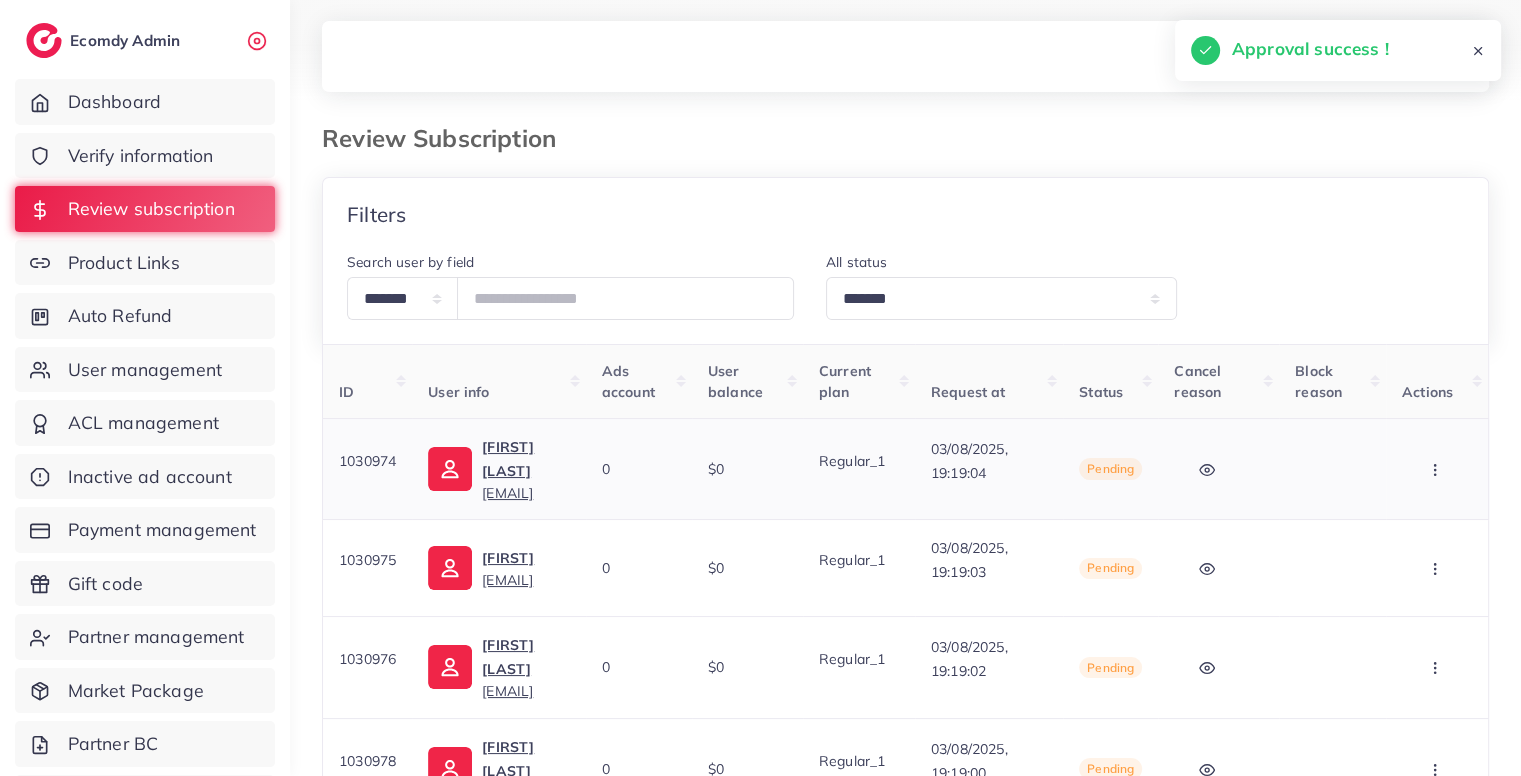 click at bounding box center (1437, 469) 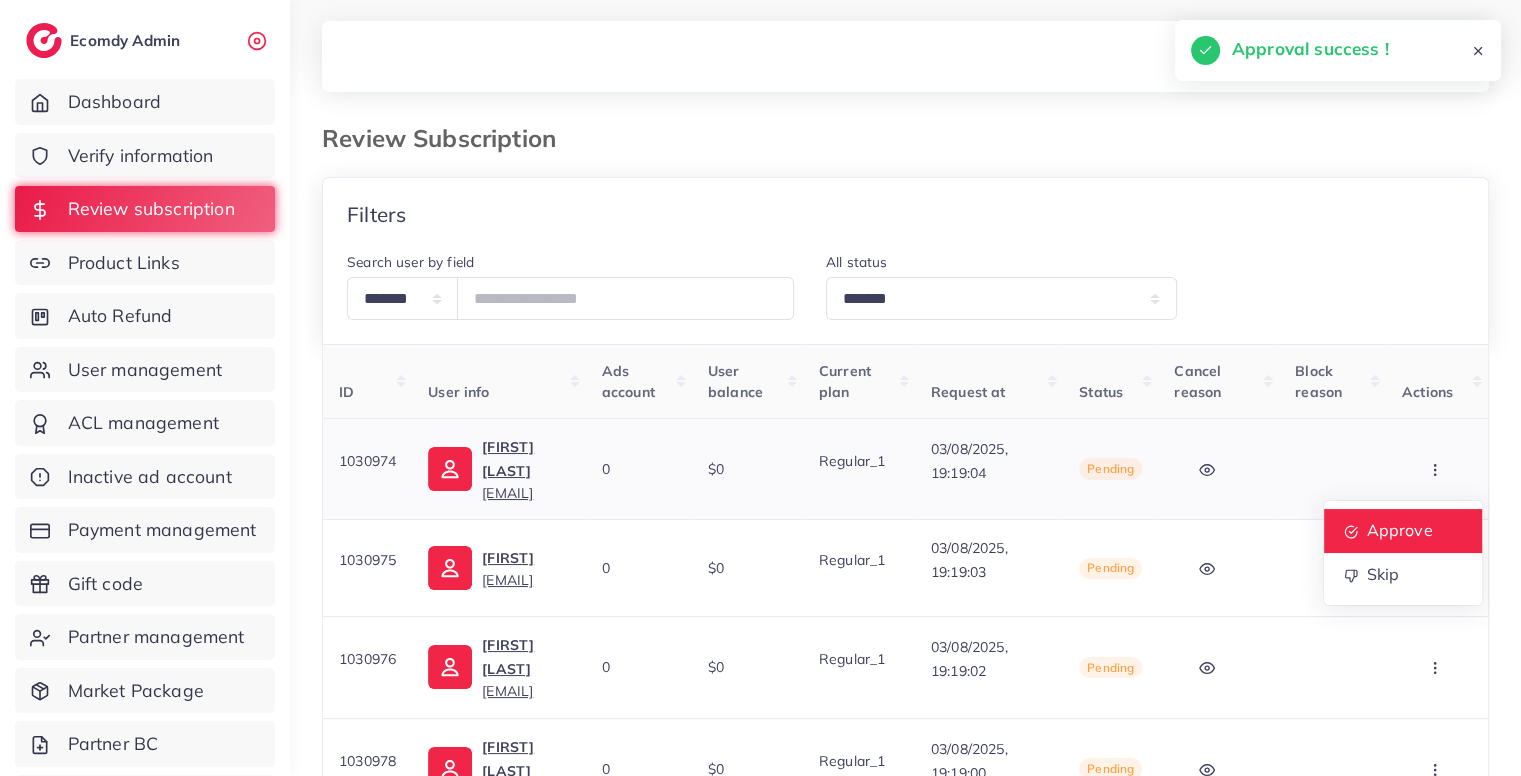 click on "Approve" at bounding box center (1399, 530) 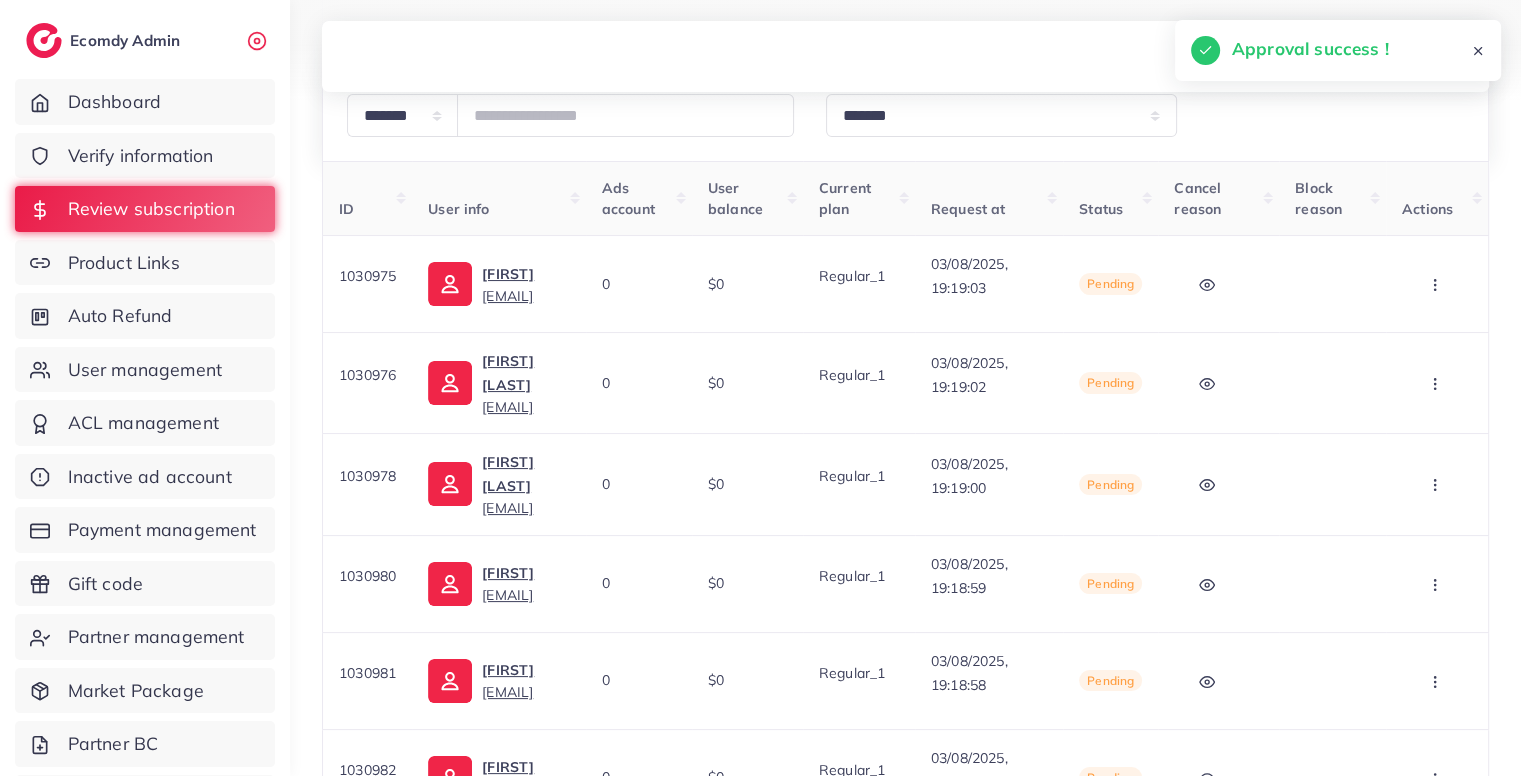 scroll, scrollTop: 184, scrollLeft: 0, axis: vertical 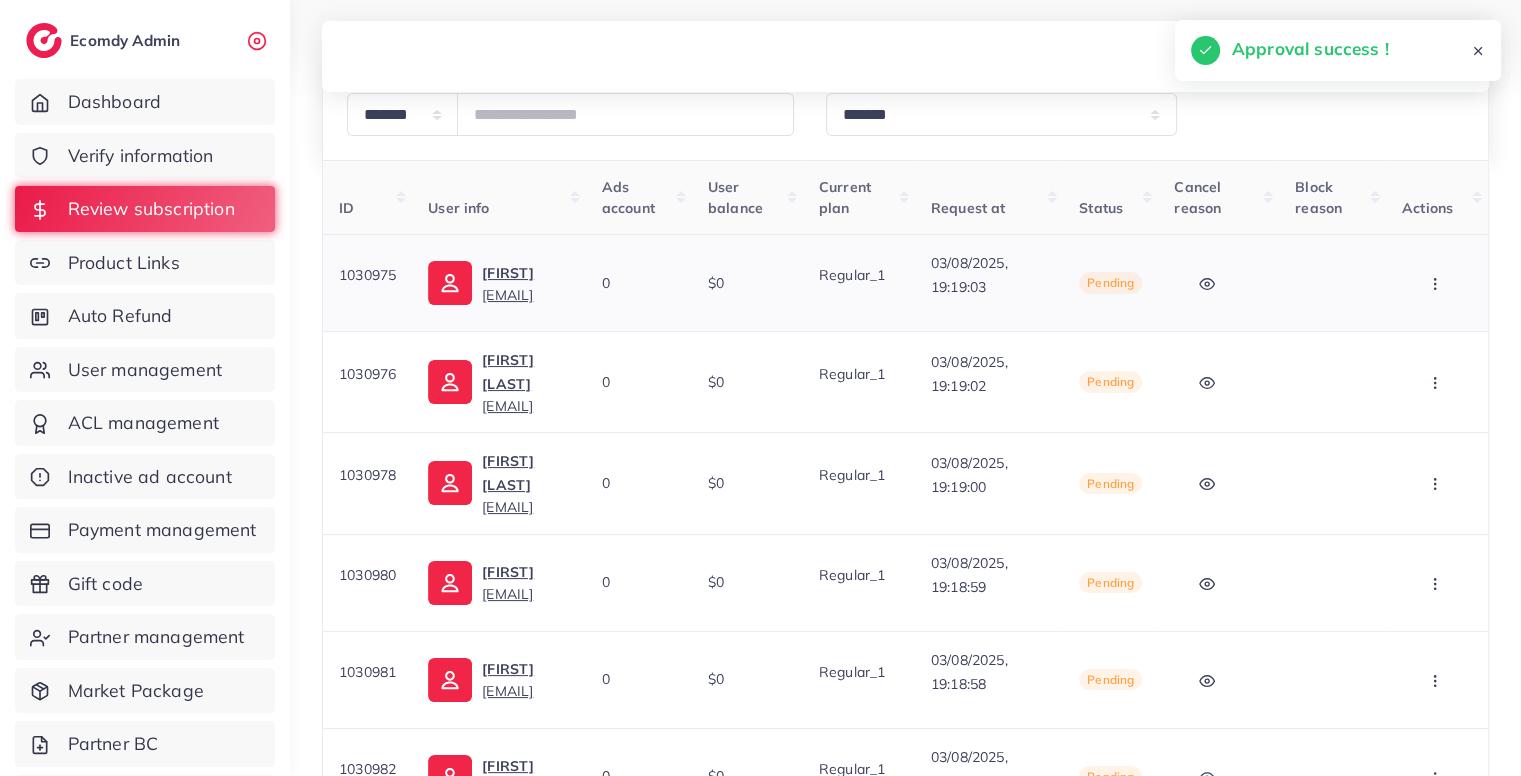 click at bounding box center (1437, 282) 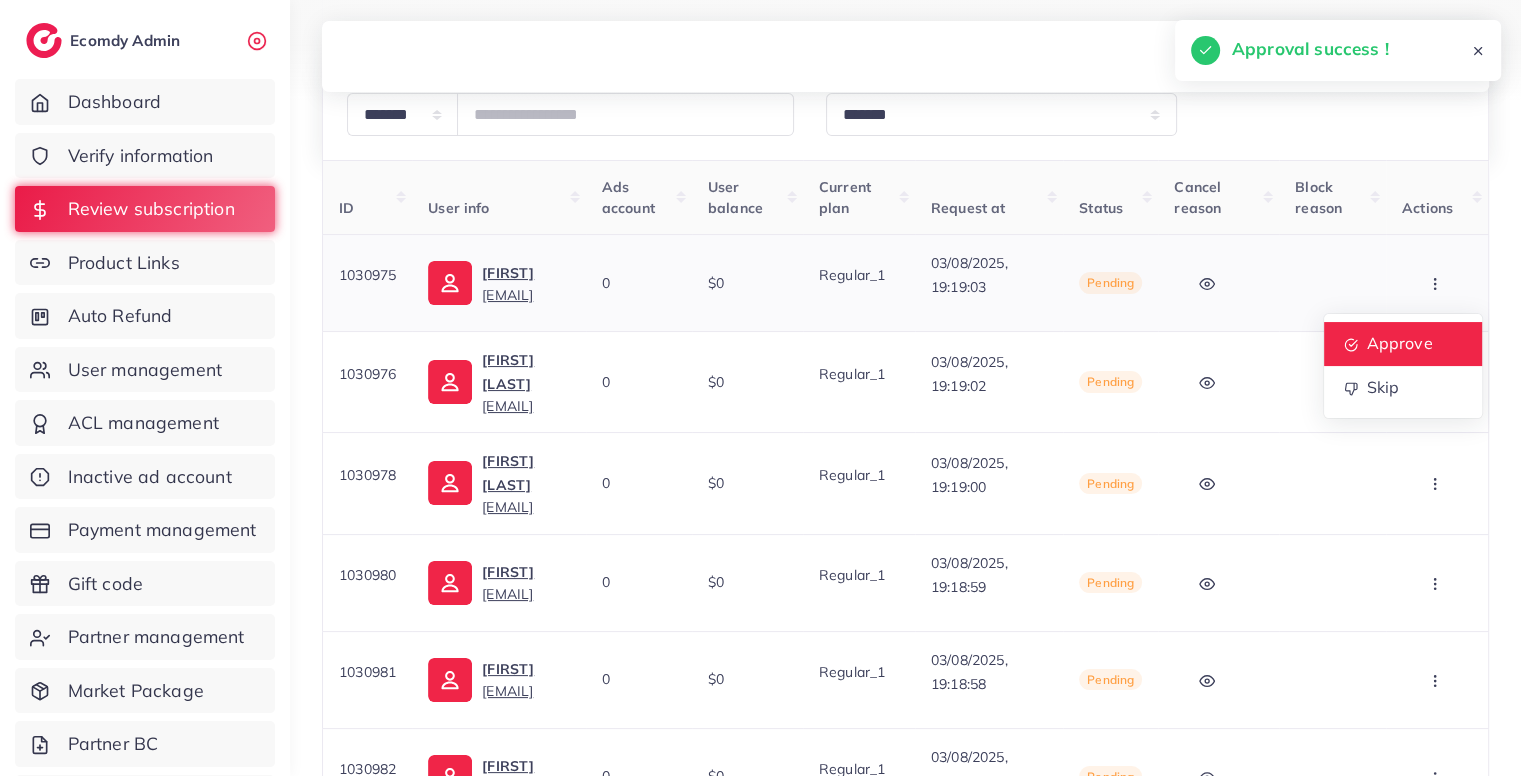 click on "Approve" at bounding box center (1403, 344) 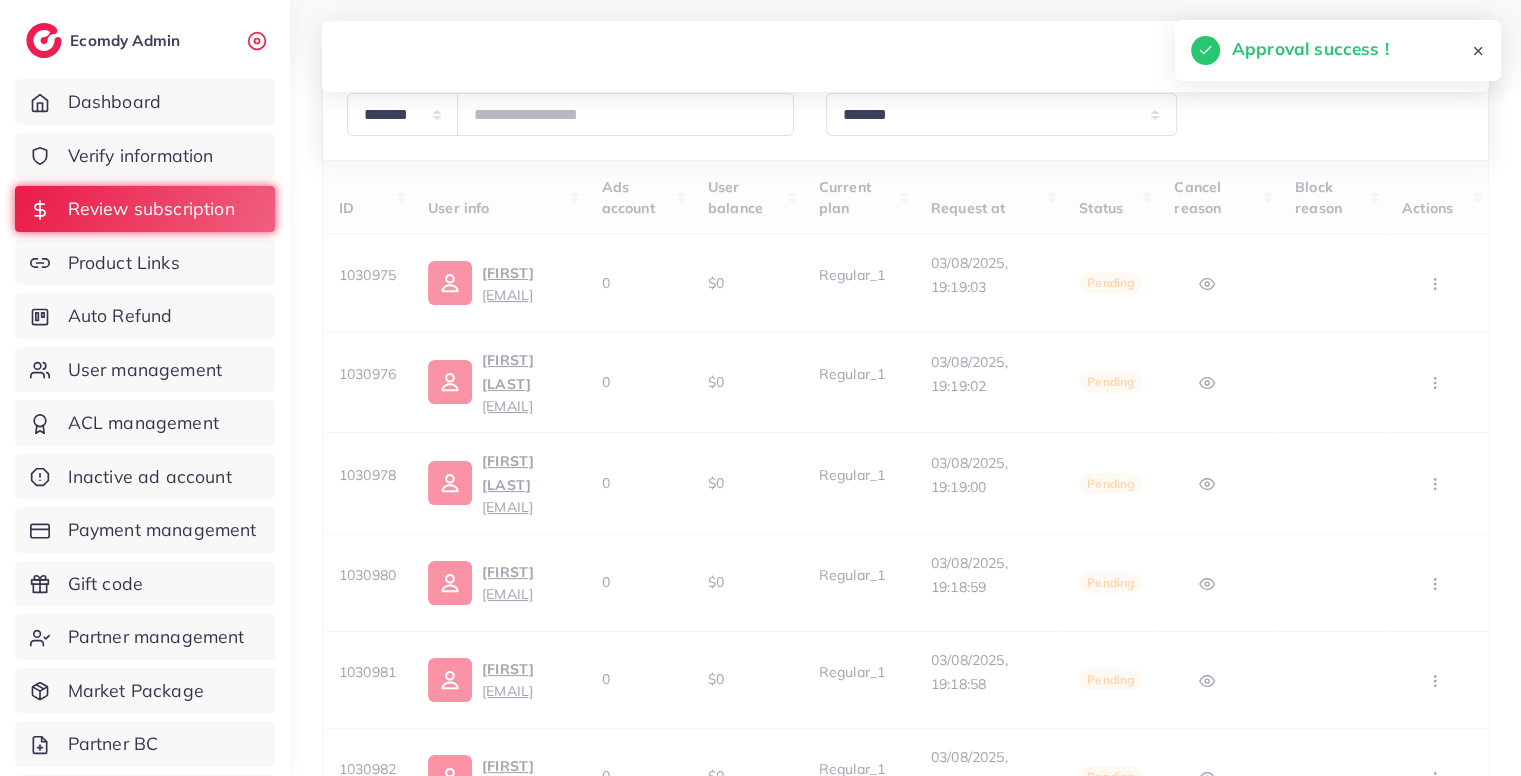 scroll, scrollTop: 0, scrollLeft: 0, axis: both 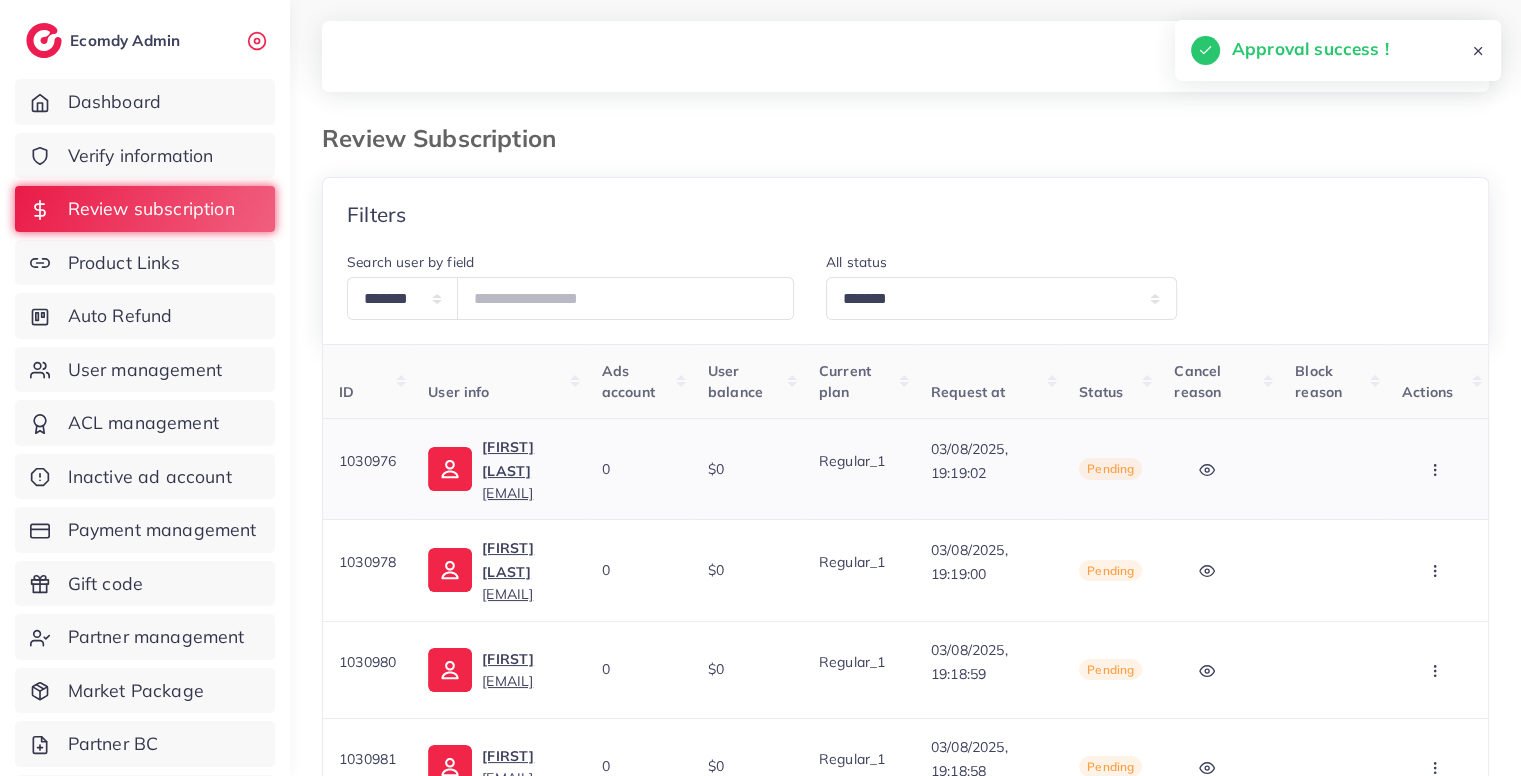 click 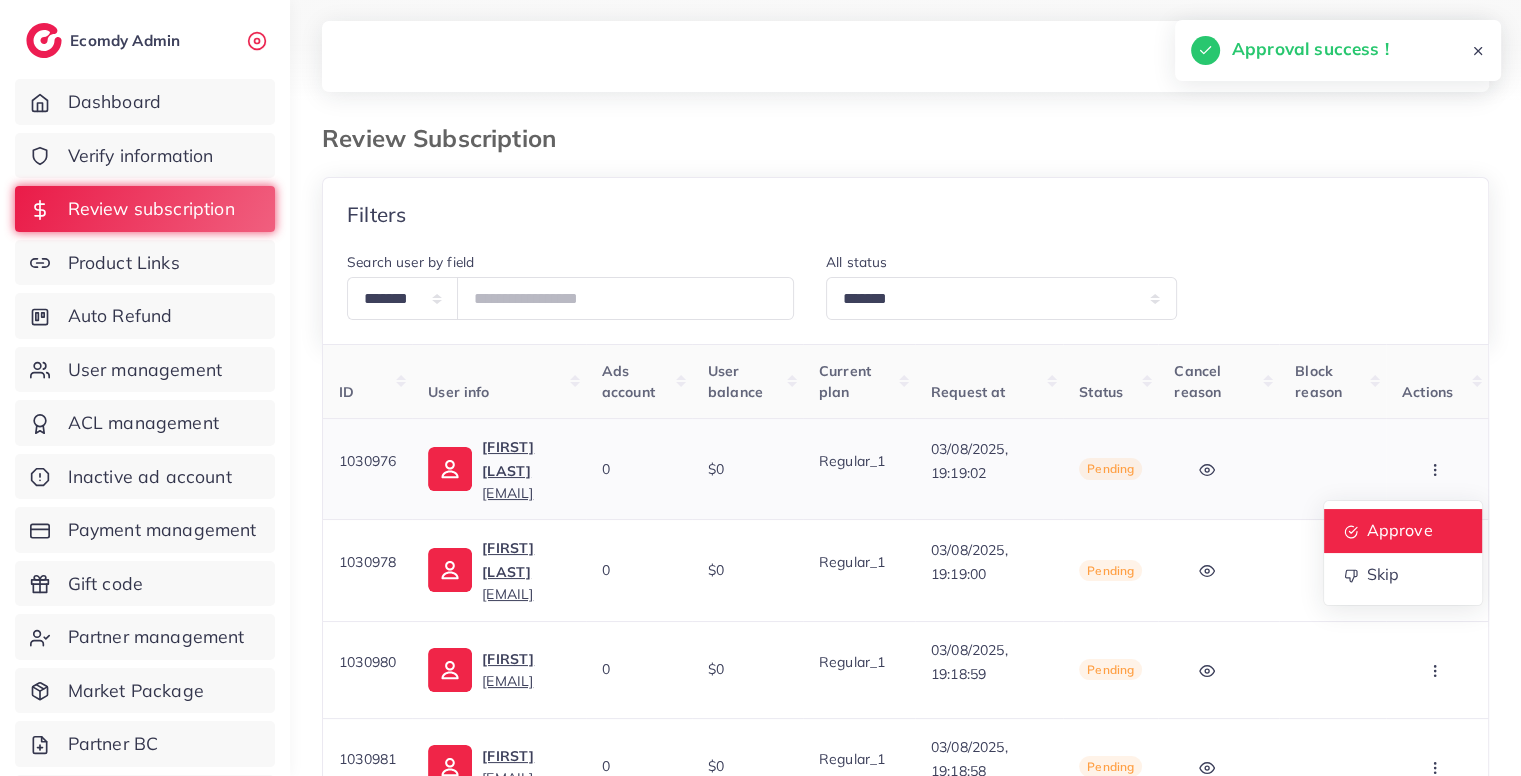 click on "Approve" at bounding box center (1403, 531) 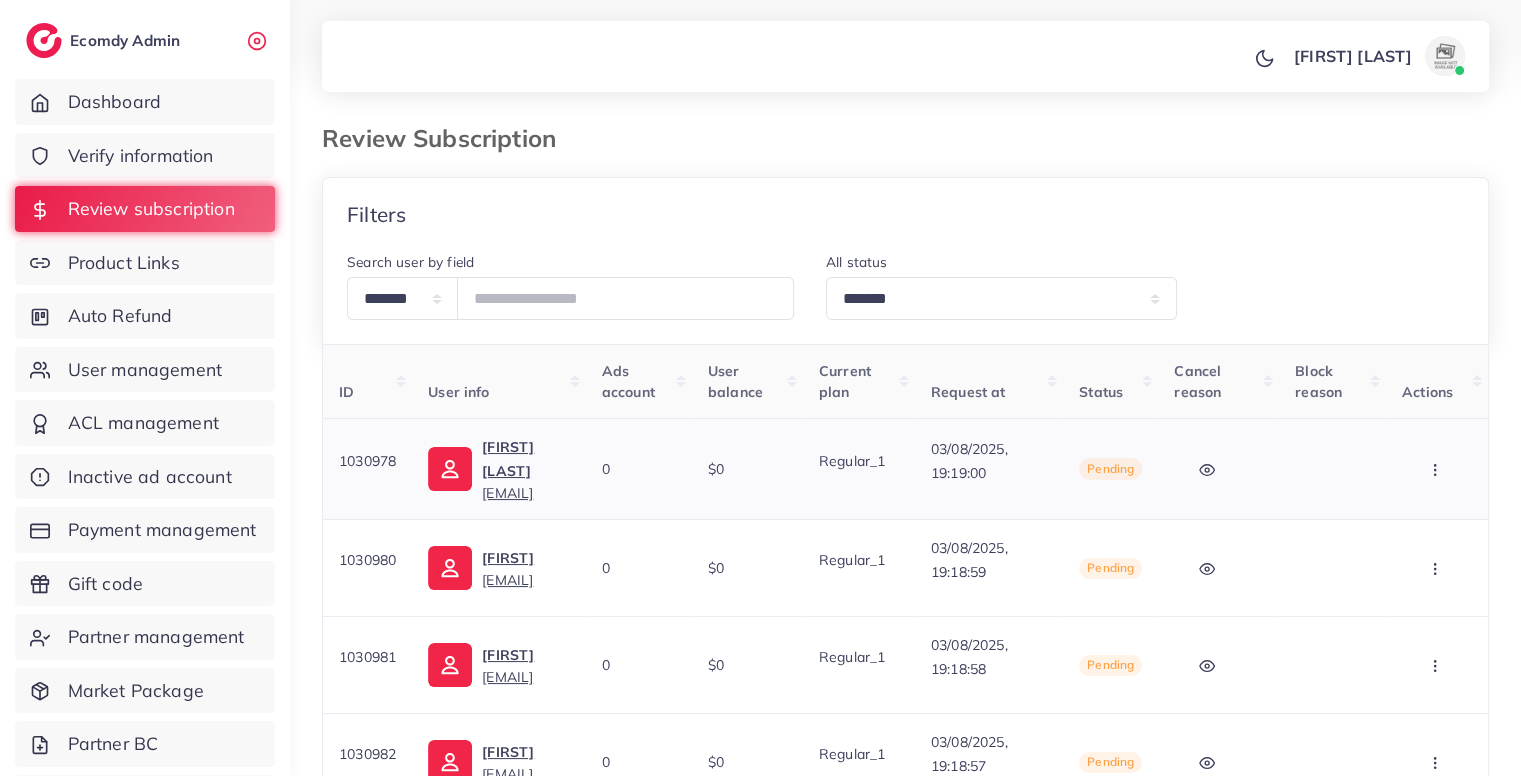 click 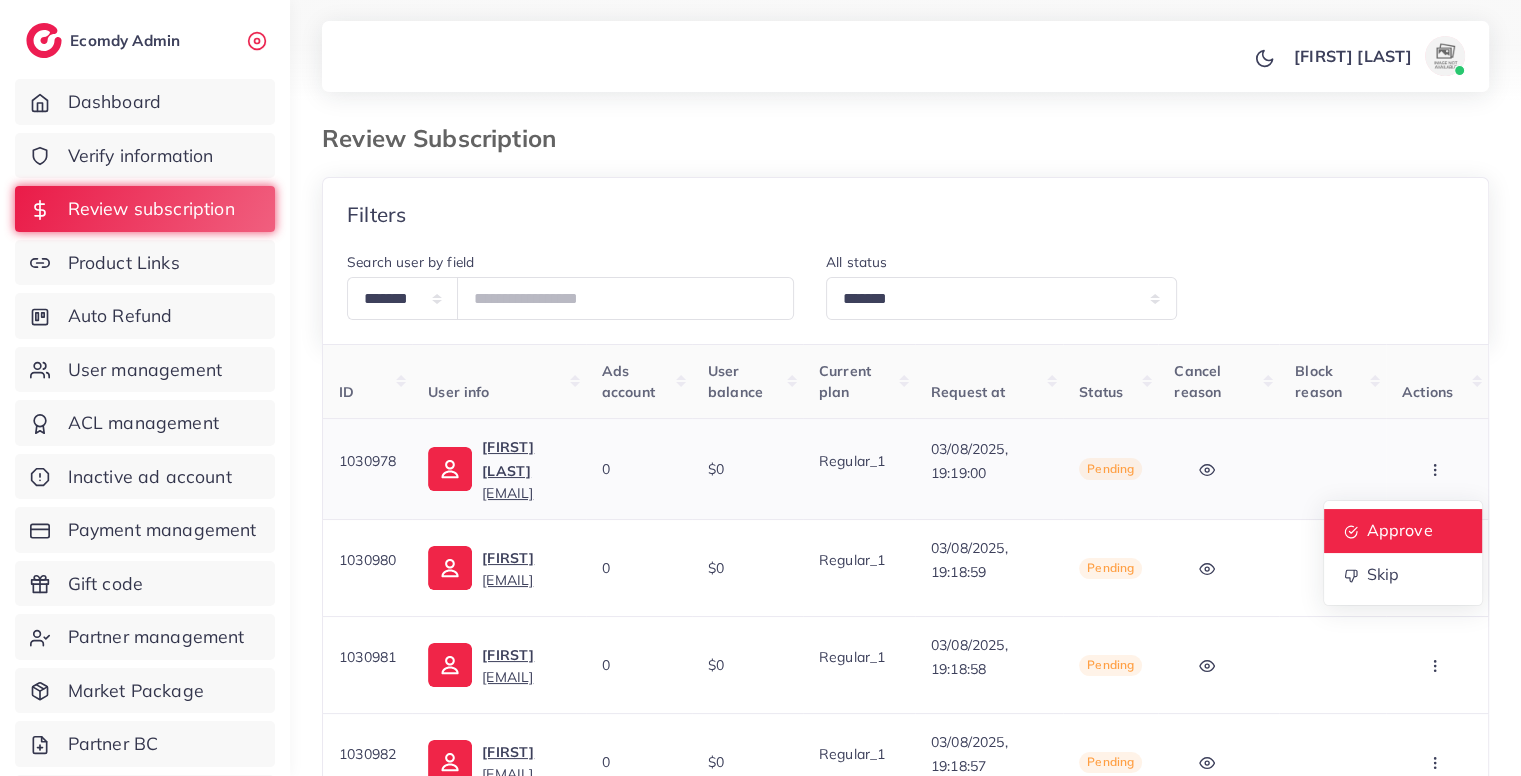 click on "Approve" at bounding box center [1399, 530] 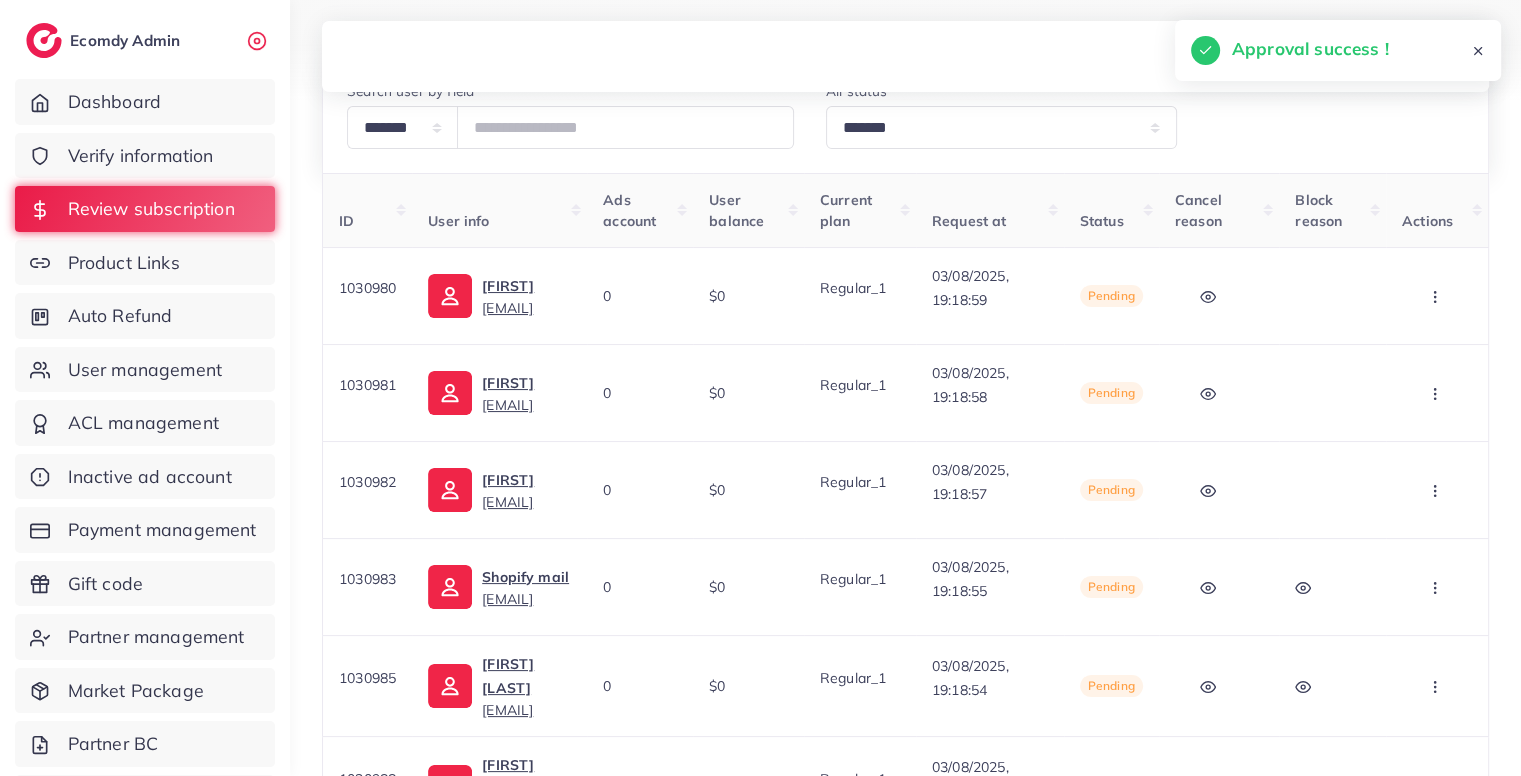 scroll, scrollTop: 172, scrollLeft: 0, axis: vertical 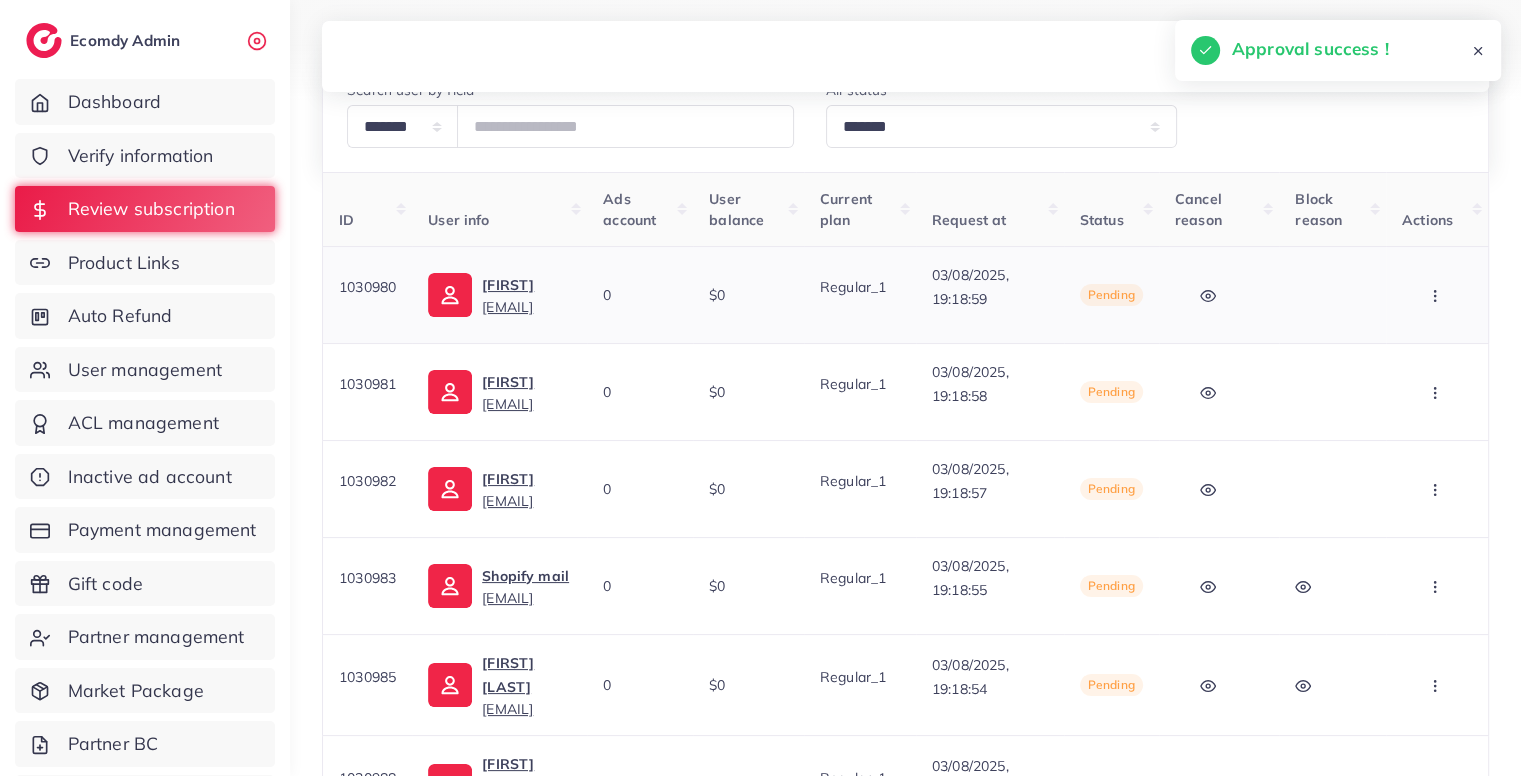 click at bounding box center [1437, 294] 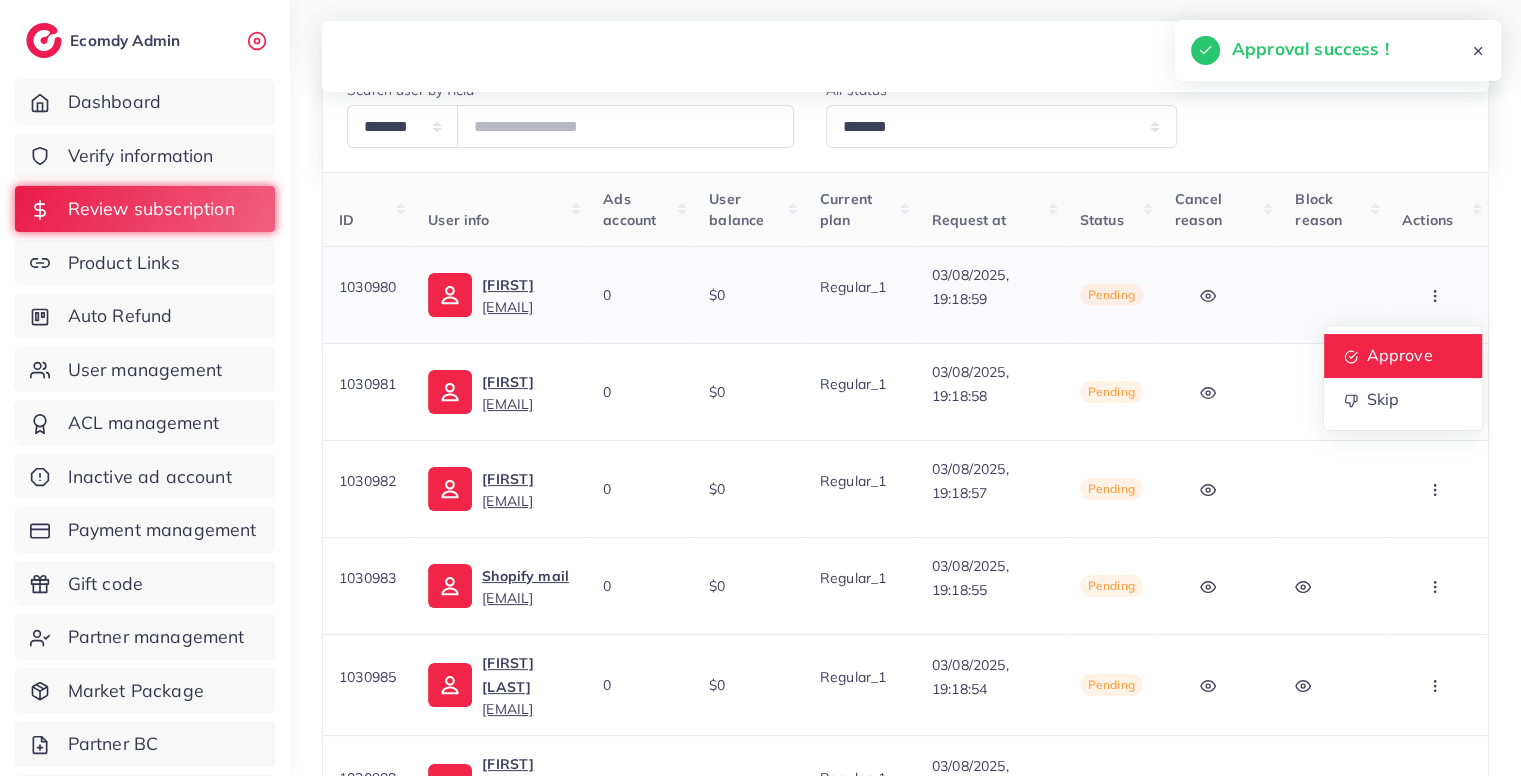 click on "Approve" at bounding box center [1399, 356] 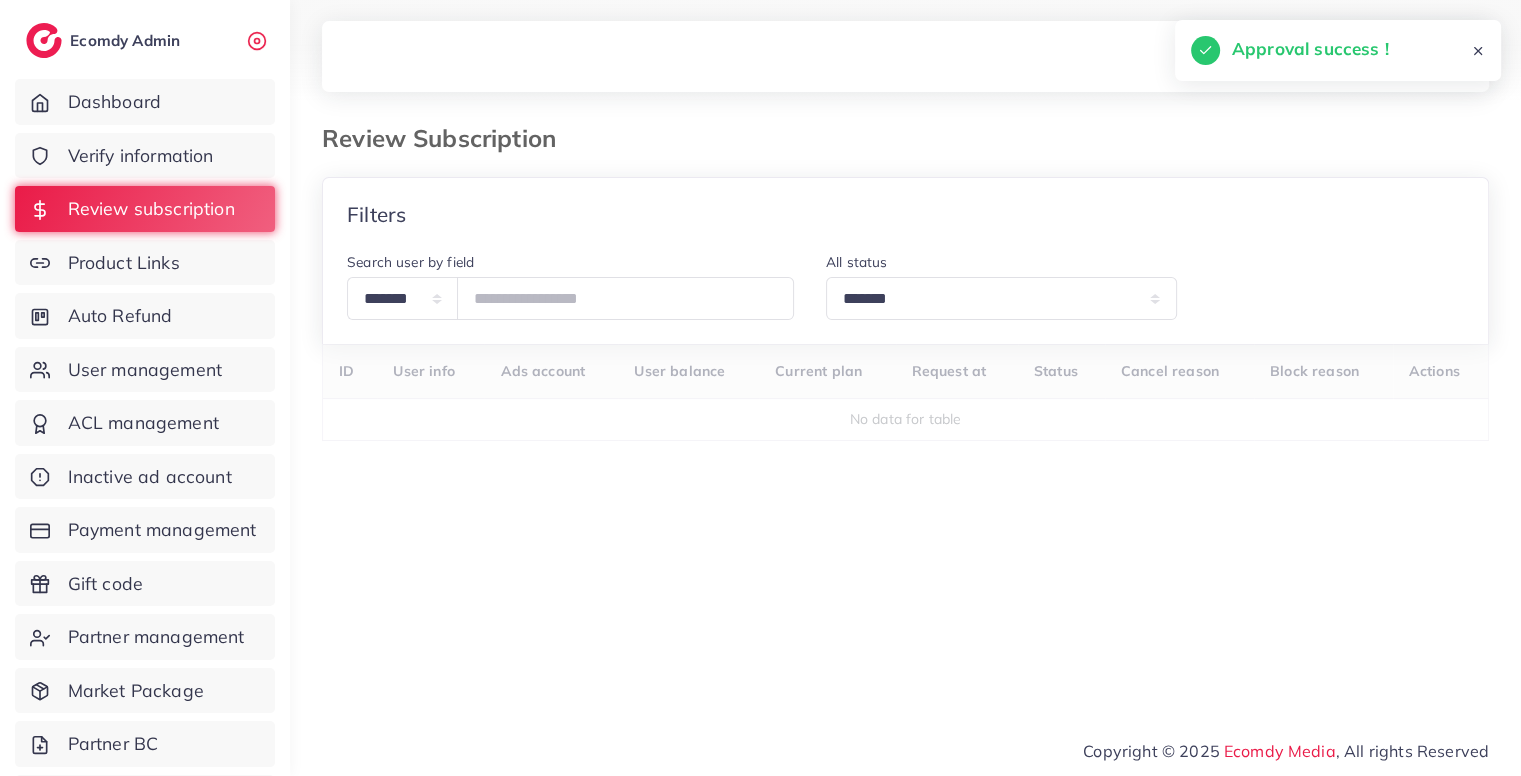scroll, scrollTop: 0, scrollLeft: 0, axis: both 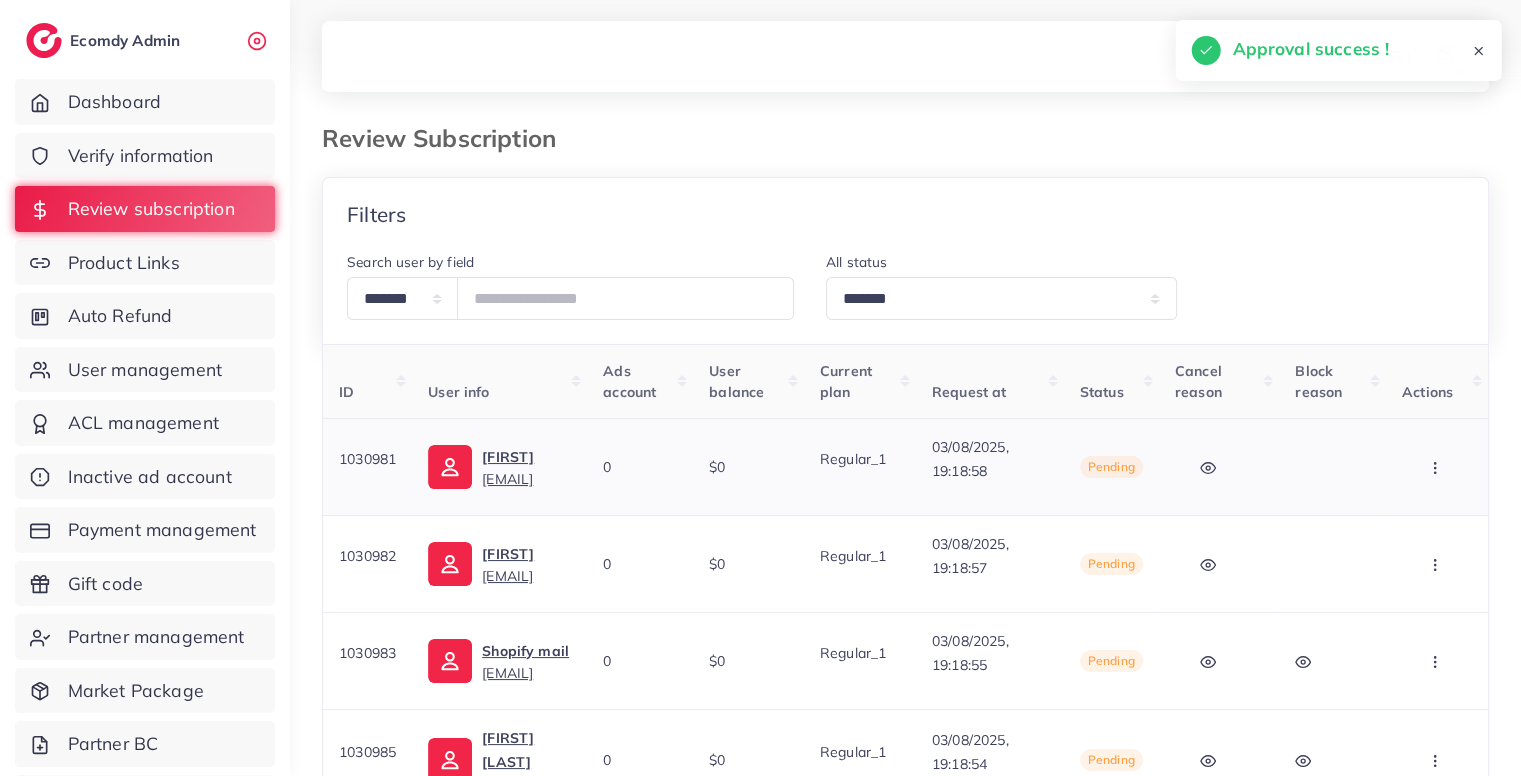 click at bounding box center [1437, 466] 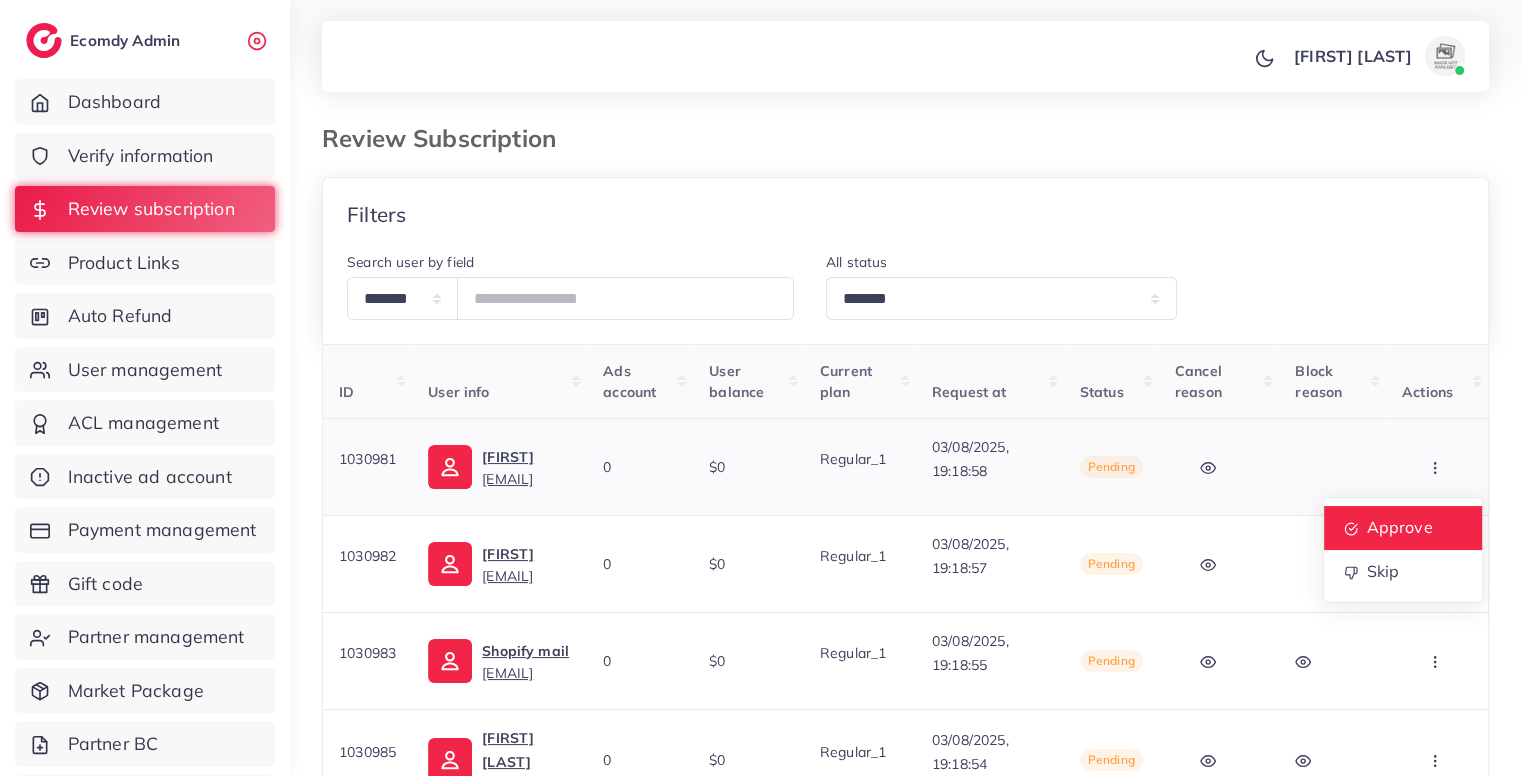 click on "Approve" at bounding box center [1399, 528] 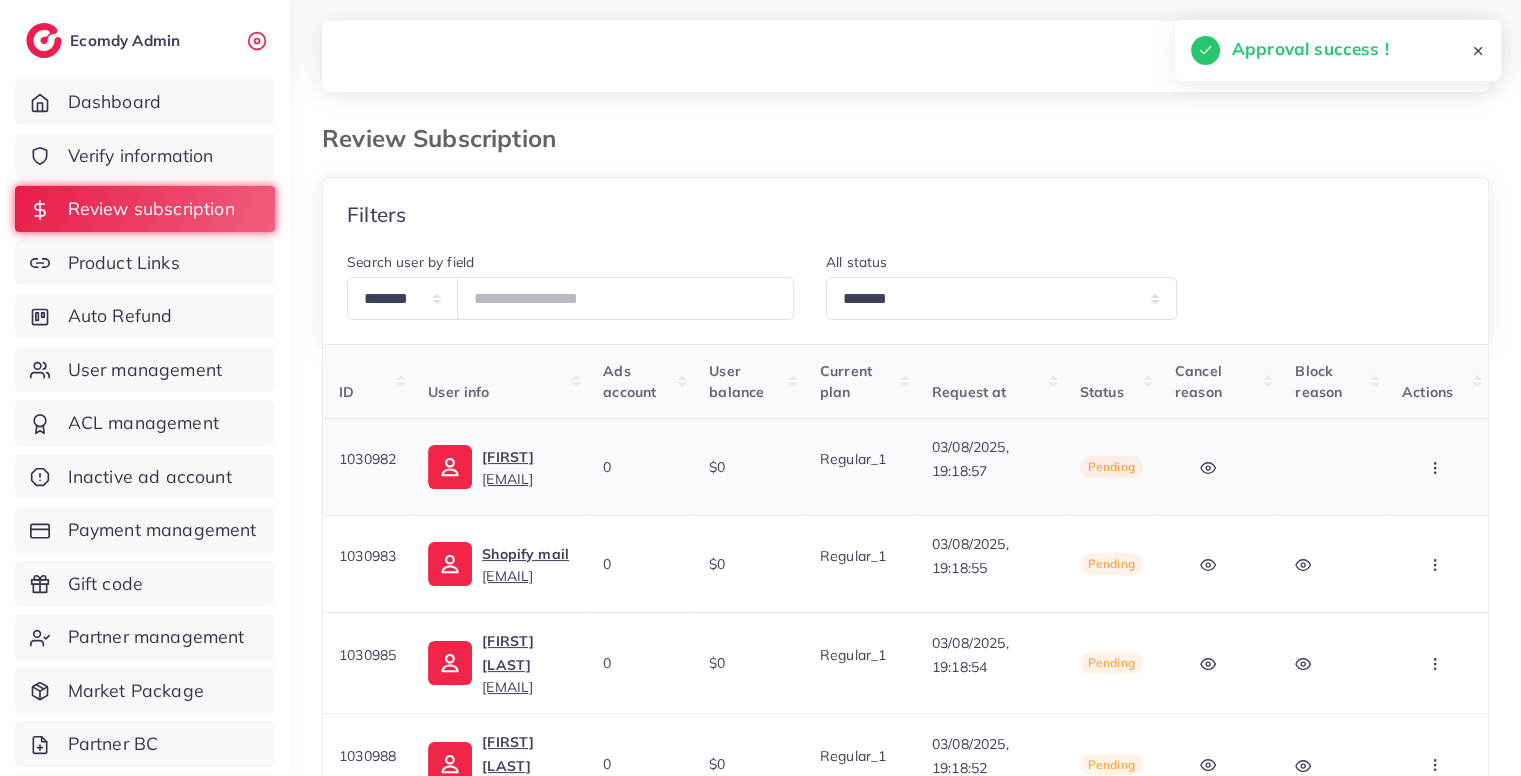 click at bounding box center (1437, 466) 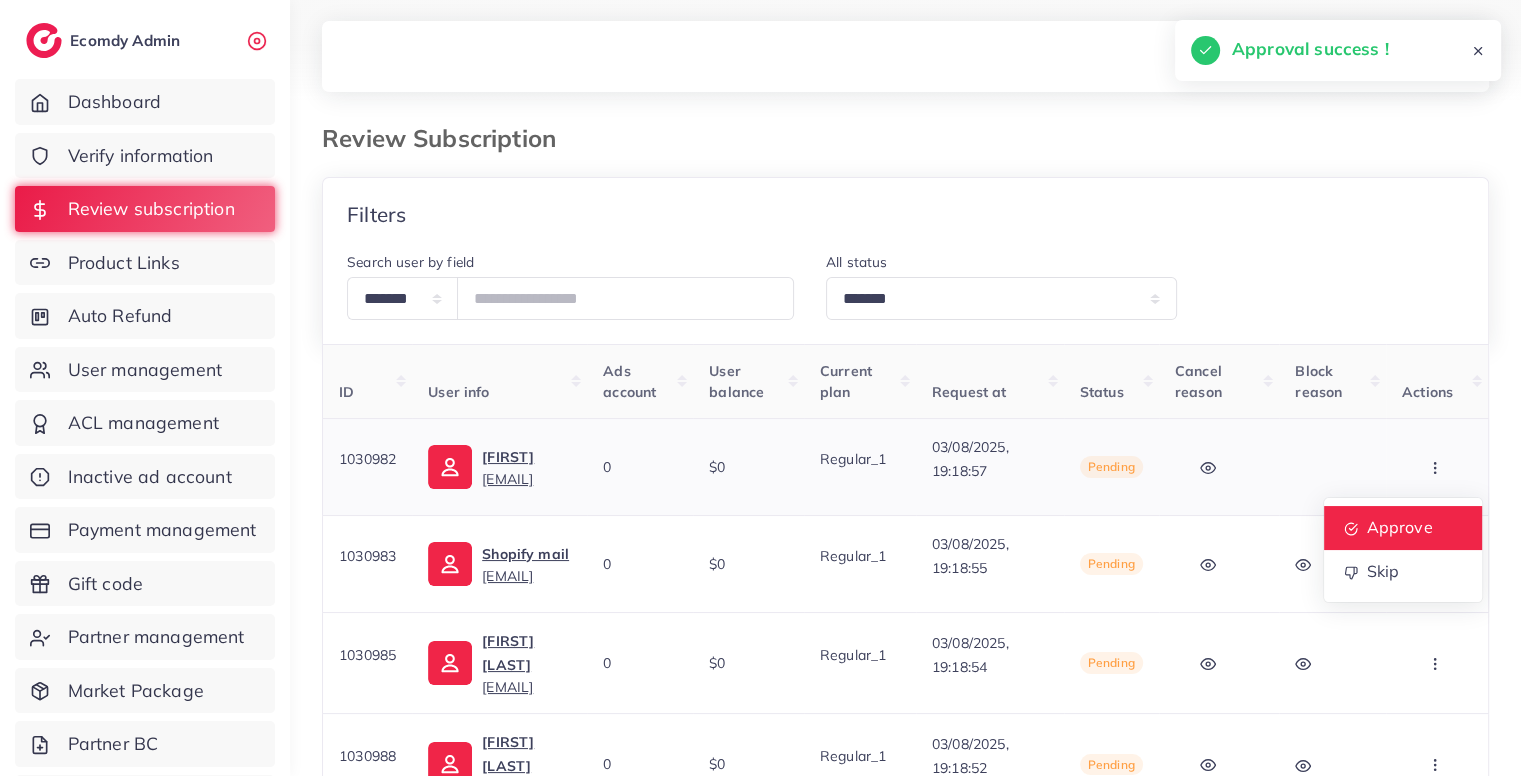 click on "Approve" at bounding box center [1403, 528] 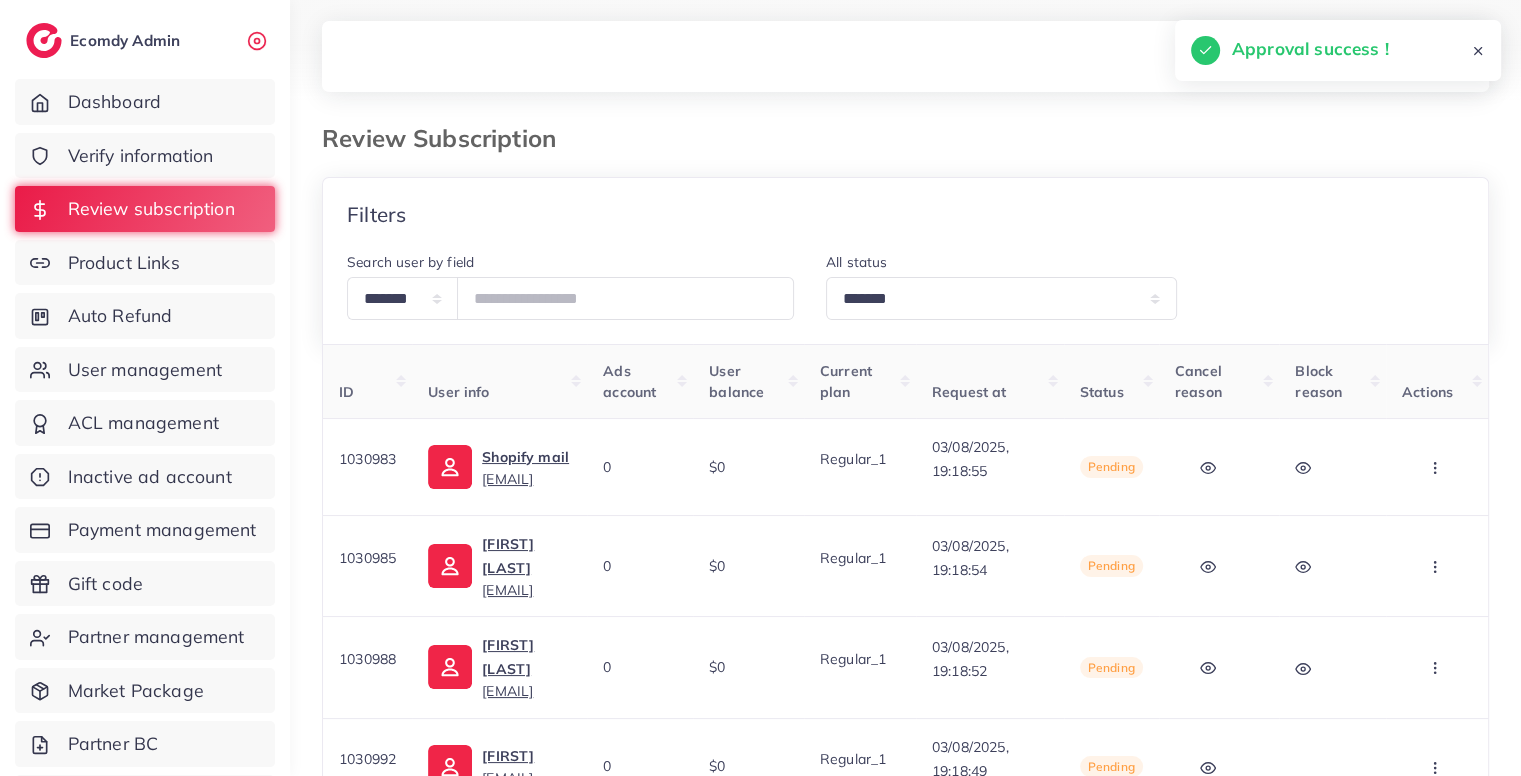 scroll, scrollTop: 223, scrollLeft: 0, axis: vertical 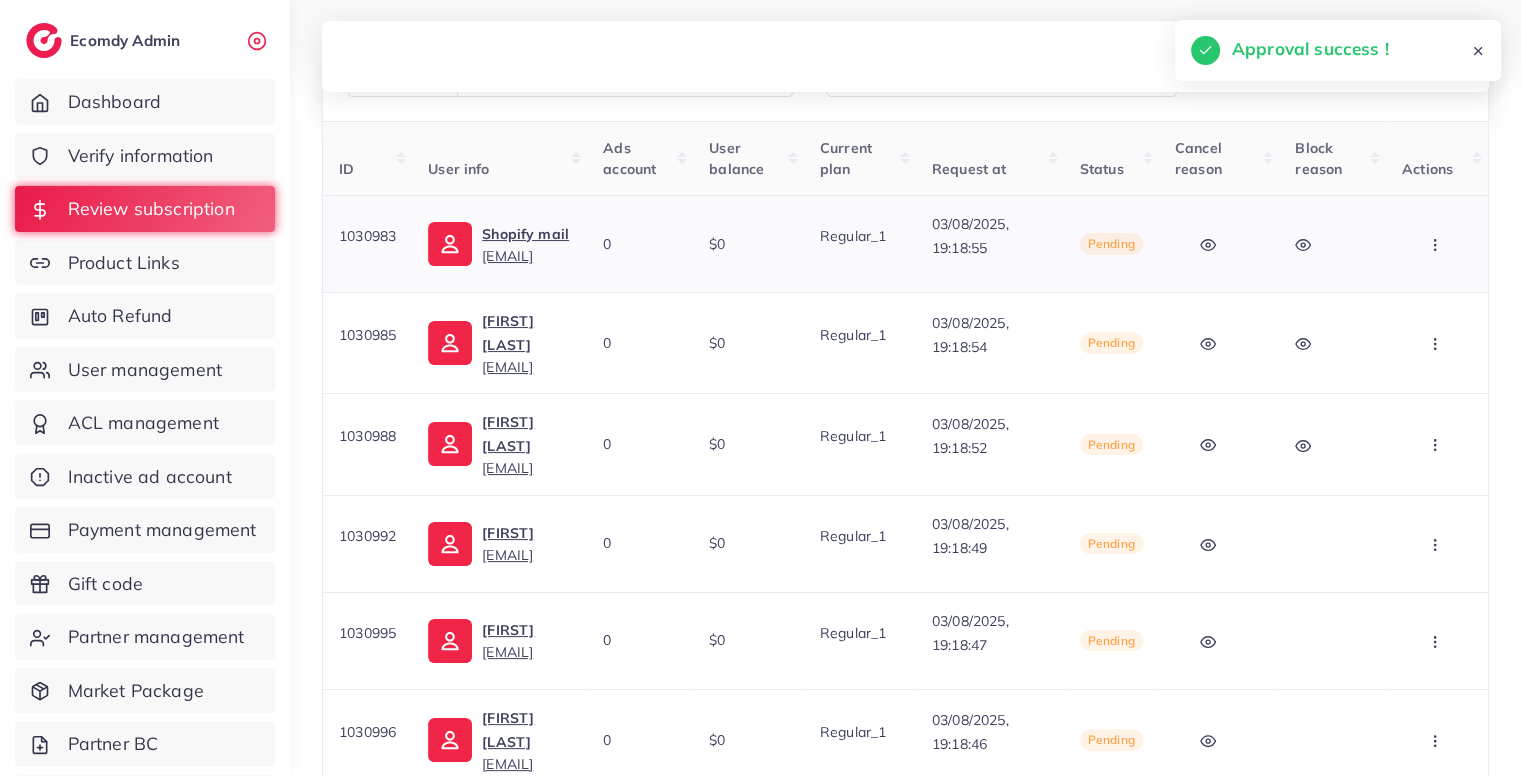 click at bounding box center (1437, 243) 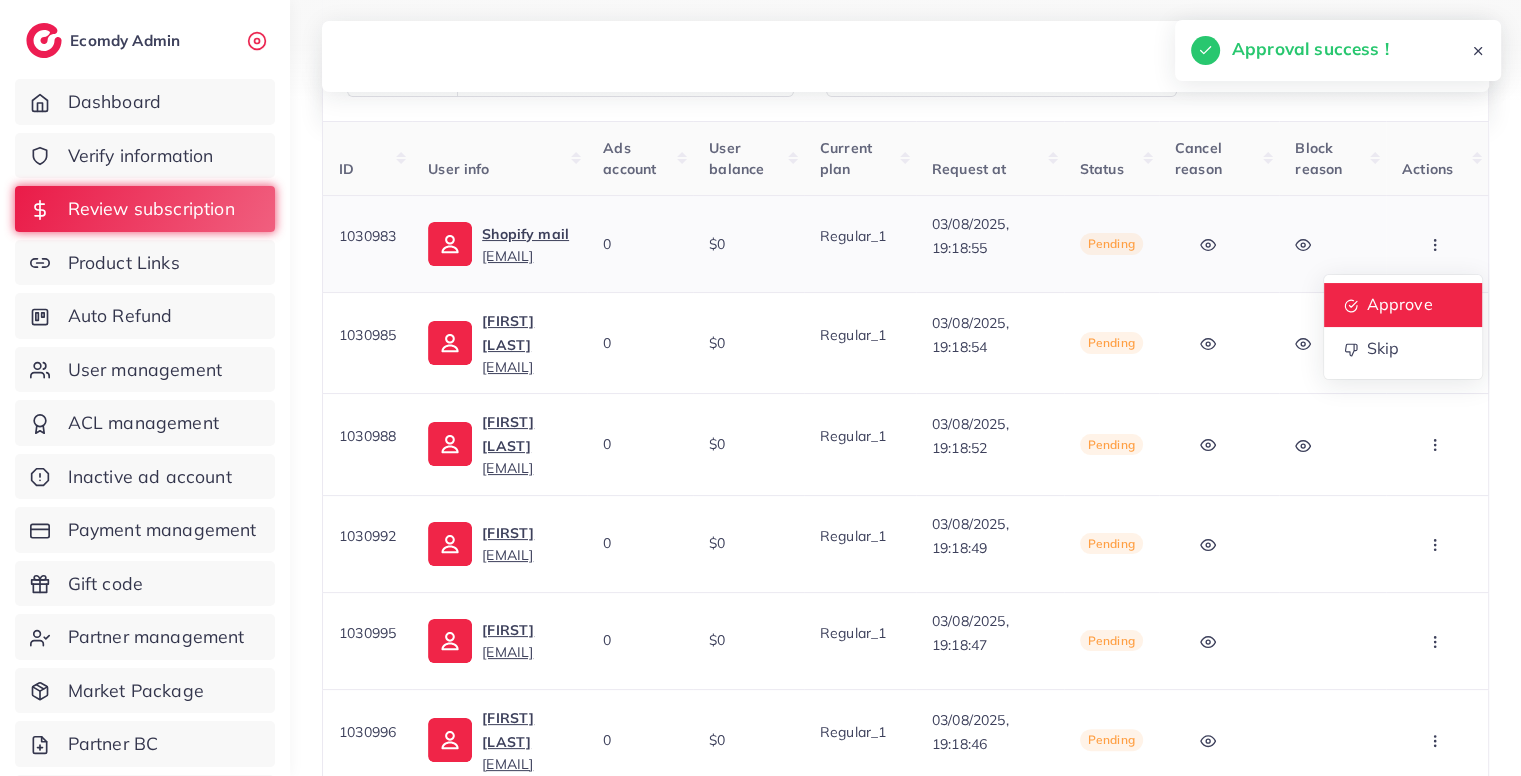 click on "Approve" at bounding box center (1403, 305) 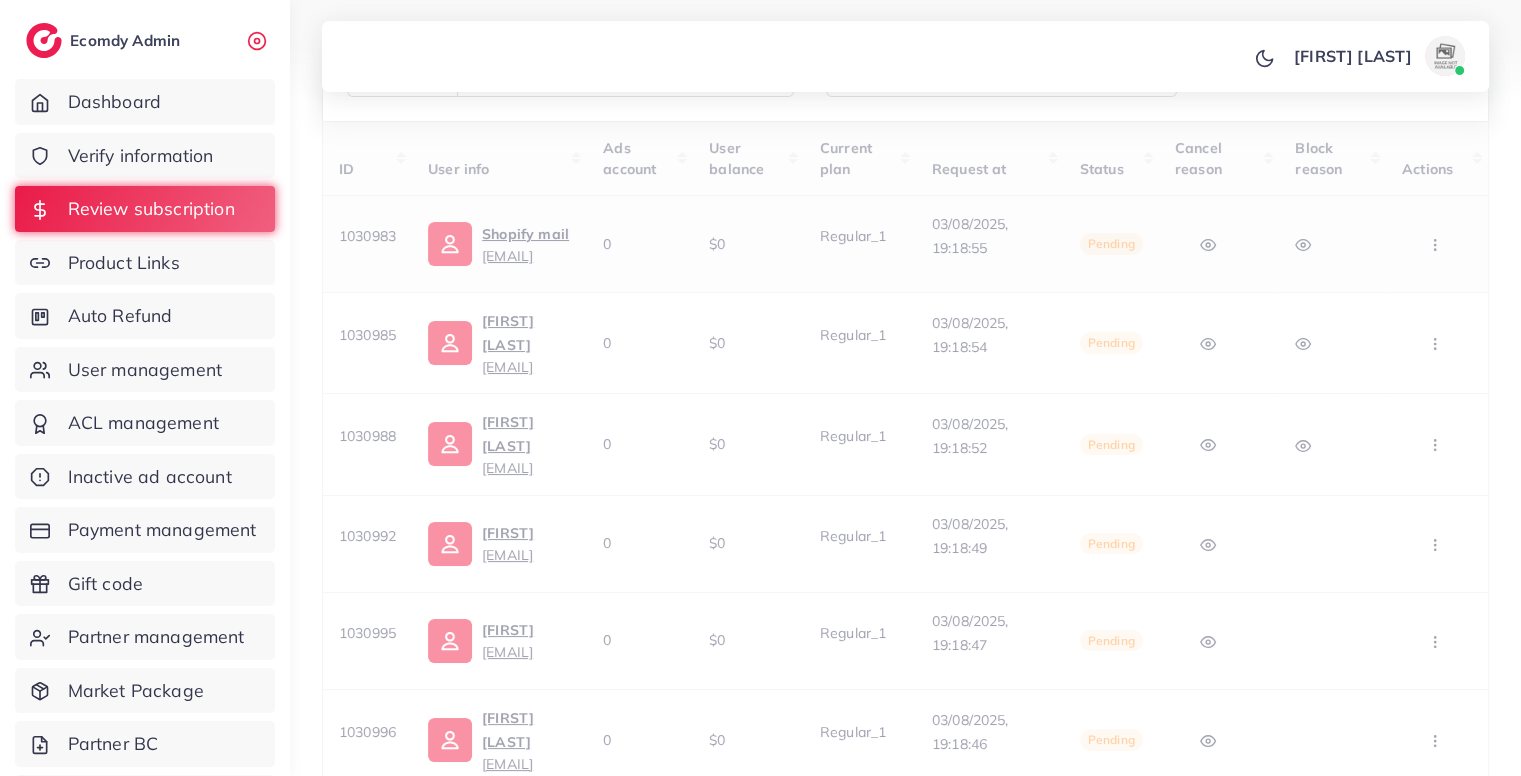 scroll, scrollTop: 0, scrollLeft: 0, axis: both 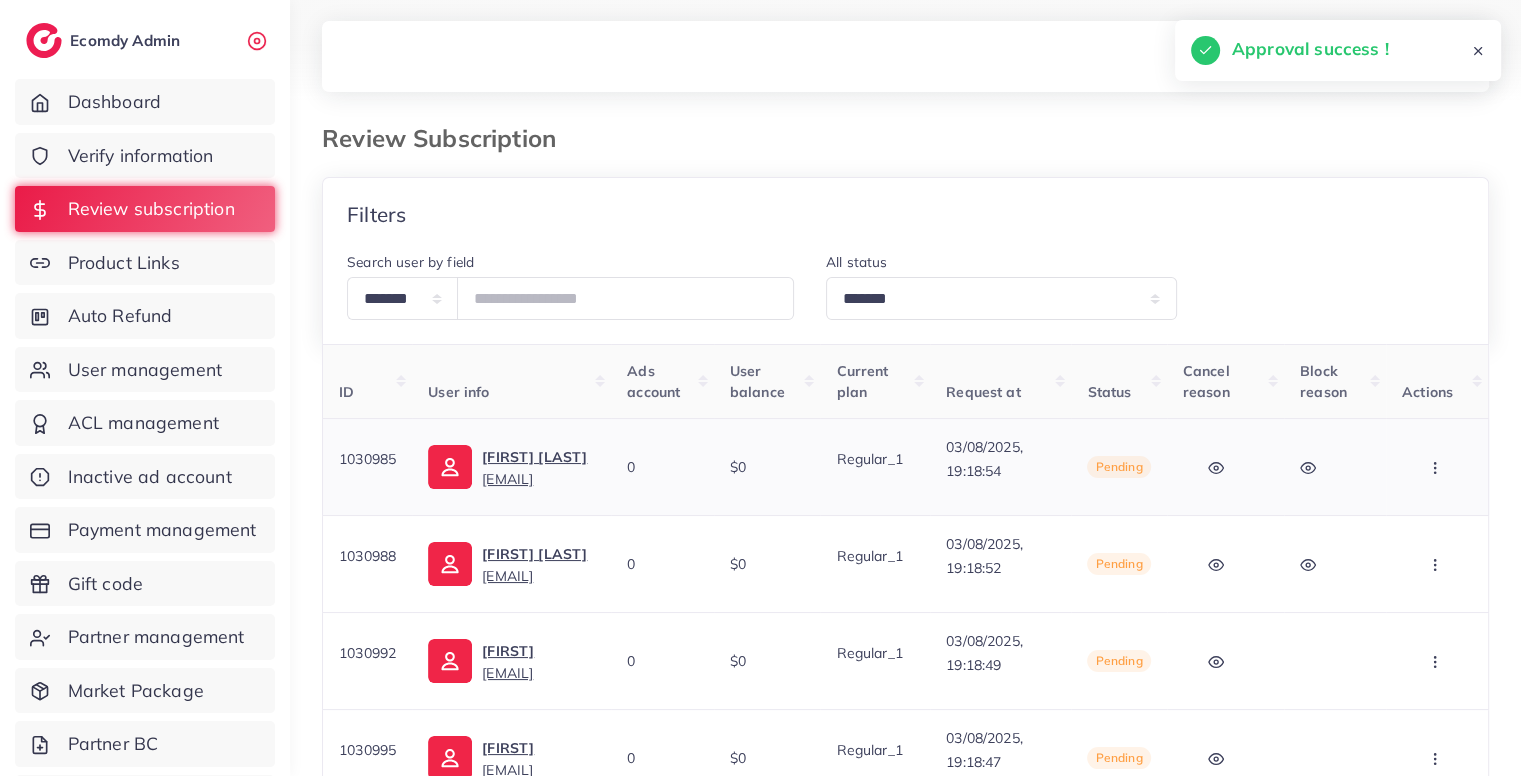 click at bounding box center (1437, 466) 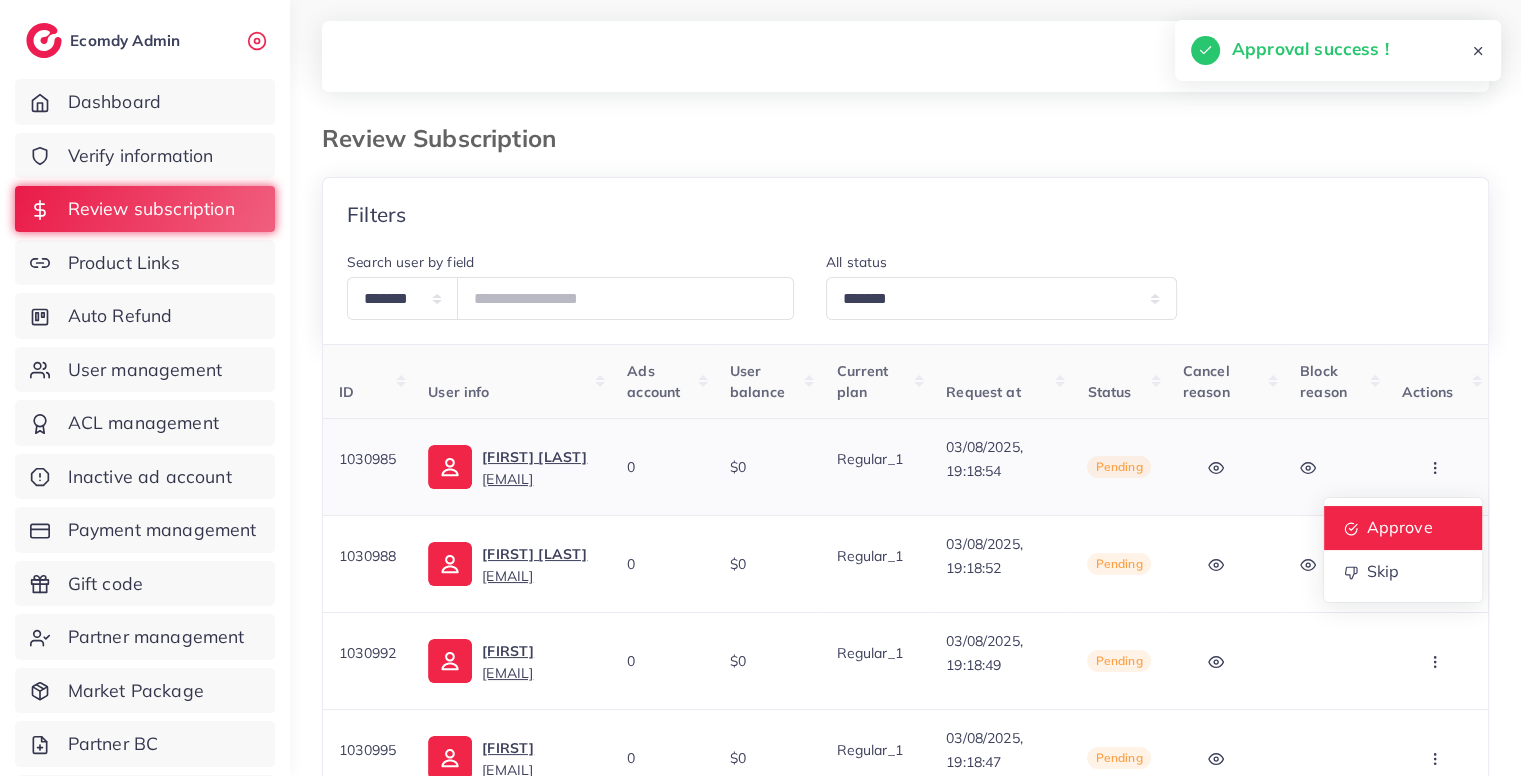 click on "Approve" at bounding box center (1399, 528) 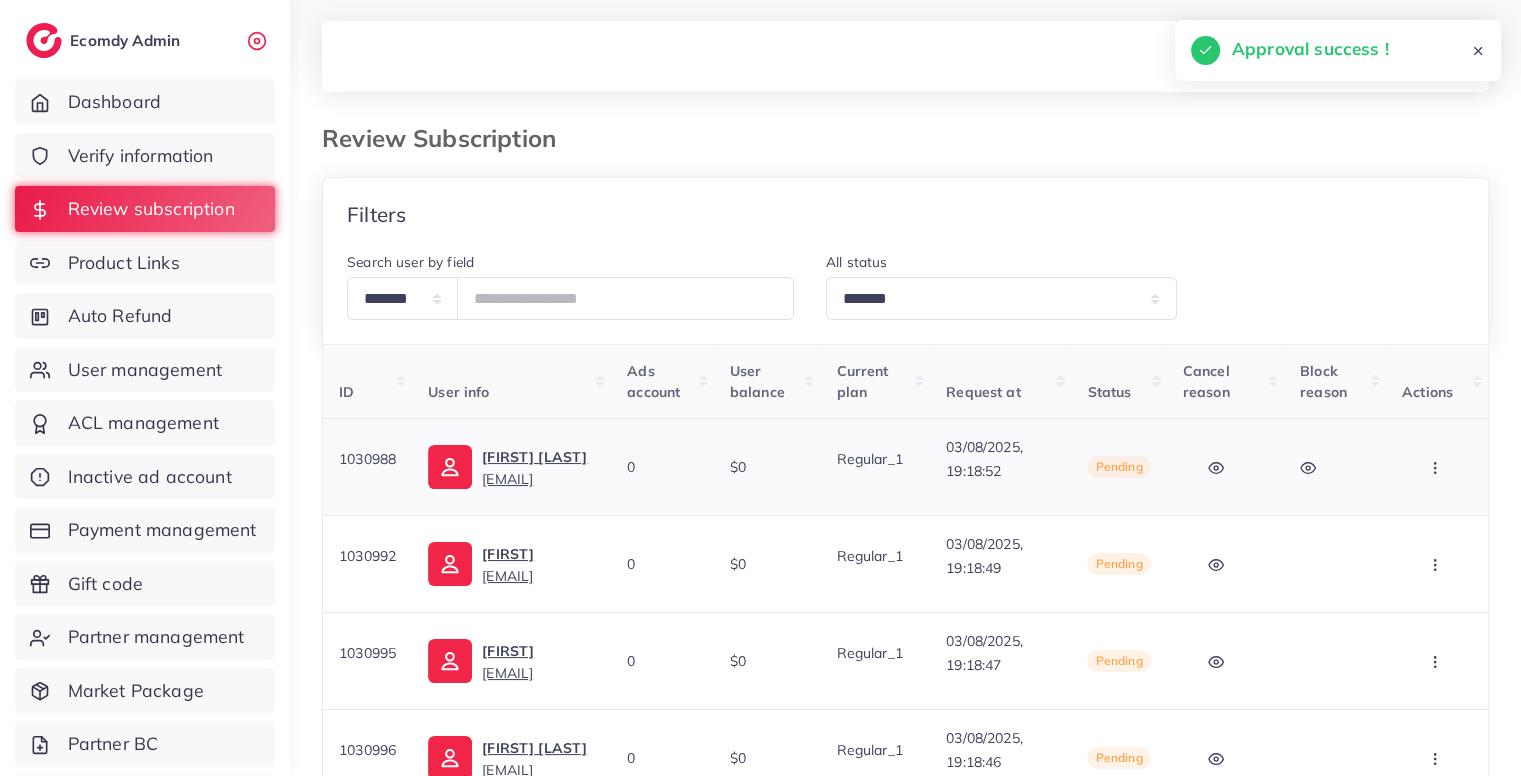 click at bounding box center [1437, 466] 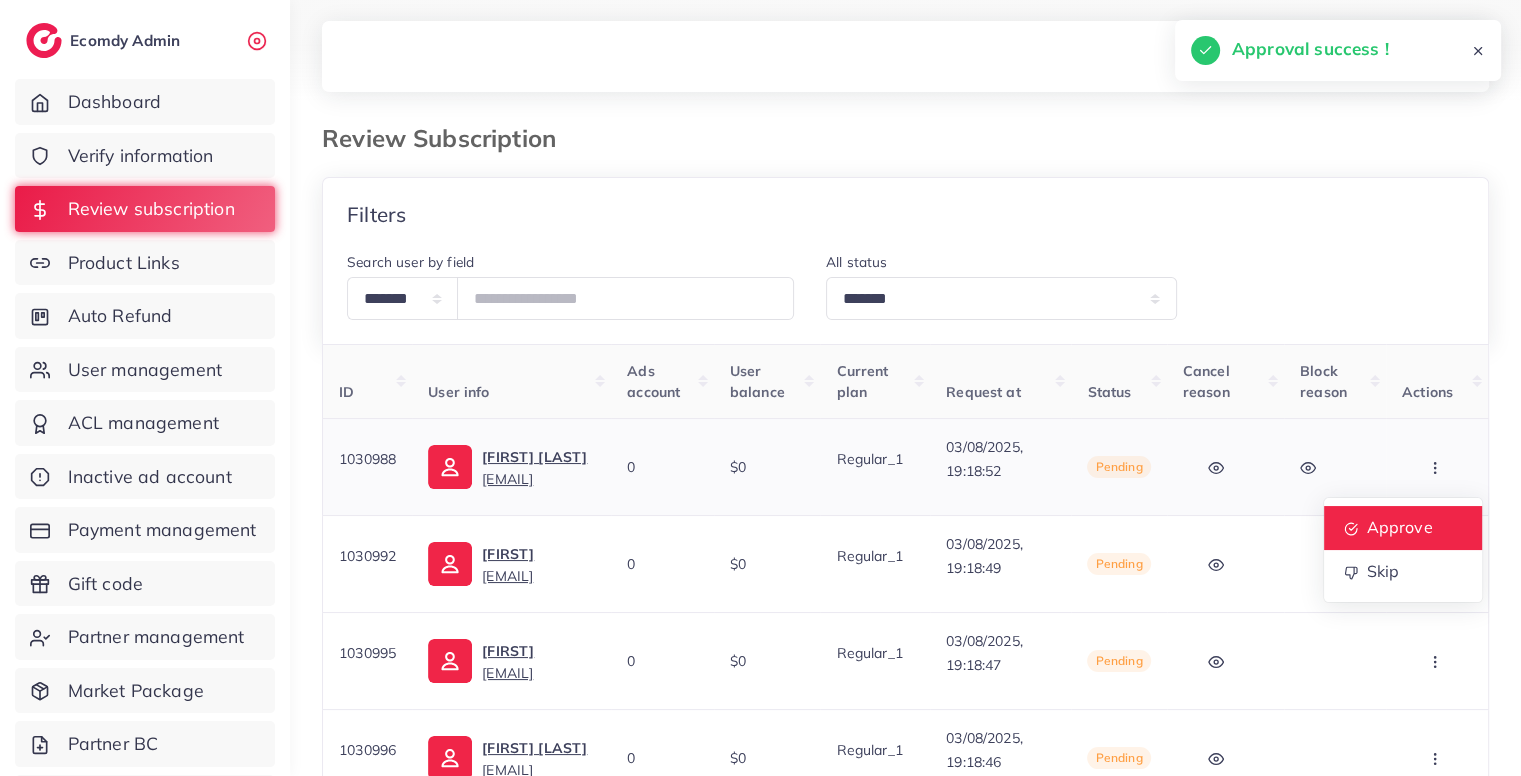 click on "Approve" at bounding box center [1399, 528] 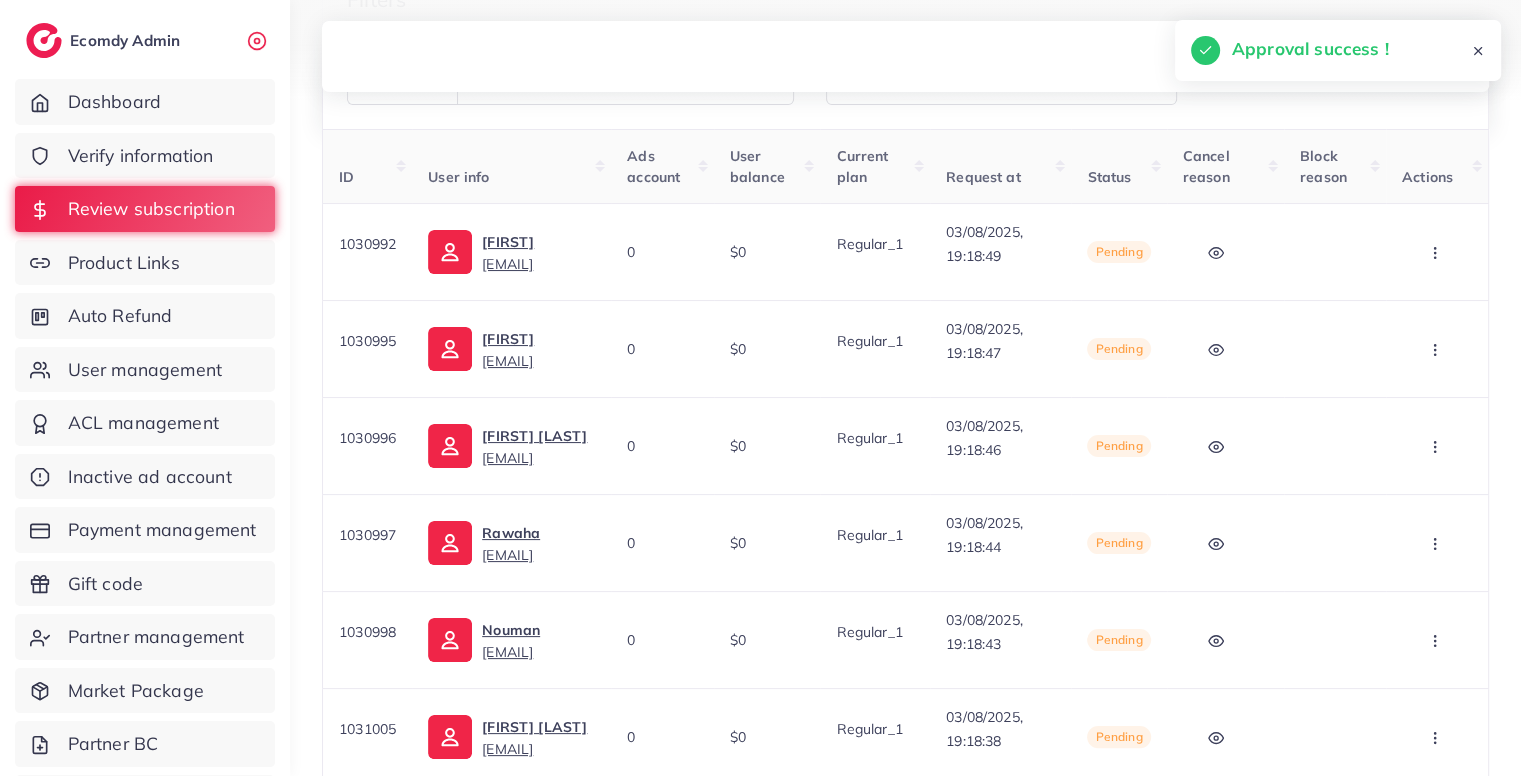 scroll, scrollTop: 216, scrollLeft: 0, axis: vertical 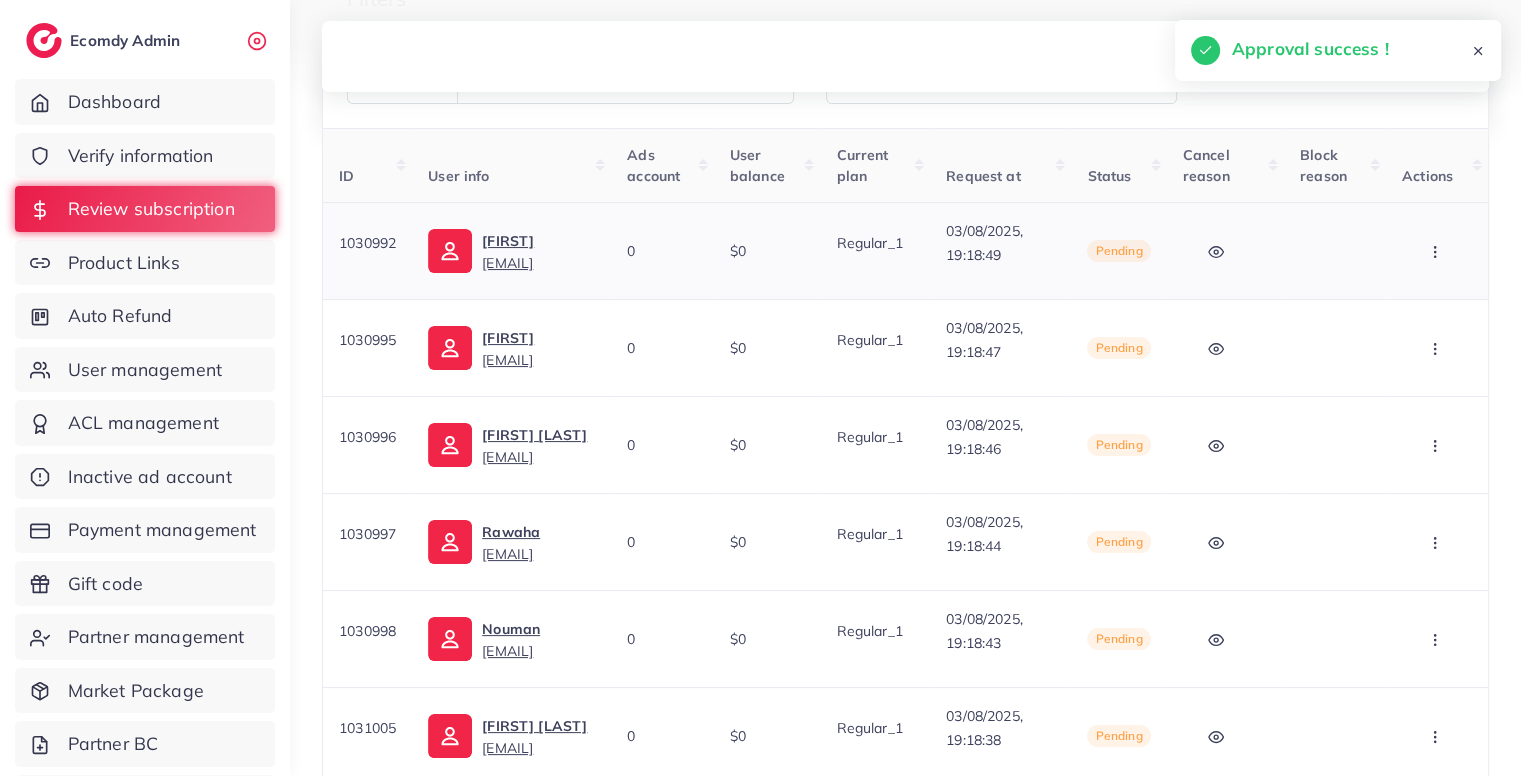 click 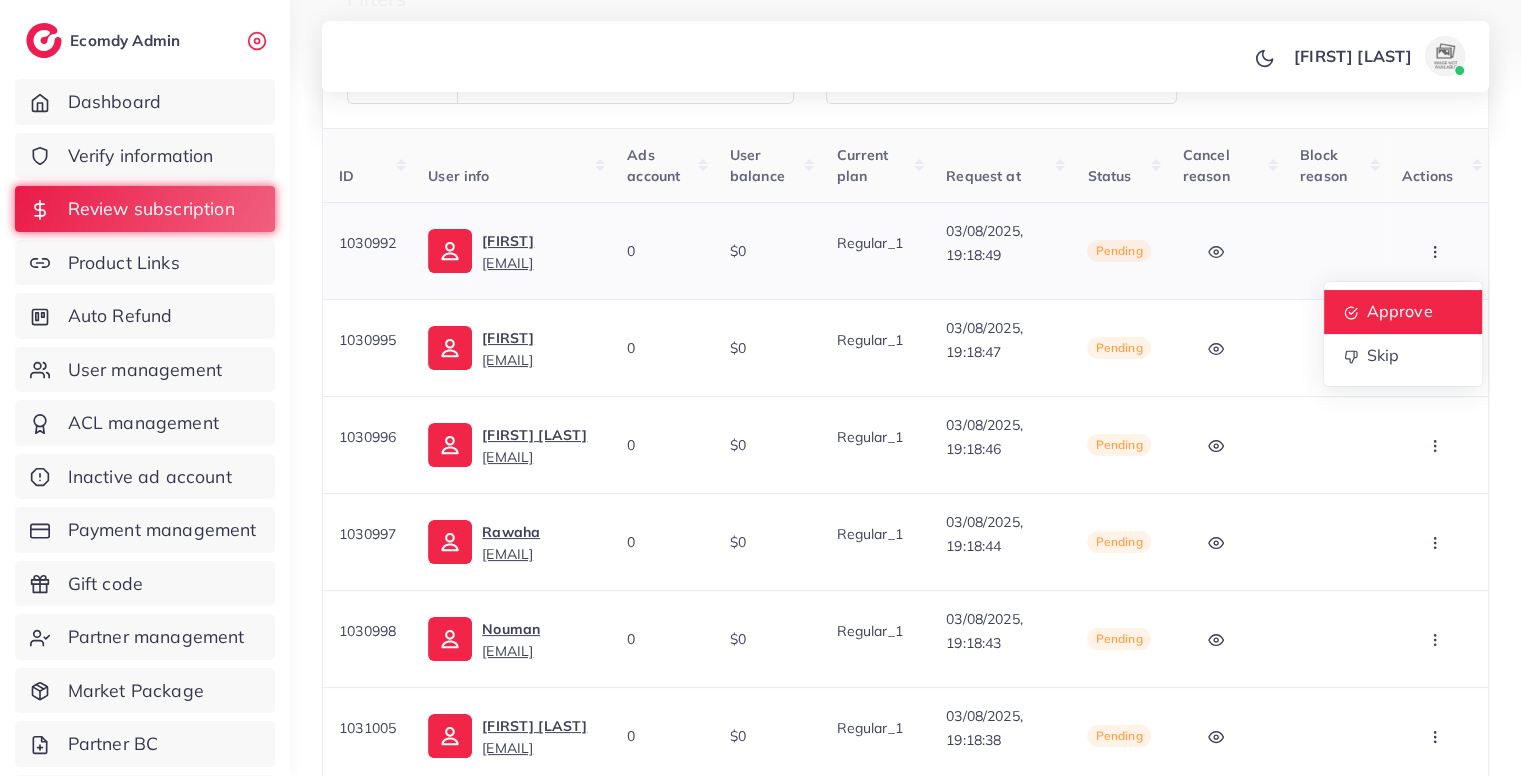 click on "Approve" at bounding box center [1403, 312] 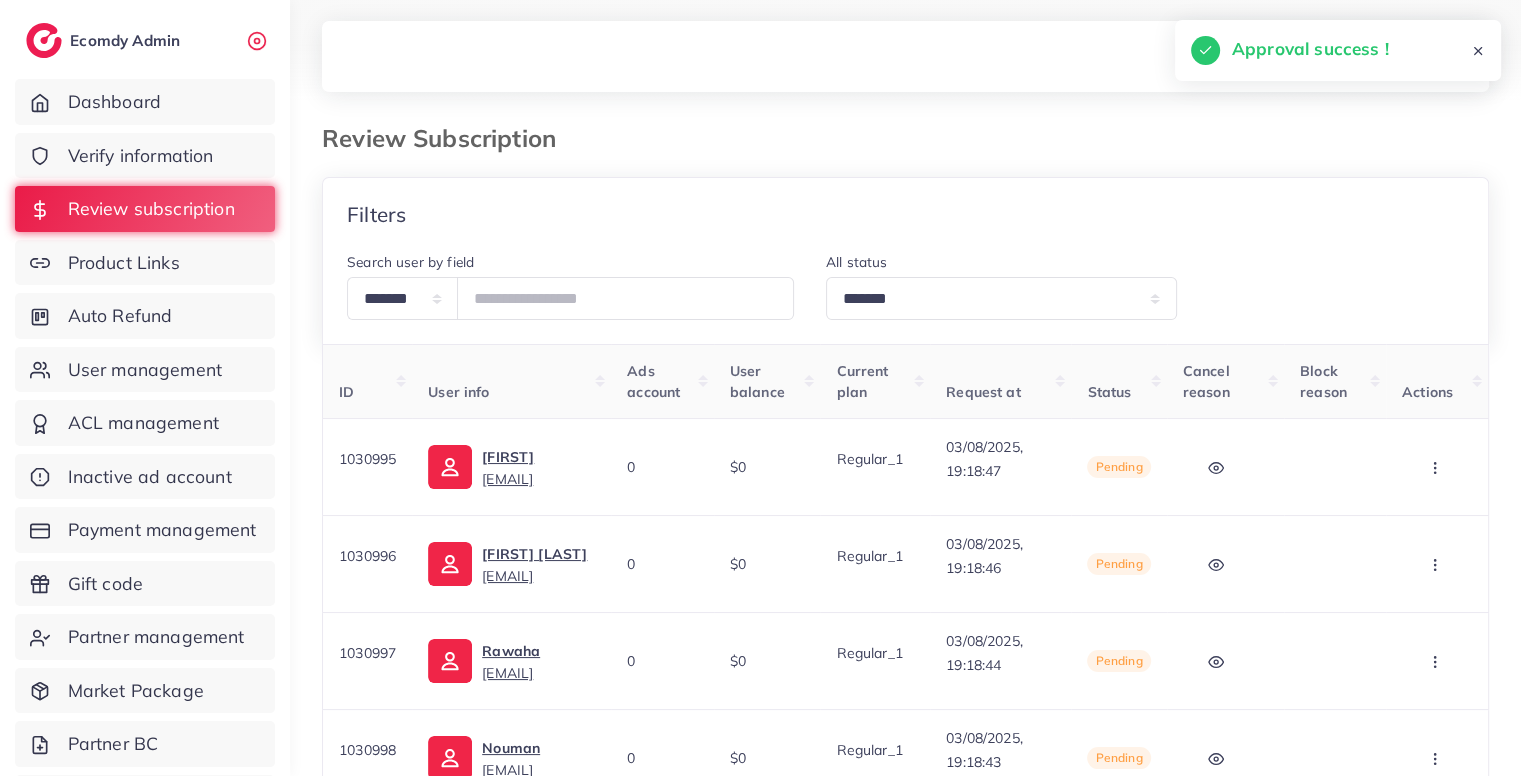scroll, scrollTop: 184, scrollLeft: 0, axis: vertical 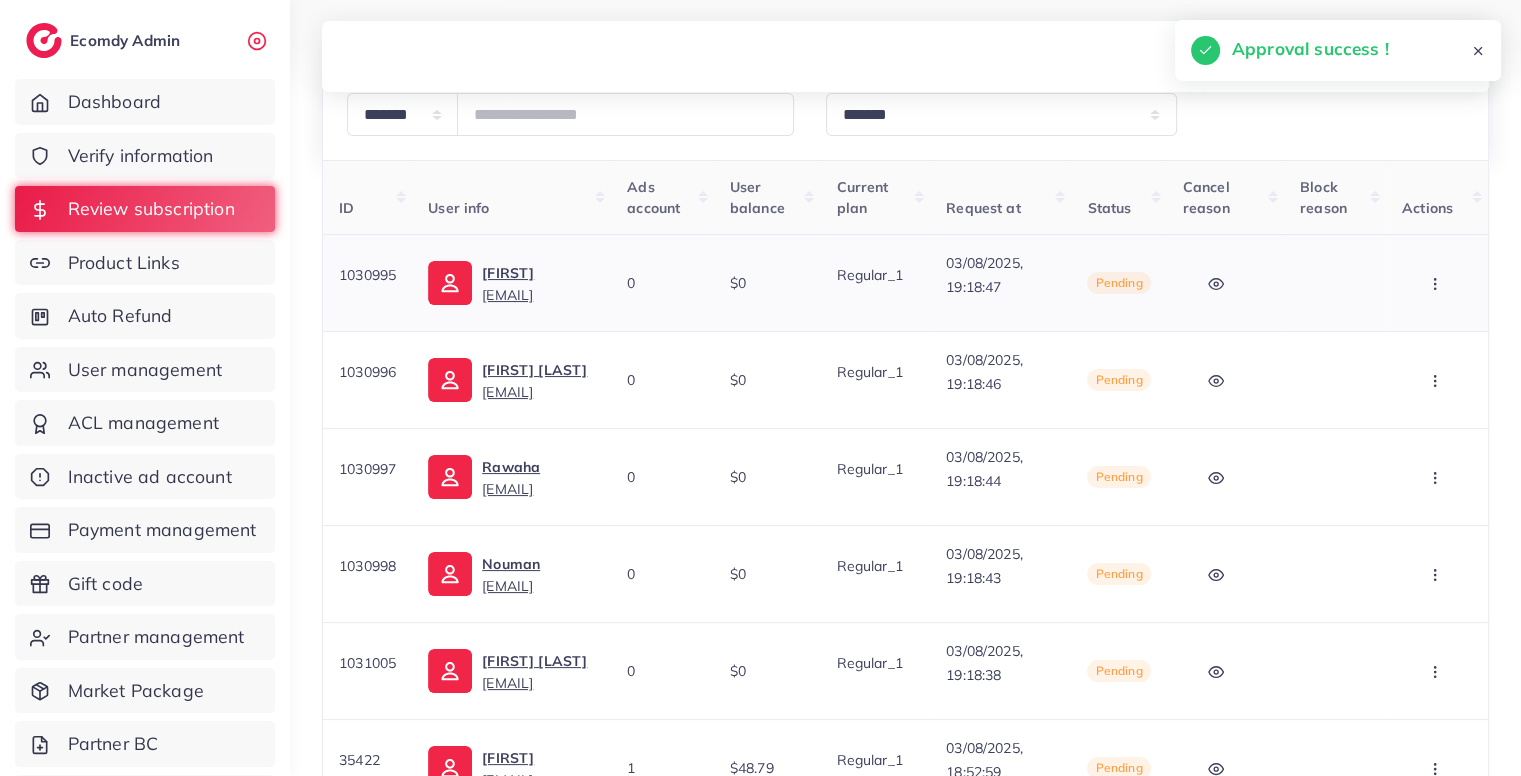 click at bounding box center [1437, 282] 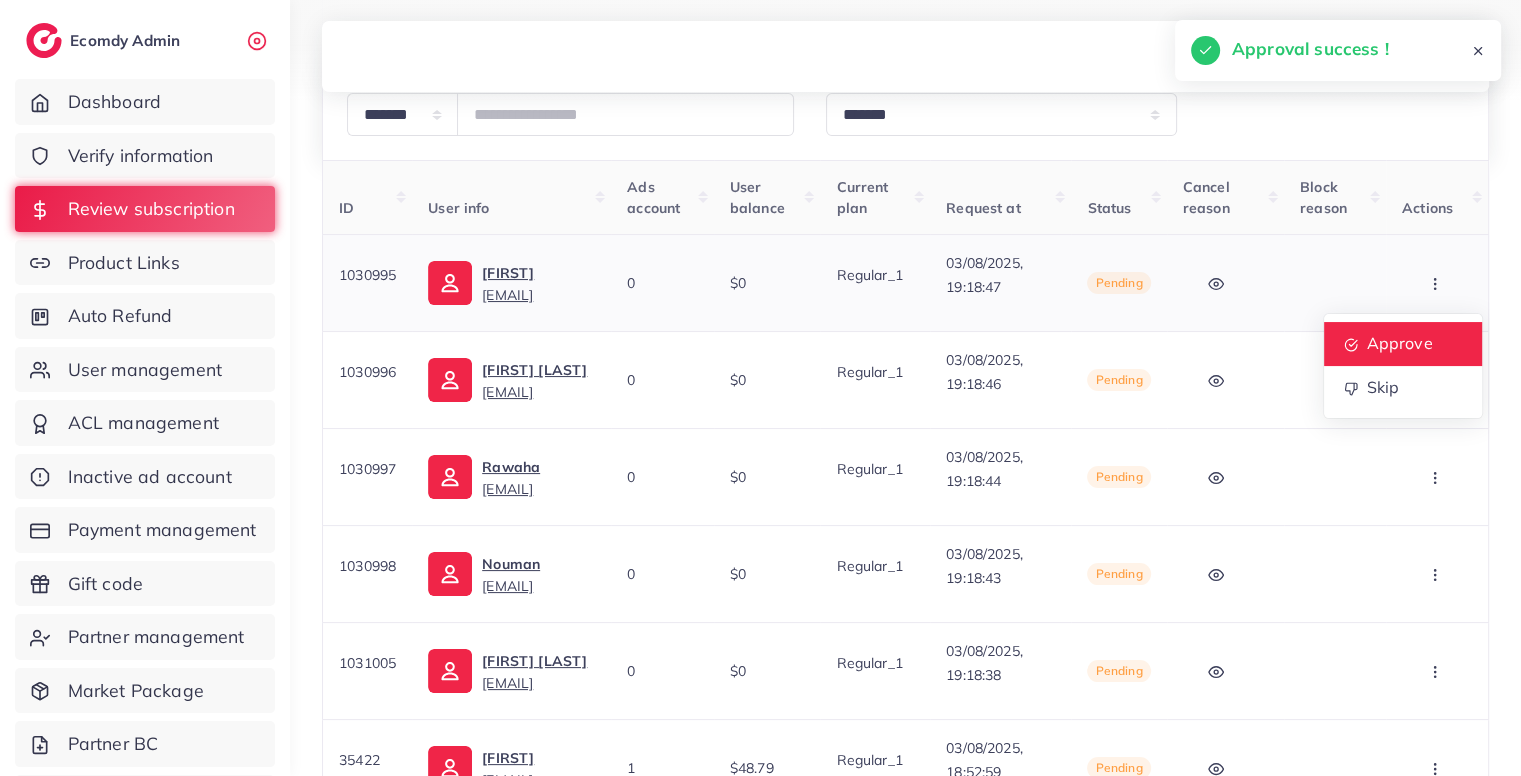 click on "Approve" at bounding box center (1399, 344) 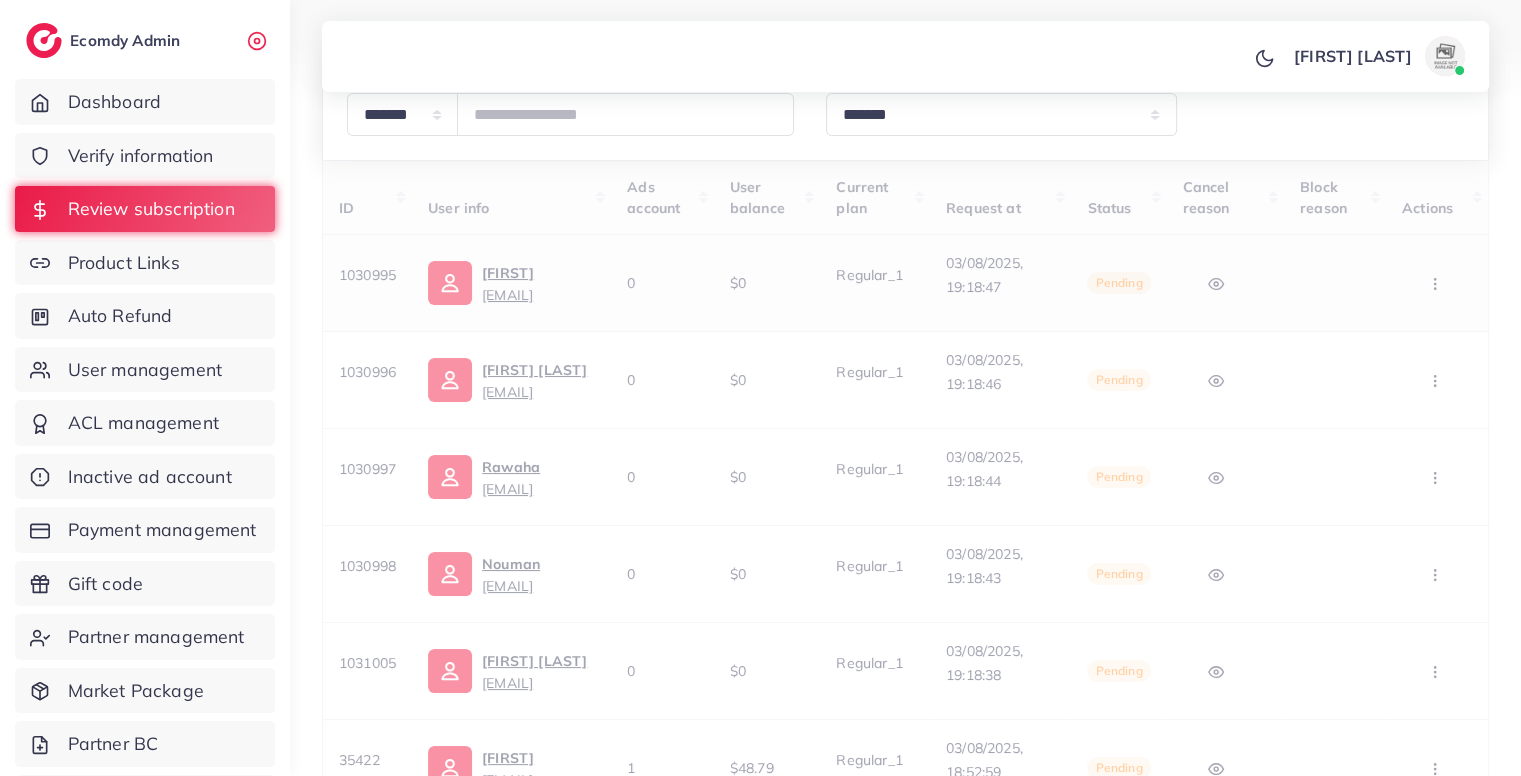 scroll, scrollTop: 0, scrollLeft: 0, axis: both 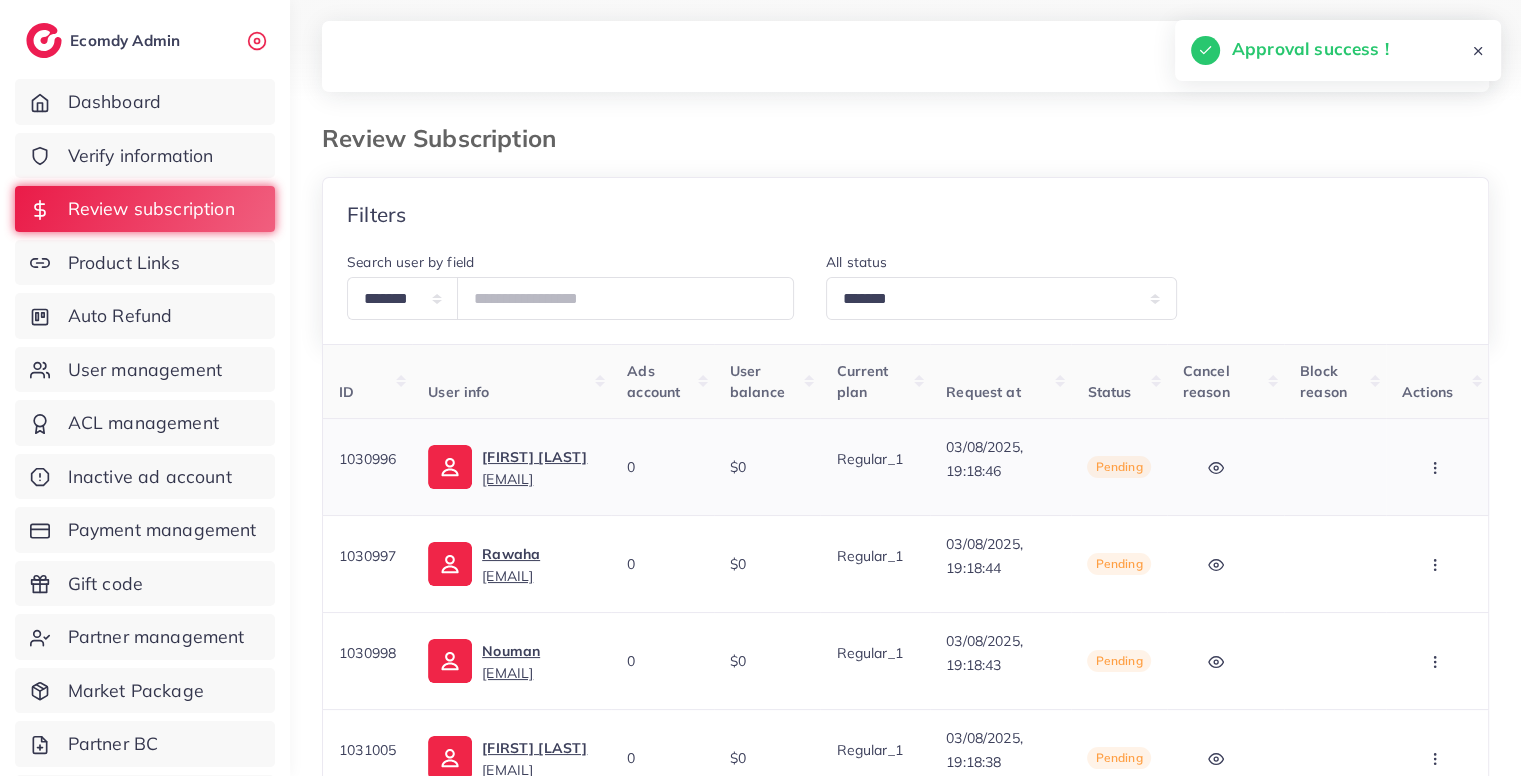 click at bounding box center (1437, 466) 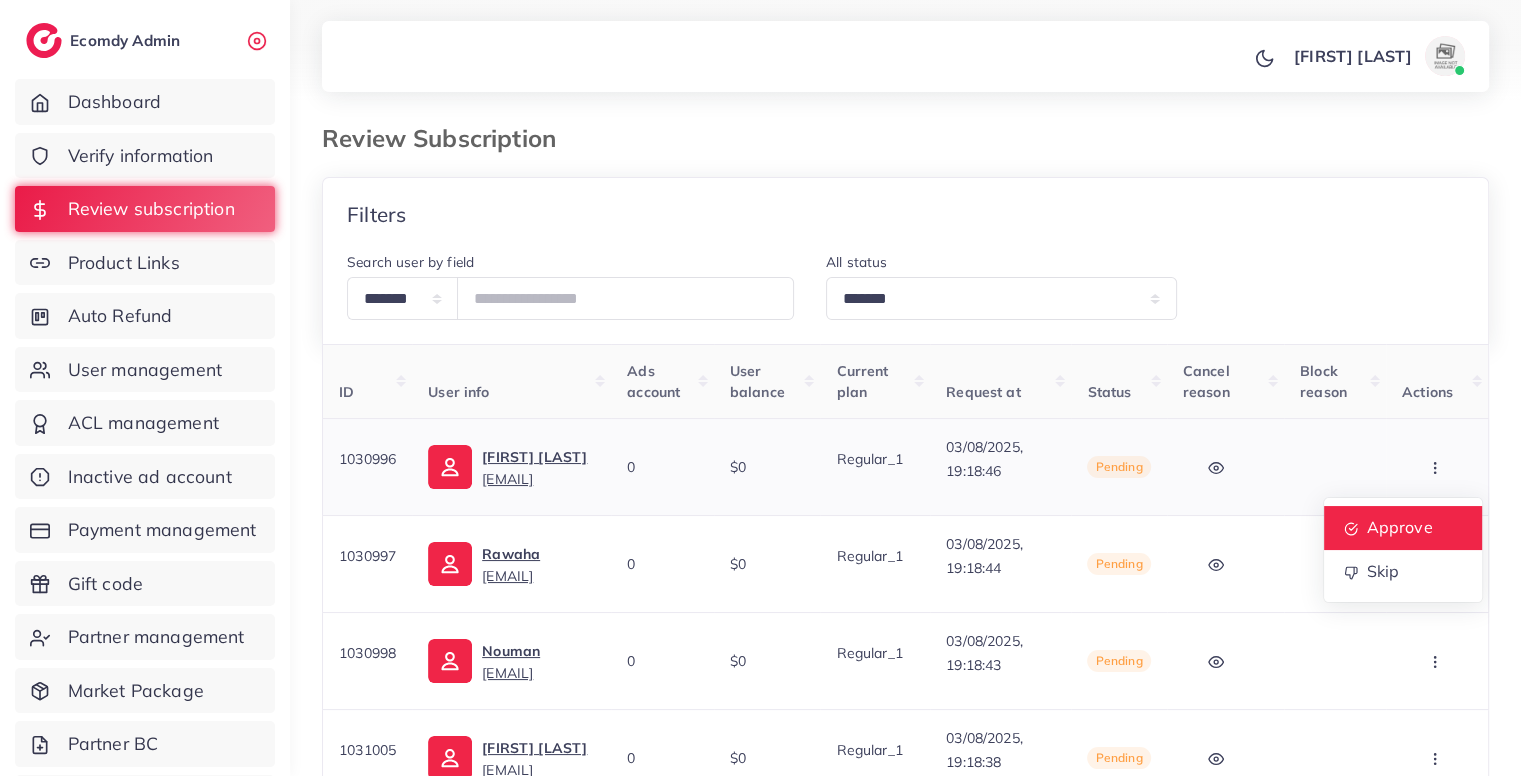 click on "Approve" at bounding box center [1399, 528] 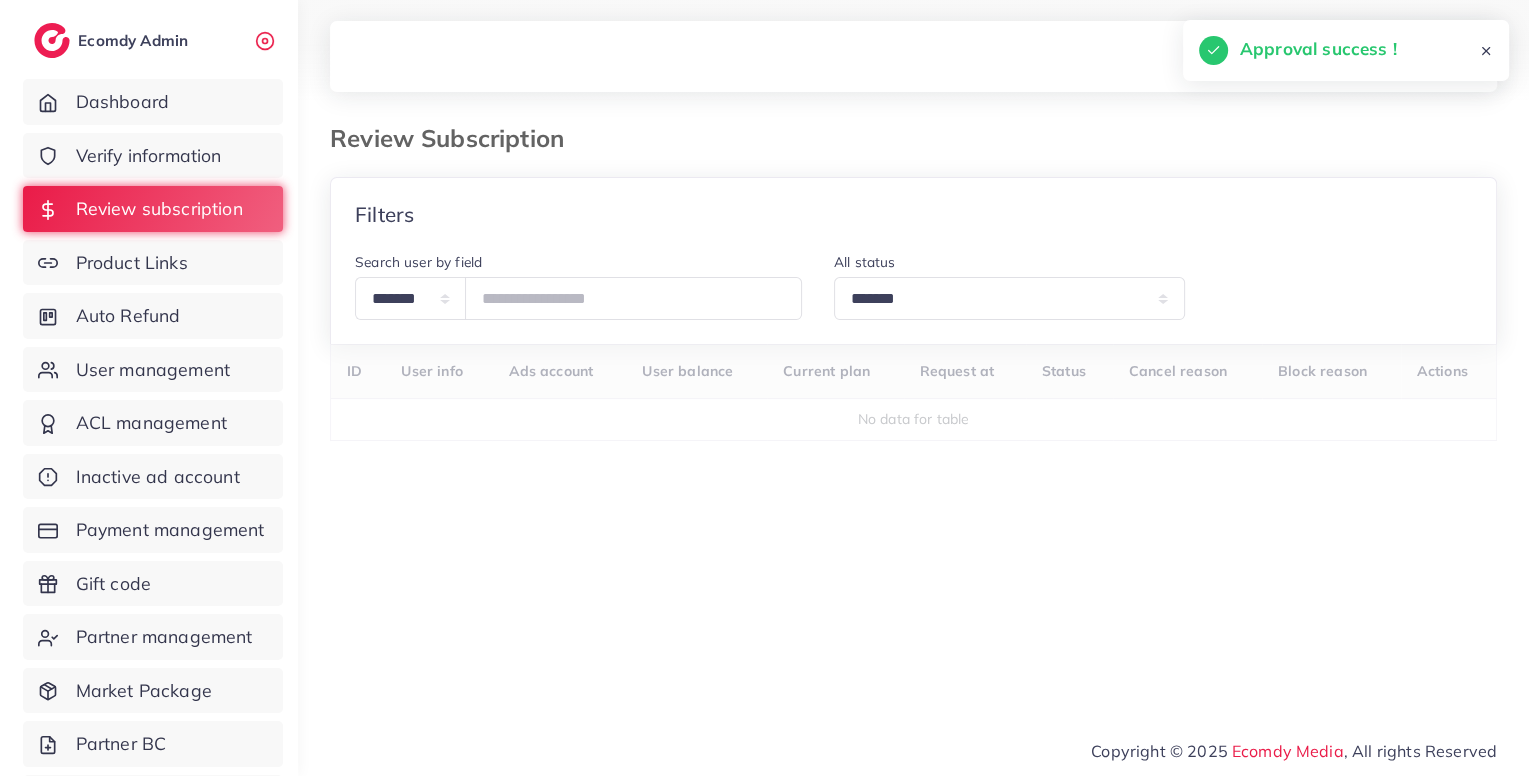 scroll, scrollTop: 0, scrollLeft: 0, axis: both 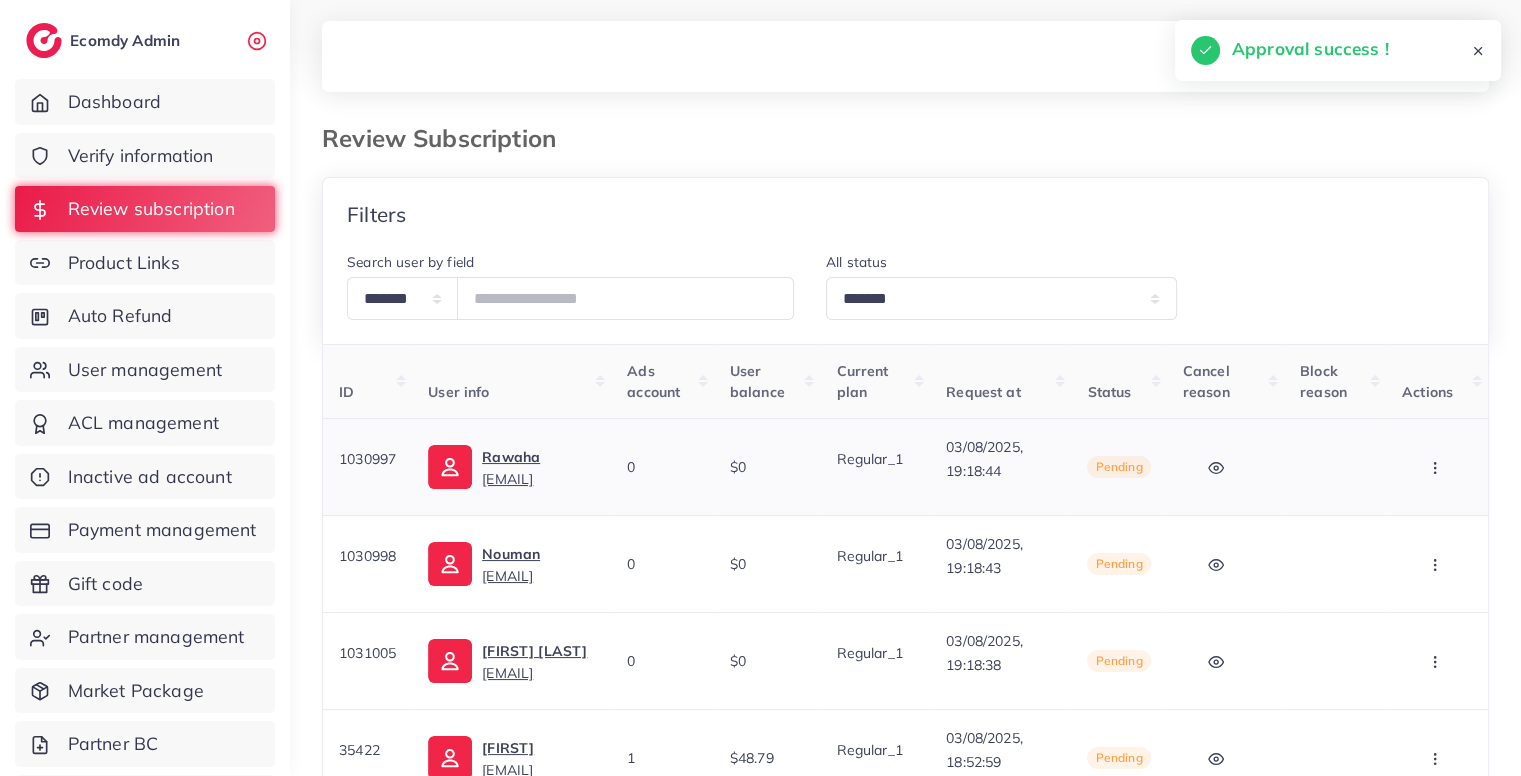 click 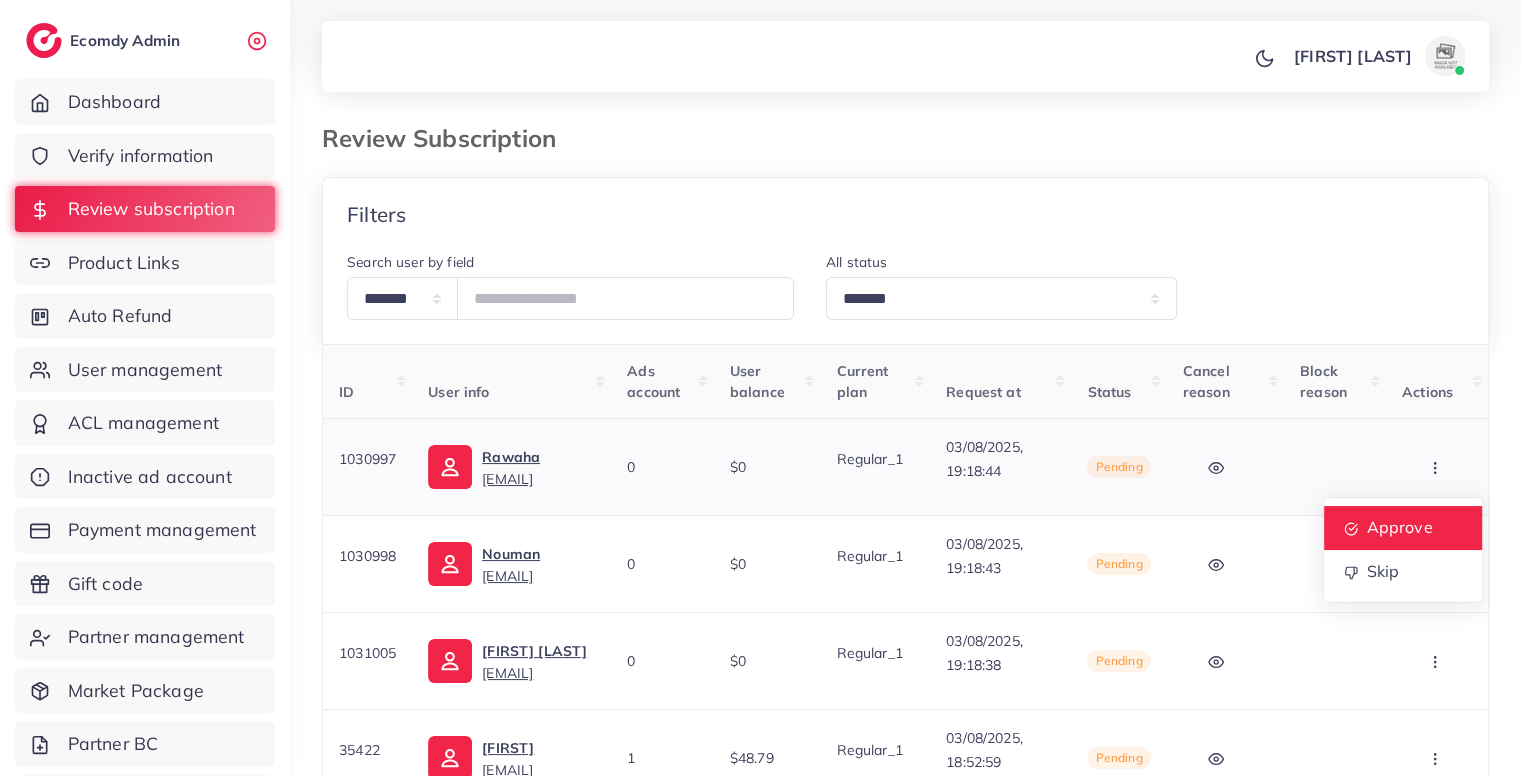 click on "Approve" at bounding box center (1403, 528) 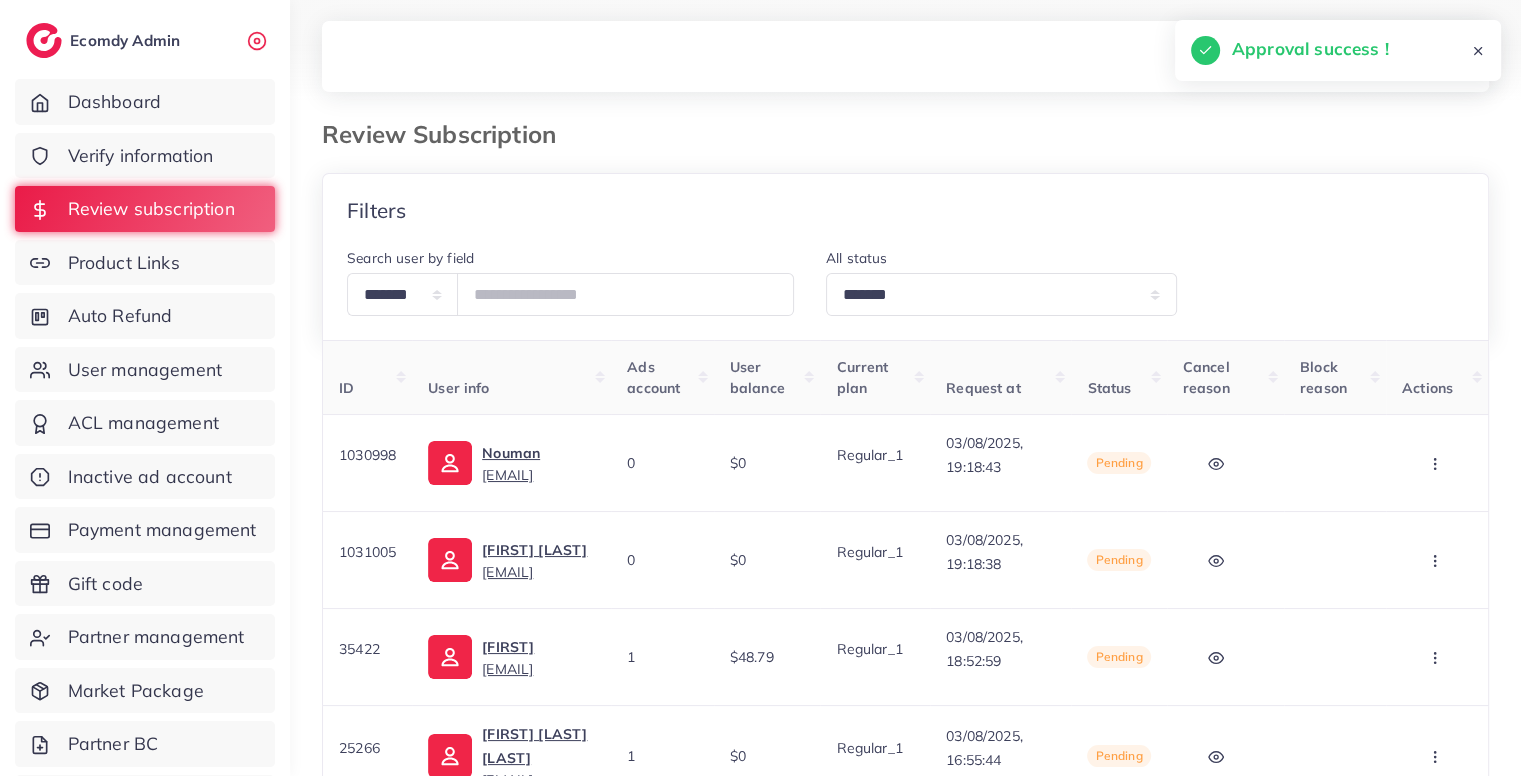 scroll, scrollTop: 192, scrollLeft: 0, axis: vertical 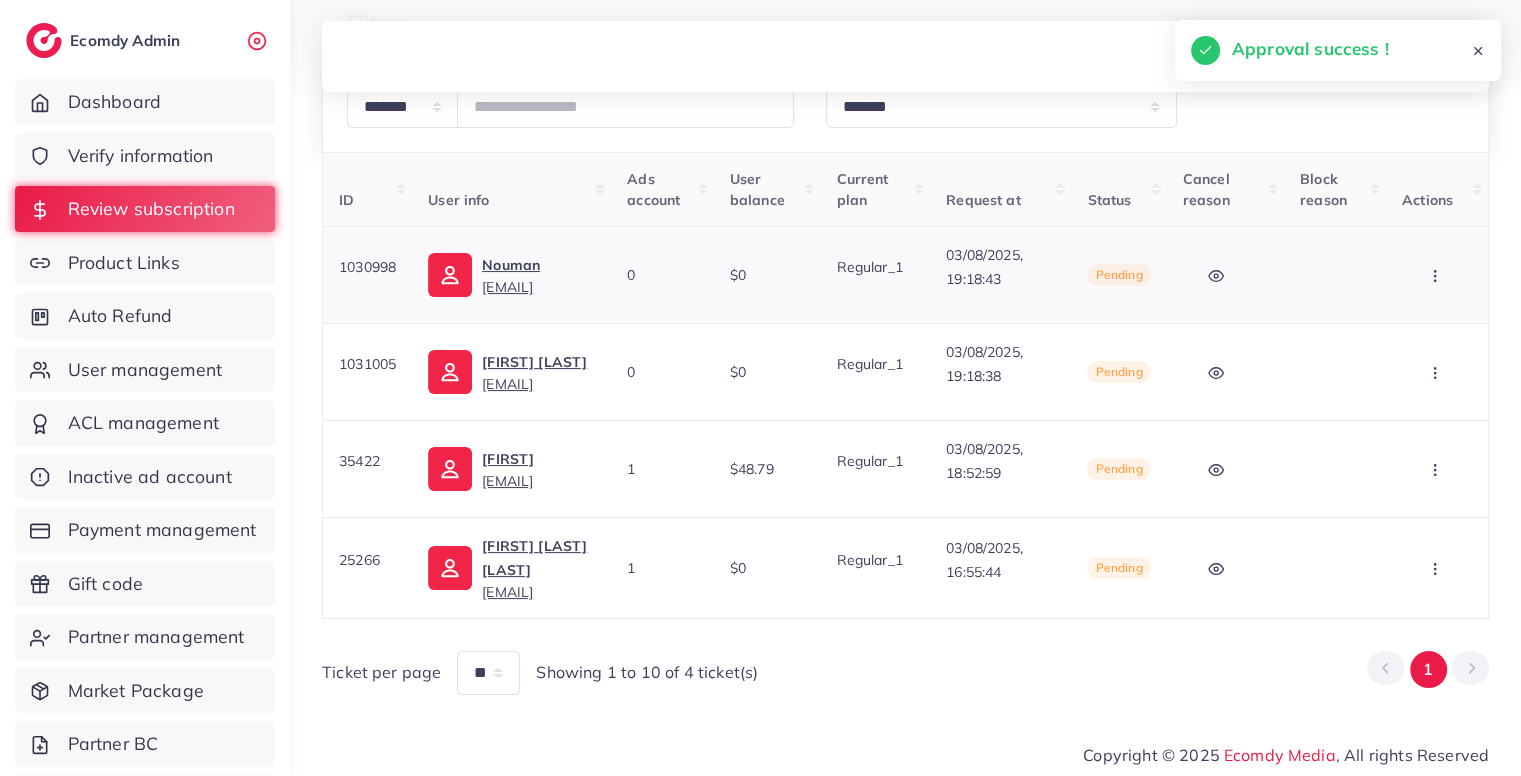 click at bounding box center (1437, 274) 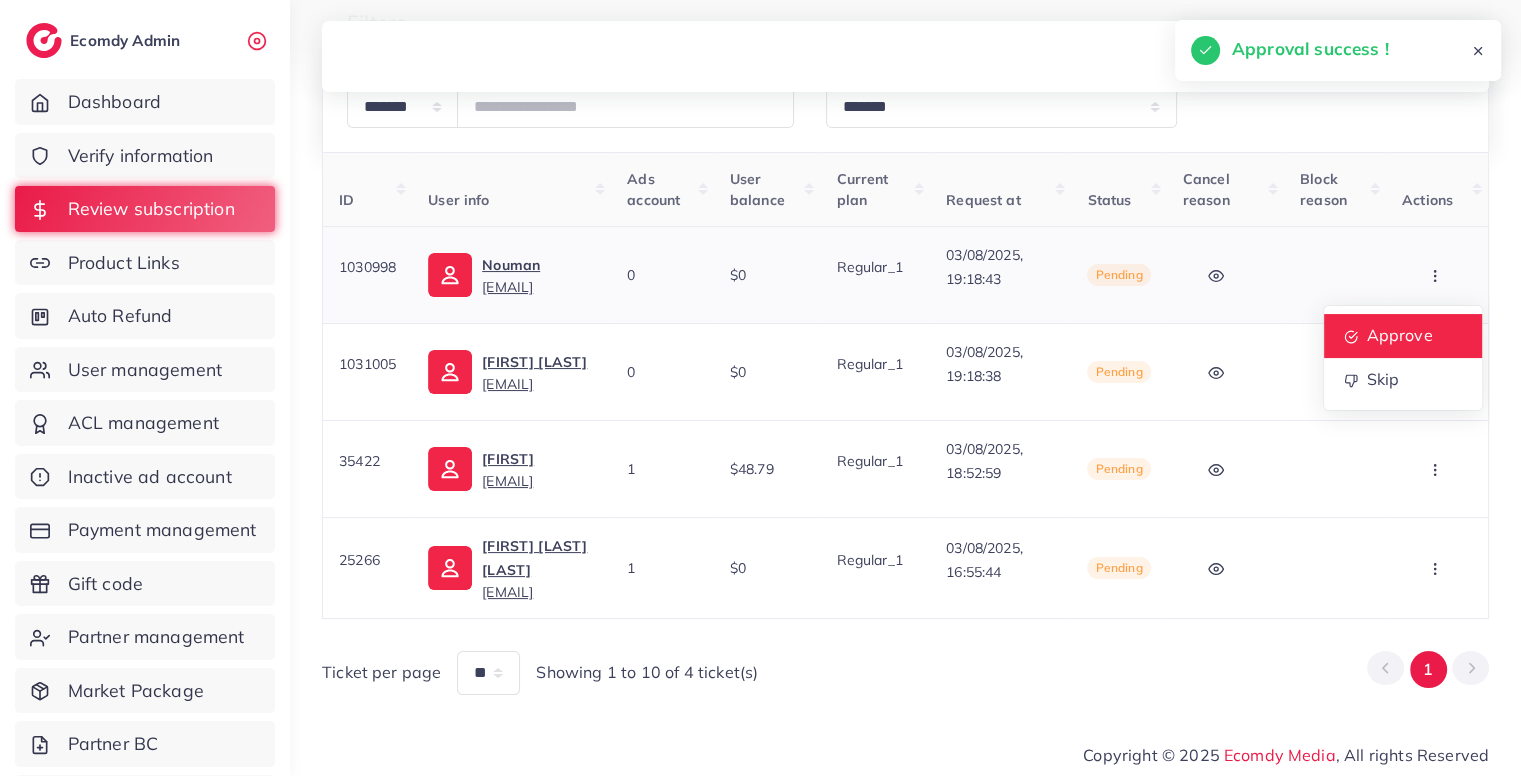 click on "Approve" at bounding box center [1403, 336] 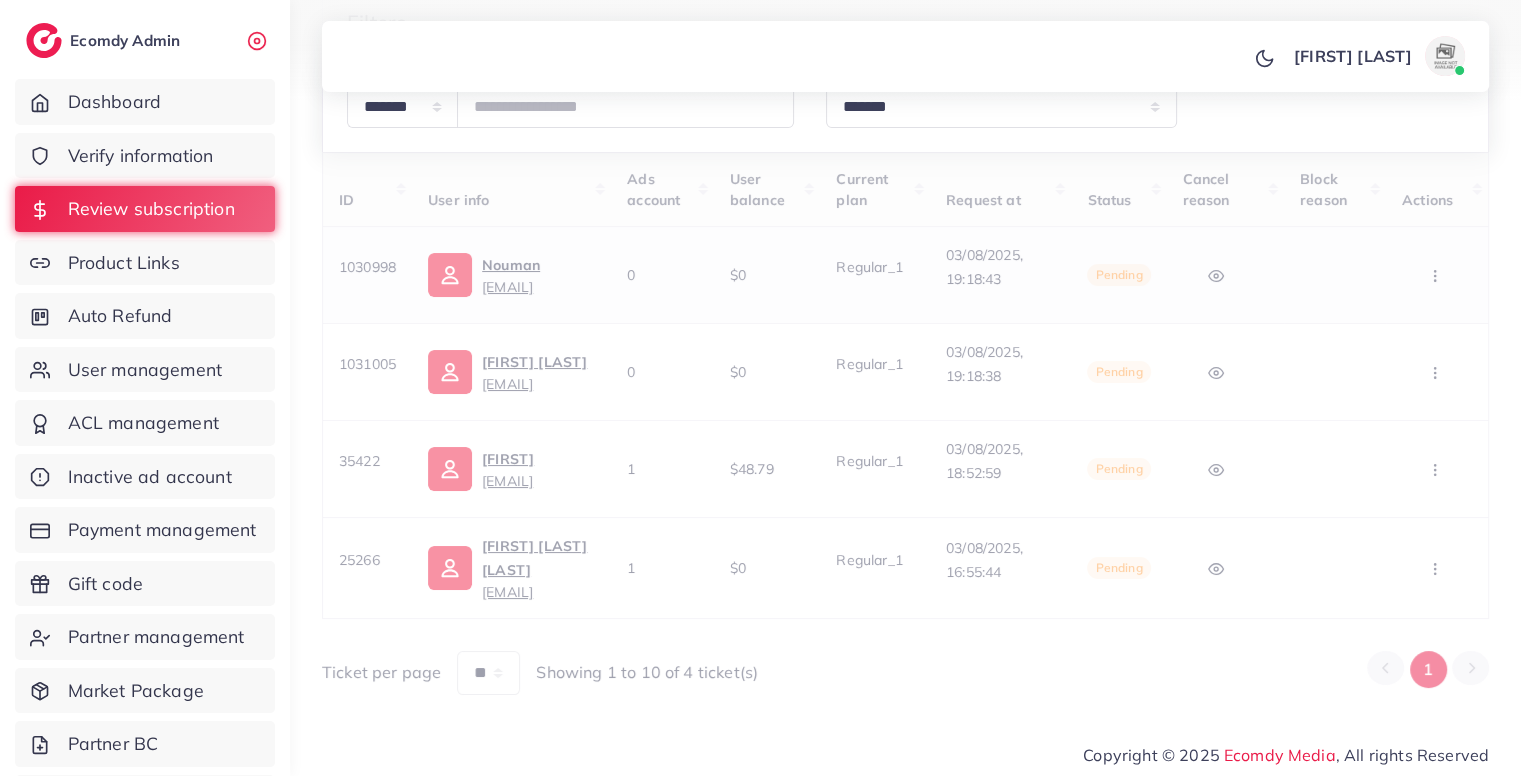 scroll, scrollTop: 0, scrollLeft: 0, axis: both 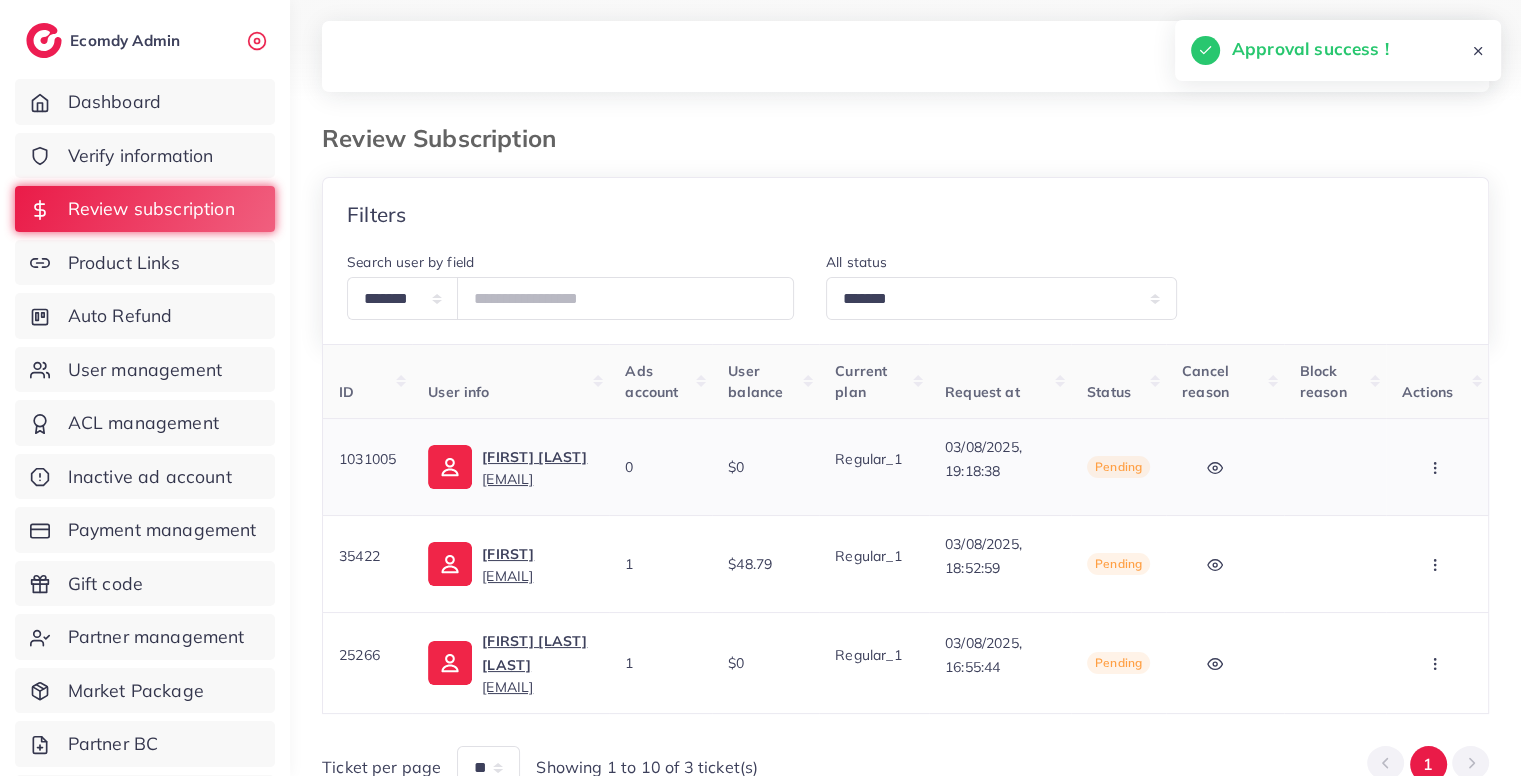 click at bounding box center (1437, 466) 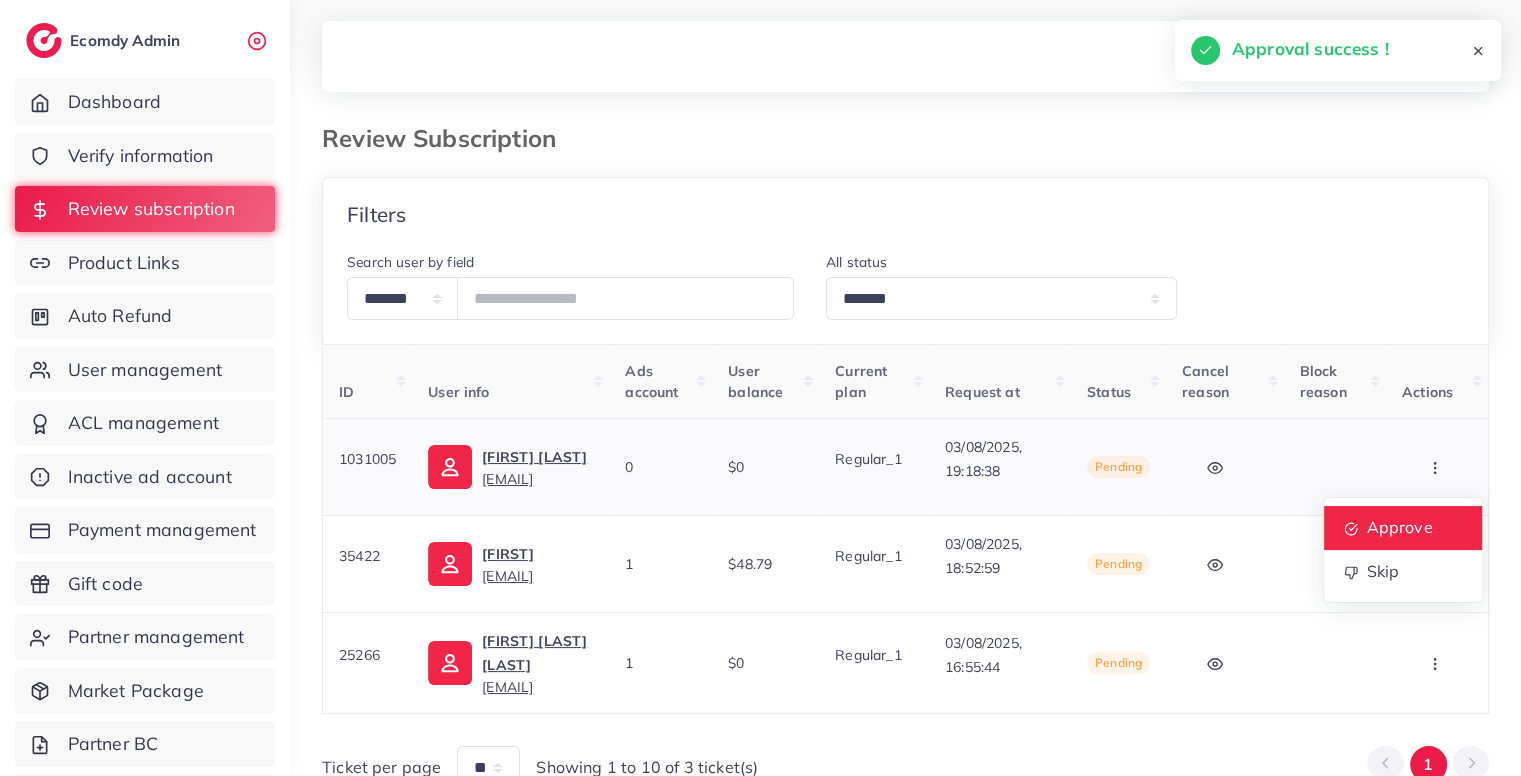 click on "Approve" at bounding box center (1403, 528) 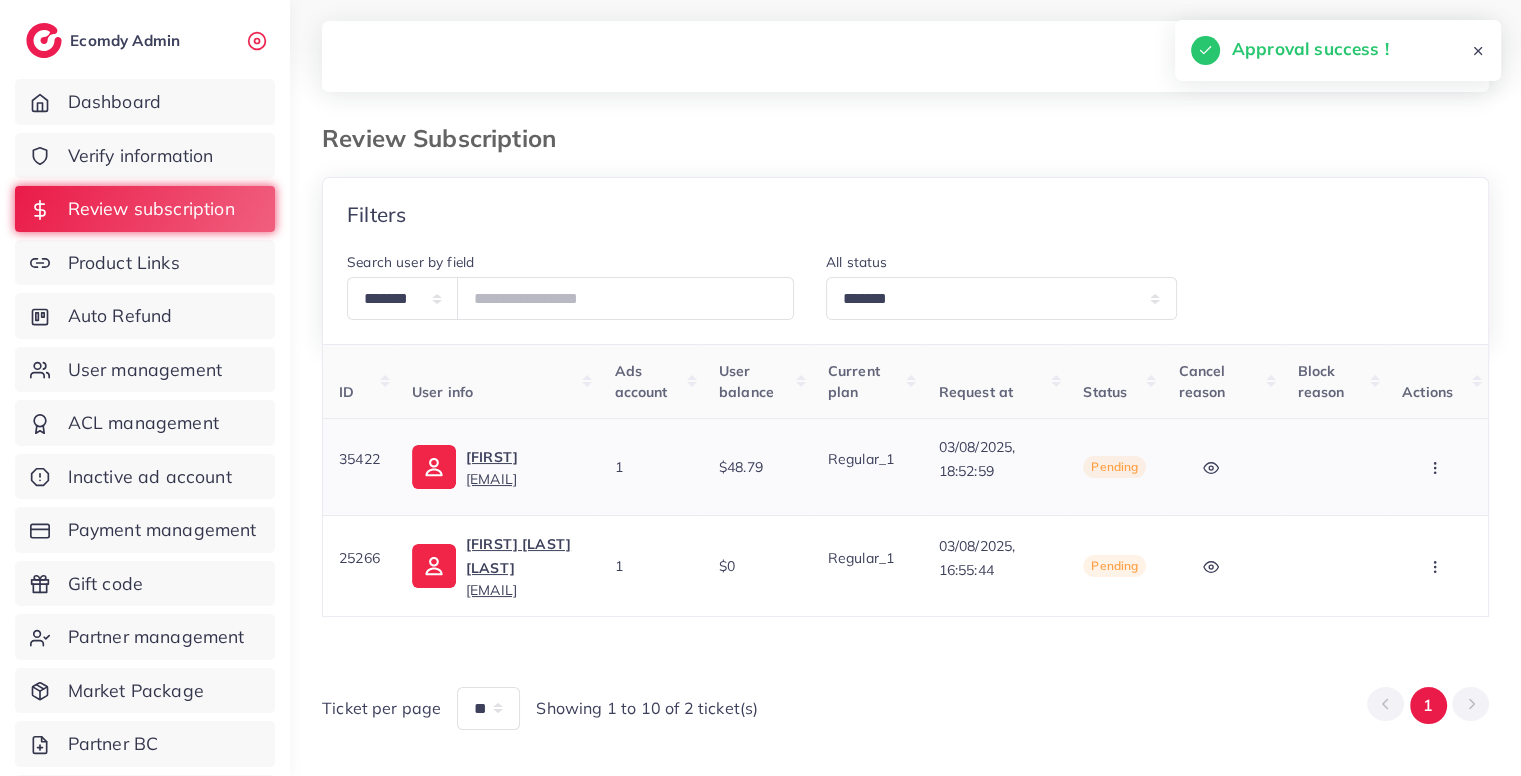 click at bounding box center (1437, 466) 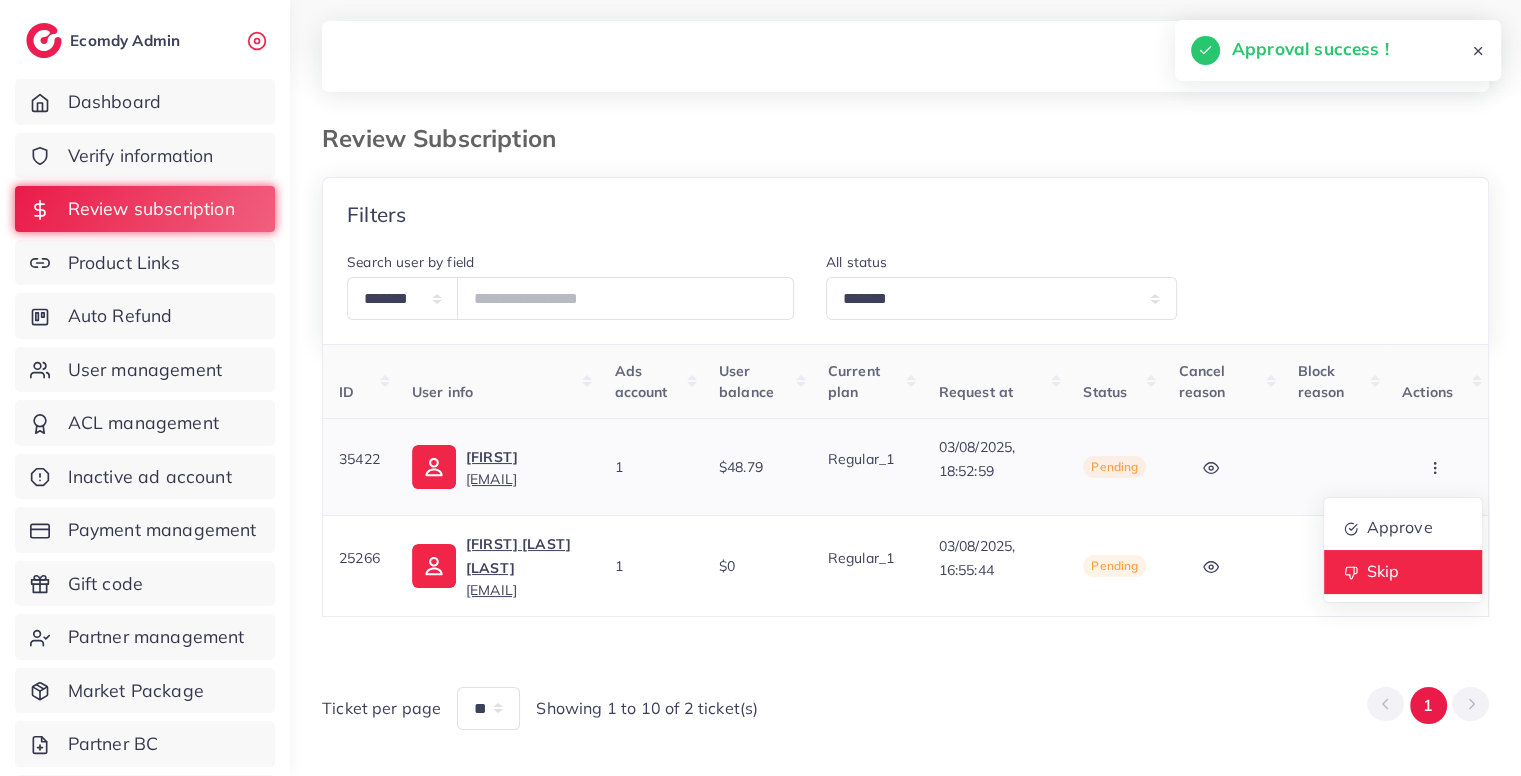 click on "Skip" at bounding box center (1403, 572) 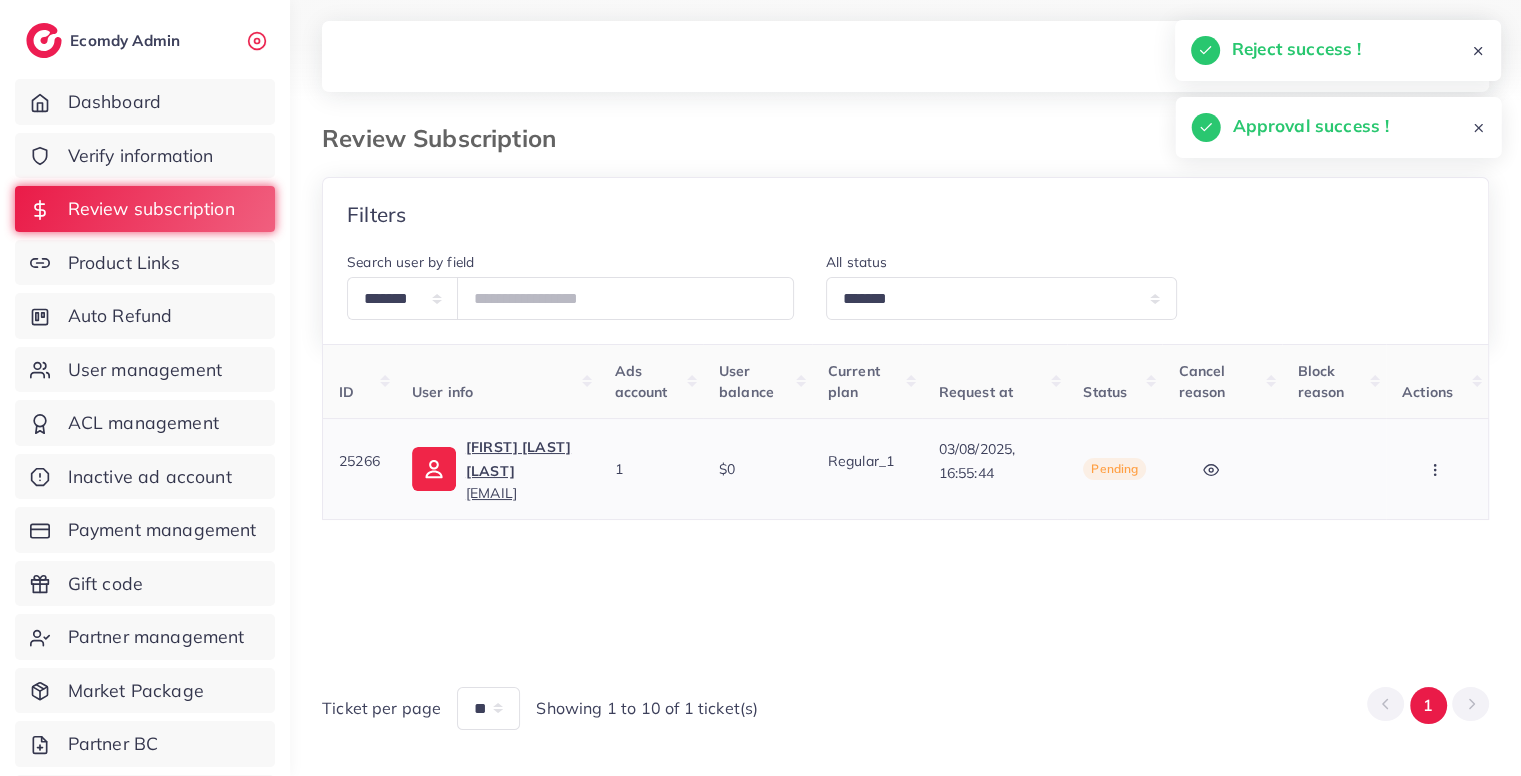 click 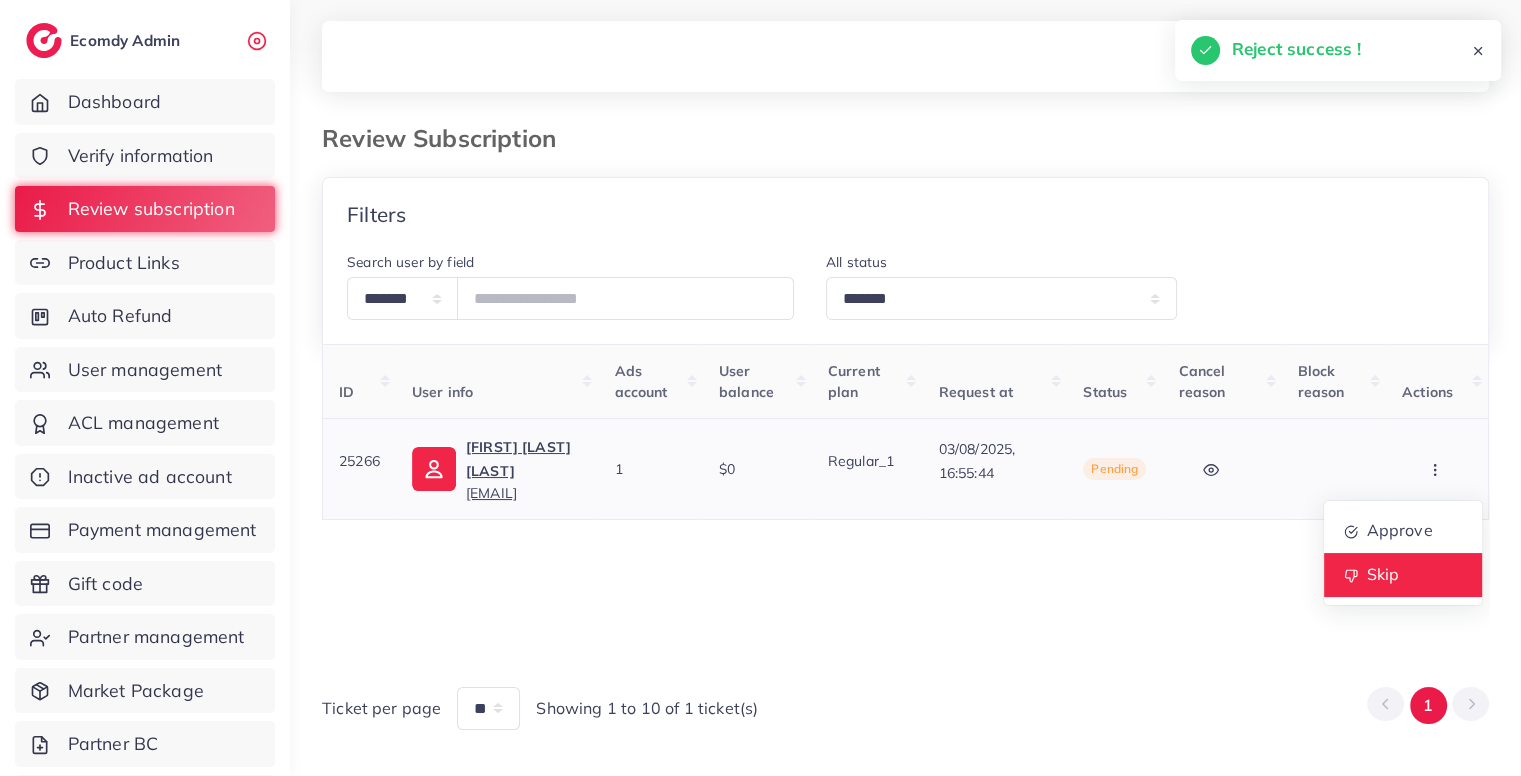 click on "Skip" at bounding box center [1403, 574] 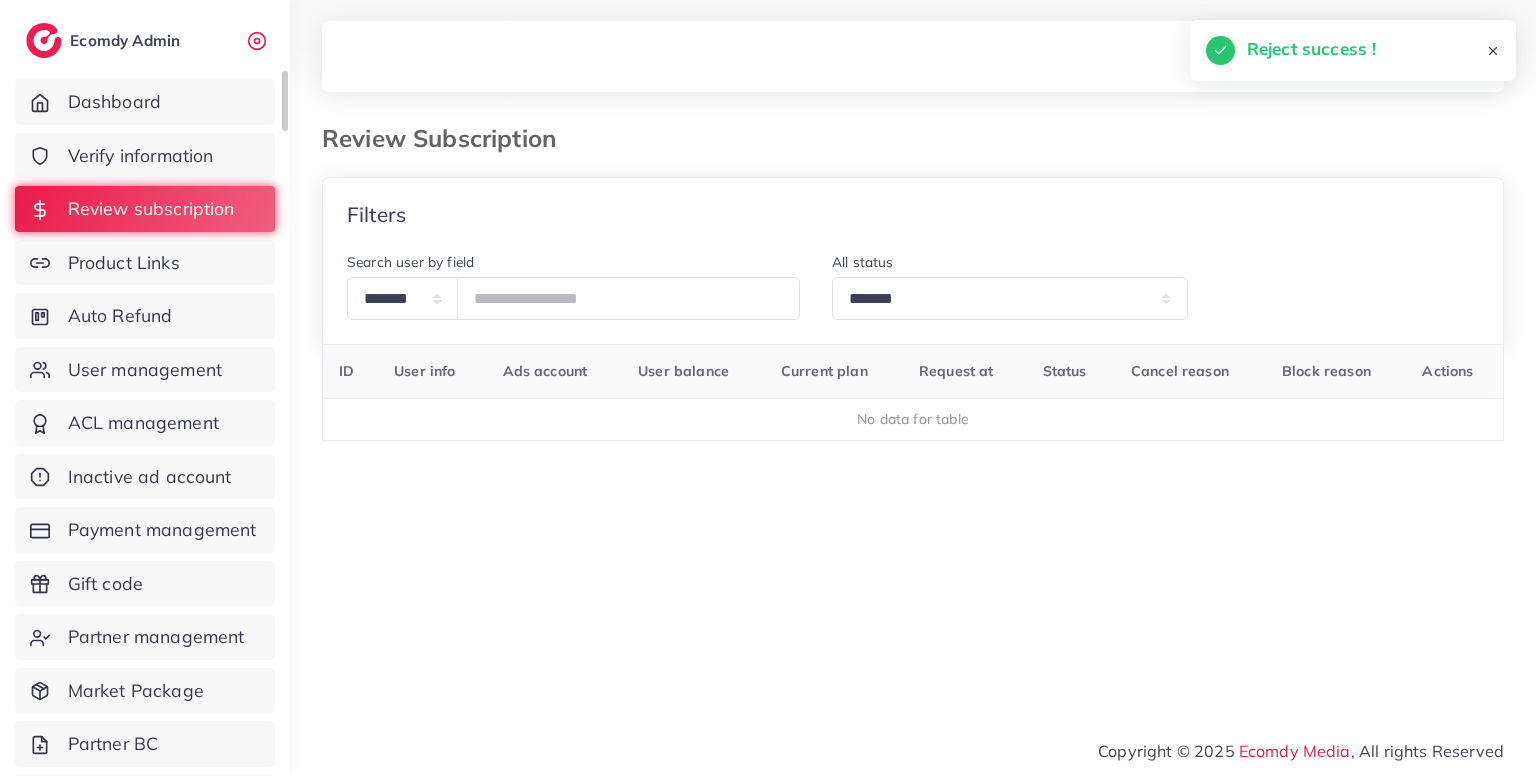 click on "Dashboard Verify information Review subscription Product Links Auto Refund User management ACL management Inactive ad account Payment management Gift code Partner management Market Package Partner BC Ad creative management Setting" at bounding box center (145, 482) 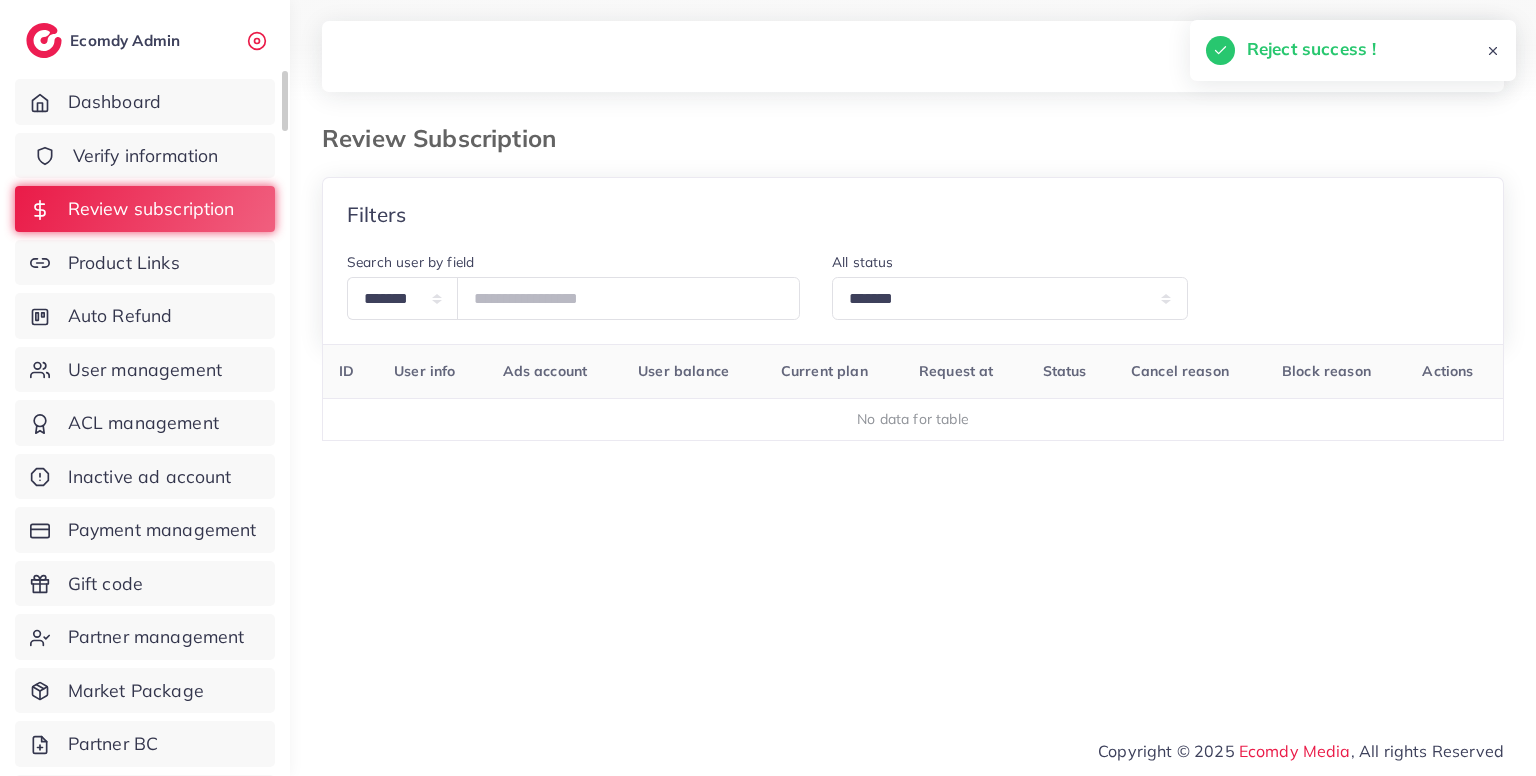 click on "Verify information" at bounding box center [145, 156] 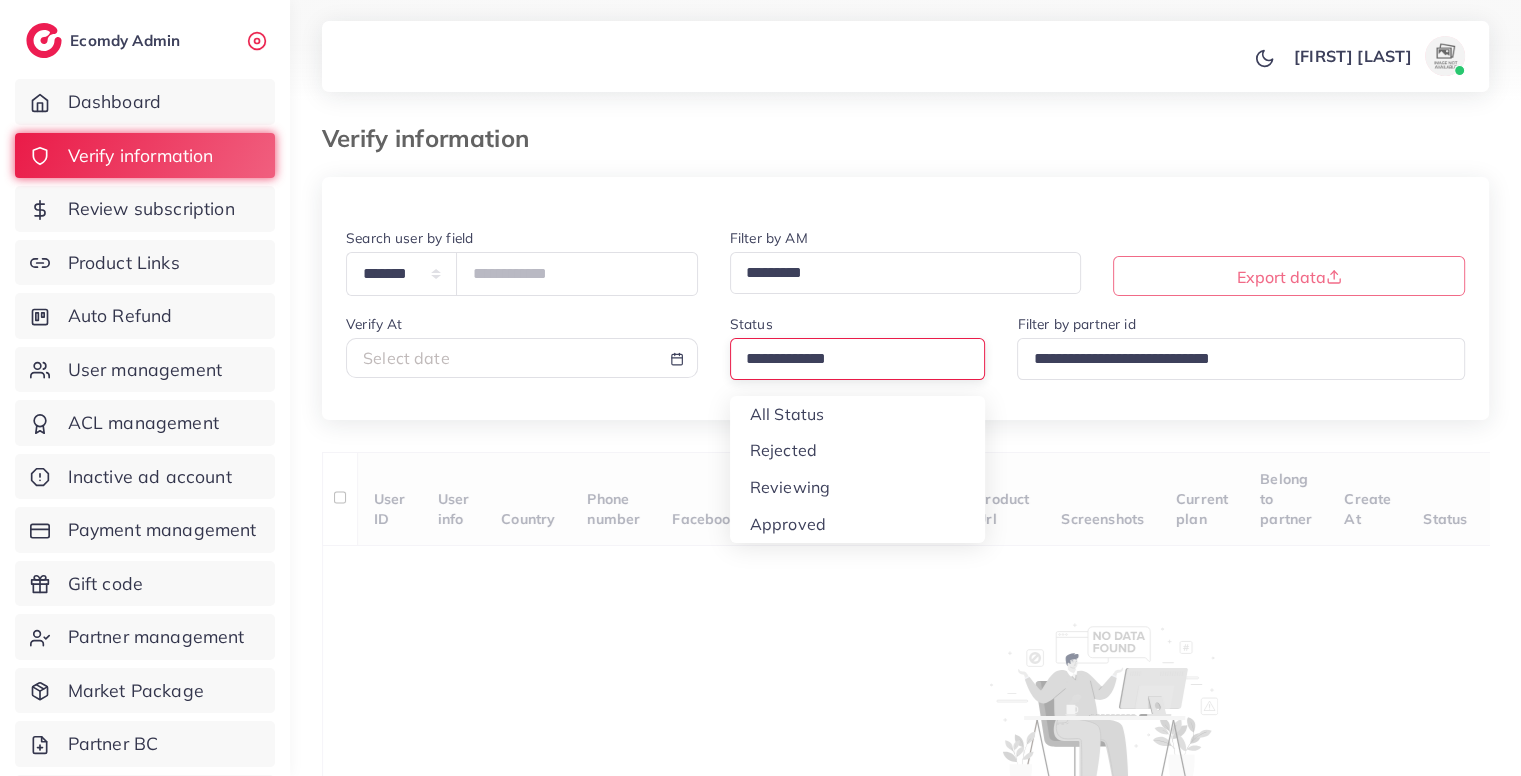 click at bounding box center [849, 359] 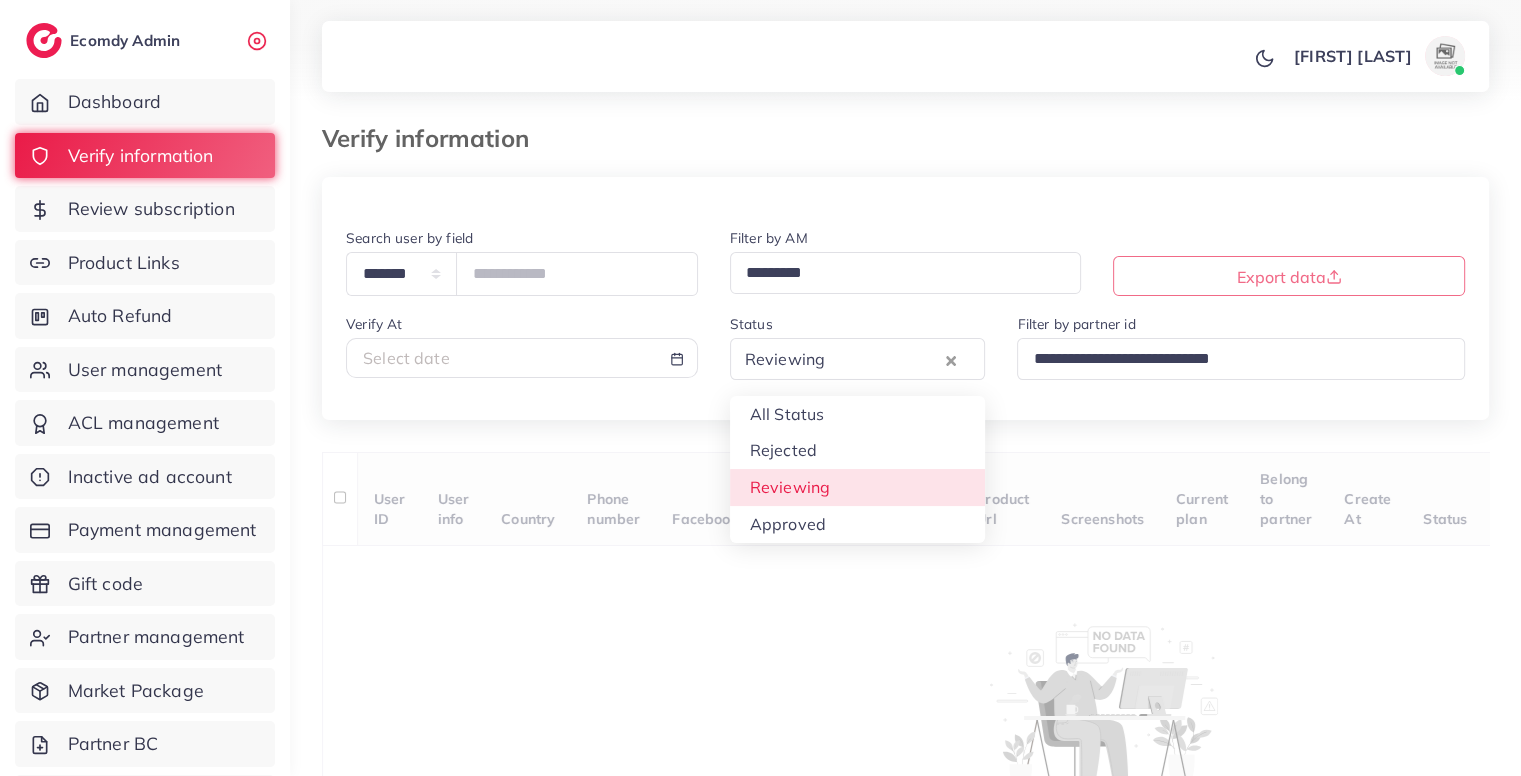 click on "**********" at bounding box center [905, 519] 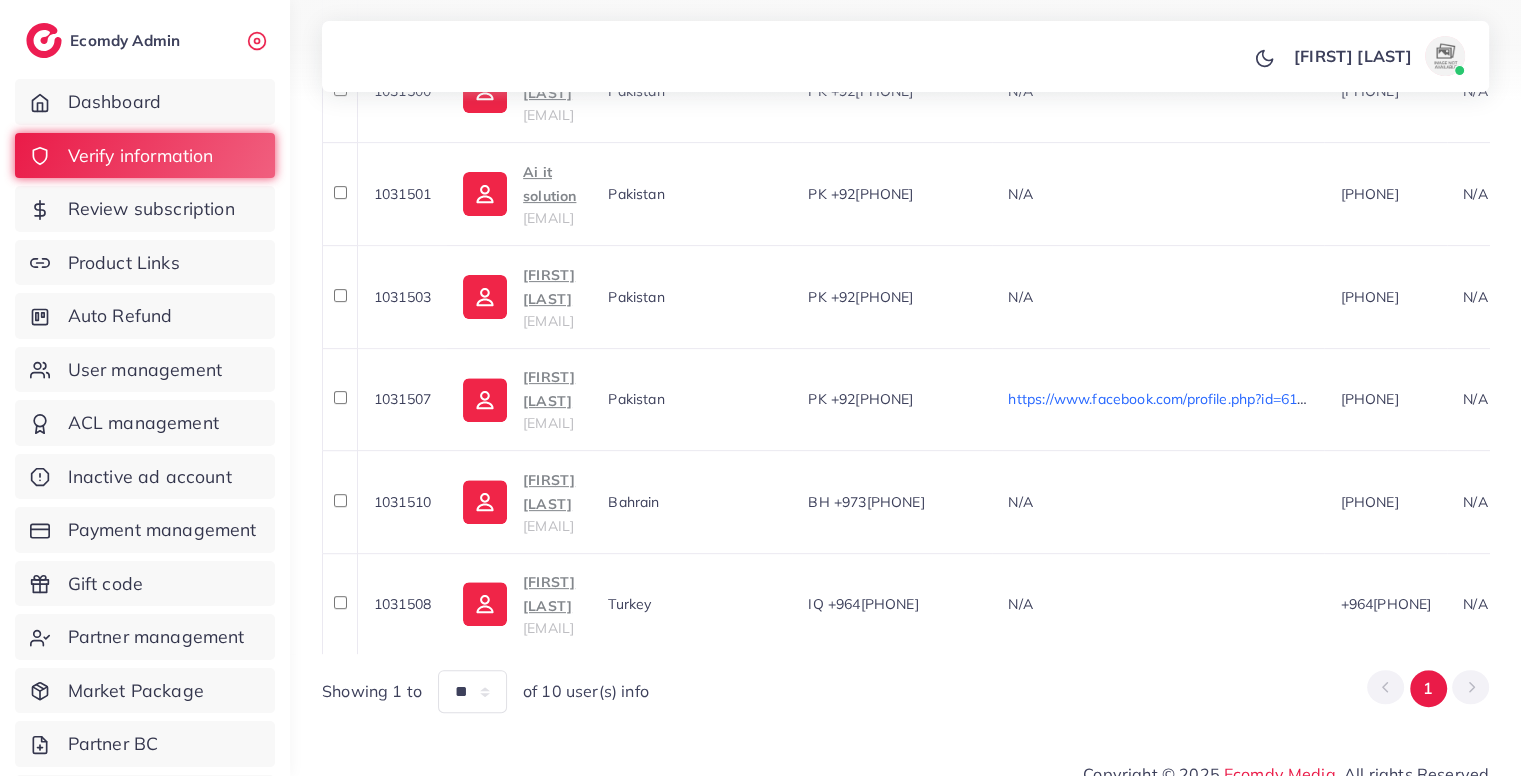 scroll, scrollTop: 1022, scrollLeft: 0, axis: vertical 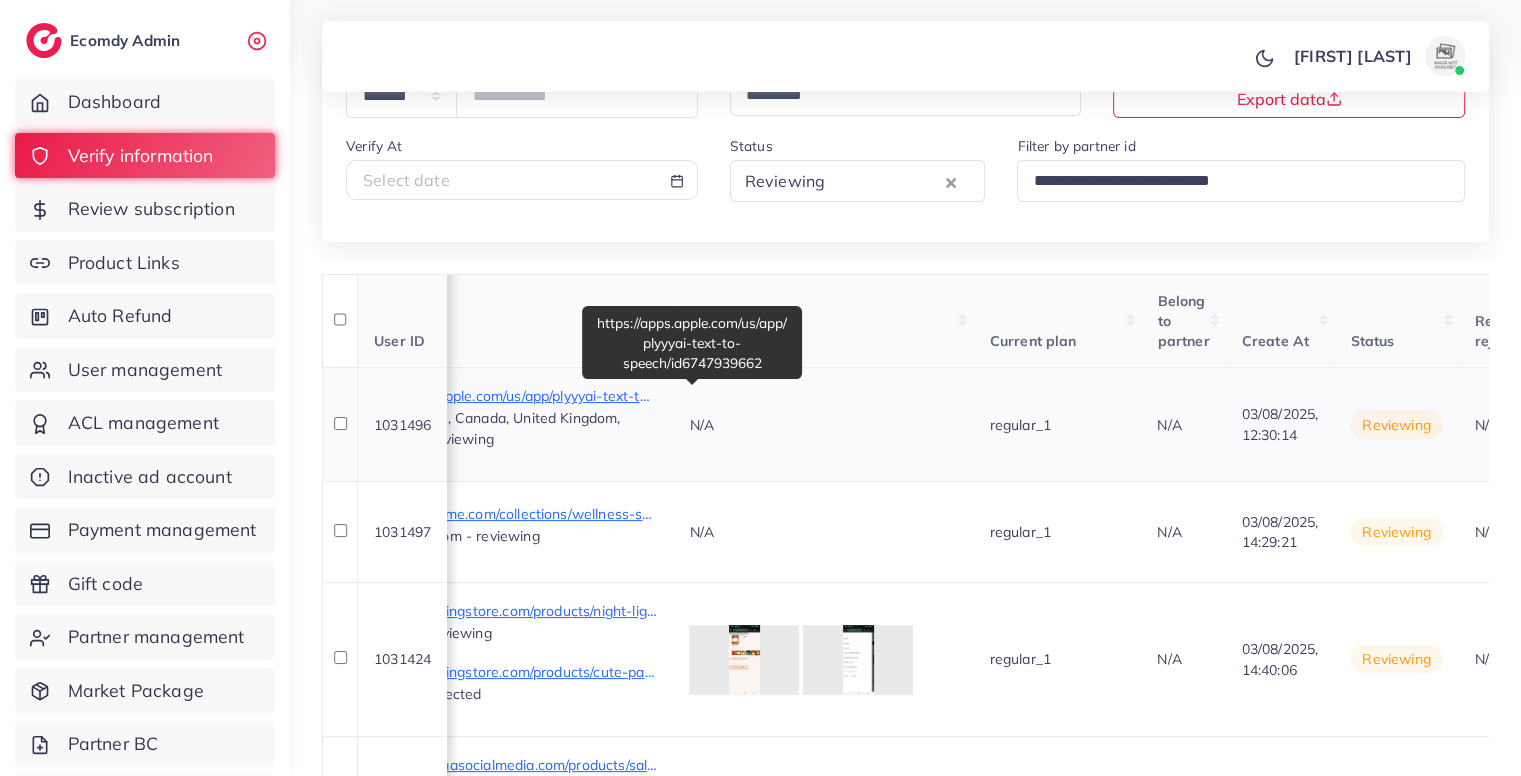 click on "https://apps.apple.com/us/app/plyyyai-text-to-speech/id6747939662" at bounding box center (507, 396) 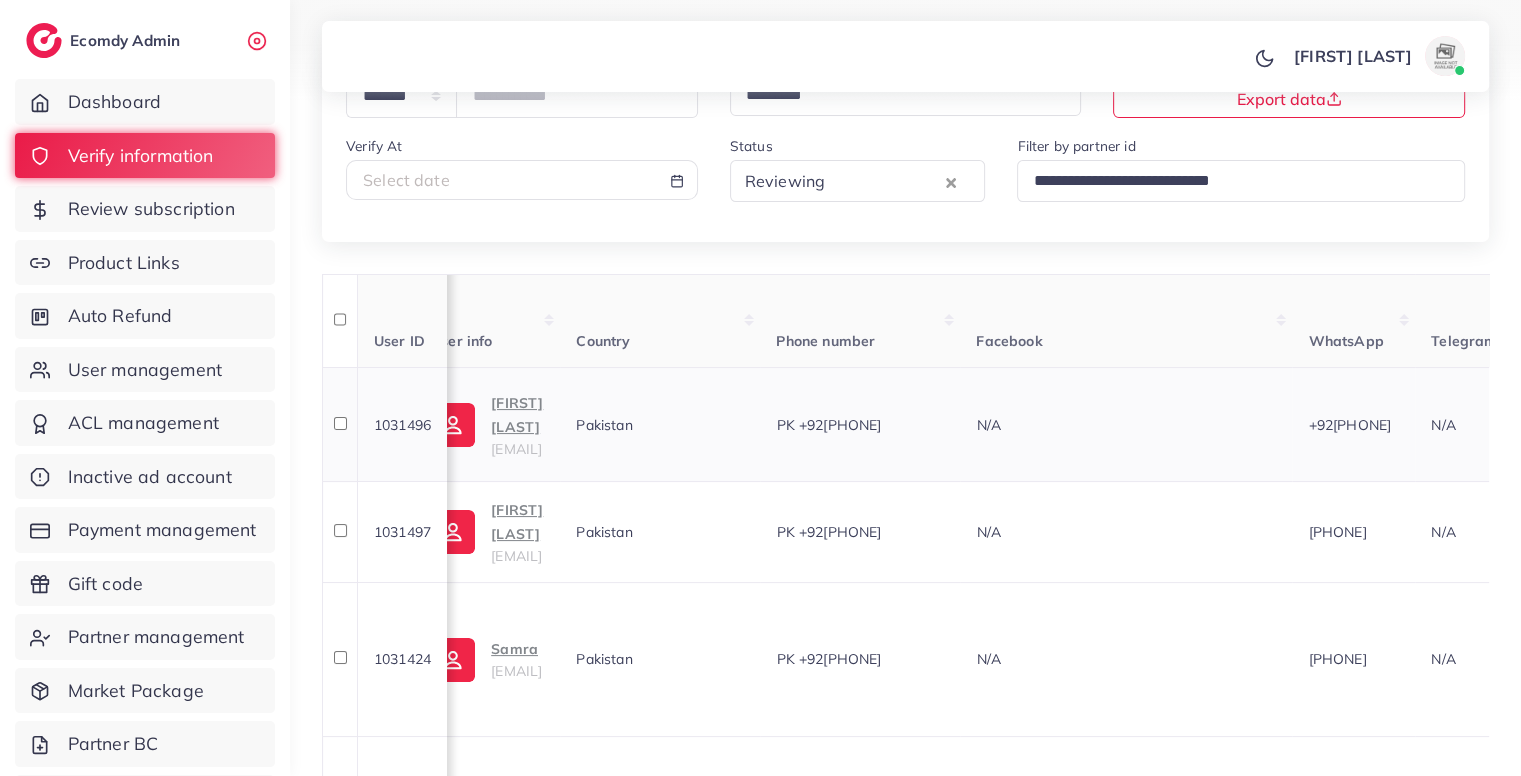 scroll, scrollTop: 0, scrollLeft: 0, axis: both 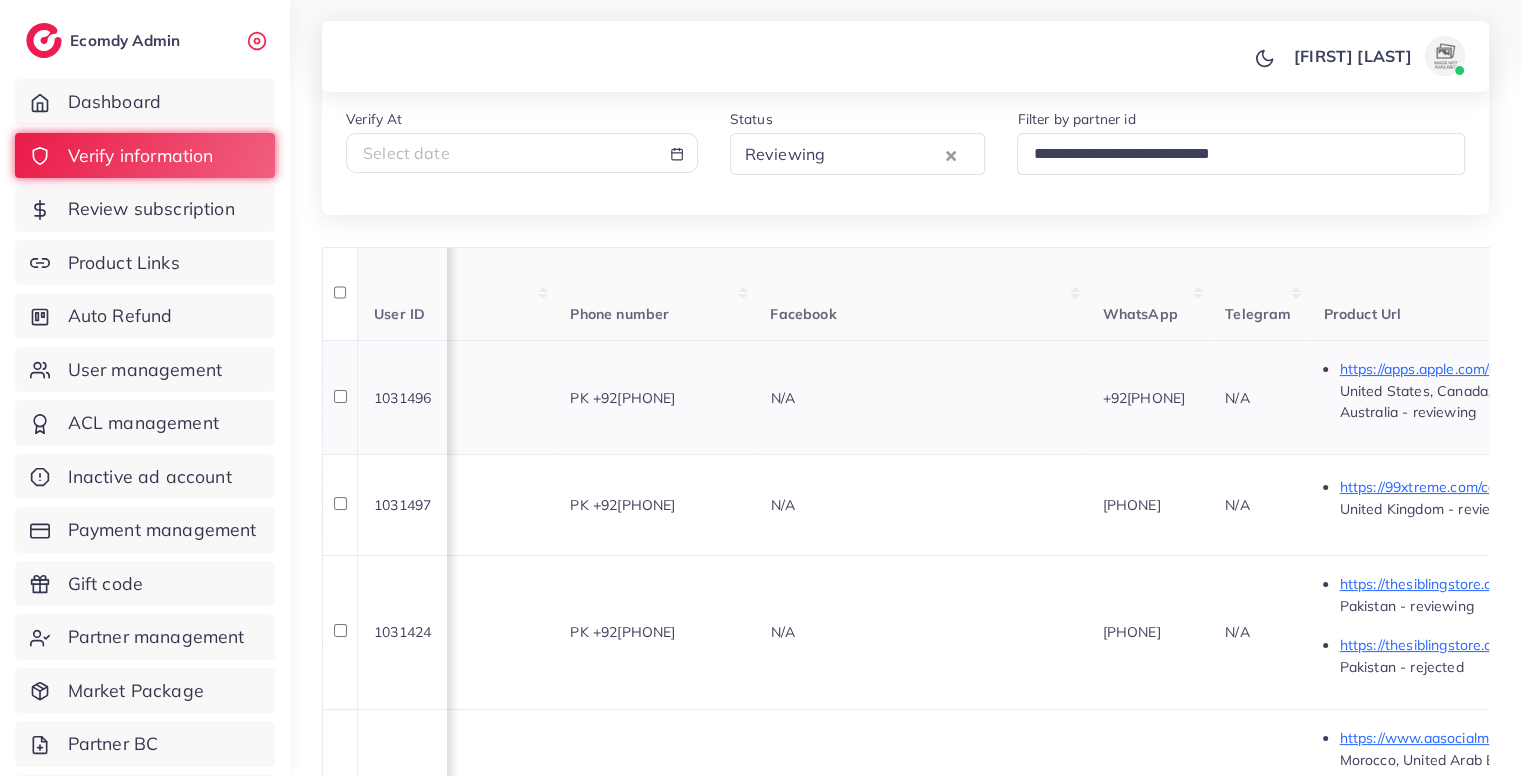 click on "PK +923120546586" at bounding box center [622, 398] 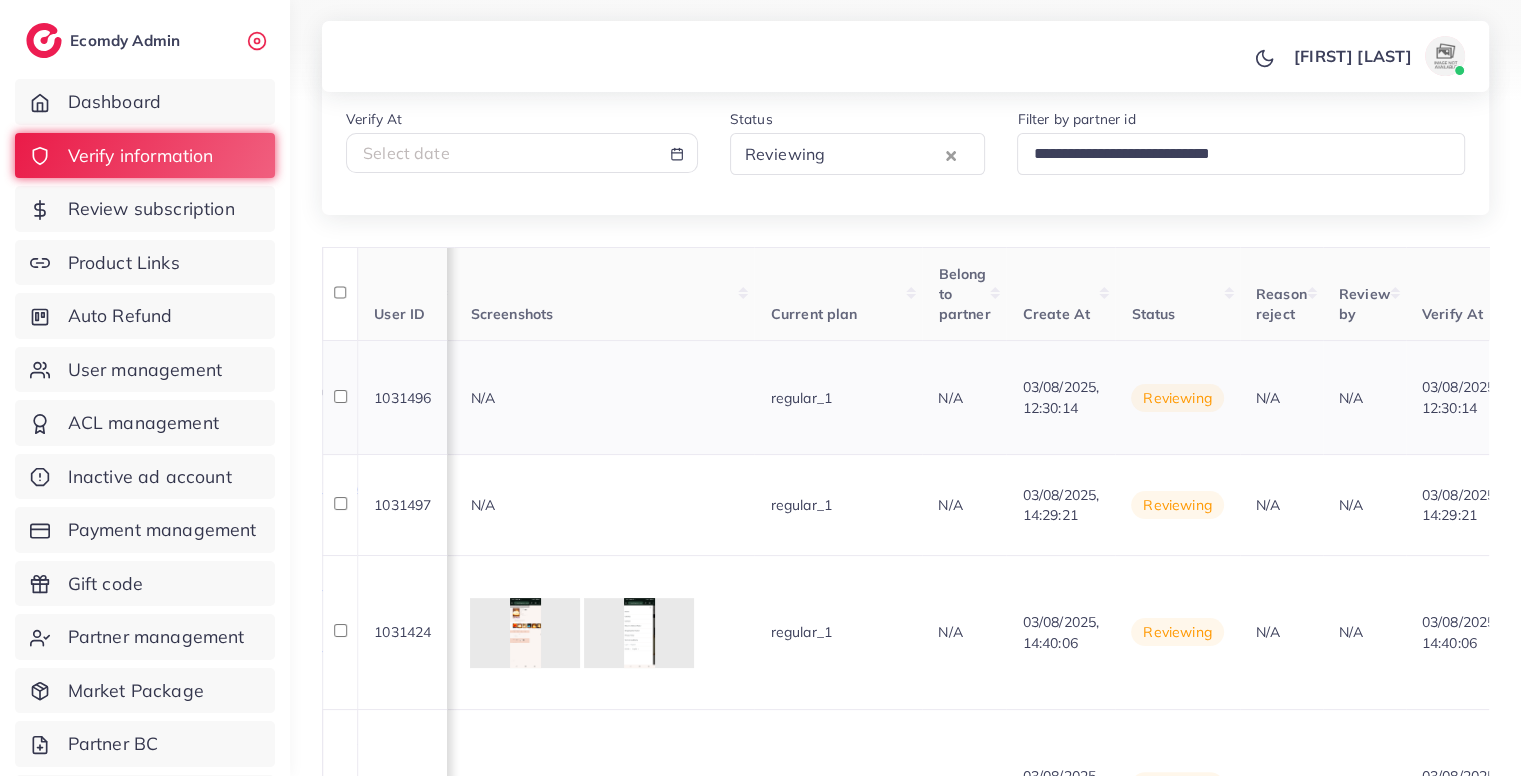 scroll, scrollTop: 0, scrollLeft: 1838, axis: horizontal 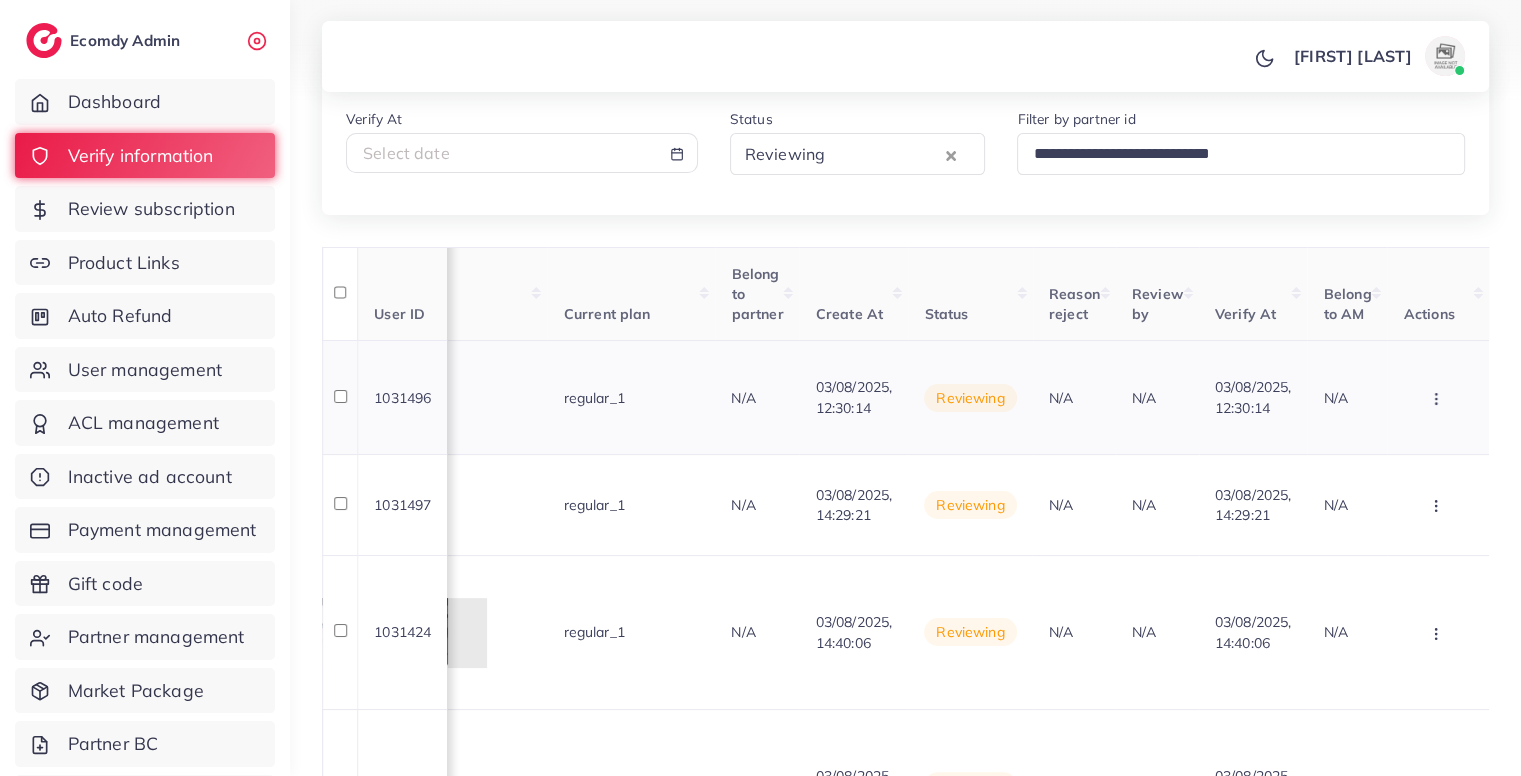 click at bounding box center (1438, 397) 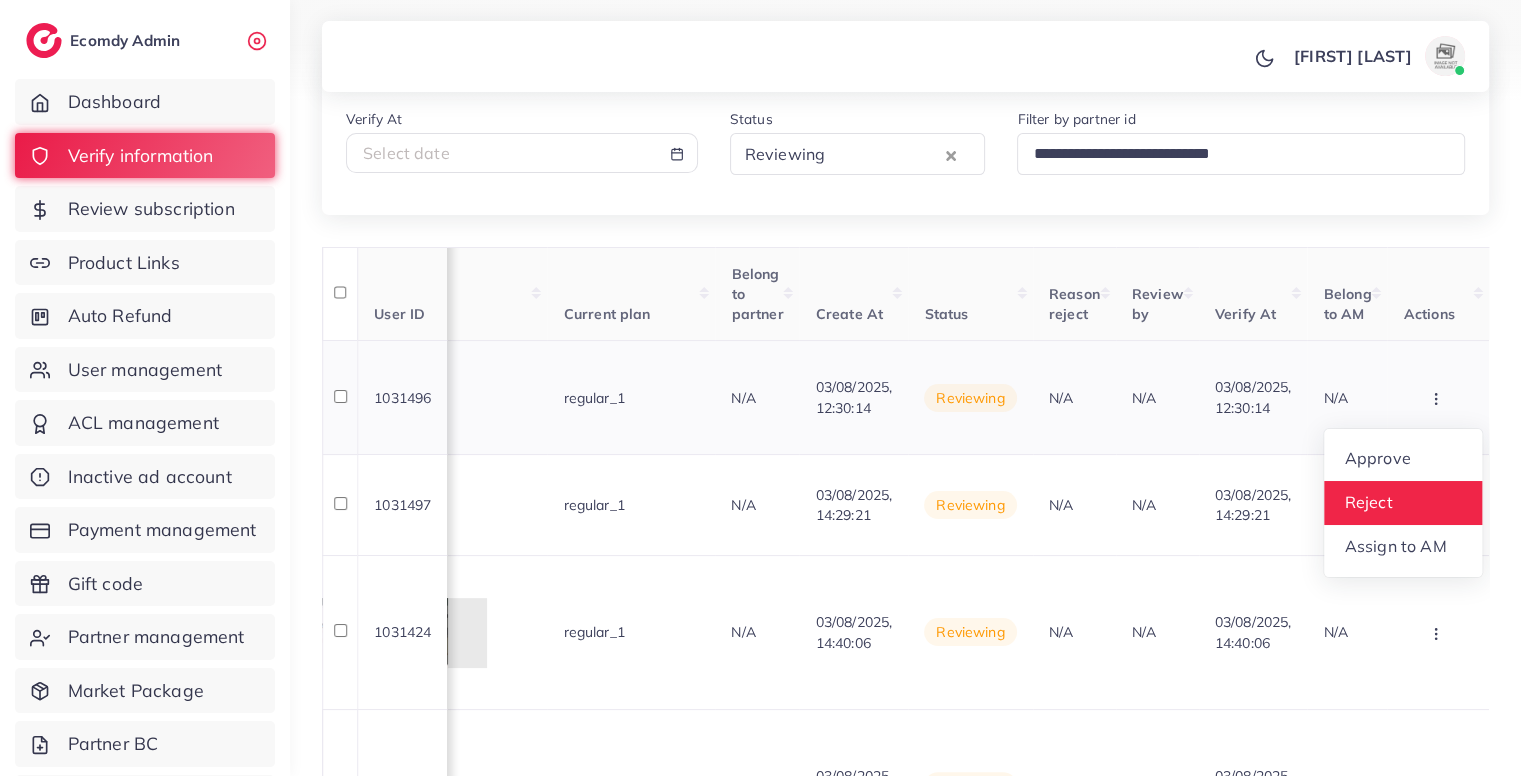 click on "Reject" at bounding box center [1403, 503] 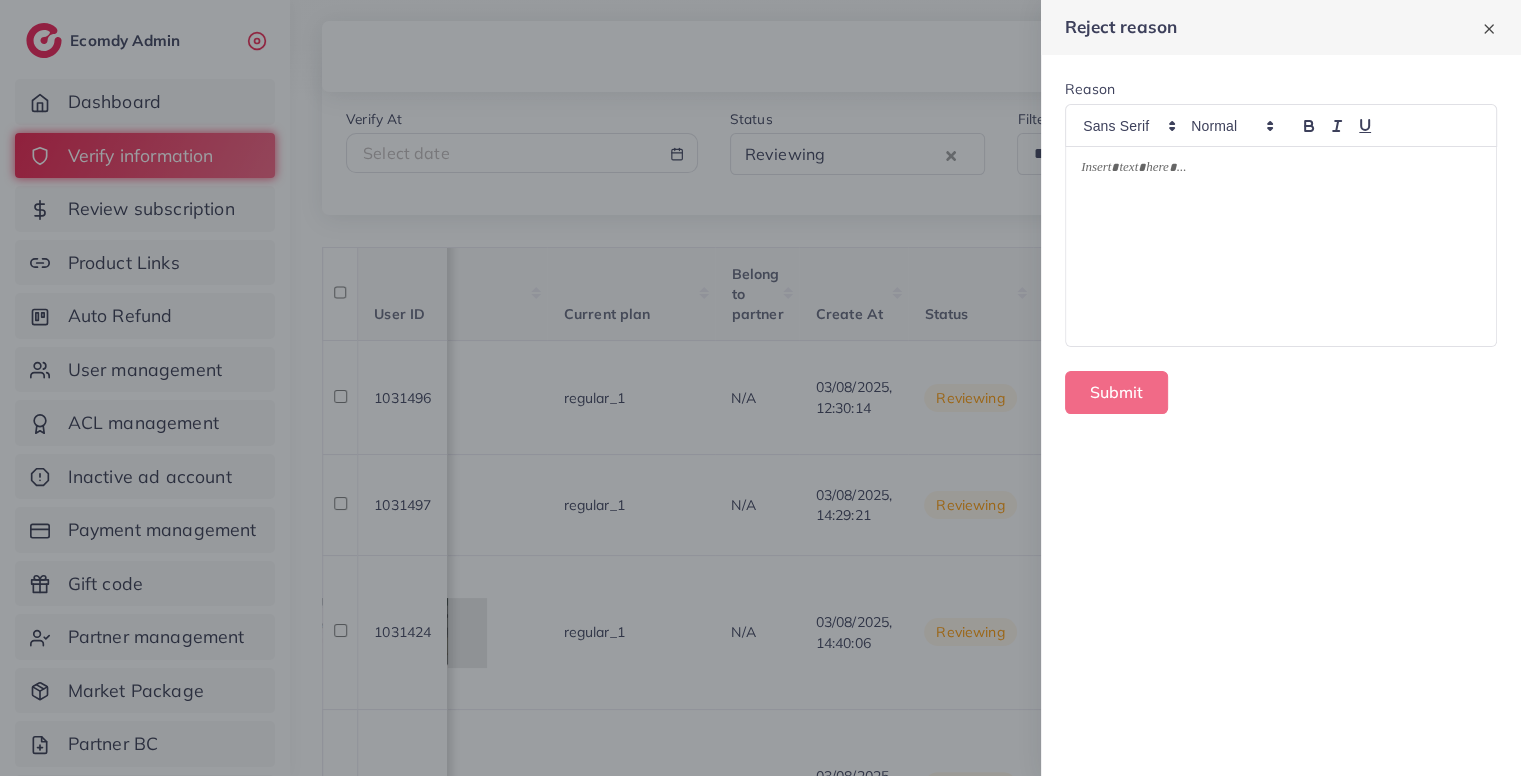 click at bounding box center [1281, 246] 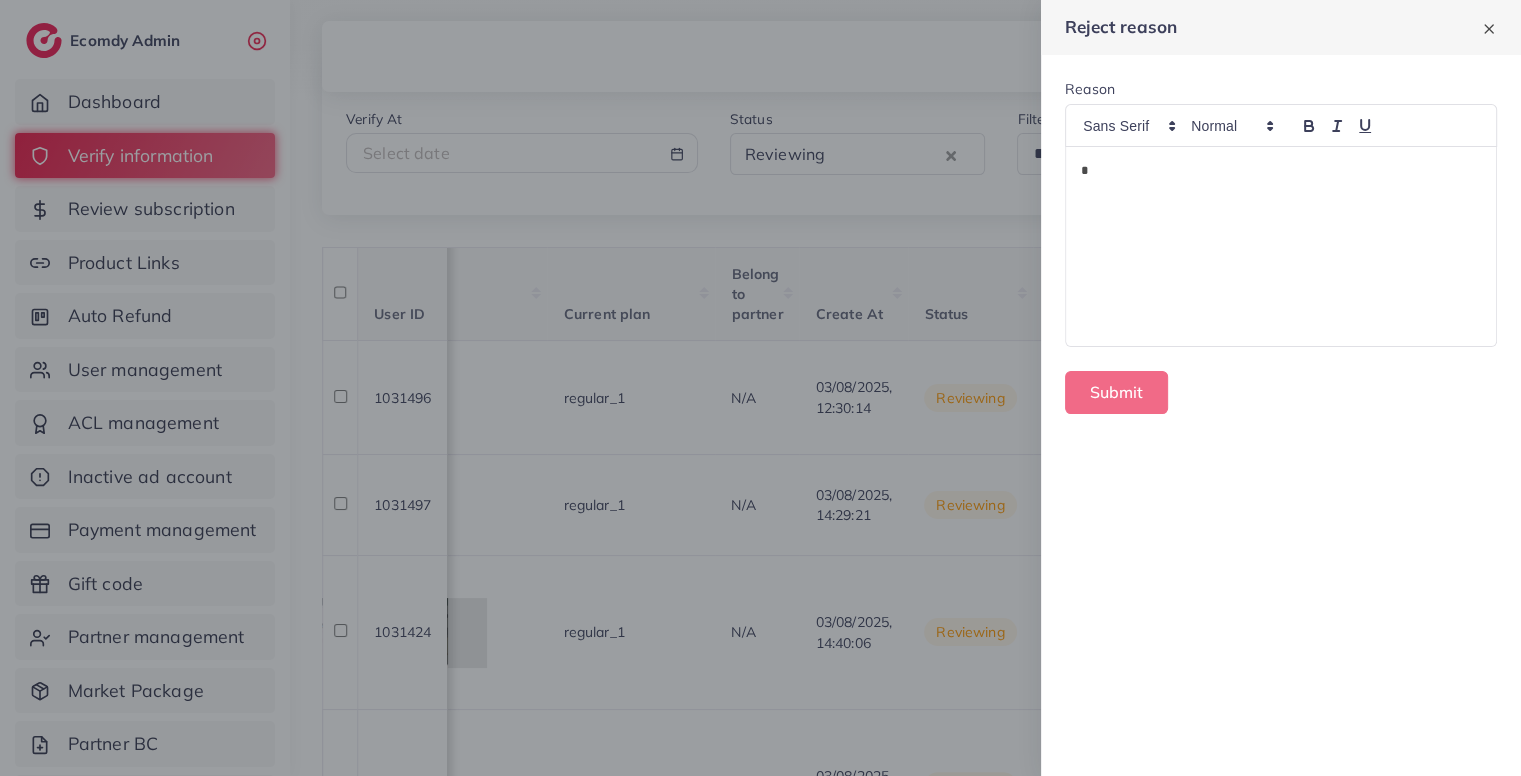 type 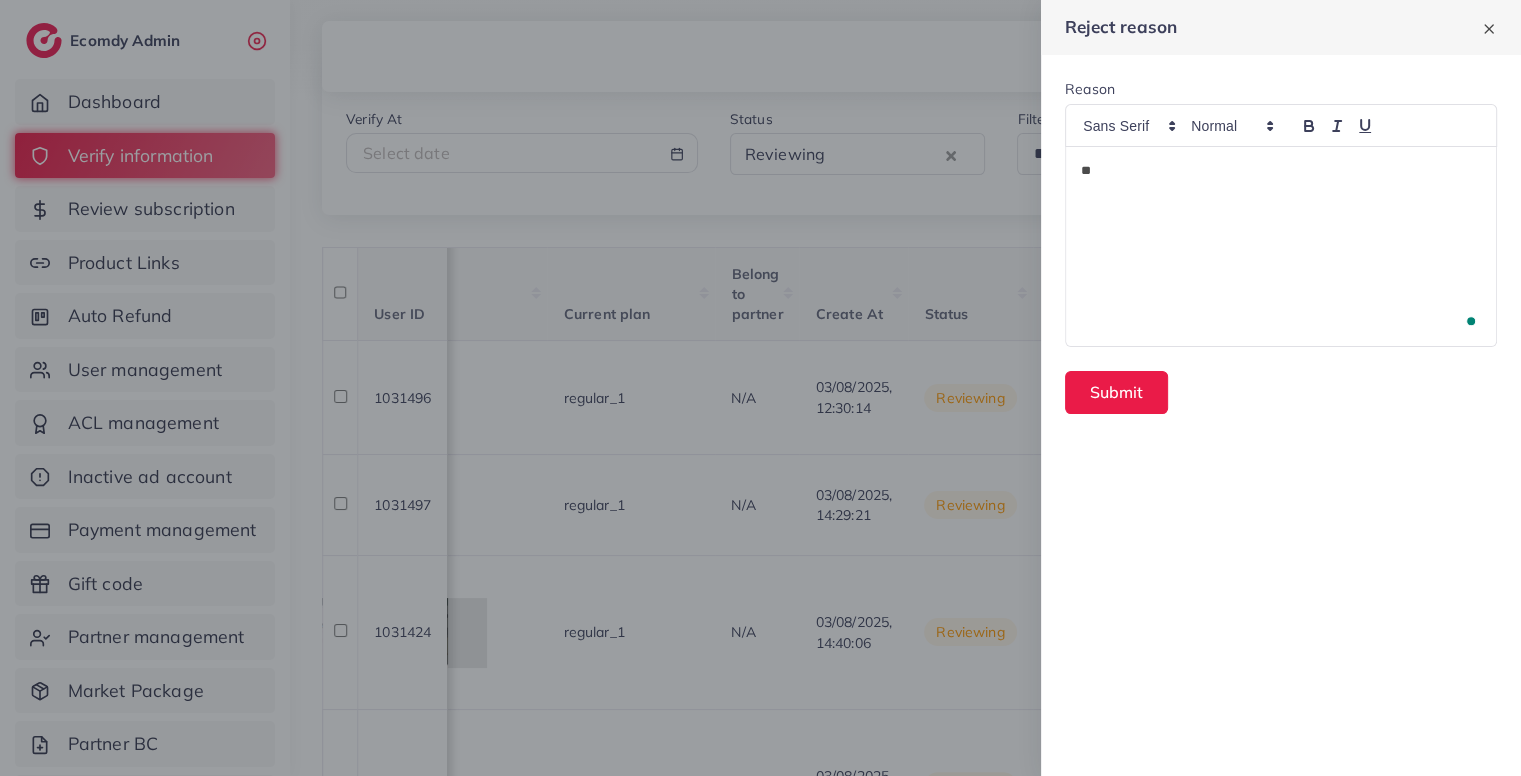 scroll, scrollTop: 0, scrollLeft: 0, axis: both 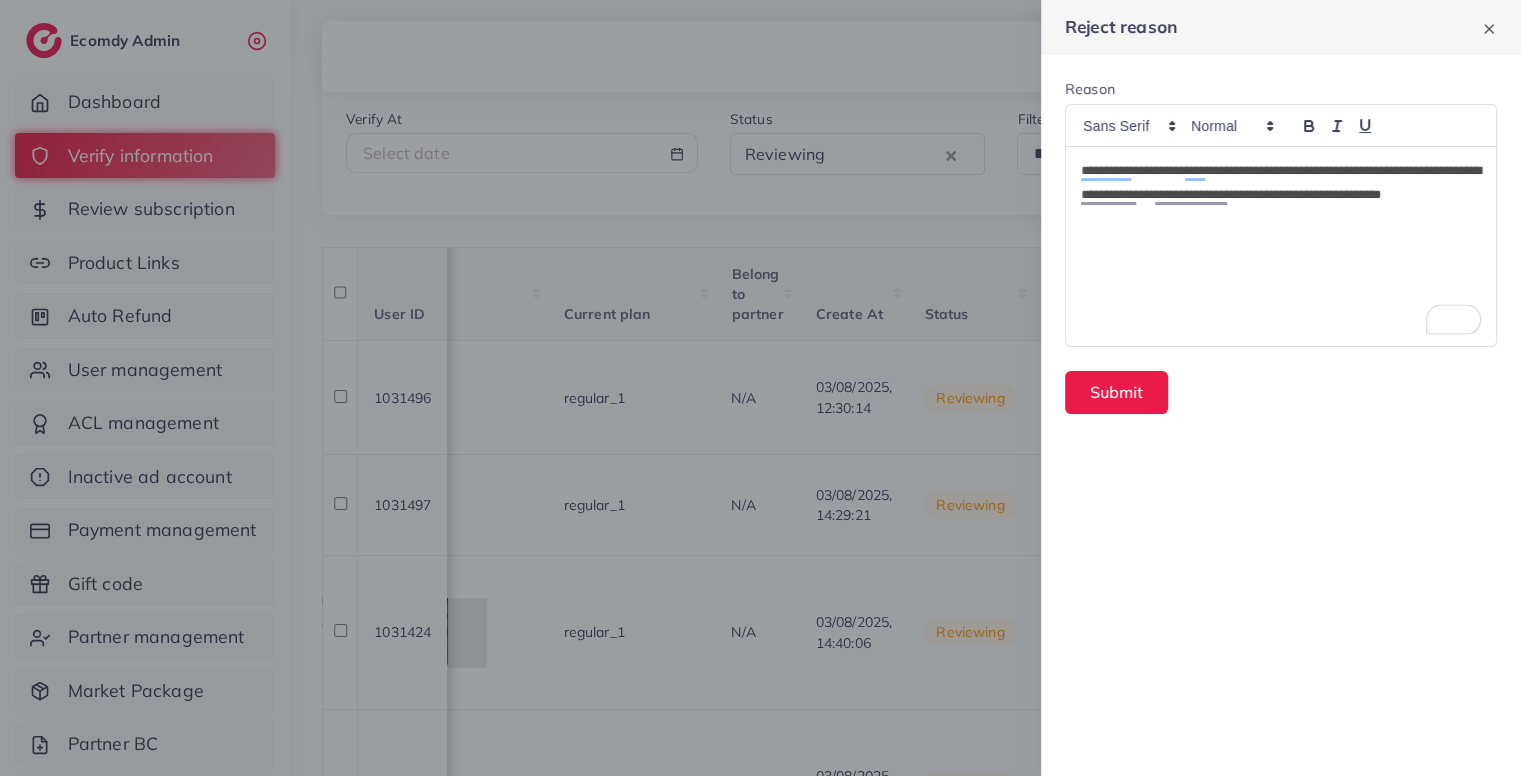 click on "**********" at bounding box center [1281, 195] 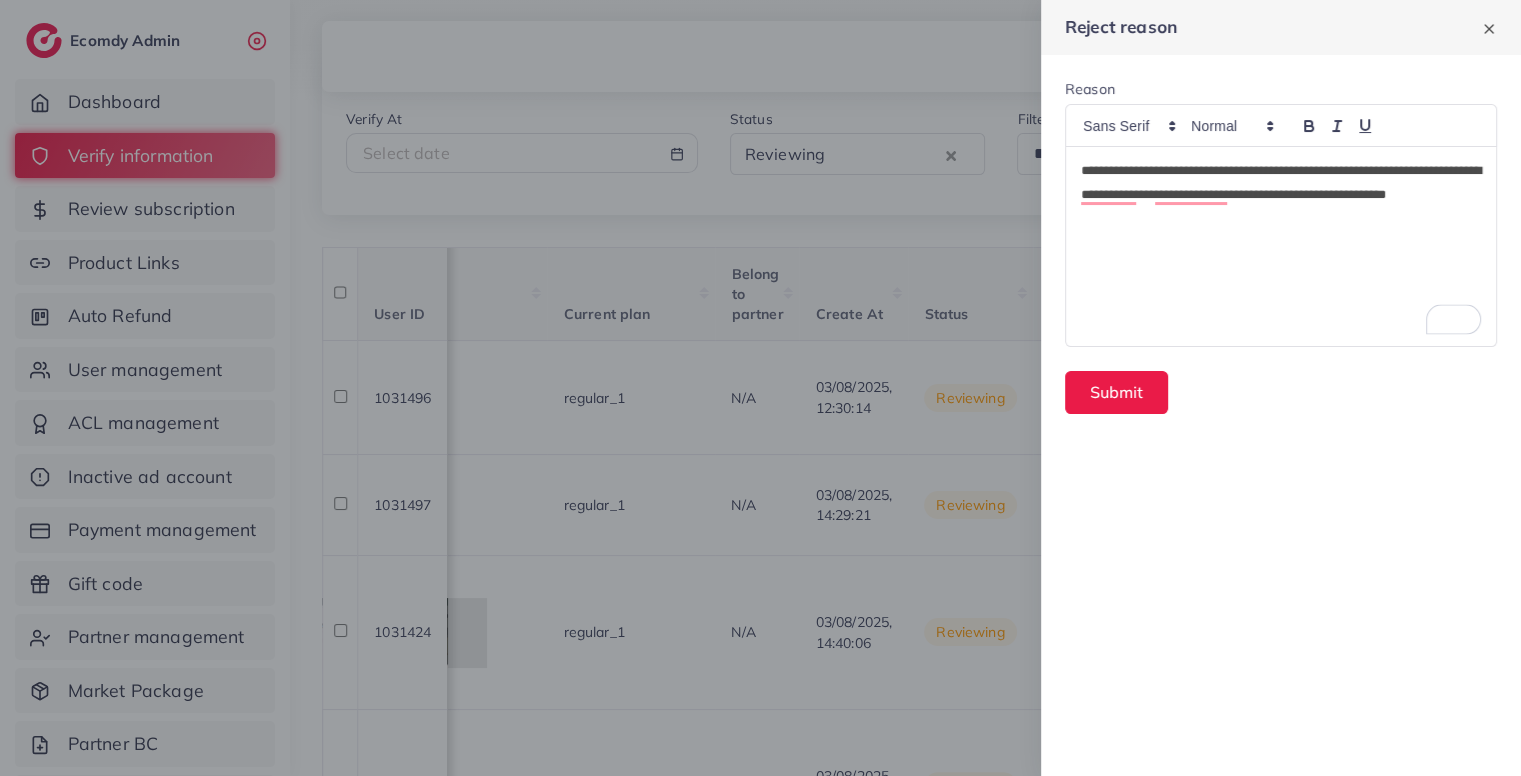 click on "**********" at bounding box center [1281, 195] 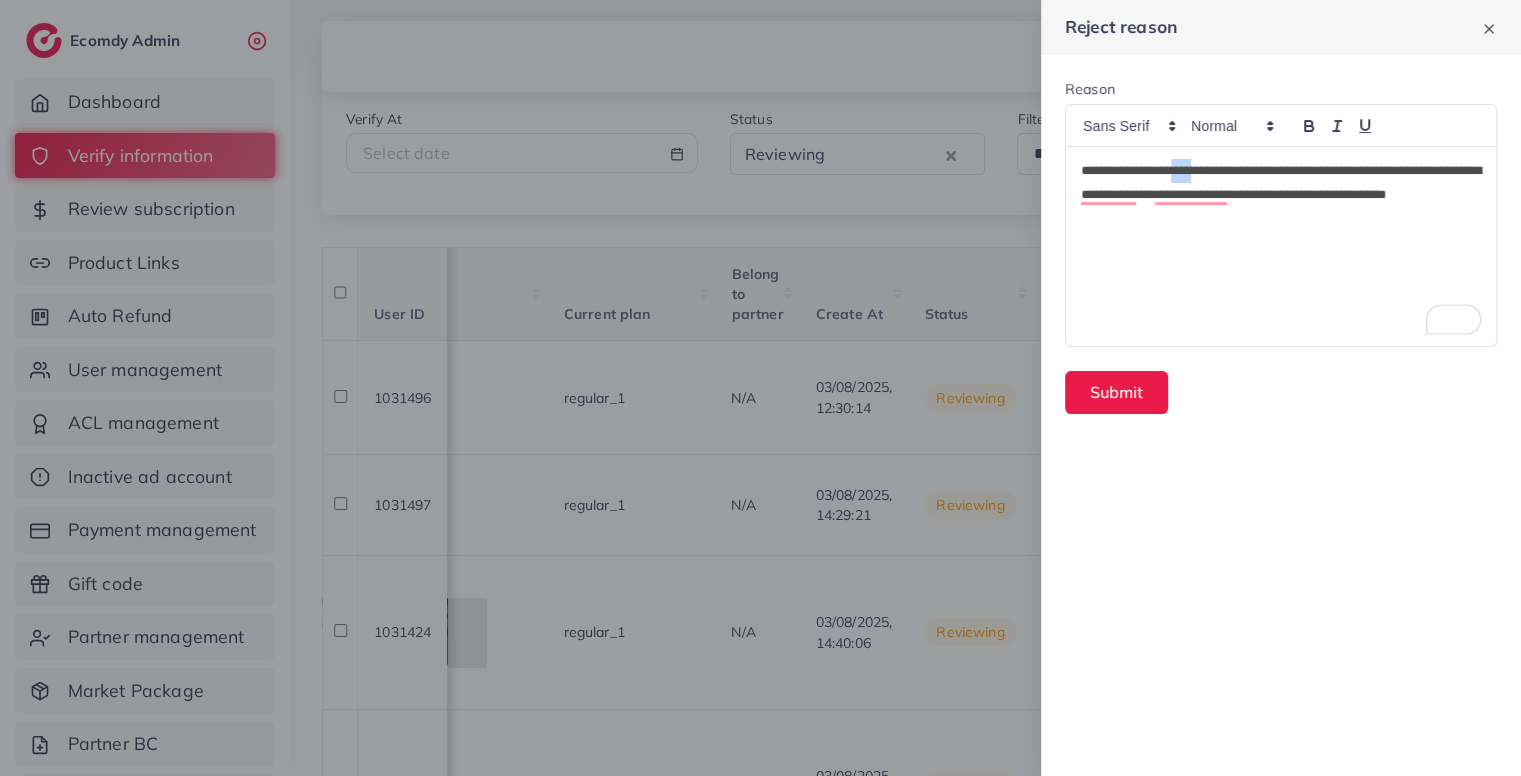 click on "**********" at bounding box center (1281, 195) 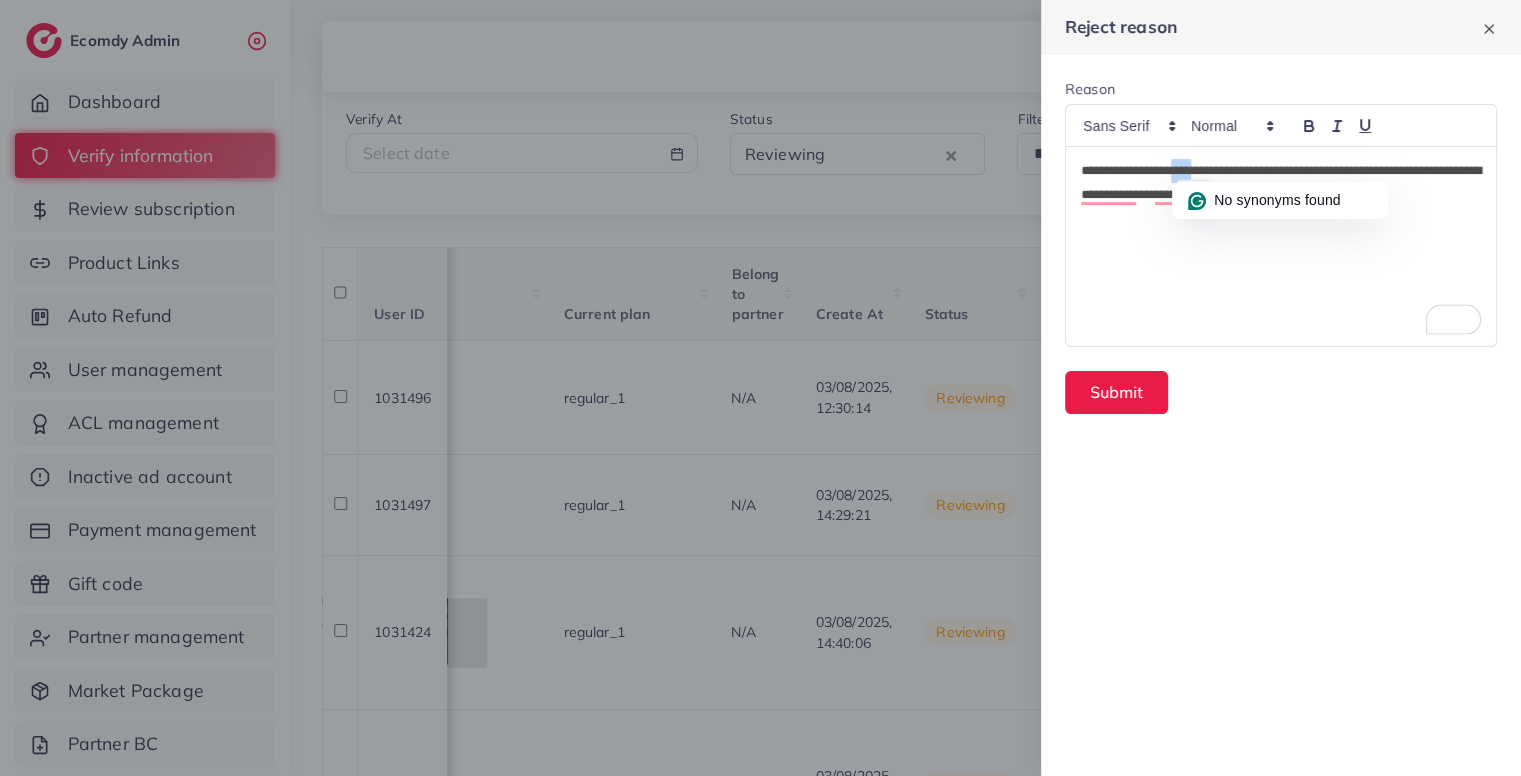 click on "No synonyms found" 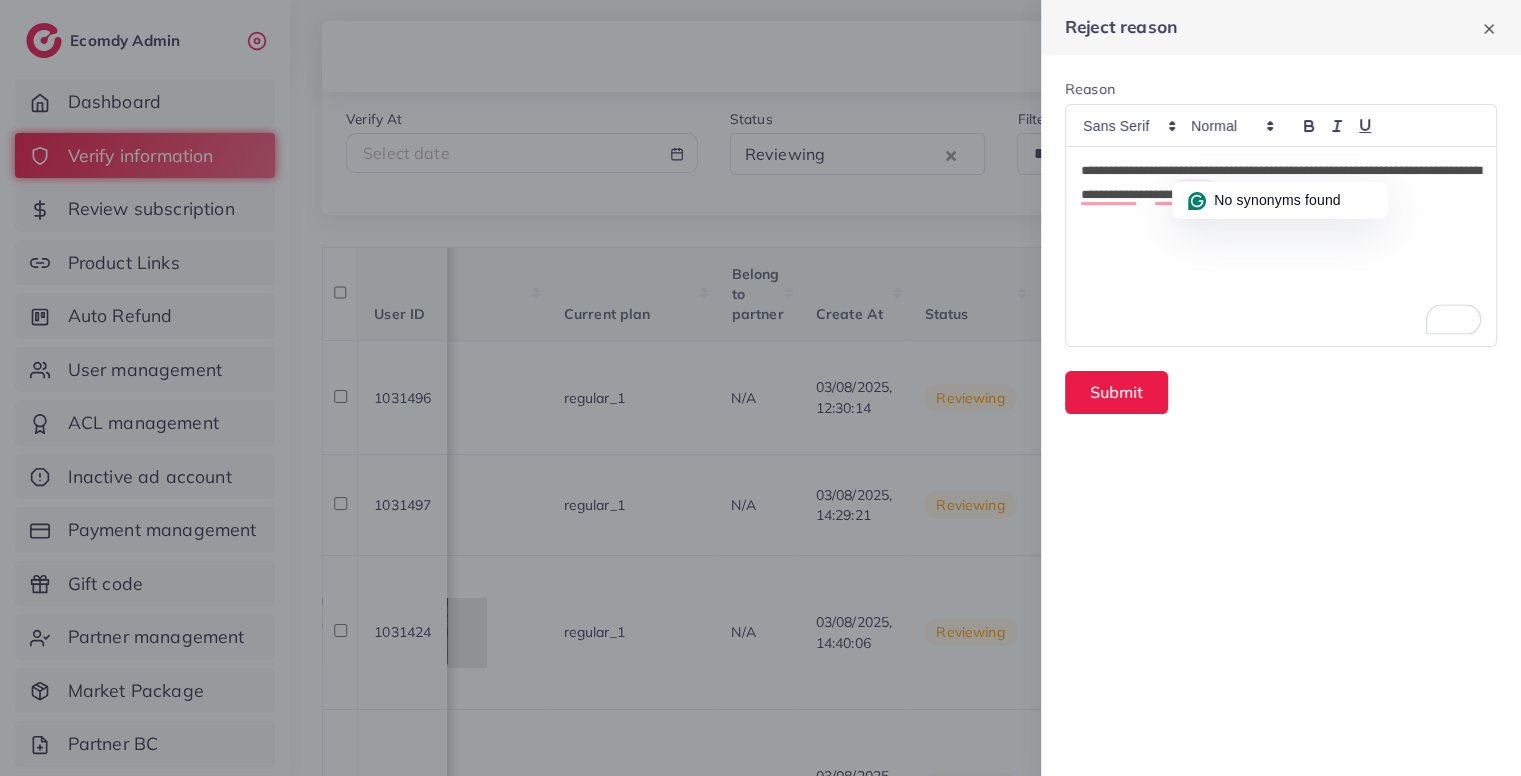 click on "**********" at bounding box center (1281, 246) 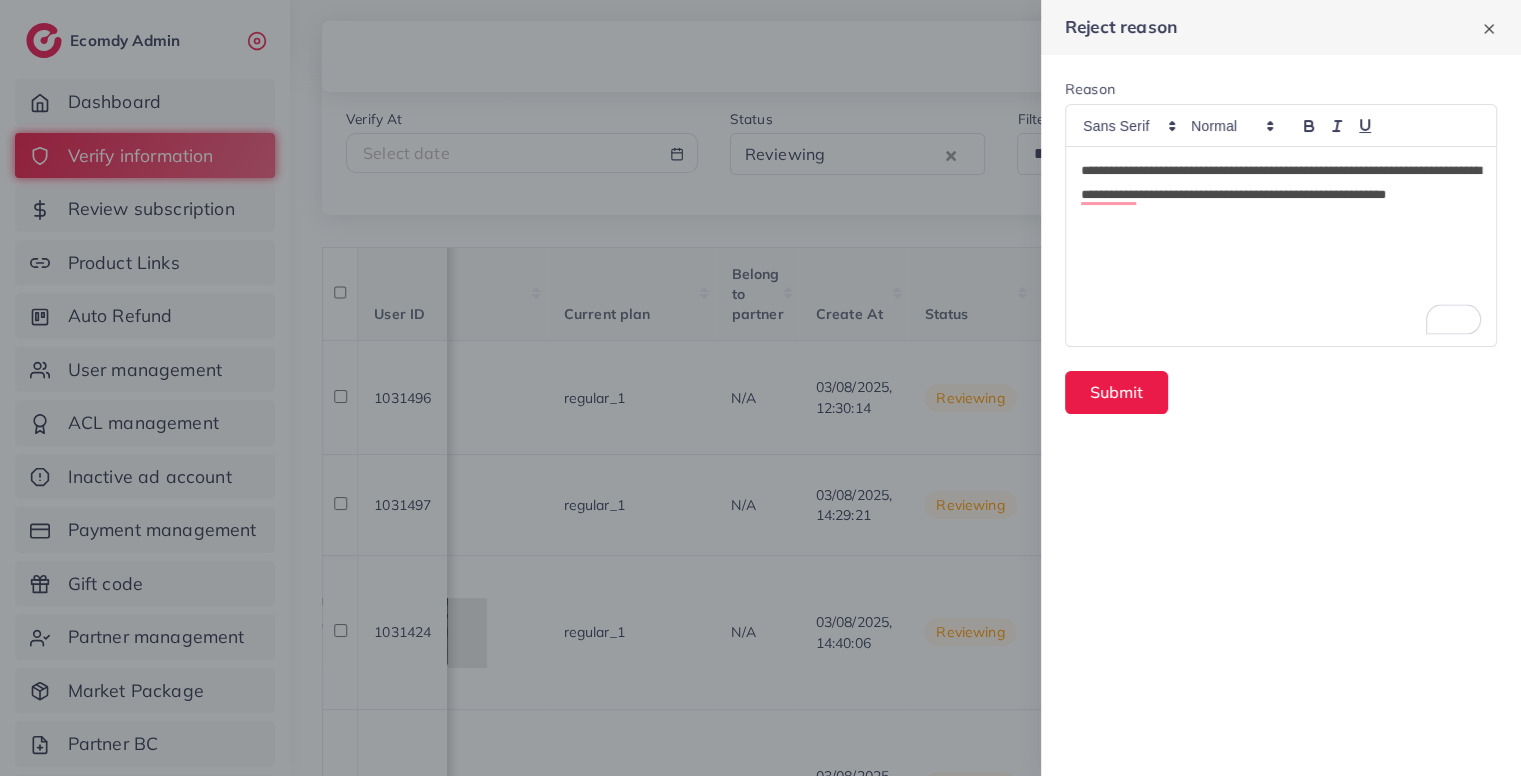 click on "**********" at bounding box center (1281, 195) 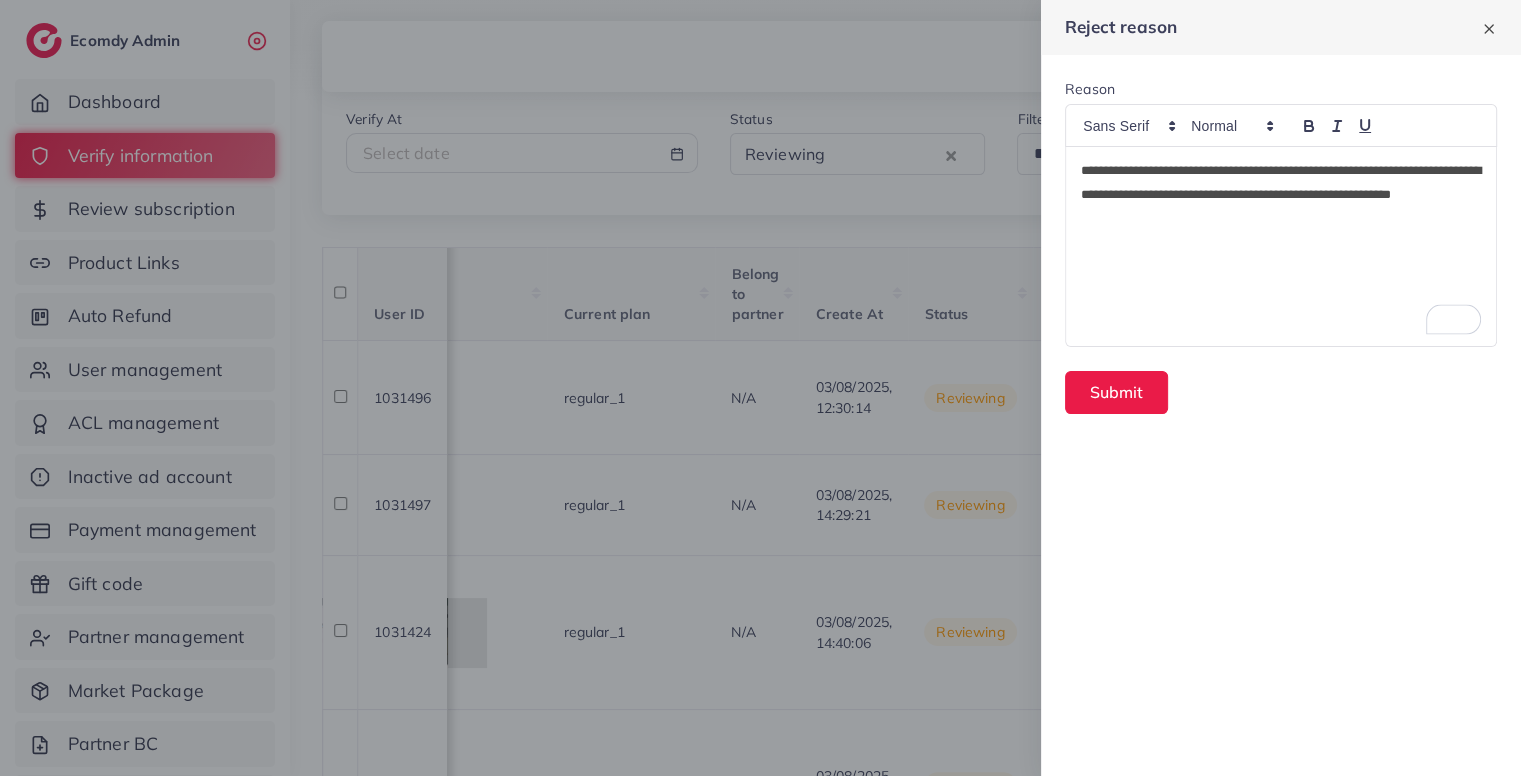 click on "**********" at bounding box center [1281, 195] 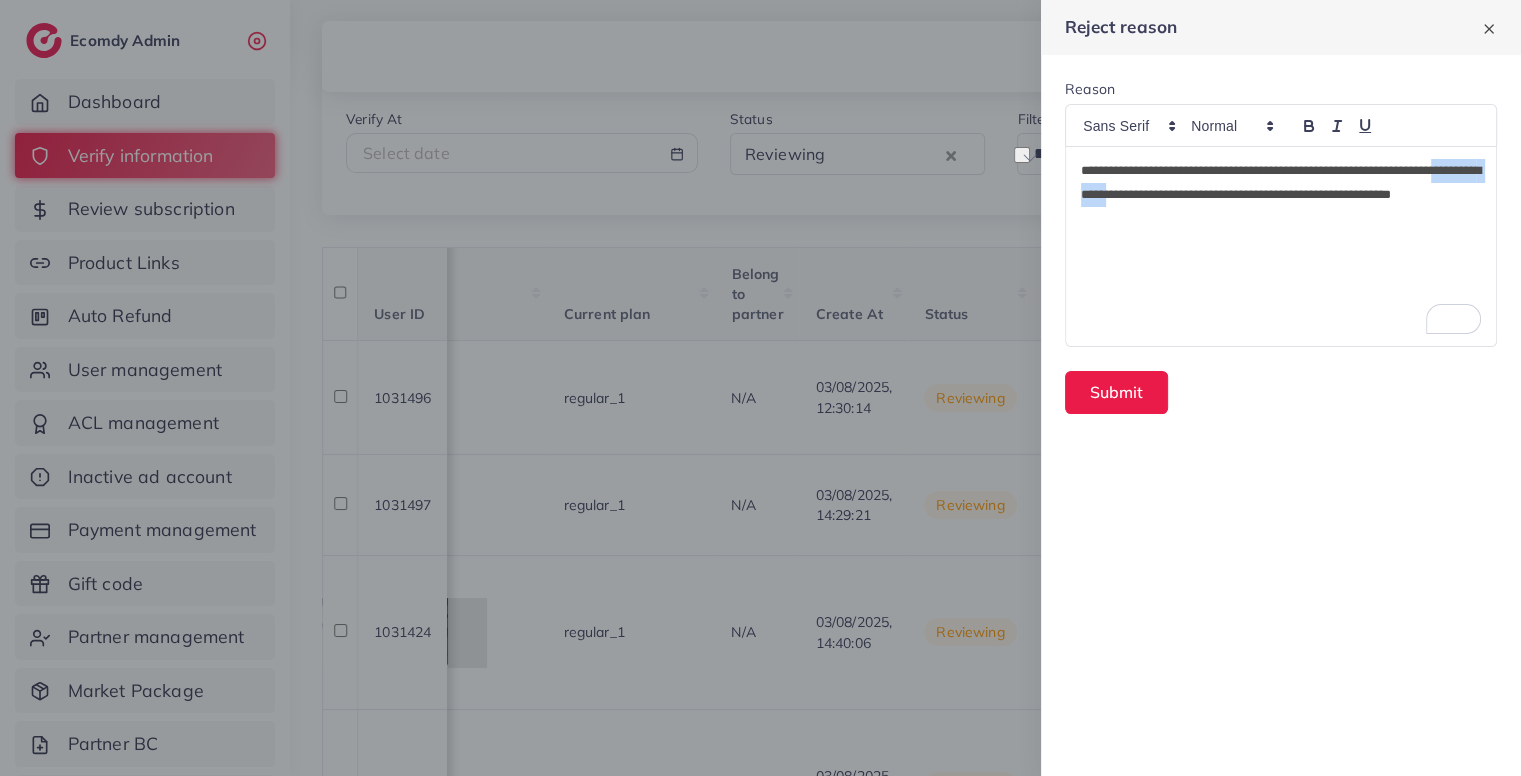 drag, startPoint x: 1117, startPoint y: 189, endPoint x: 1209, endPoint y: 186, distance: 92.0489 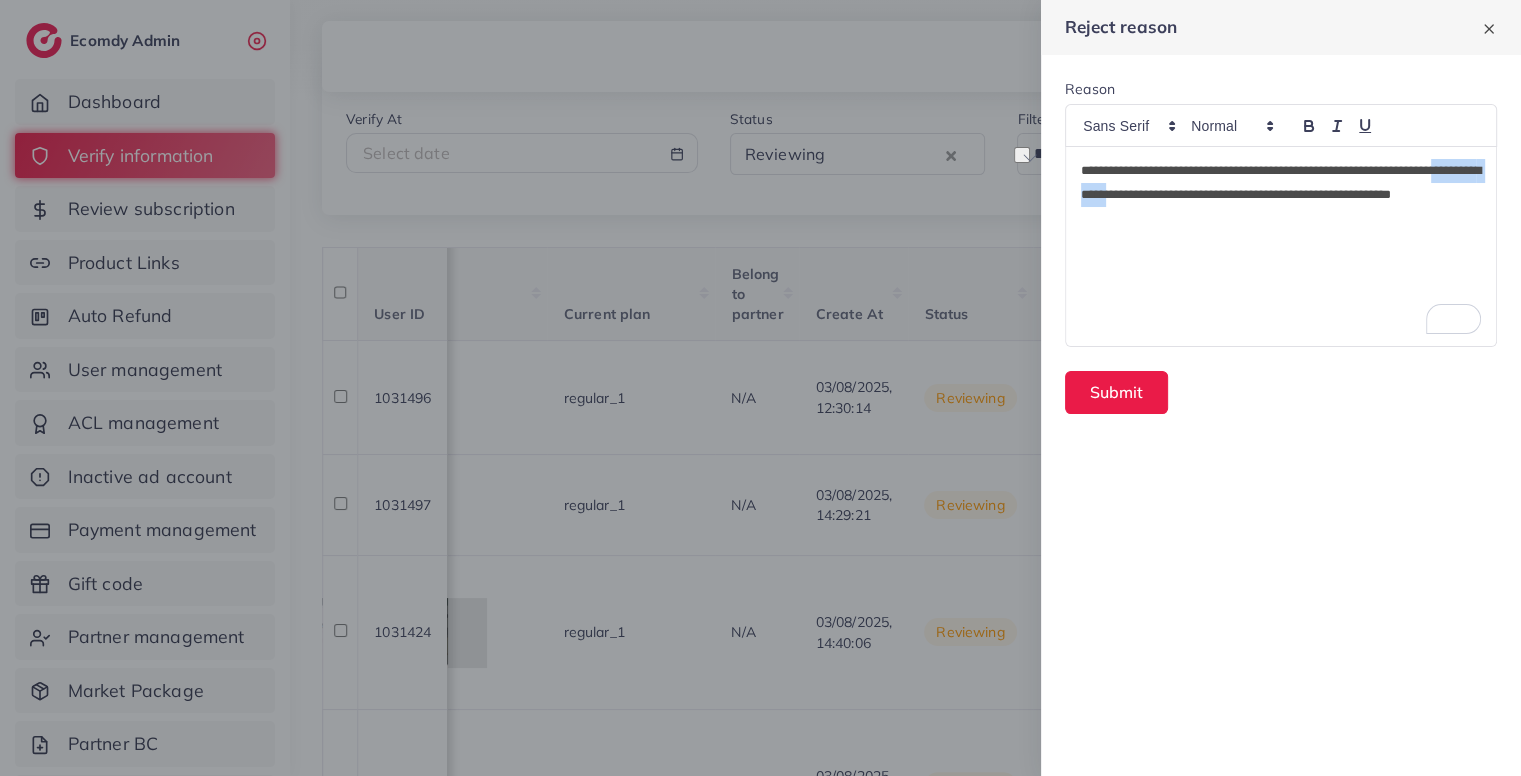 click on "**********" at bounding box center [1281, 195] 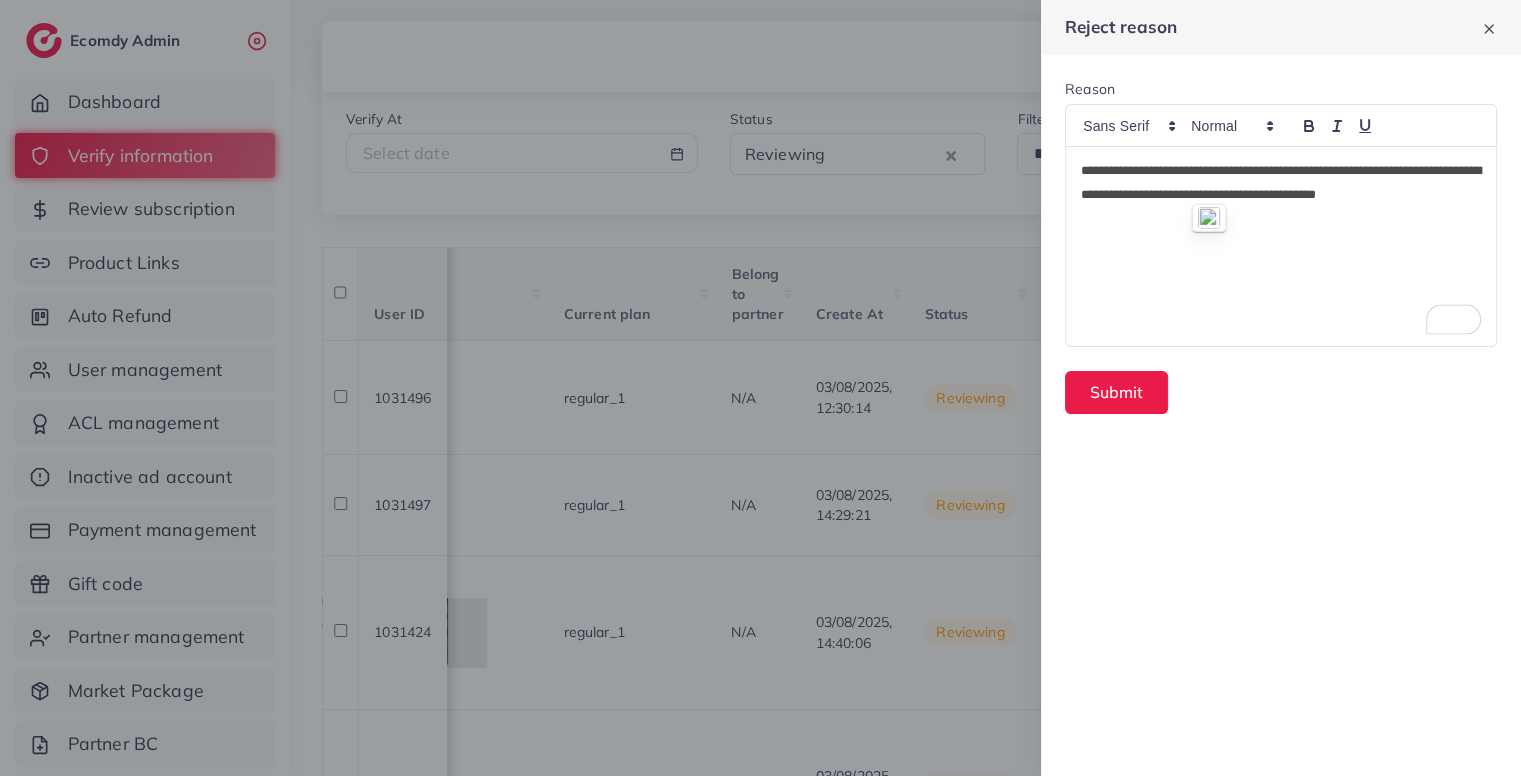 click on "**********" at bounding box center [1281, 183] 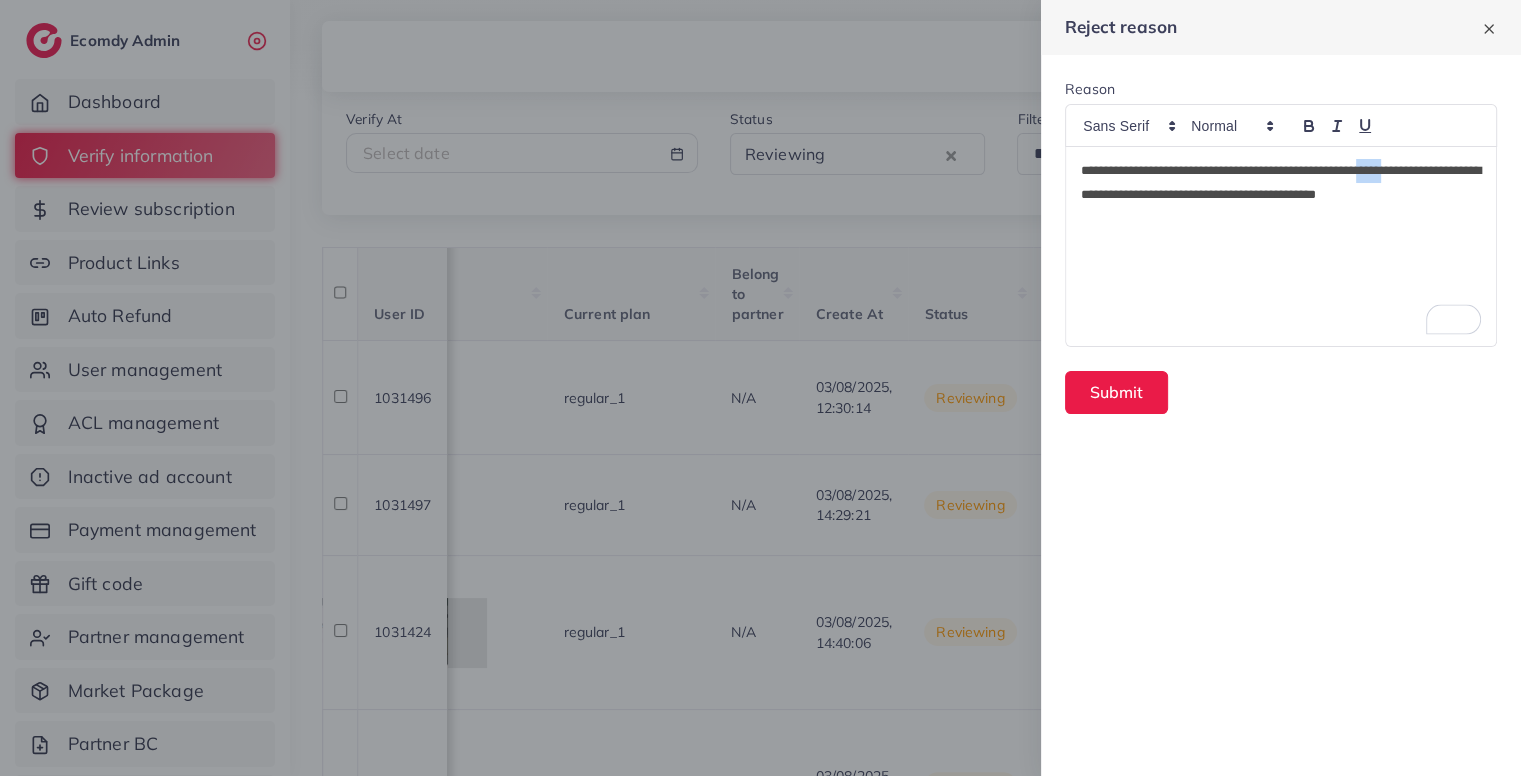 click on "**********" at bounding box center (1281, 183) 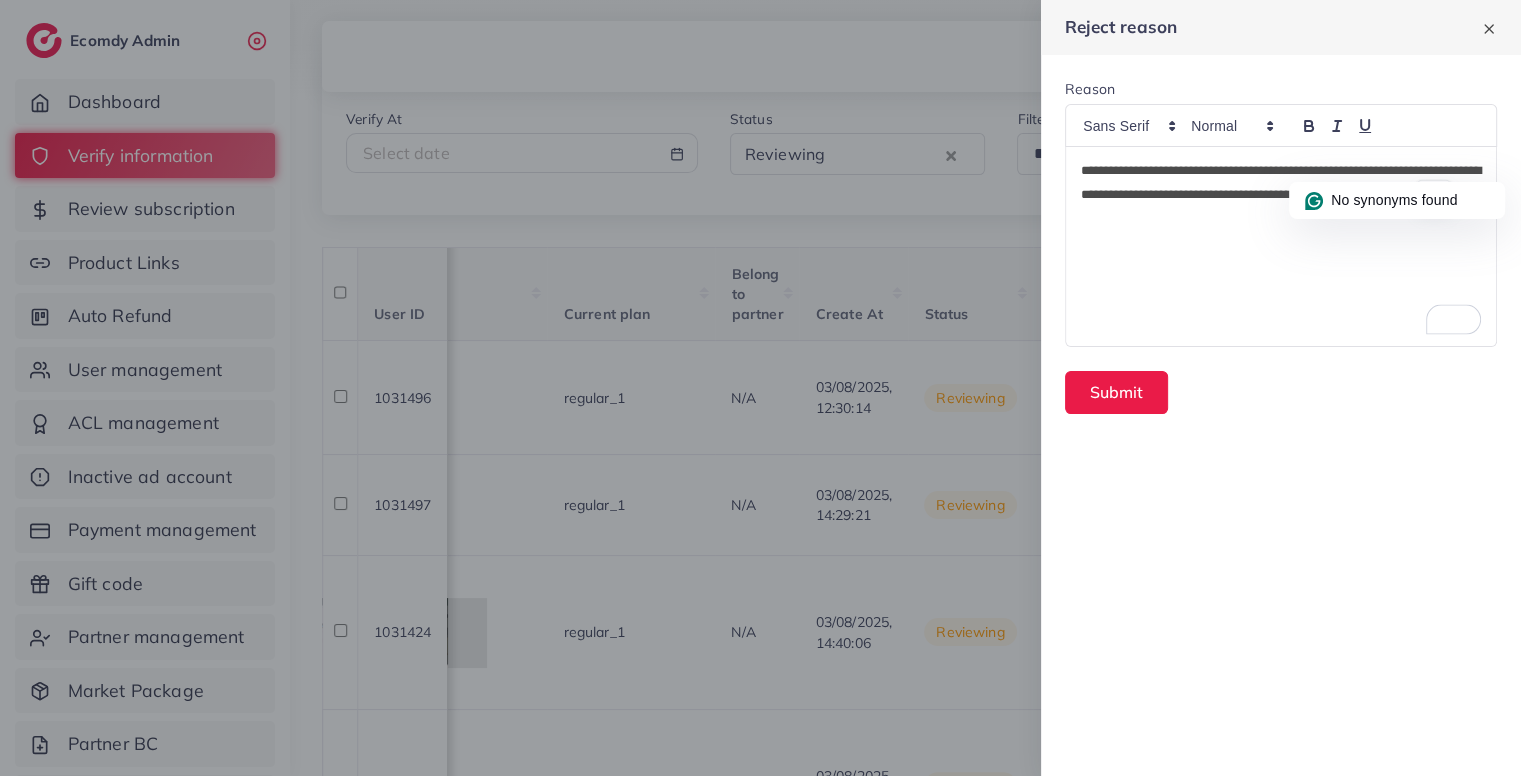 click on "**********" at bounding box center (1281, 246) 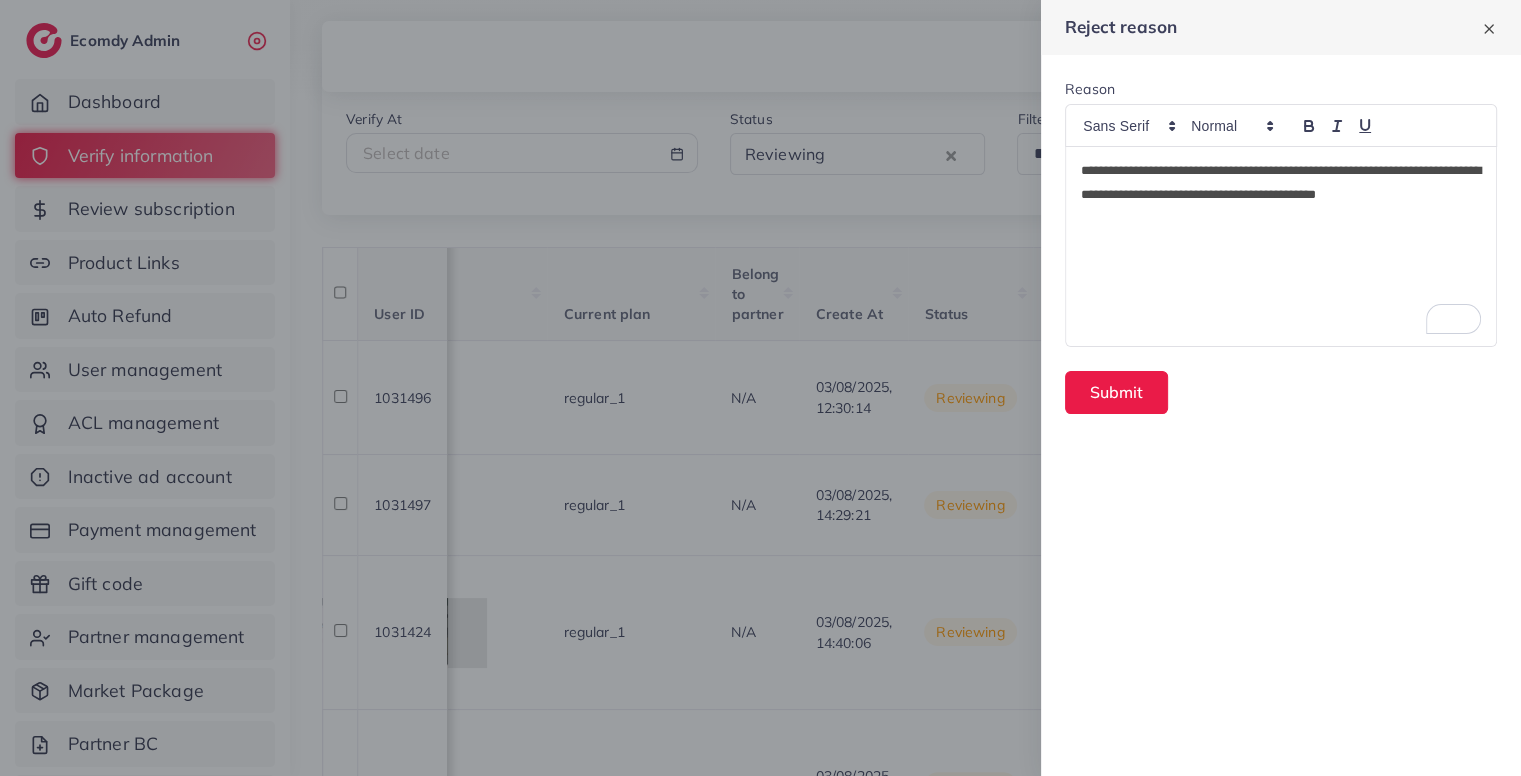 click on "**********" at bounding box center (1281, 183) 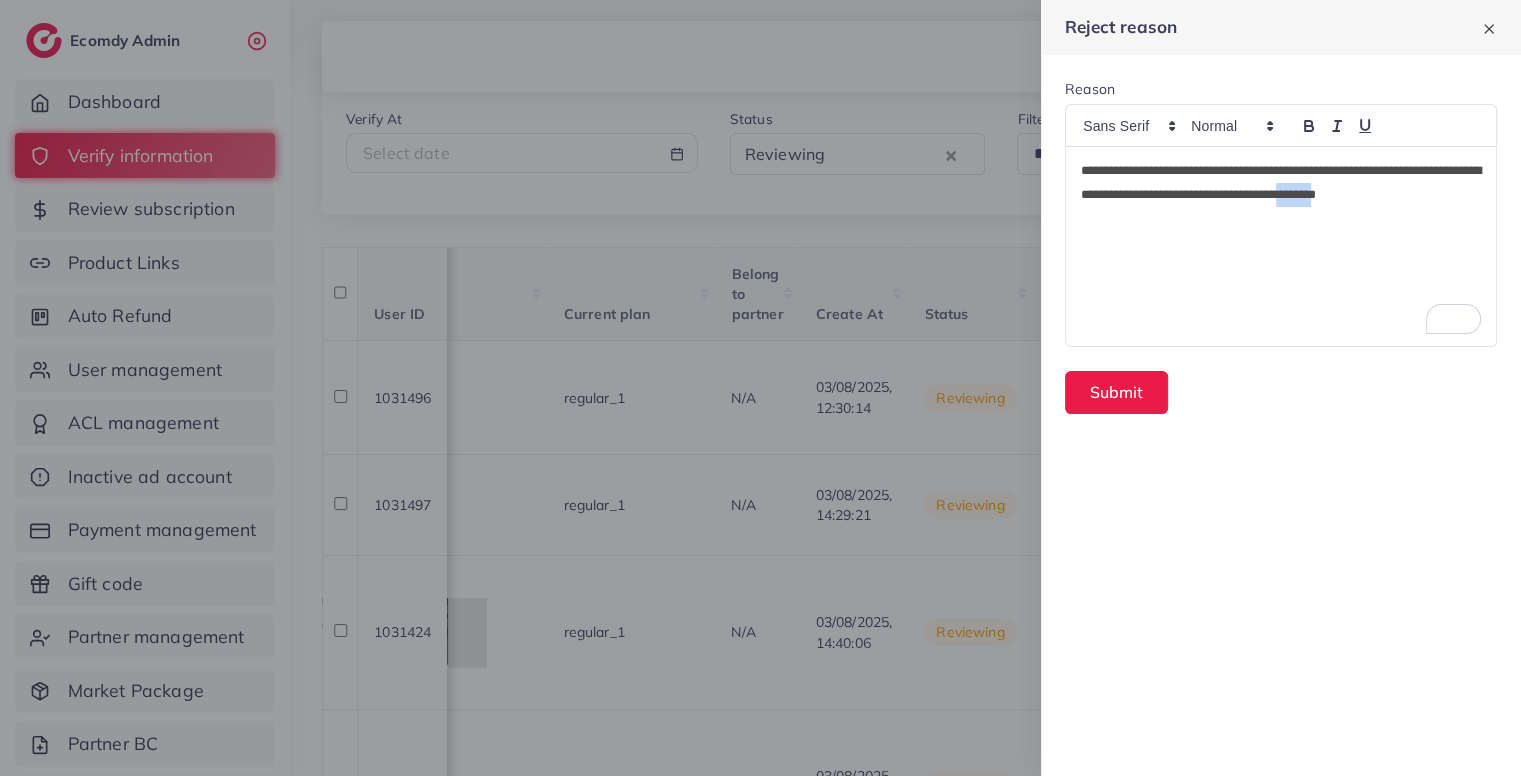 click on "**********" at bounding box center [1281, 183] 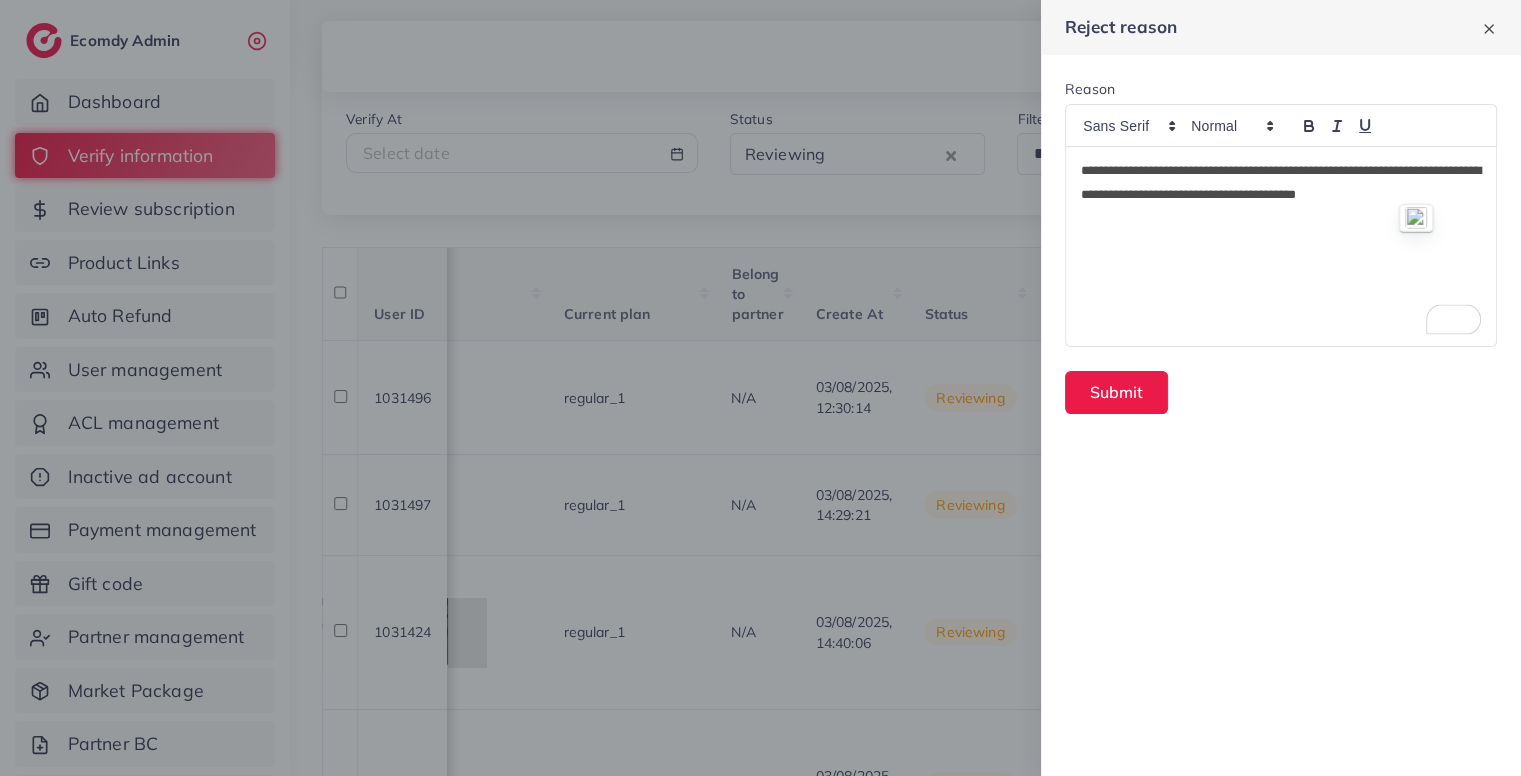 click on "**********" at bounding box center (1281, 183) 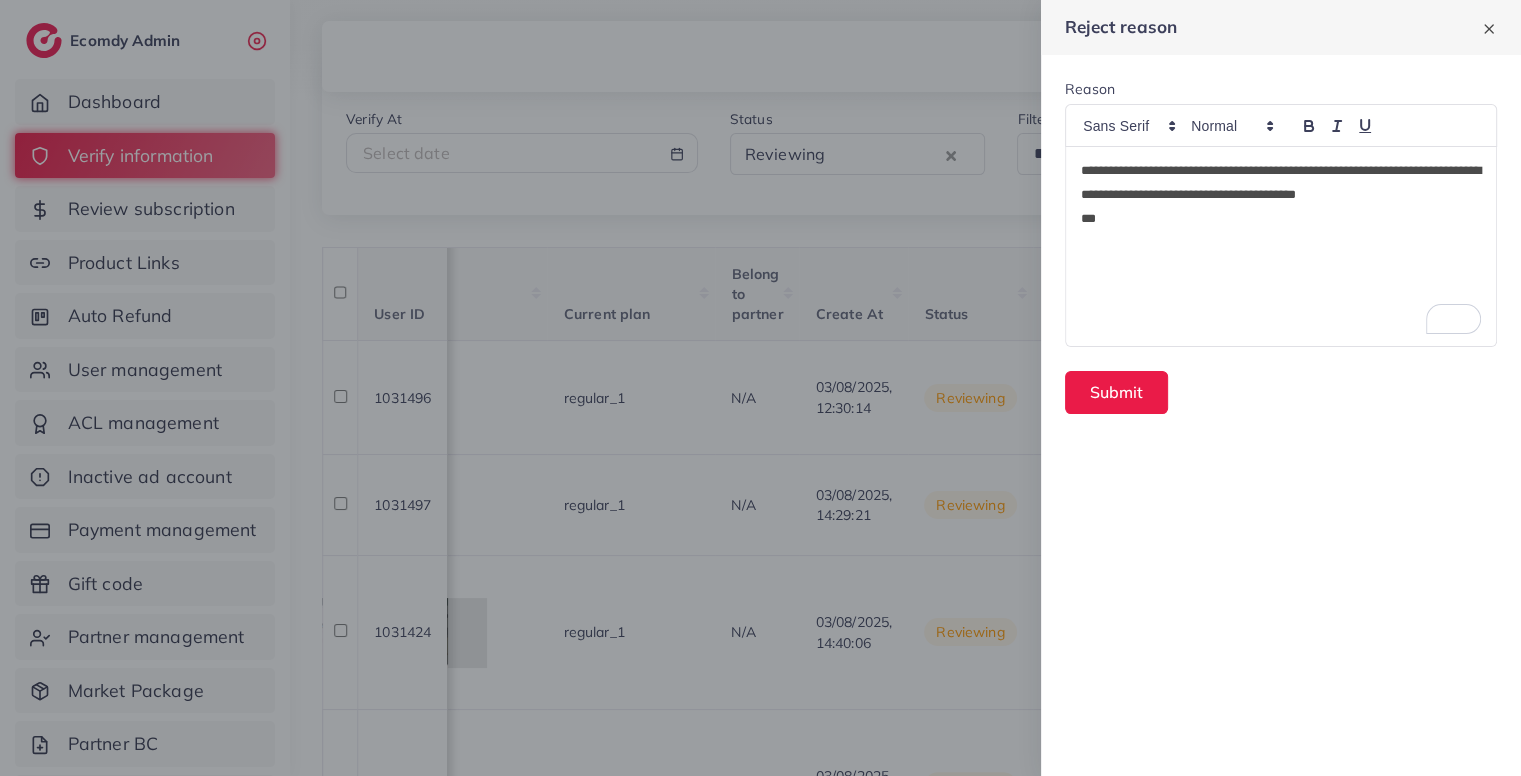scroll, scrollTop: 0, scrollLeft: 0, axis: both 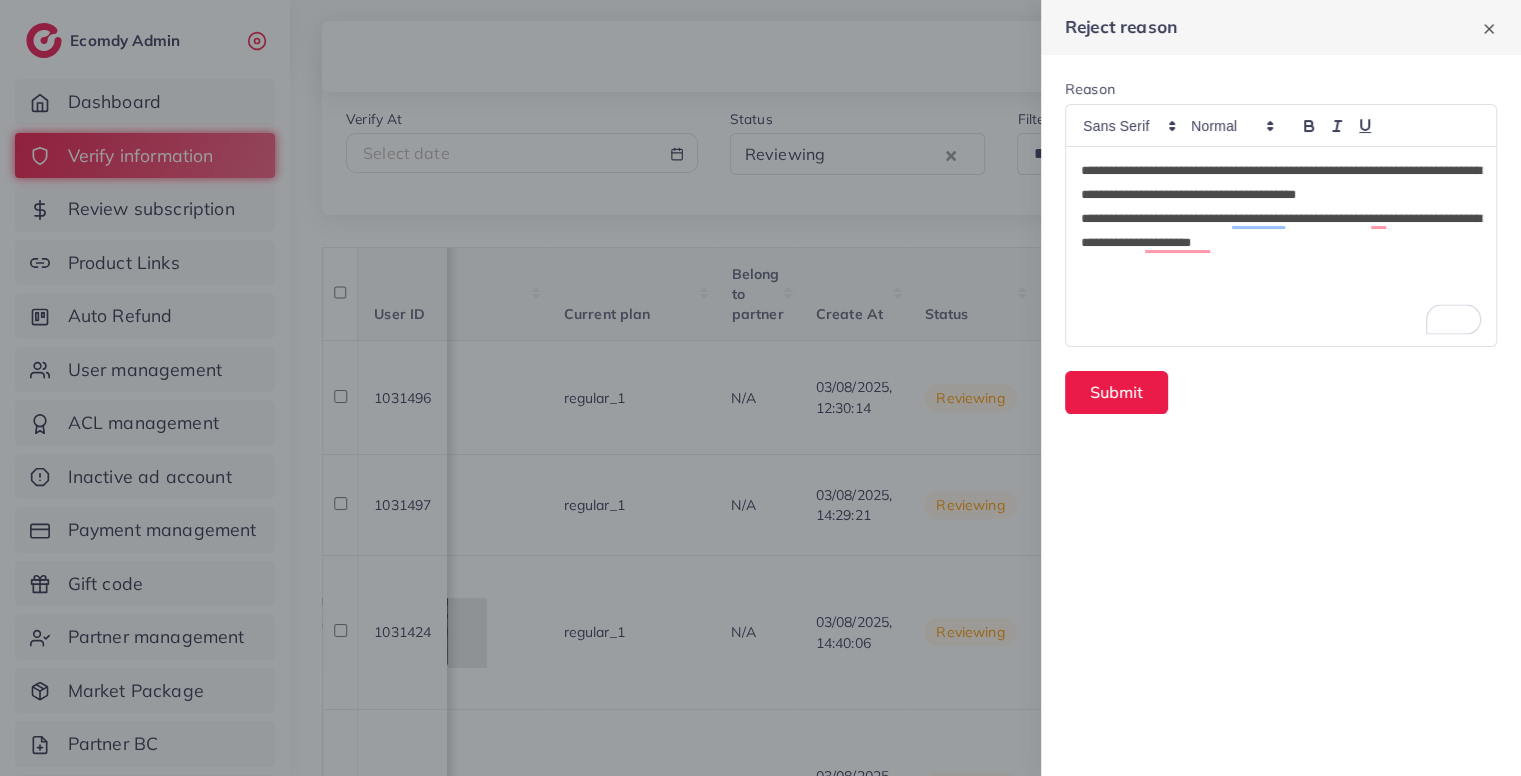 click on "**********" at bounding box center [1281, 231] 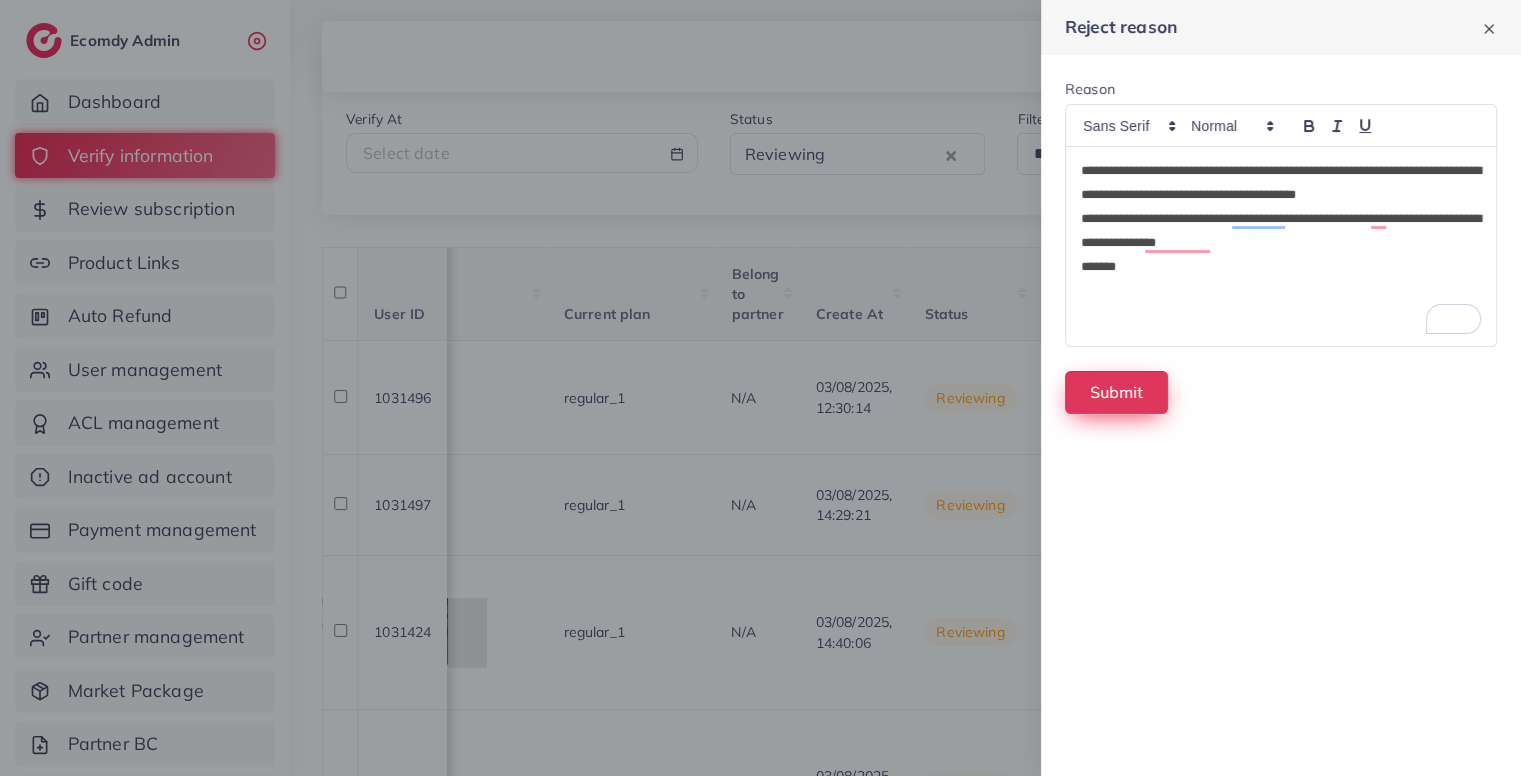 click on "Submit" at bounding box center (1116, 392) 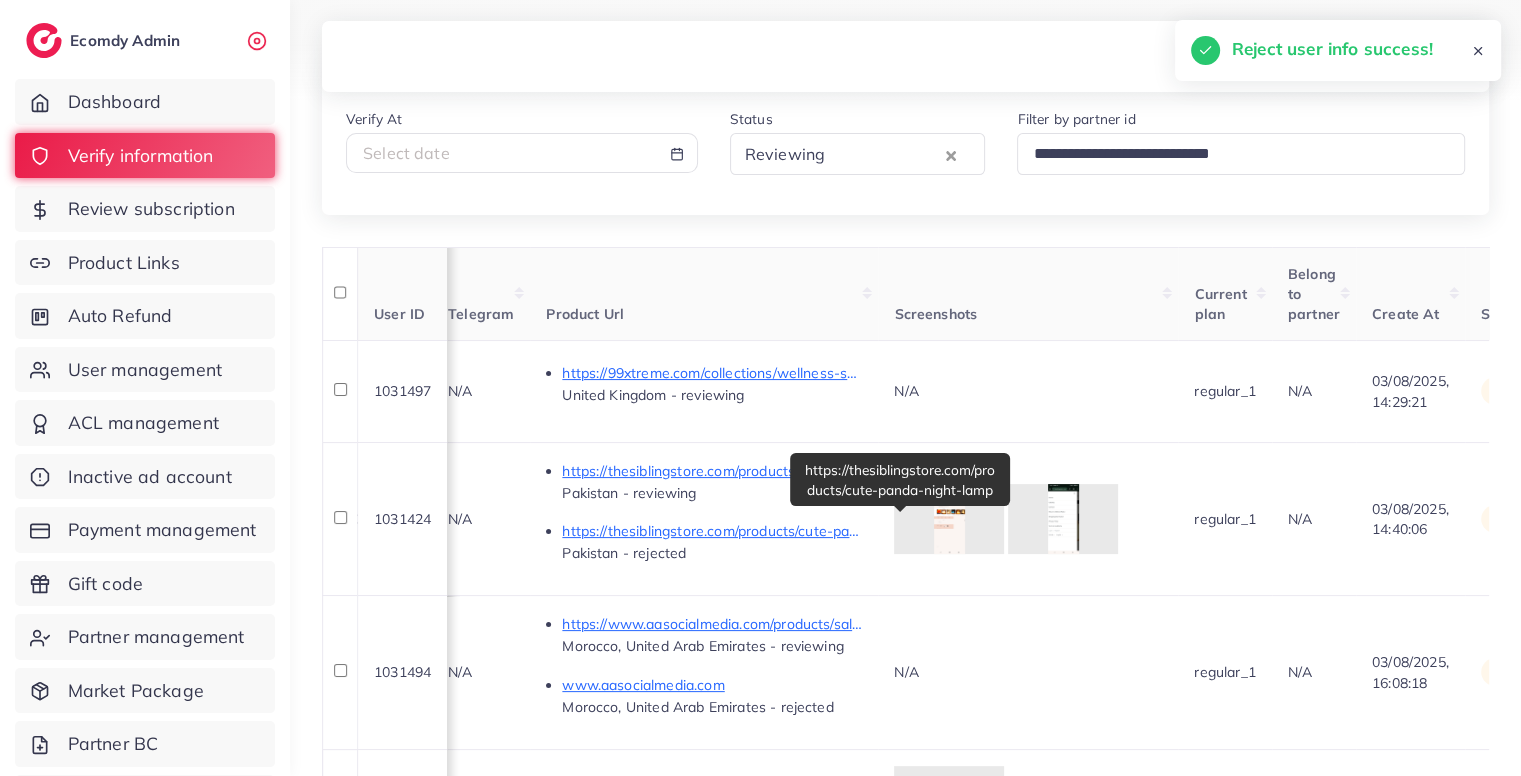 scroll, scrollTop: 0, scrollLeft: 1012, axis: horizontal 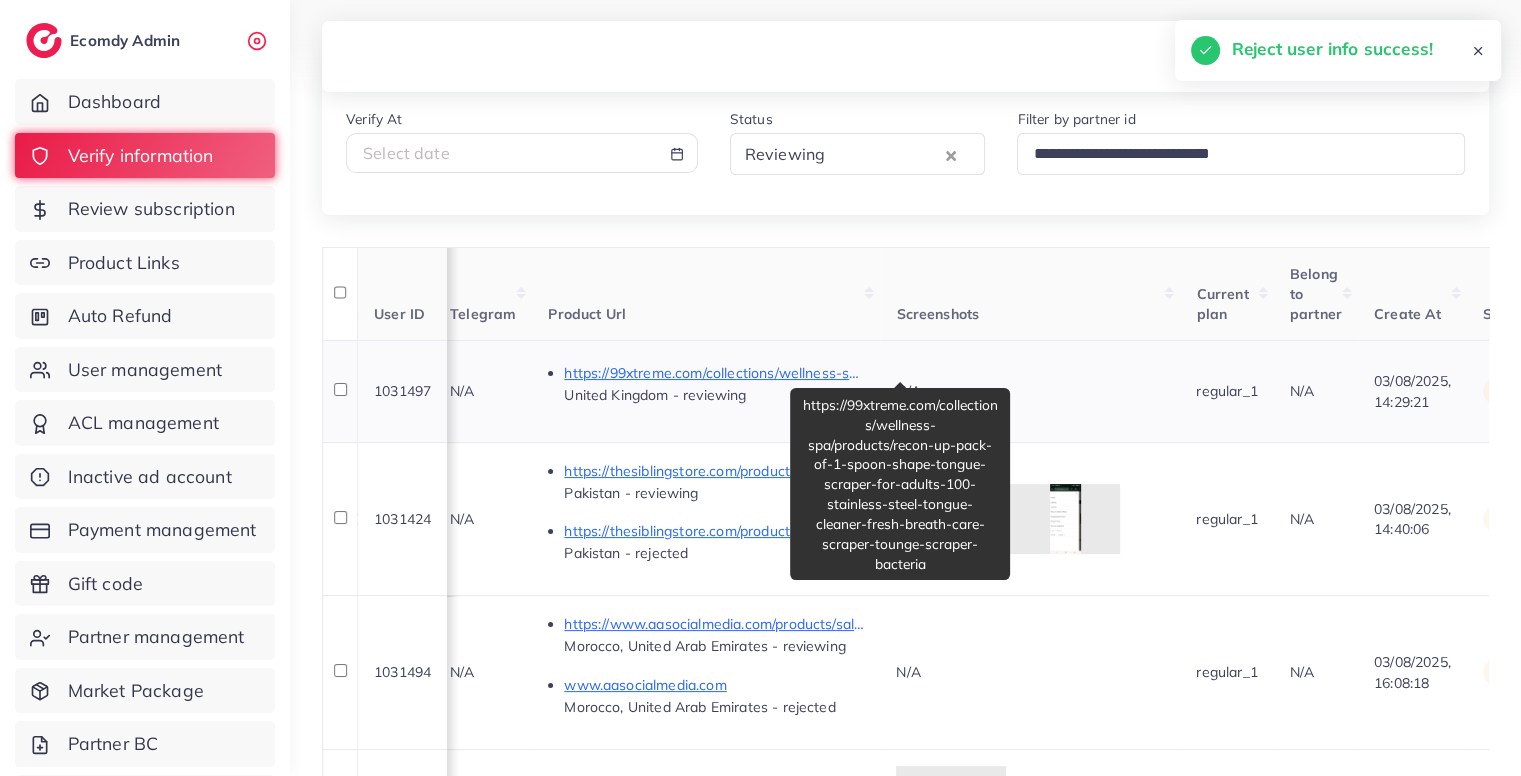click on "https://99xtreme.com/collections/wellness-spa/products/recon-up-pack-of-1-spoon-shape-tongue-scraper-for-adults-100-stainless-steel-tongue-cleaner-fresh-breath-care-scraper-tounge-scraper-bacteria" at bounding box center (714, 373) 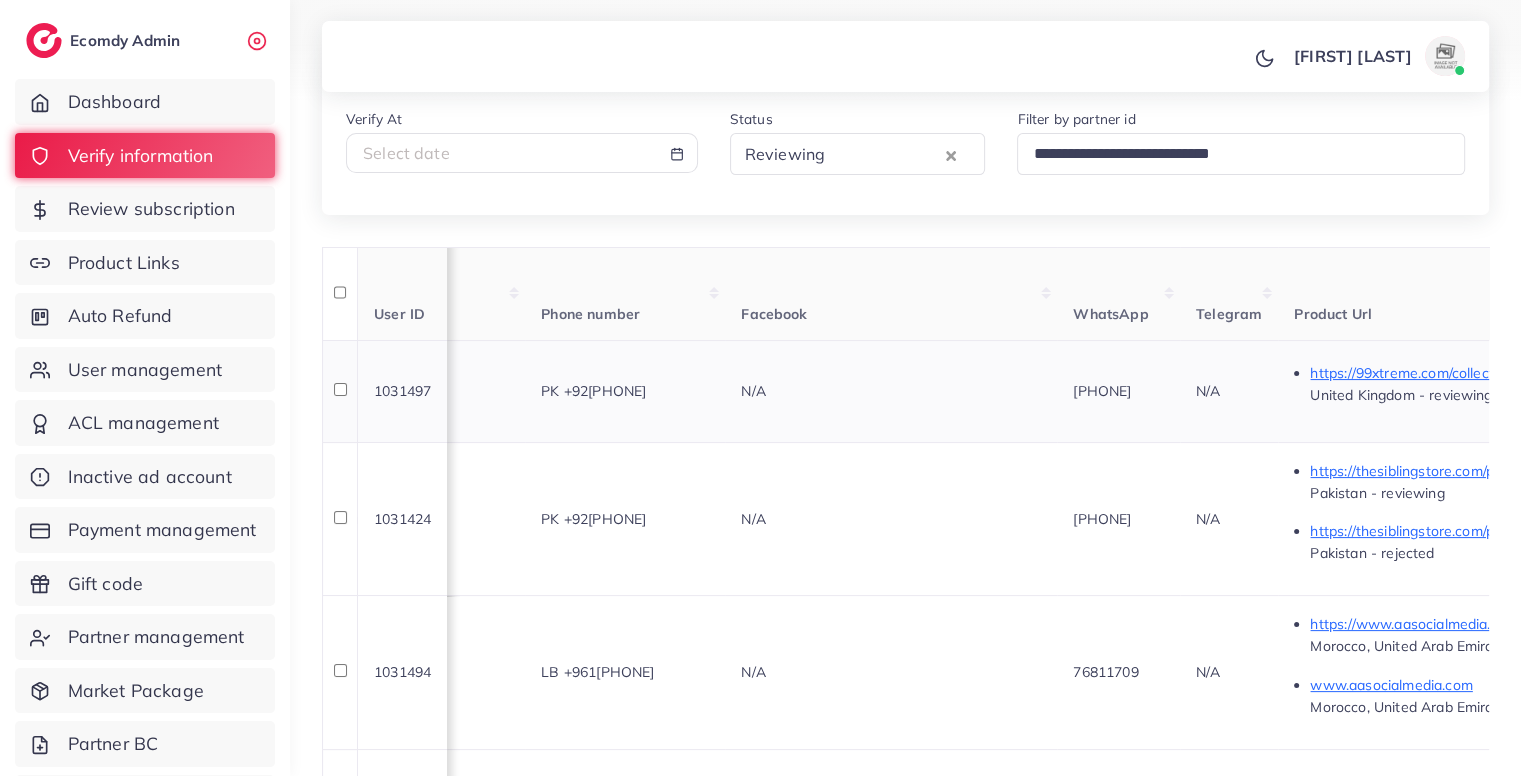 scroll, scrollTop: 0, scrollLeft: 203, axis: horizontal 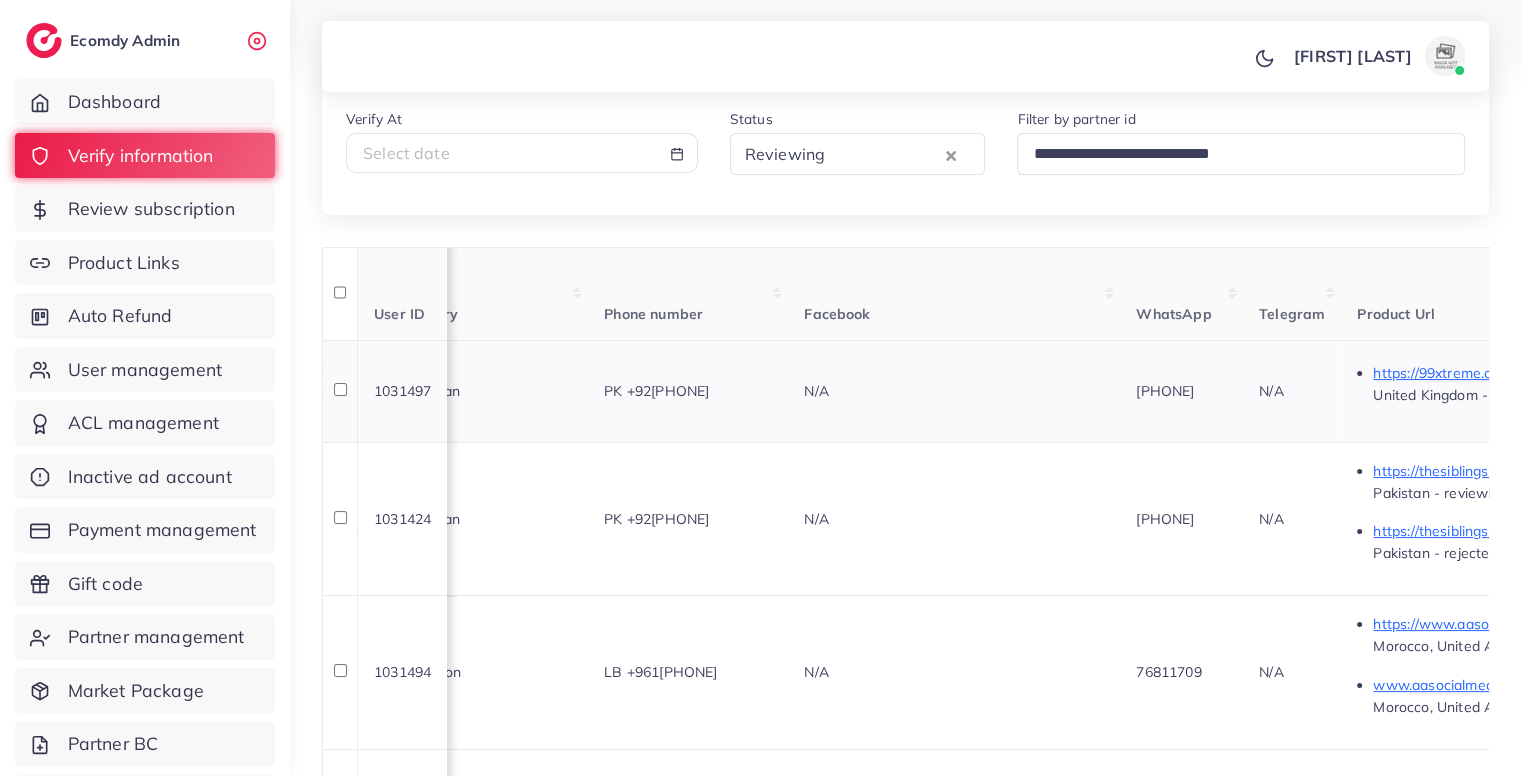 click on "PK +923285286016" at bounding box center (688, 390) 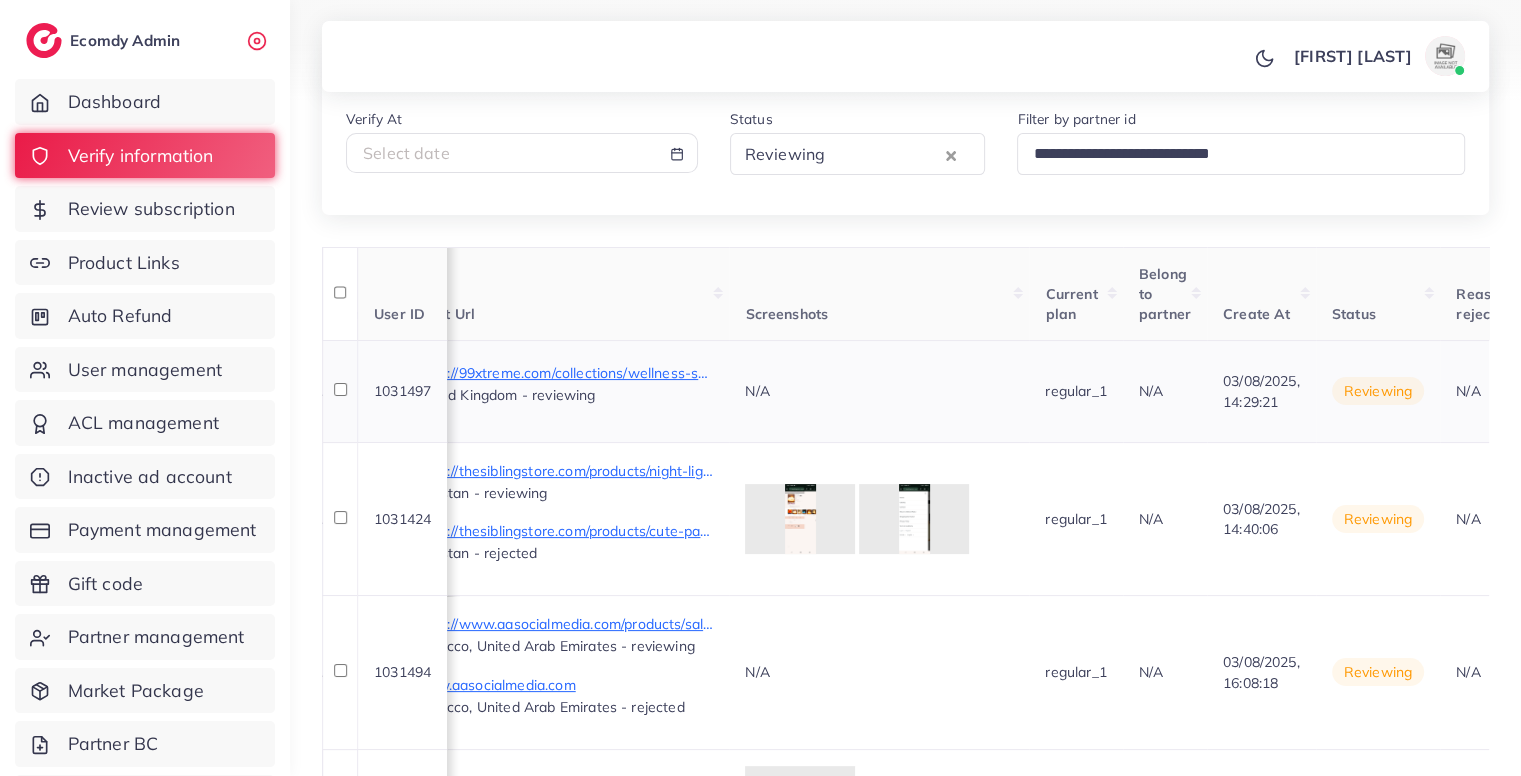 scroll, scrollTop: 0, scrollLeft: 1160, axis: horizontal 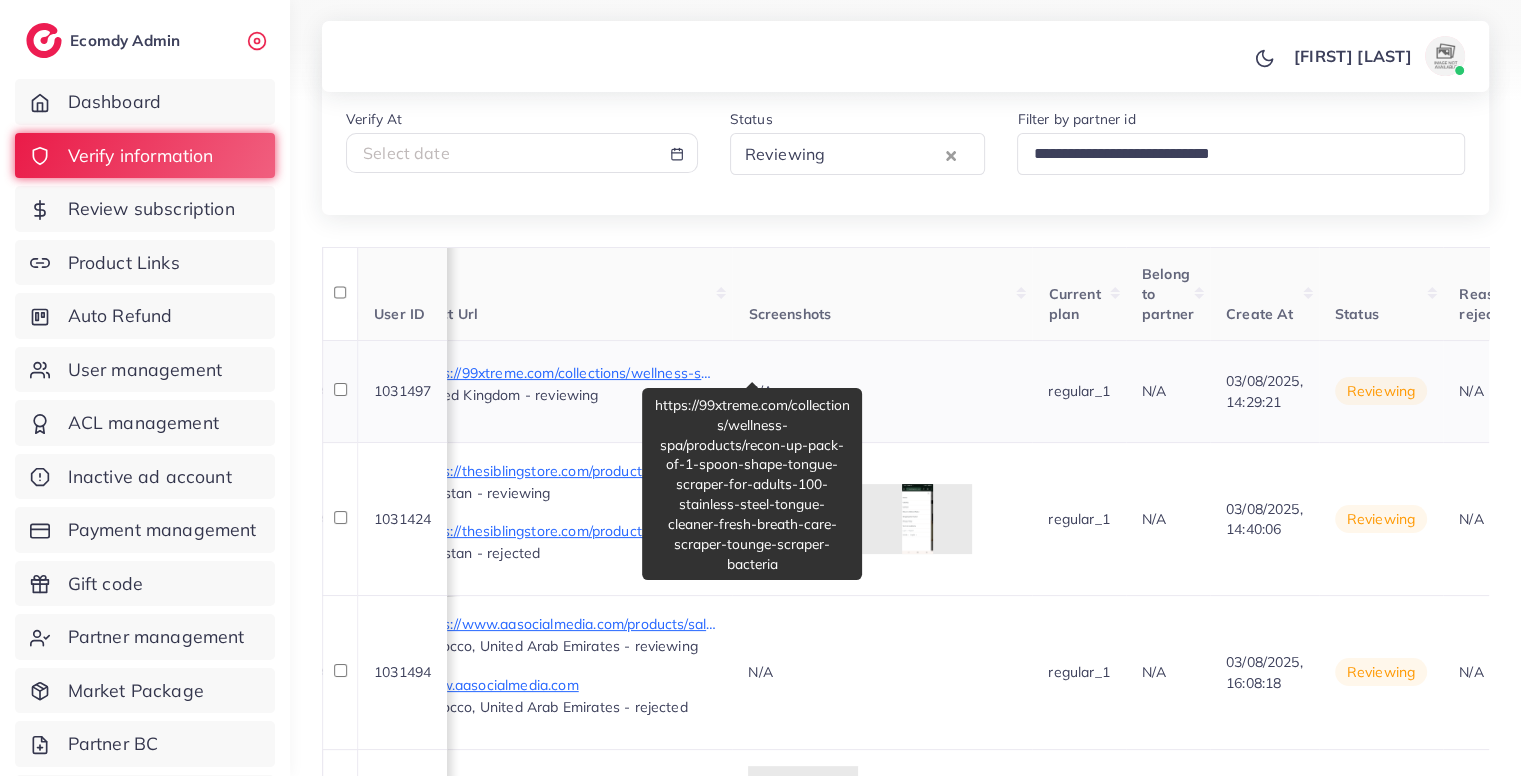 click on "https://99xtreme.com/collections/wellness-spa/products/recon-up-pack-of-1-spoon-shape-tongue-scraper-for-adults-100-stainless-steel-tongue-cleaner-fresh-breath-care-scraper-tounge-scraper-bacteria" at bounding box center (566, 373) 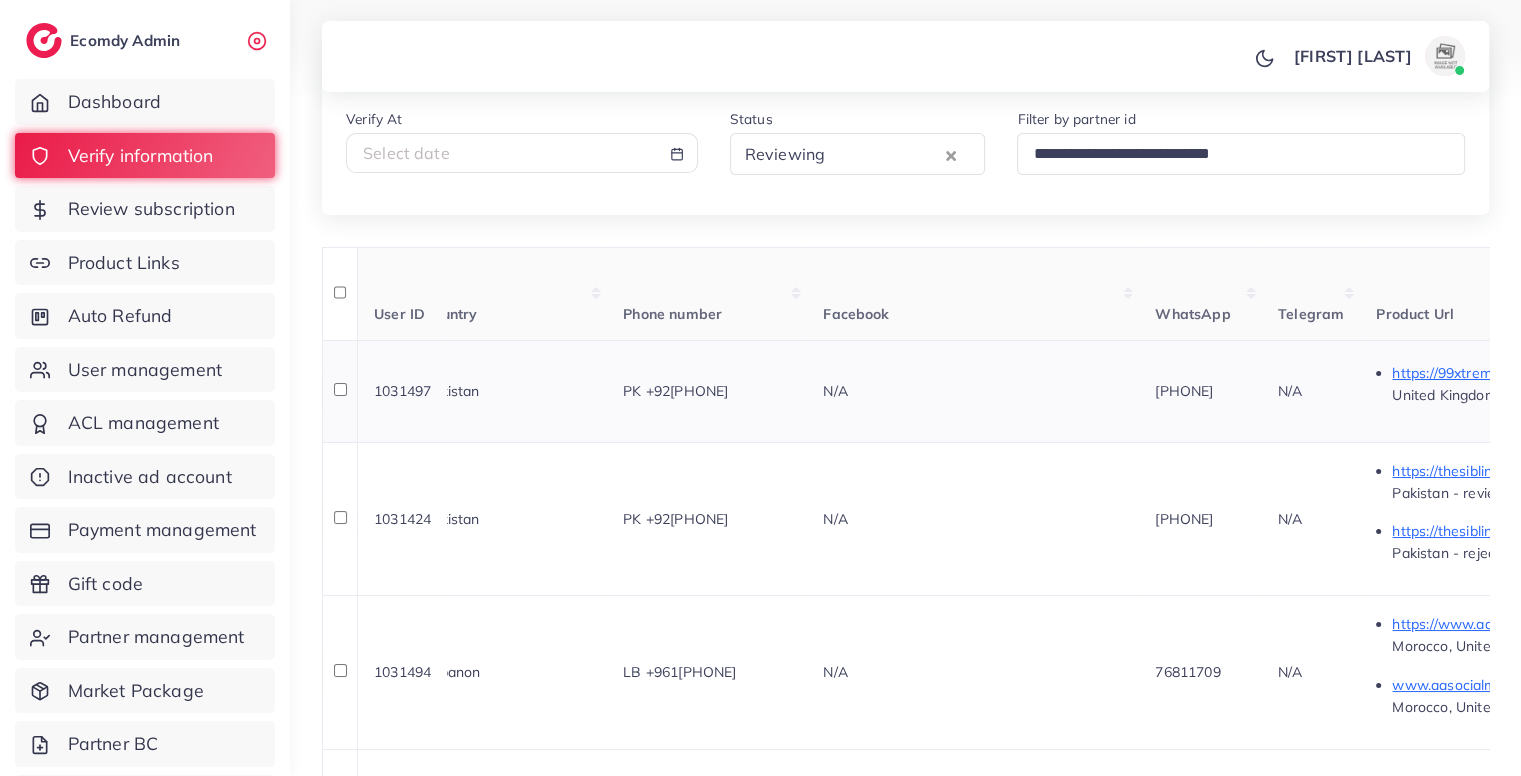 scroll, scrollTop: 0, scrollLeft: 0, axis: both 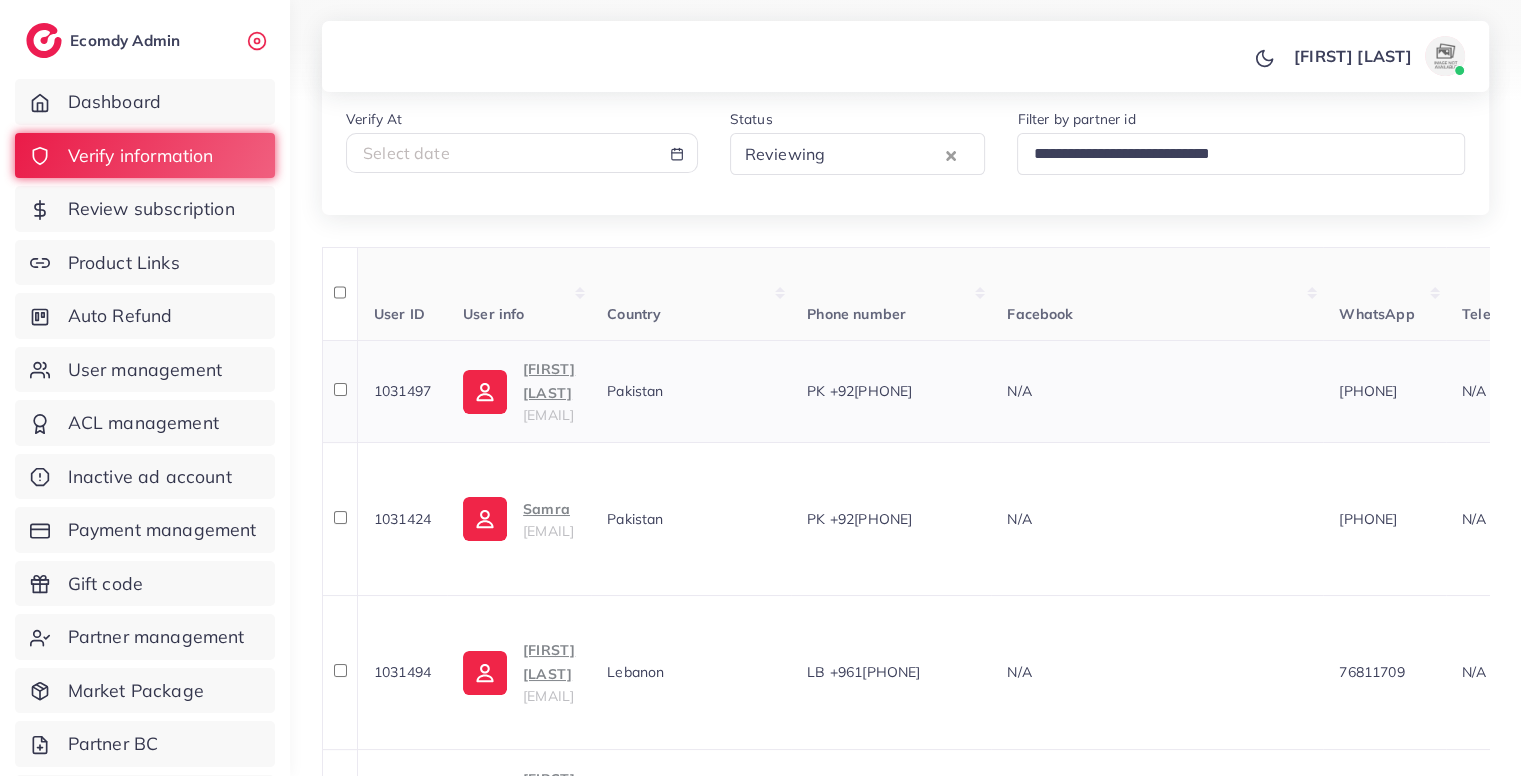 click on "PK +923285286016" at bounding box center (891, 390) 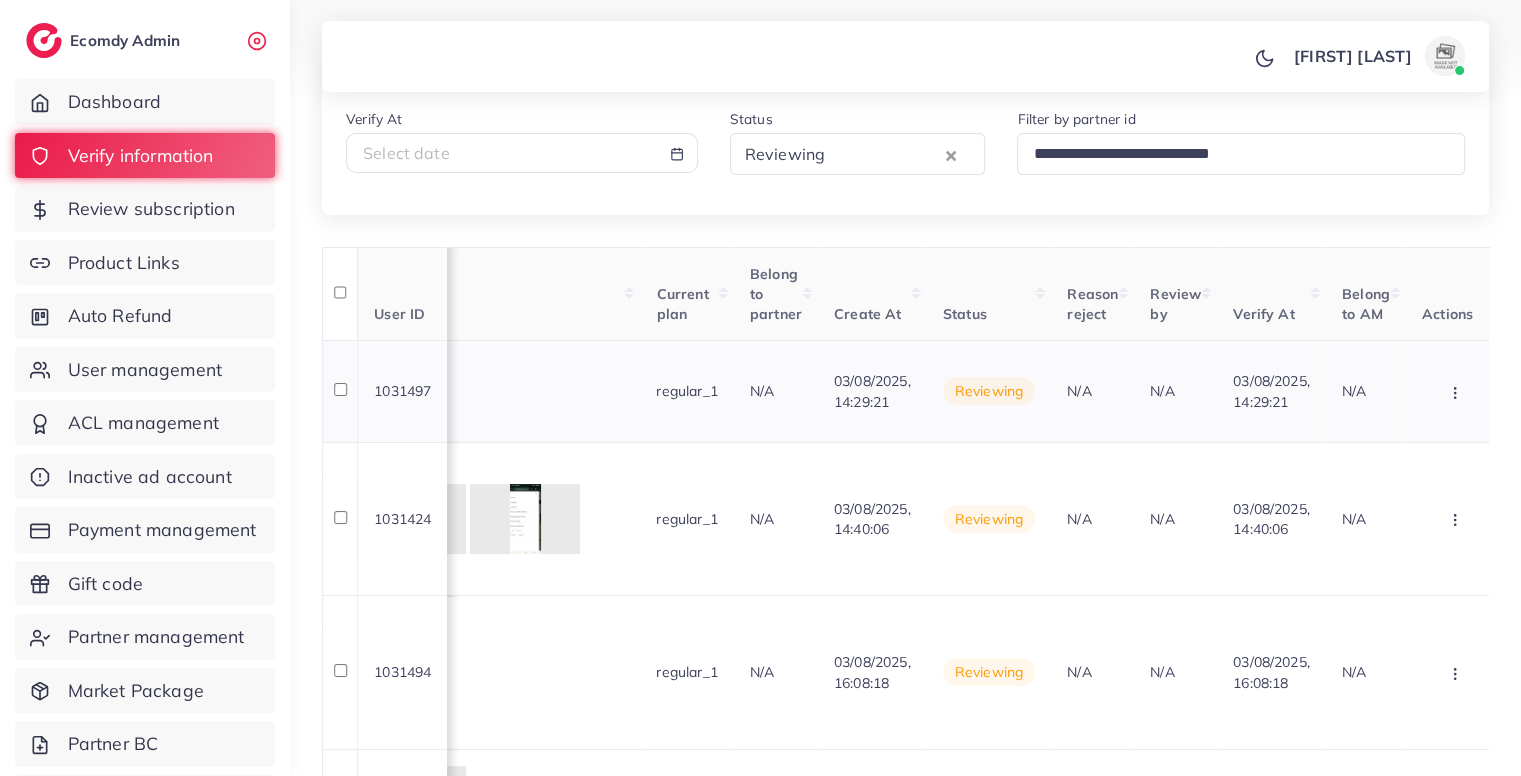 scroll, scrollTop: 0, scrollLeft: 1762, axis: horizontal 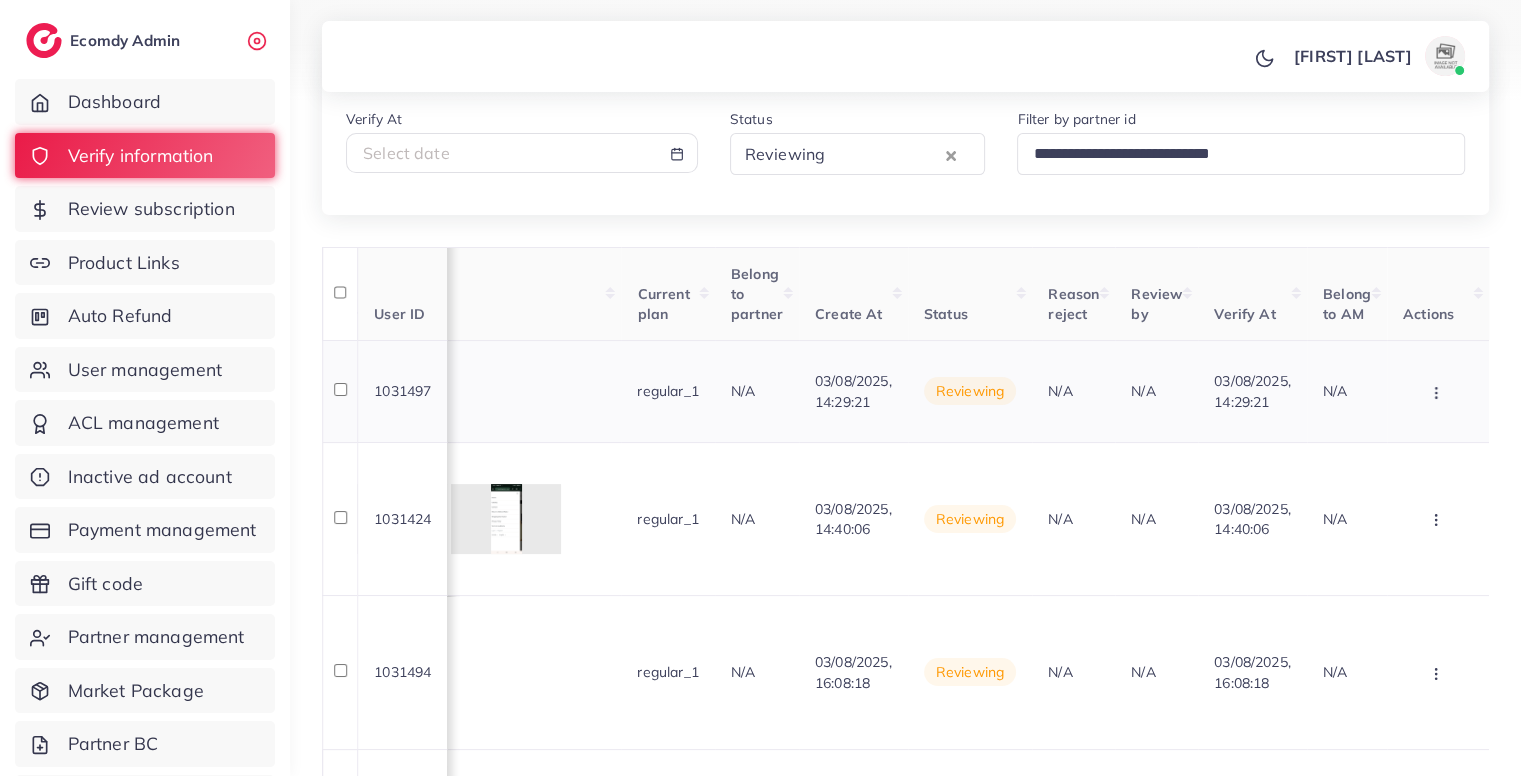 click at bounding box center [1438, 391] 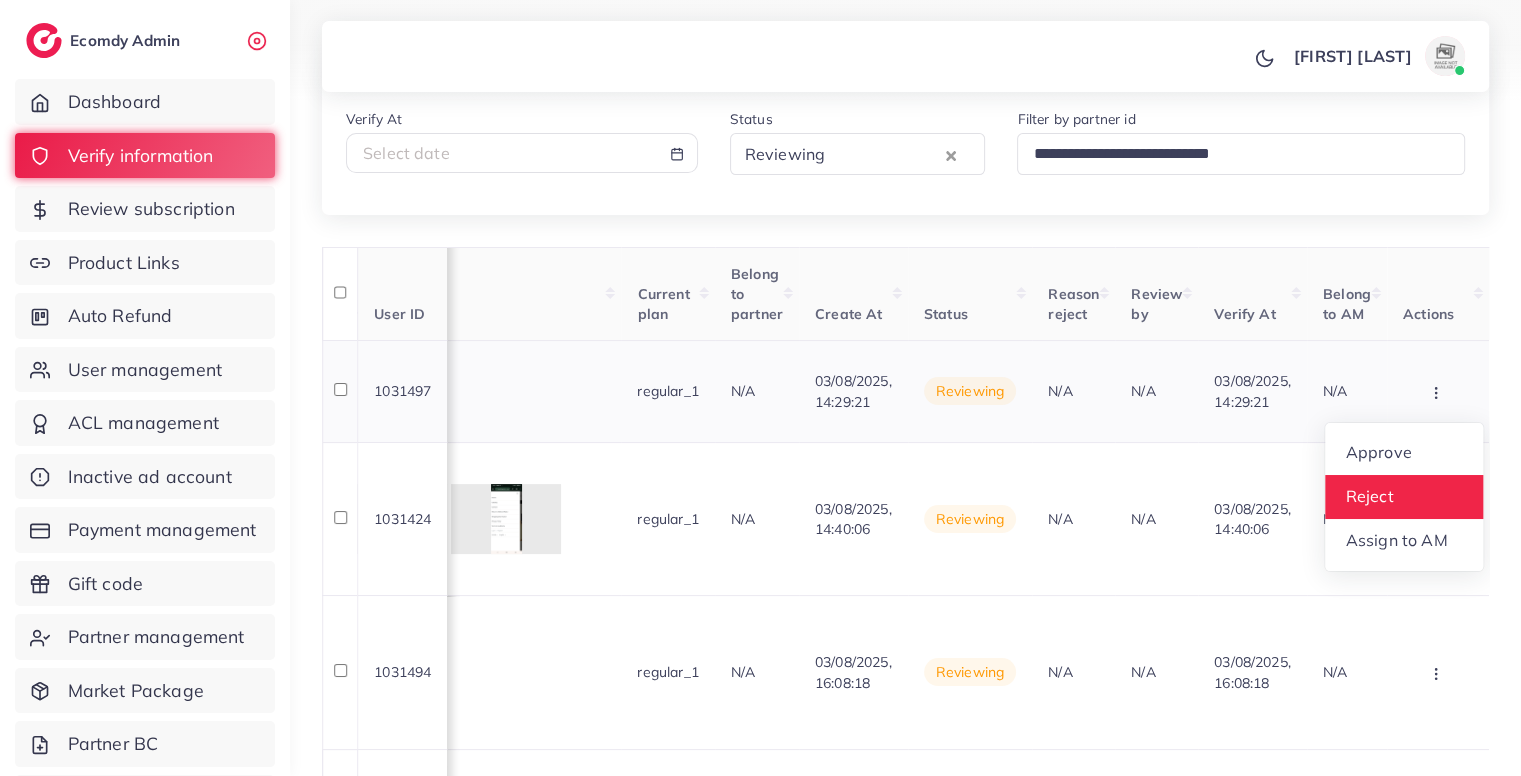 click on "Reject" at bounding box center [1369, 496] 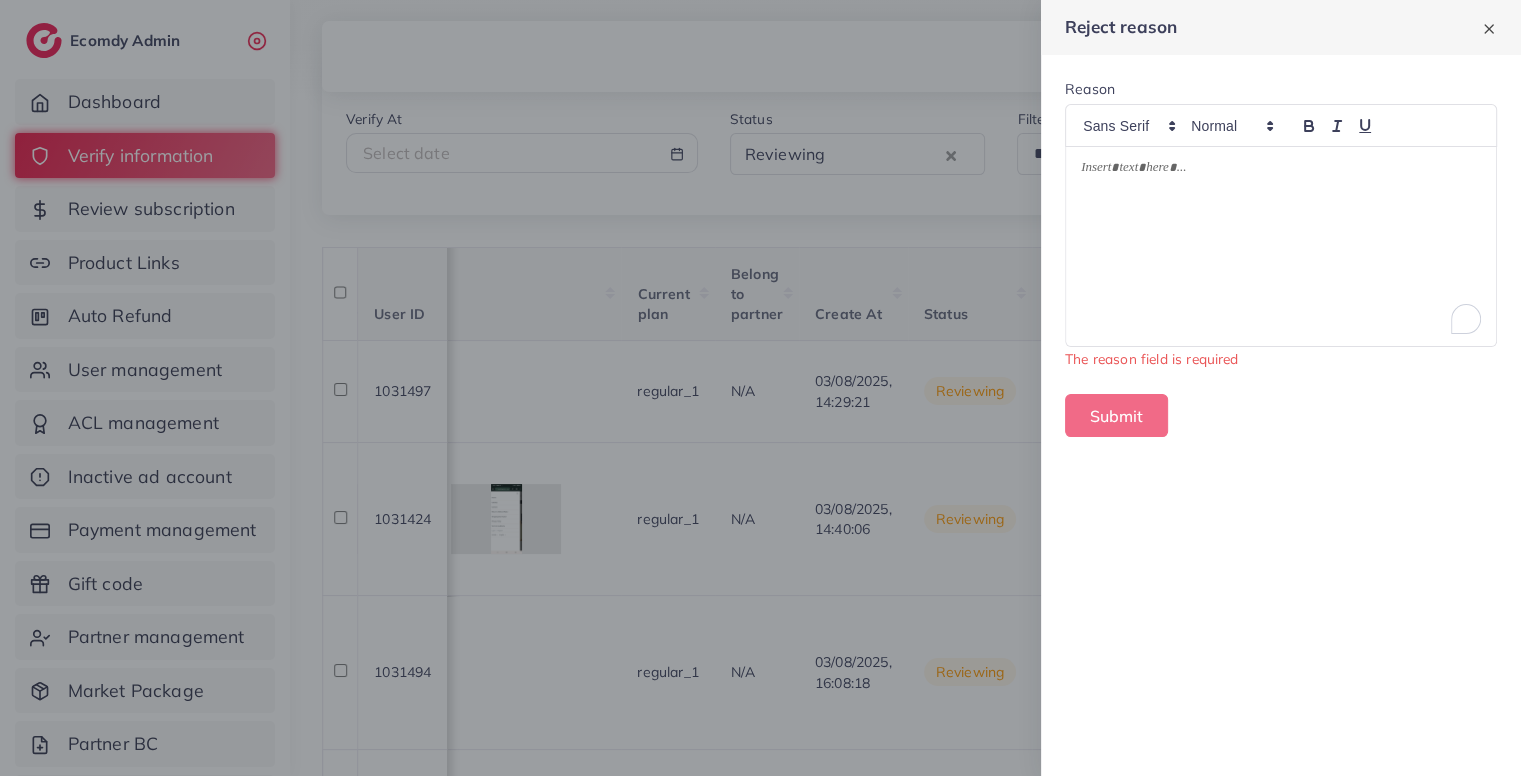 click at bounding box center (1281, 171) 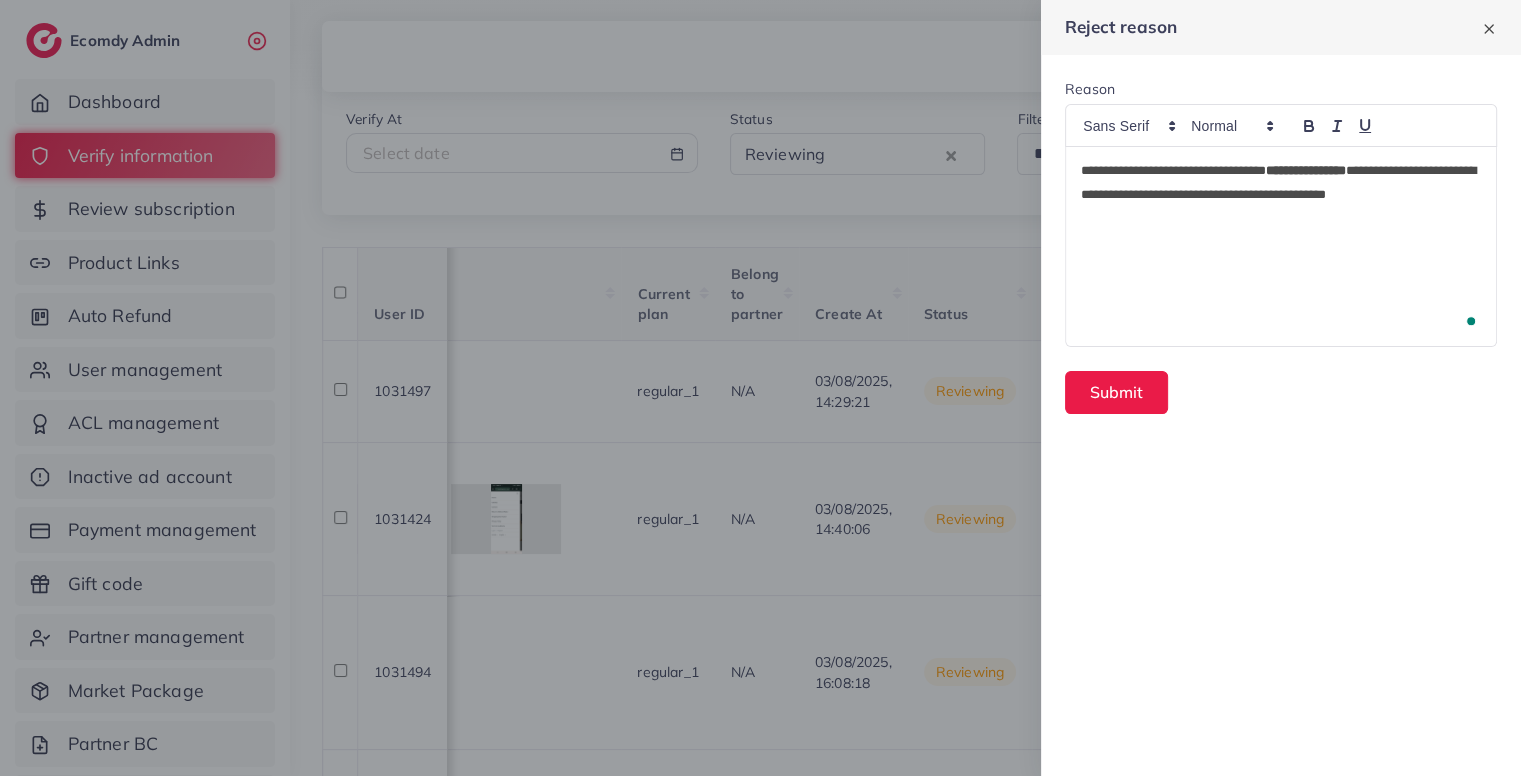 type 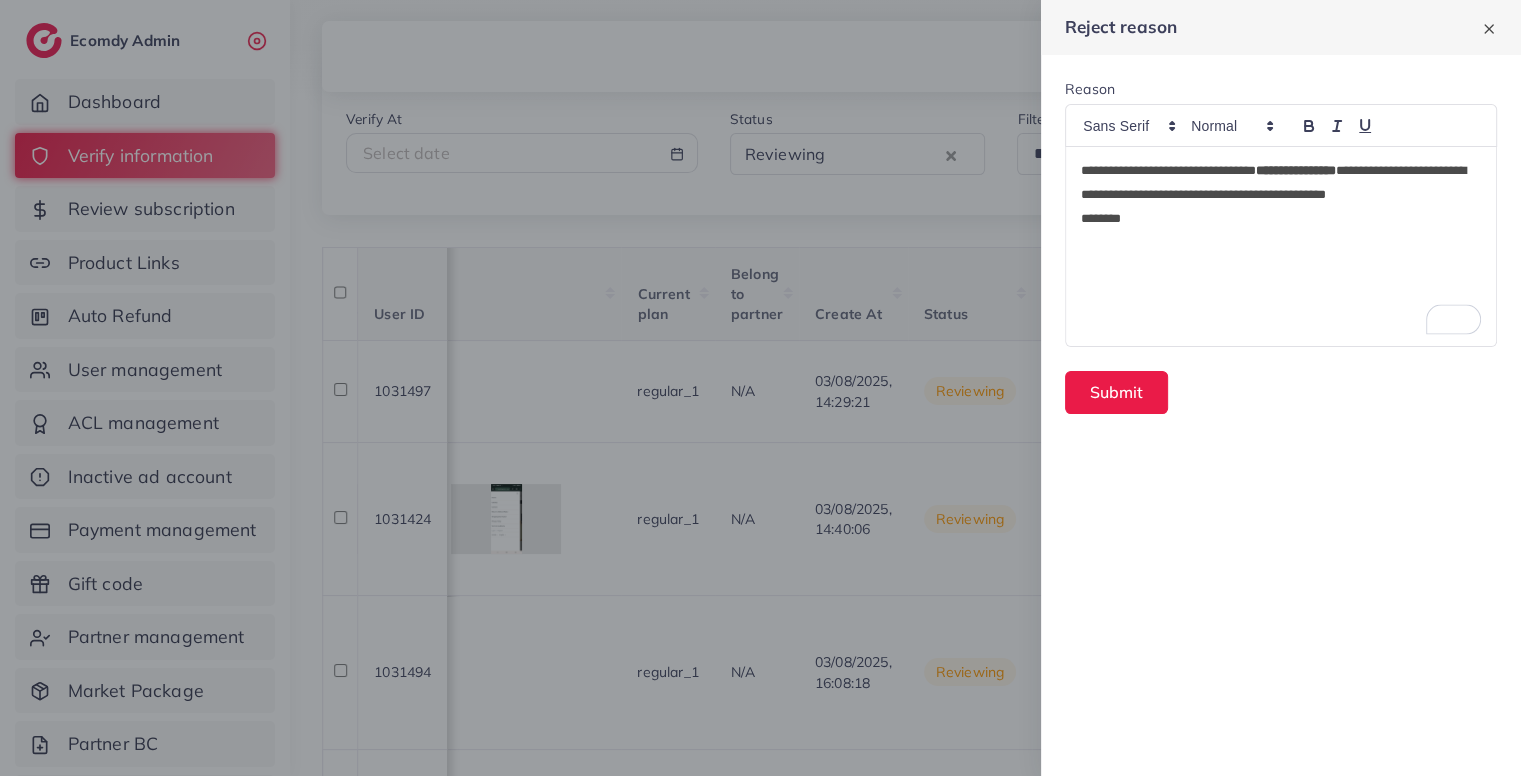 click on "*******" at bounding box center (1281, 219) 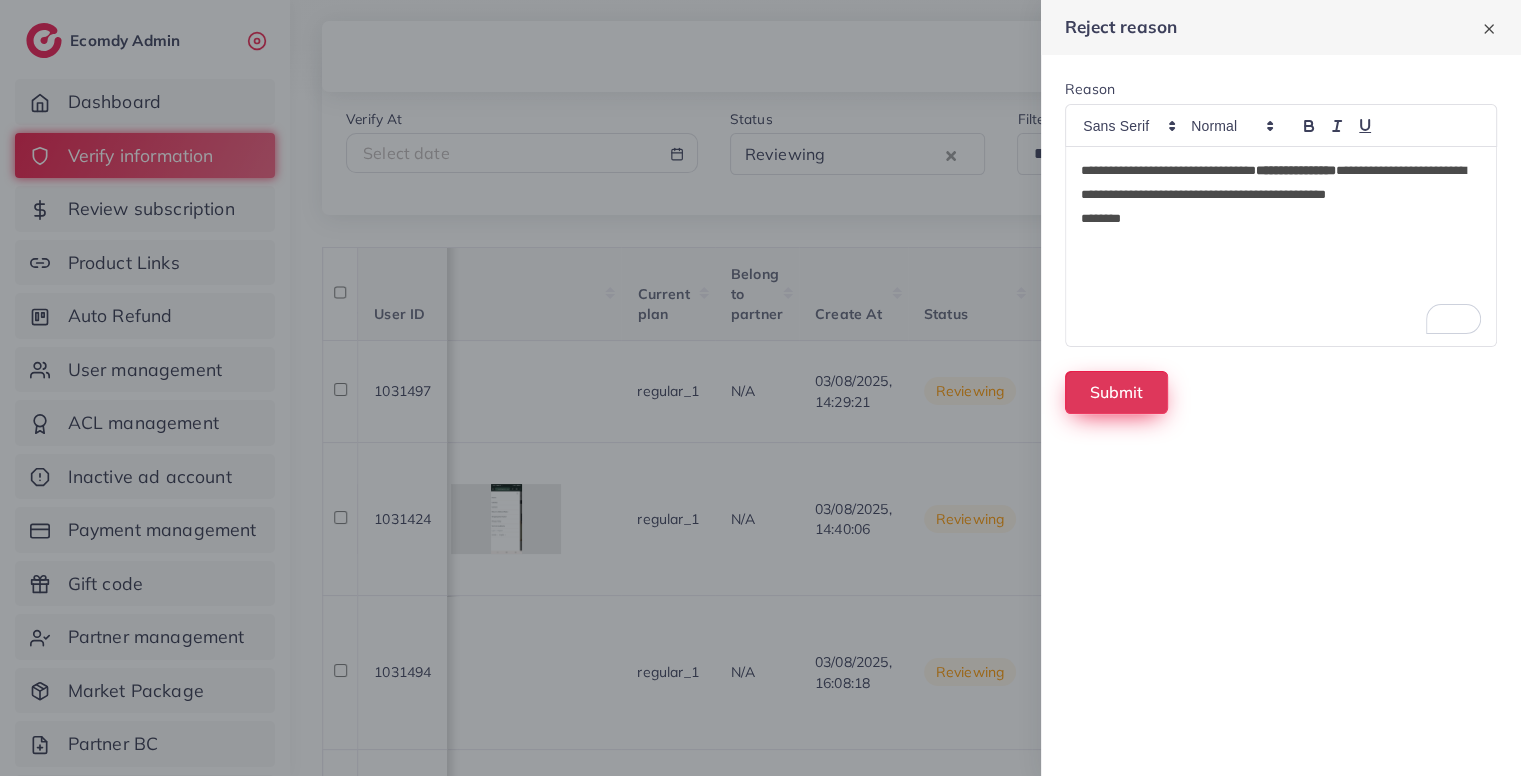 click on "Submit" at bounding box center (1116, 392) 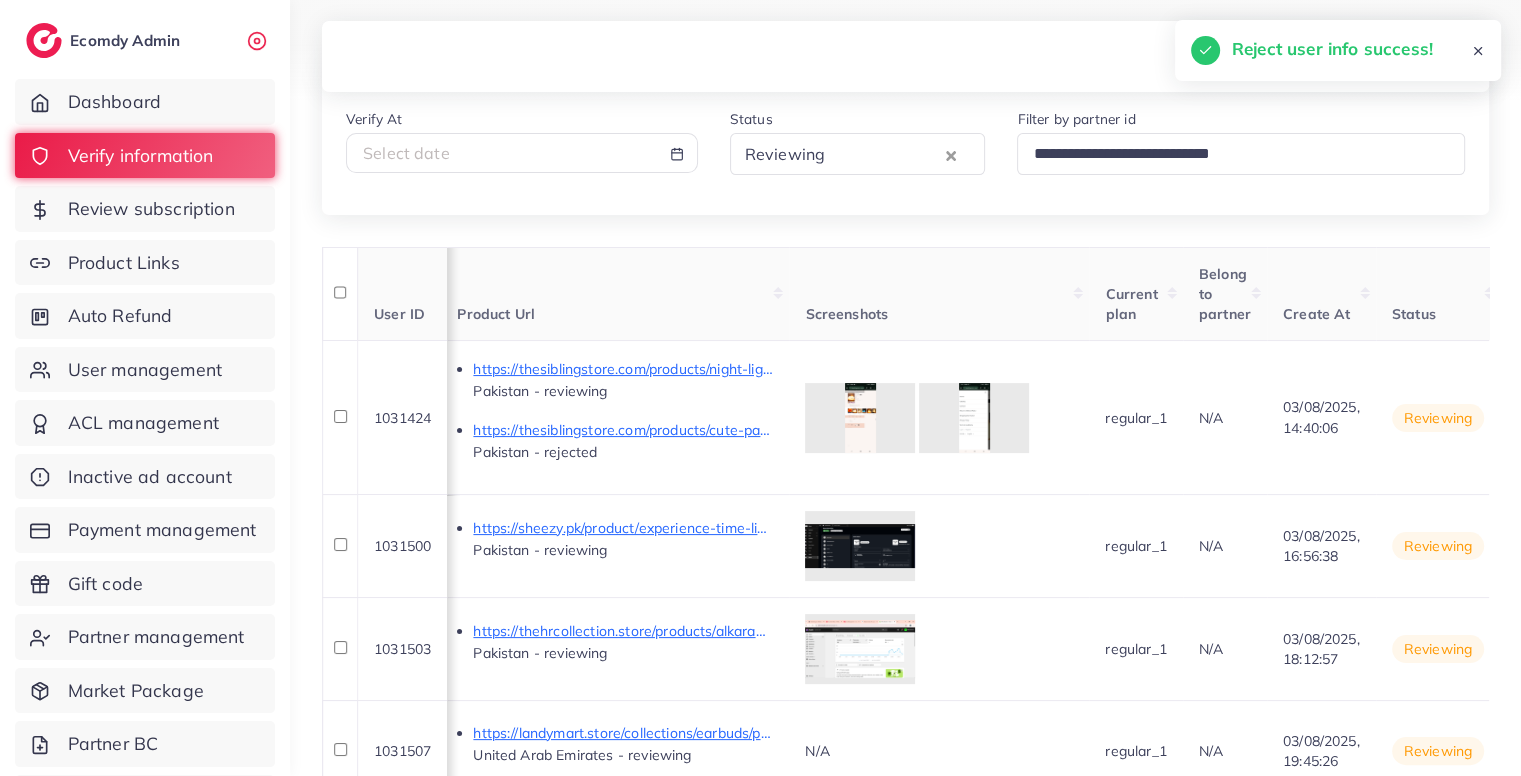 scroll, scrollTop: 0, scrollLeft: 1099, axis: horizontal 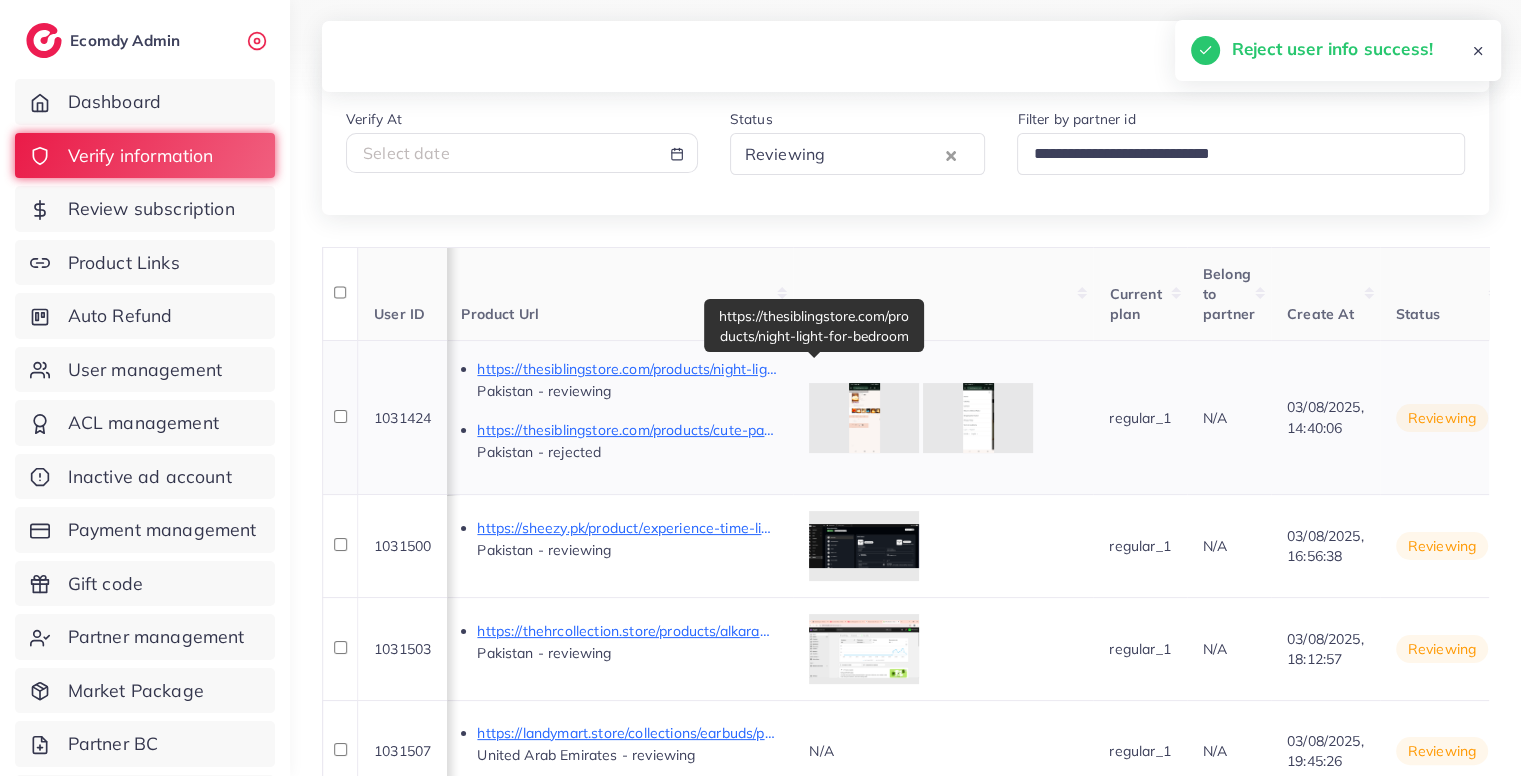 click on "https://thesiblingstore.com/products/night-light-for-bedroom" at bounding box center (627, 369) 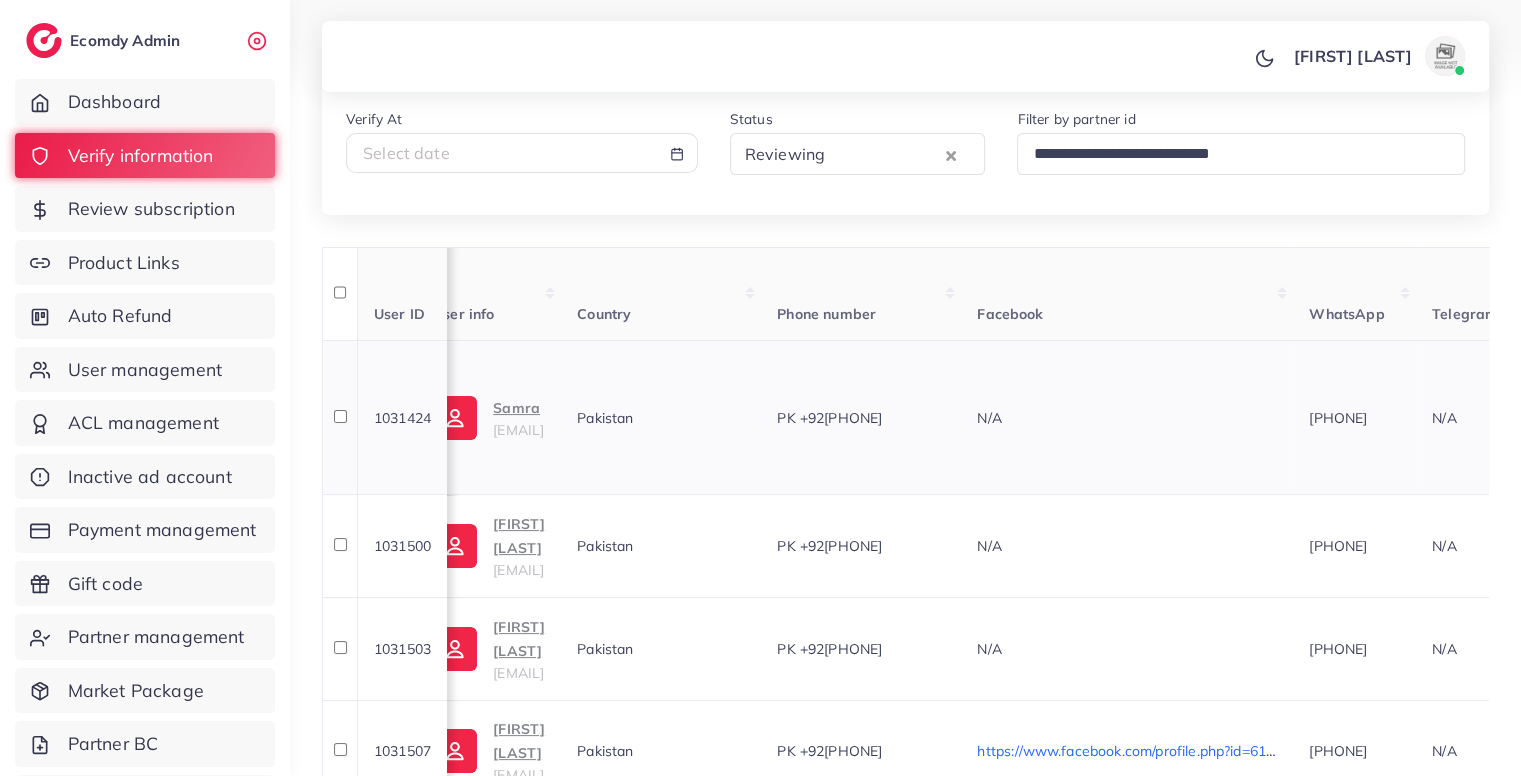 scroll, scrollTop: 0, scrollLeft: 0, axis: both 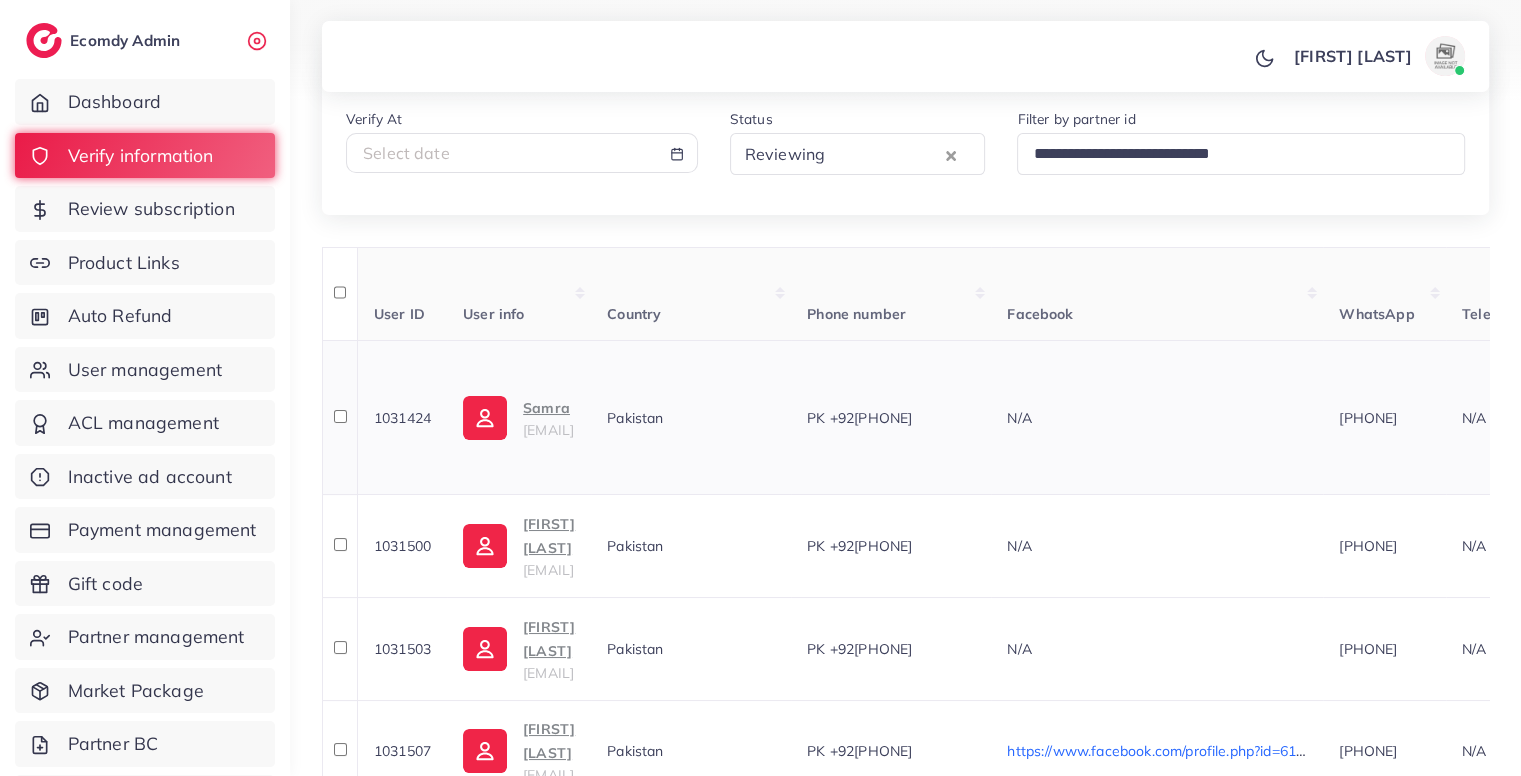 click on "Samra" at bounding box center (548, 408) 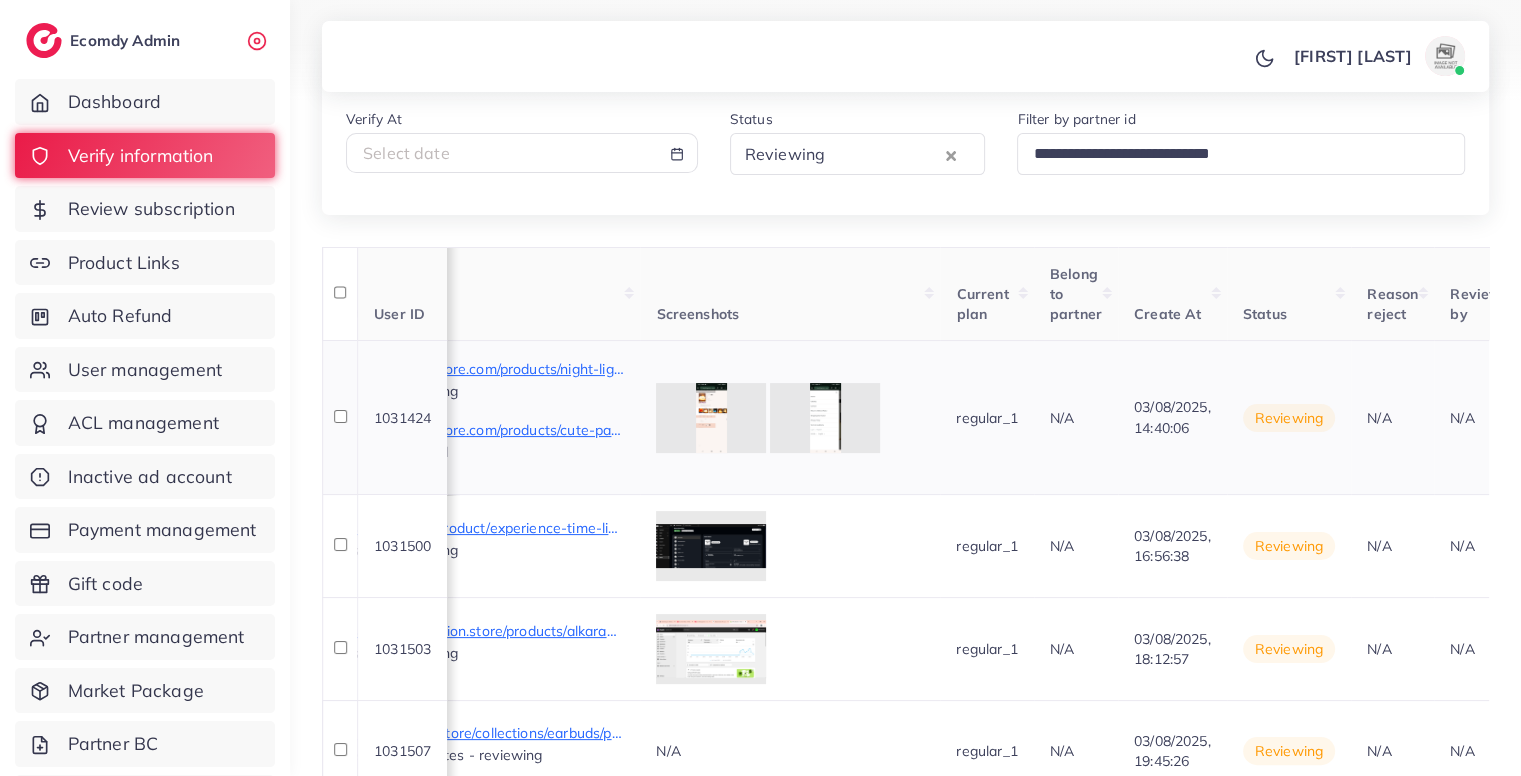 scroll, scrollTop: 0, scrollLeft: 1252, axis: horizontal 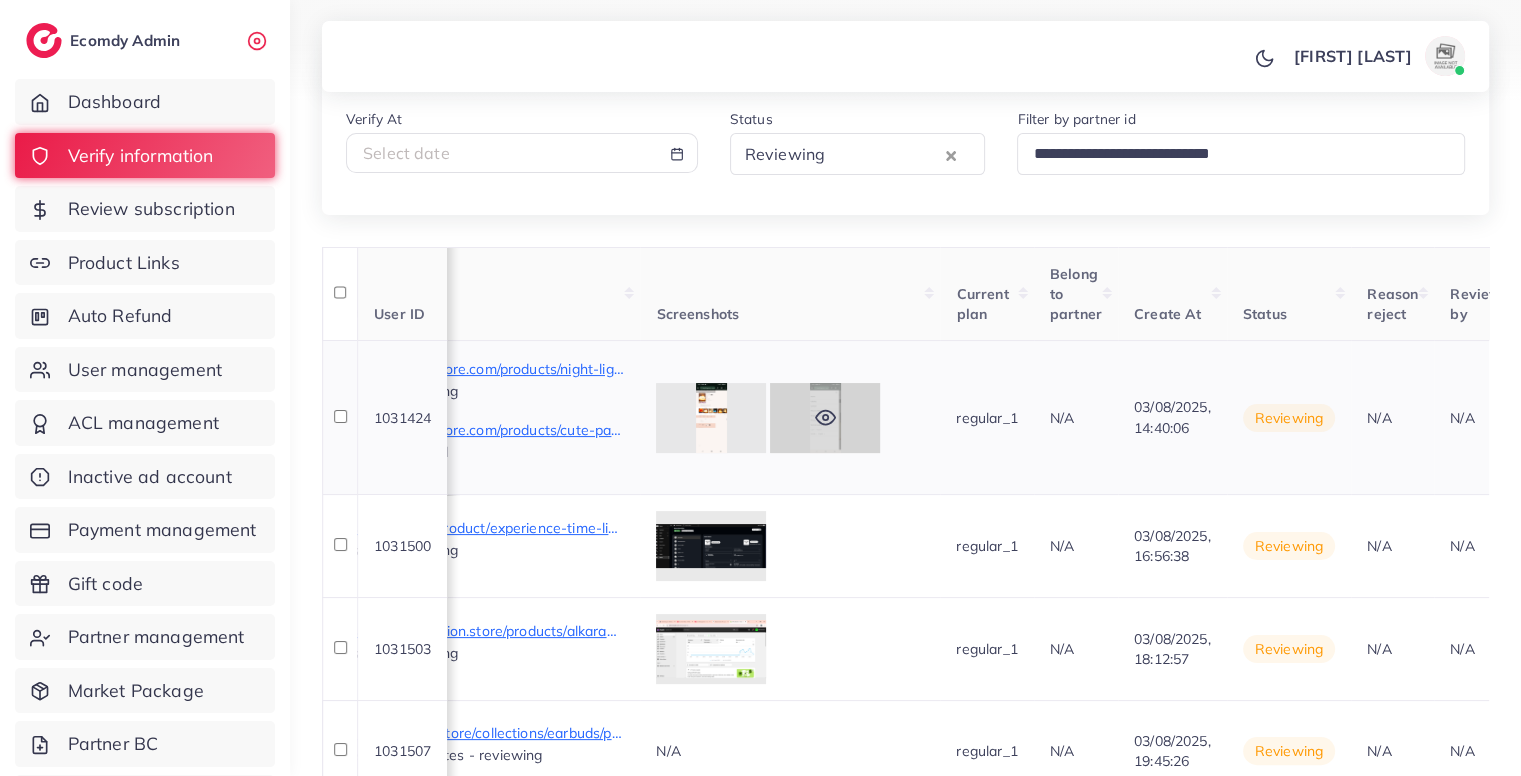 click 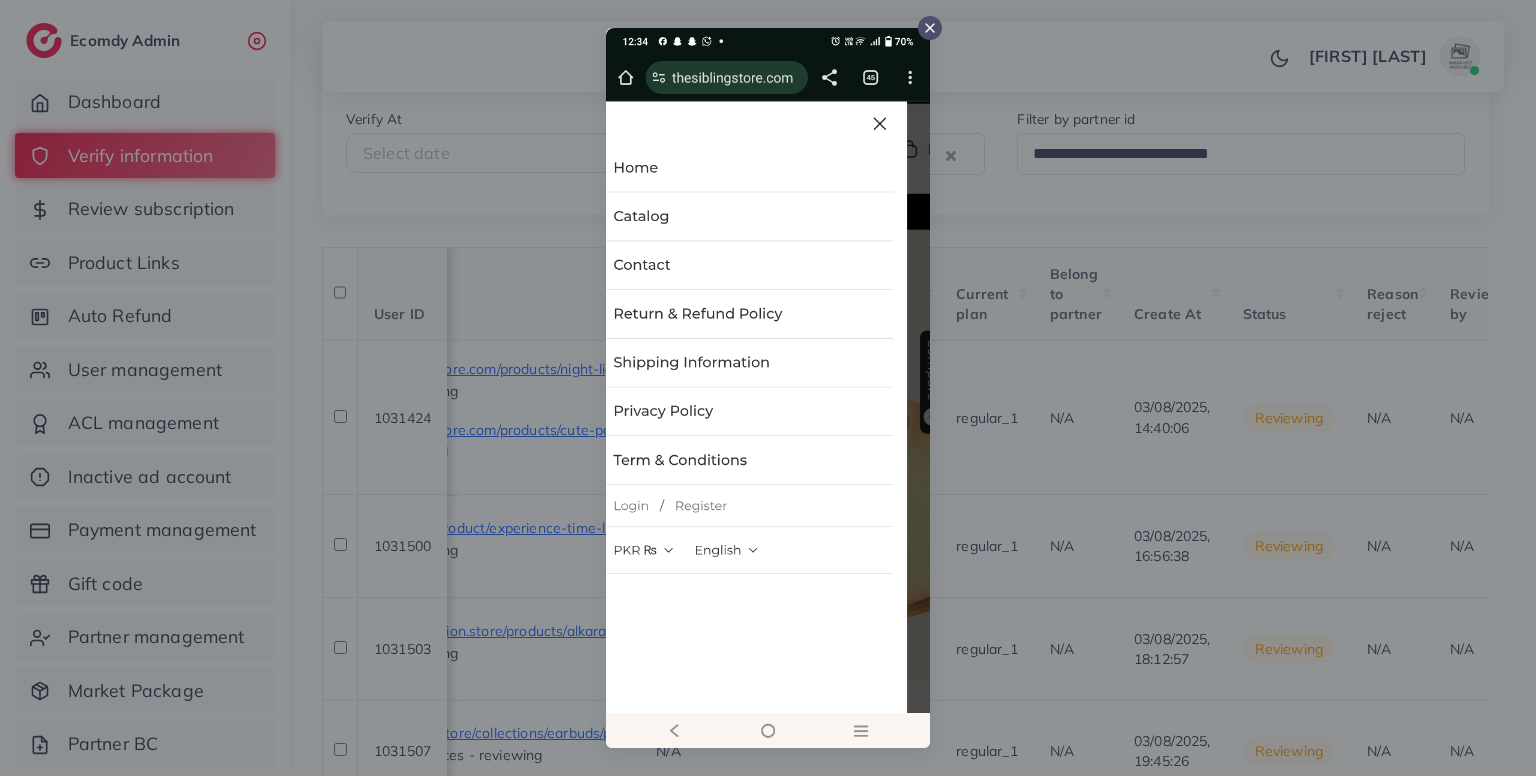 click at bounding box center [768, 388] 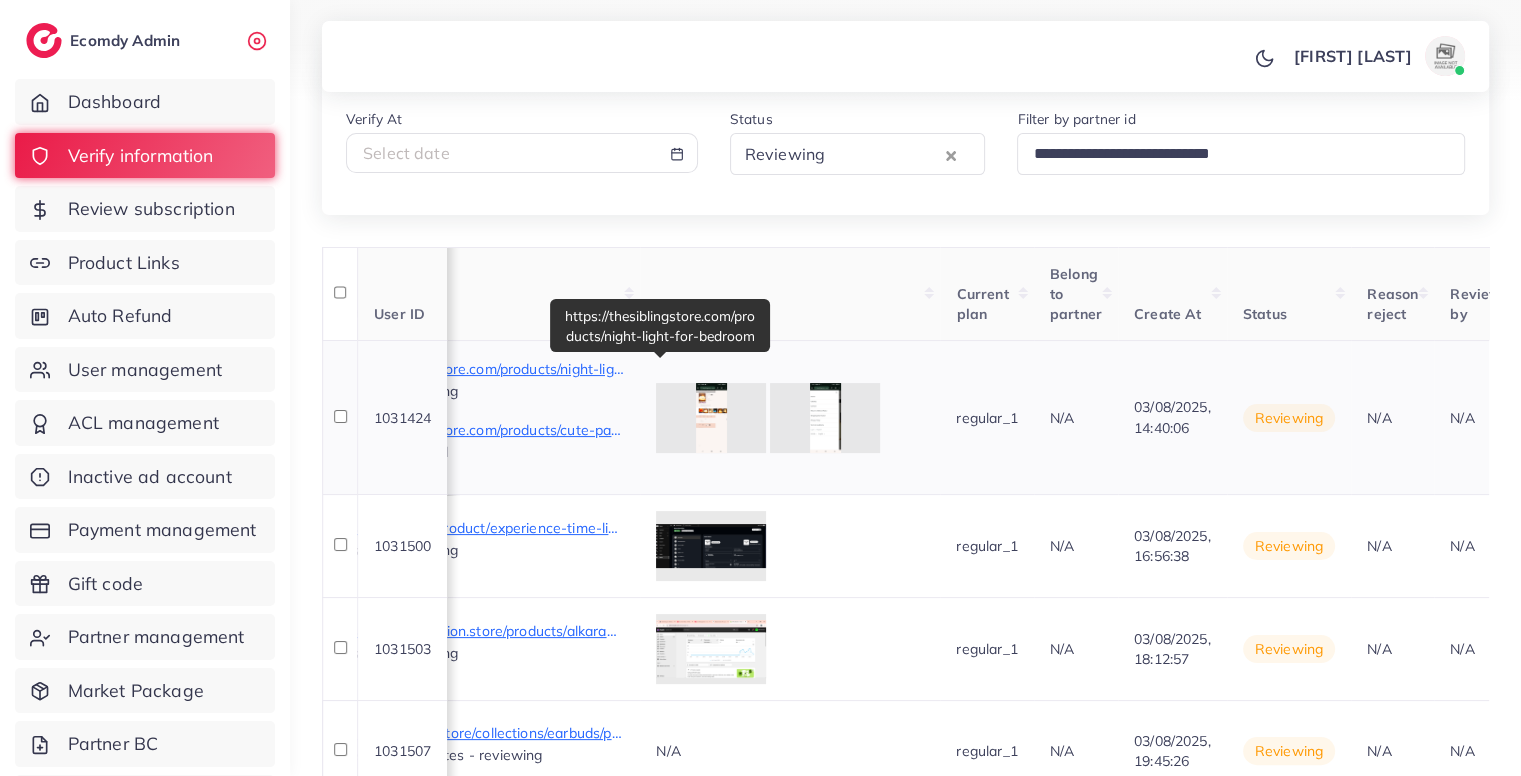 click on "https://thesiblingstore.com/products/night-light-for-bedroom" at bounding box center [474, 369] 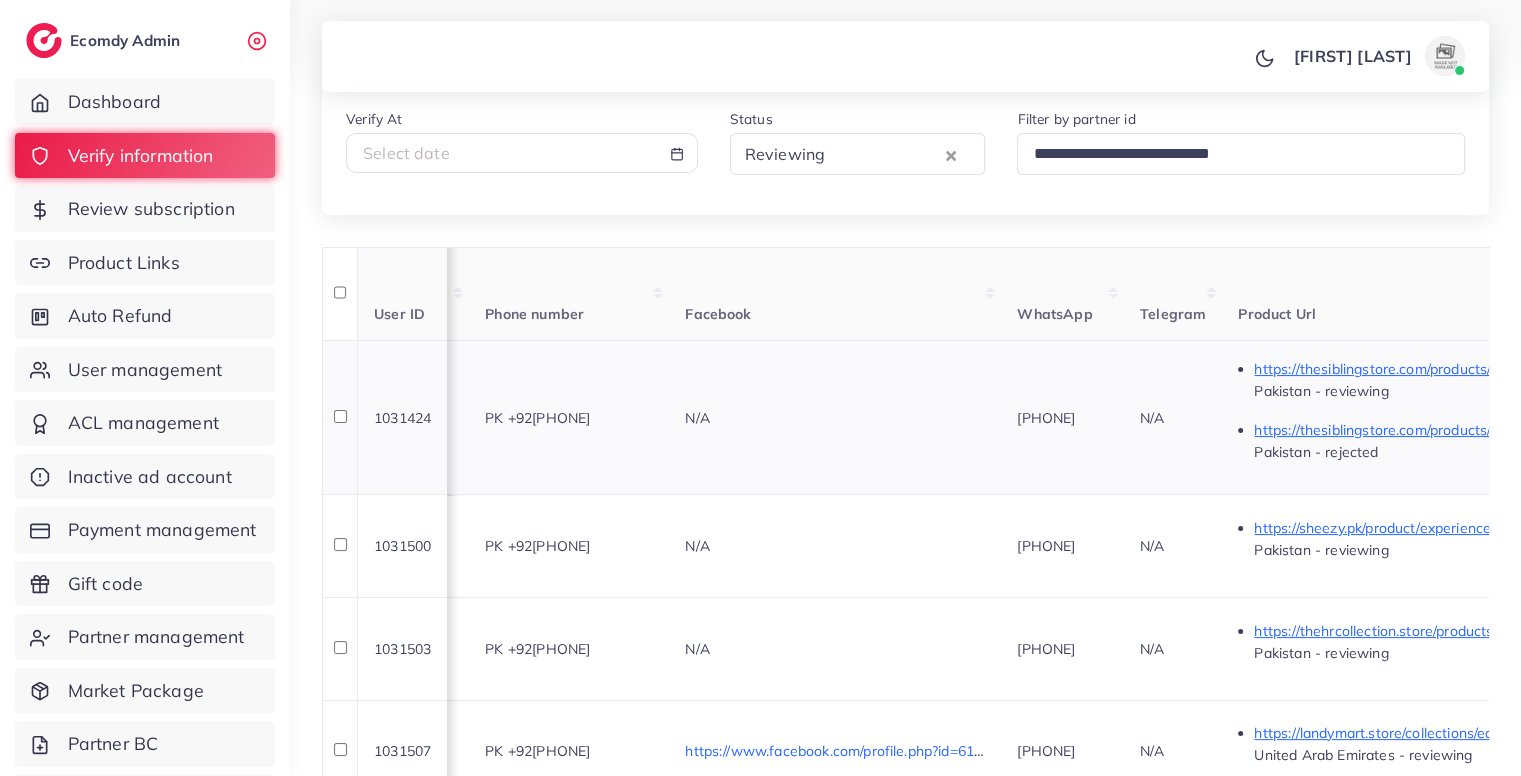scroll, scrollTop: 0, scrollLeft: 318, axis: horizontal 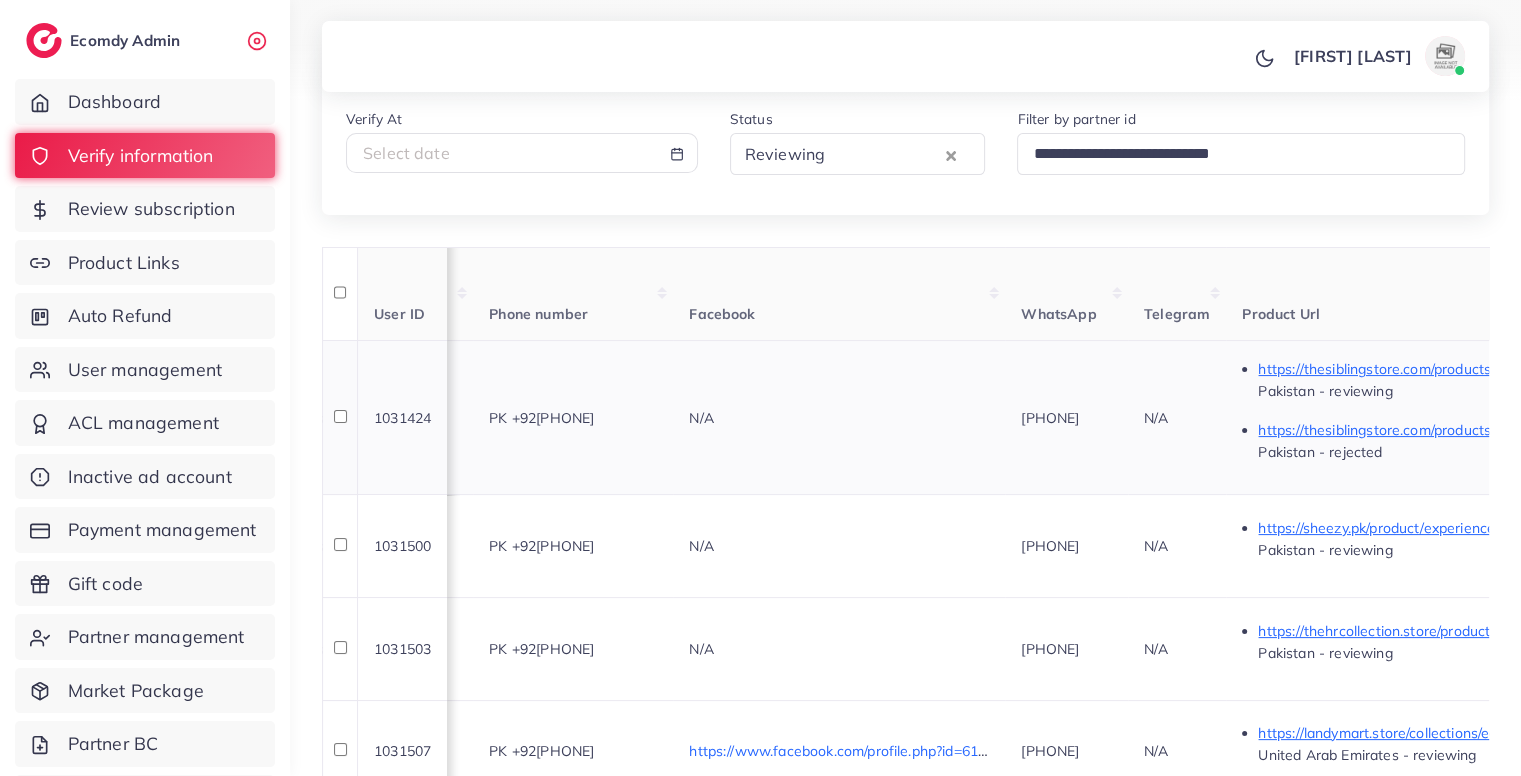 click on "PK +923174422052" at bounding box center (541, 418) 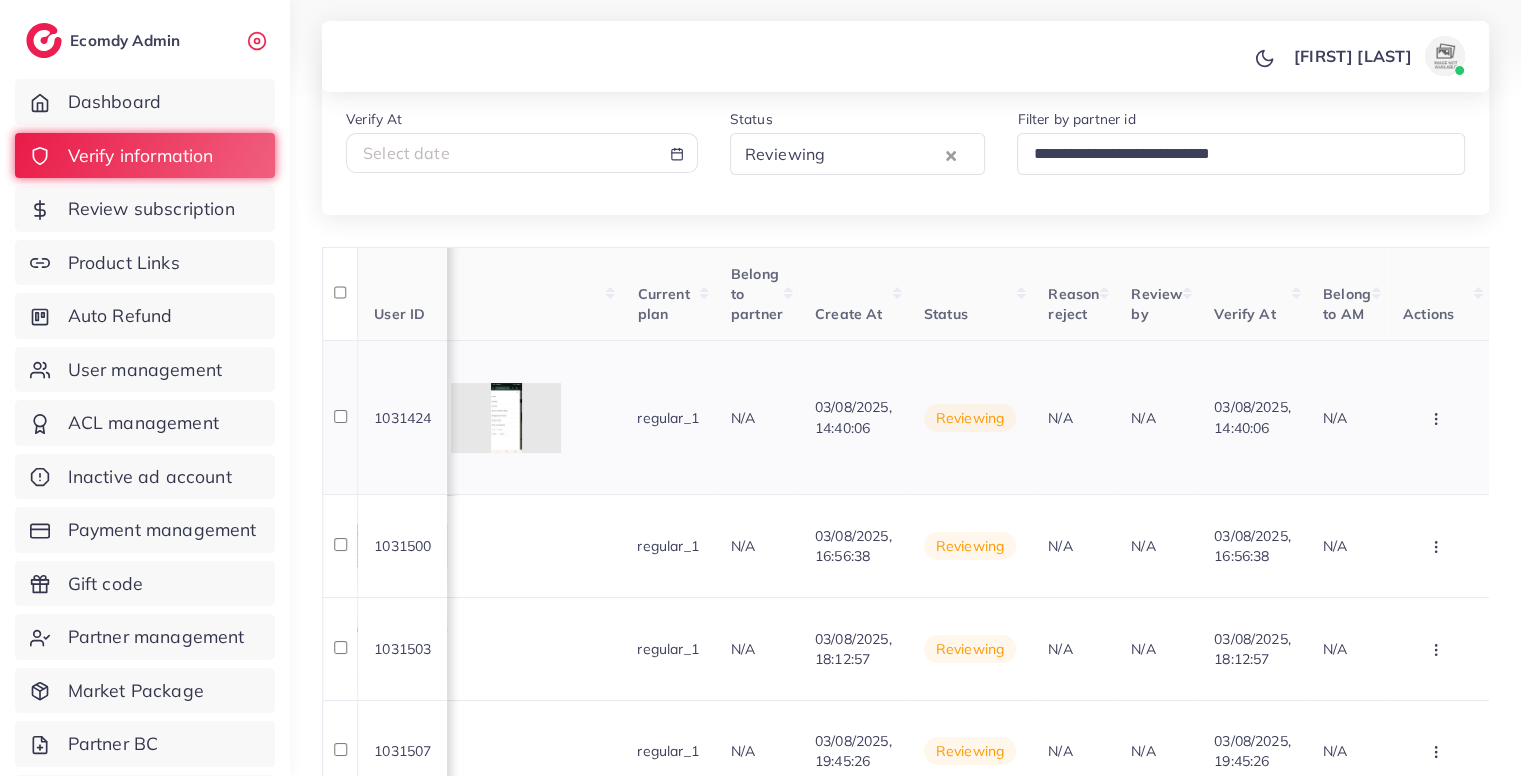 scroll, scrollTop: 0, scrollLeft: 1762, axis: horizontal 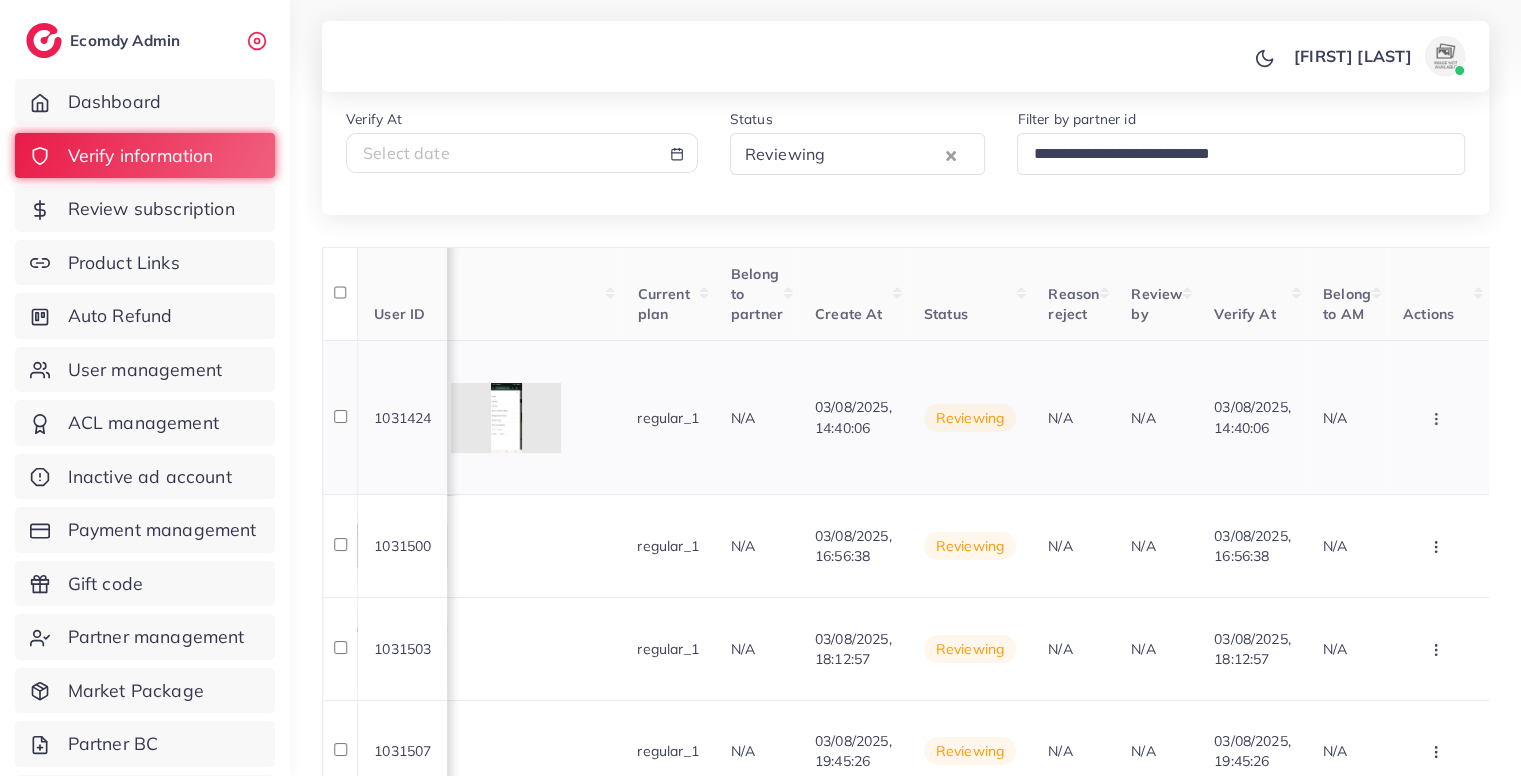click 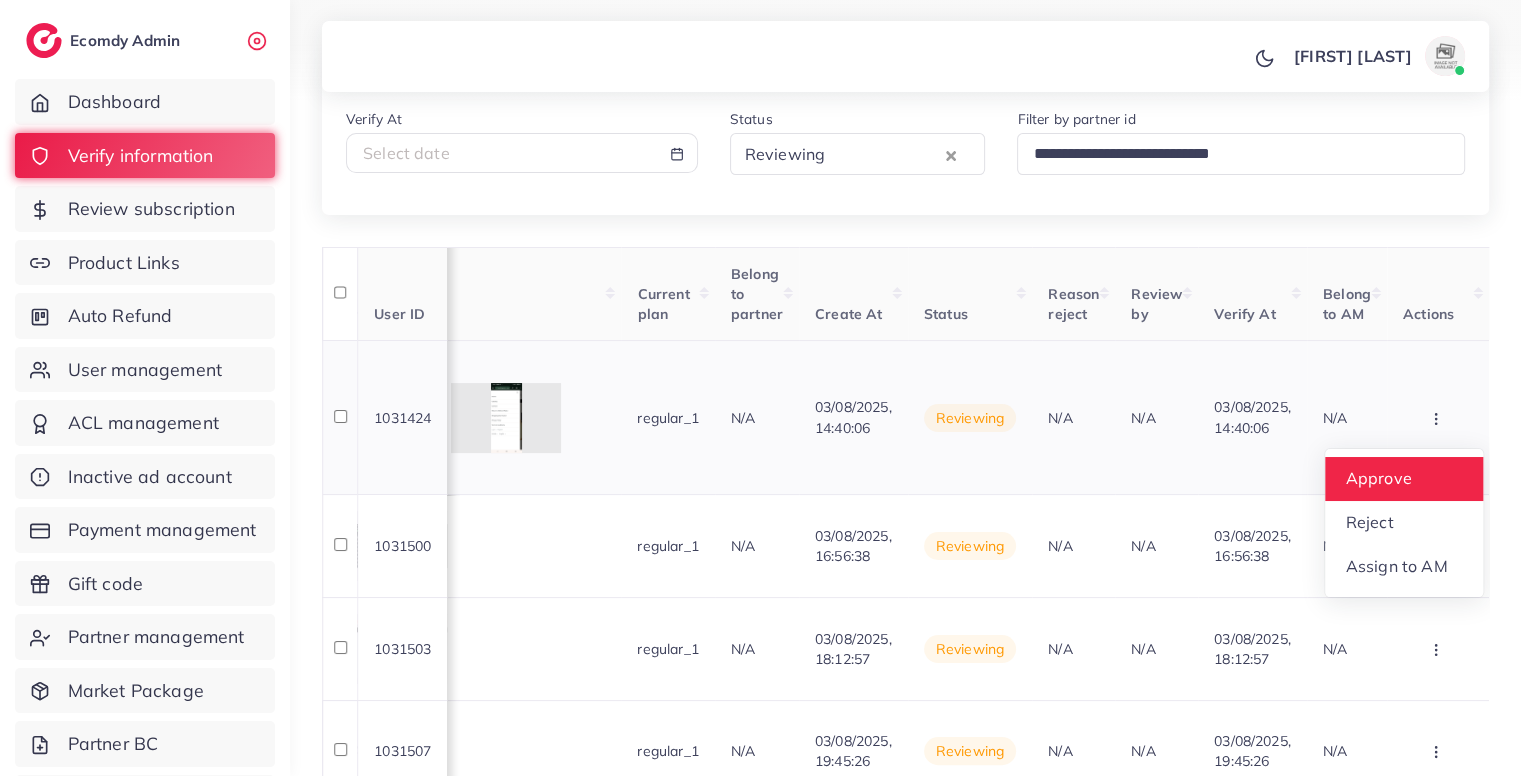 click on "Approve" at bounding box center (1378, 479) 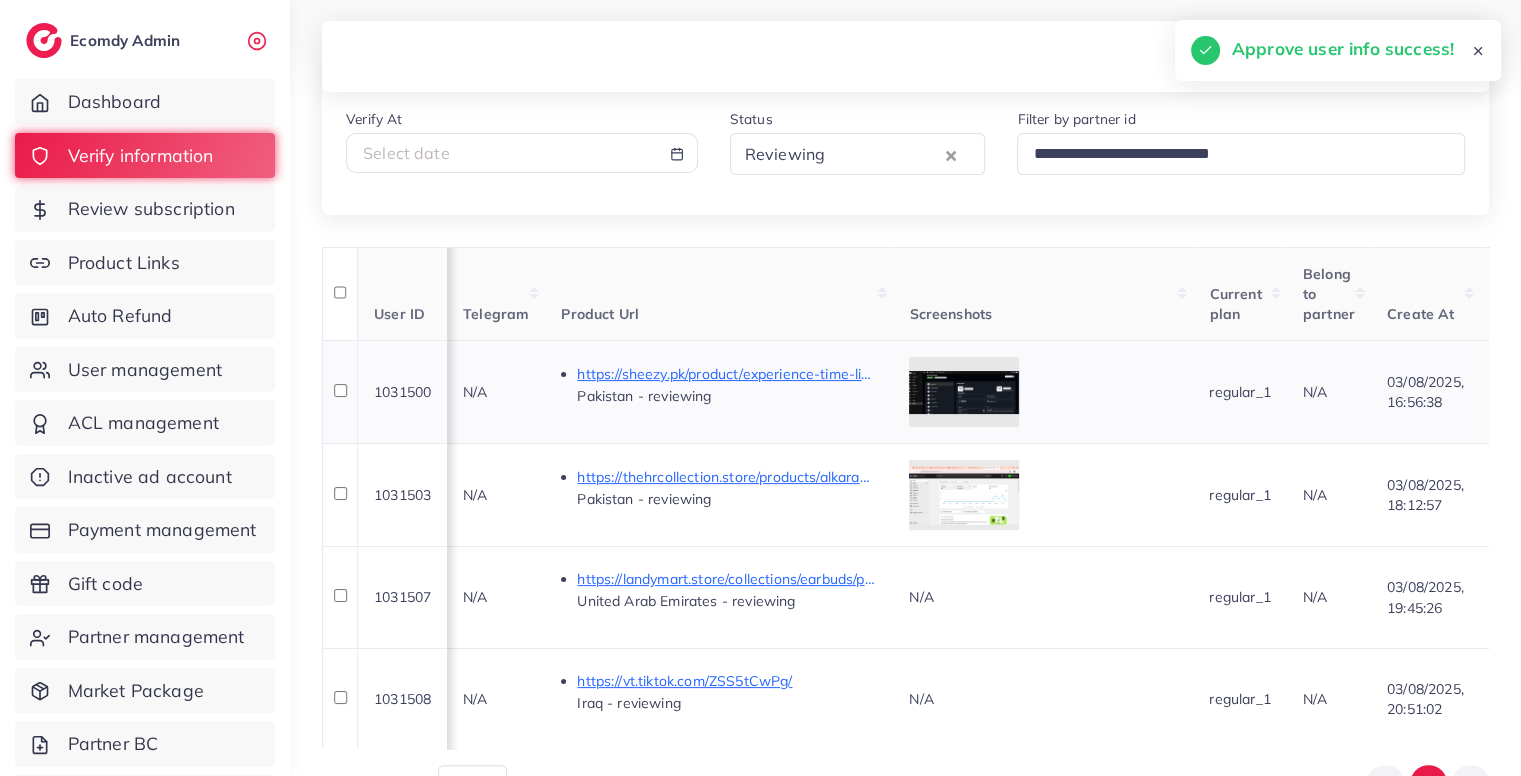 scroll, scrollTop: 0, scrollLeft: 997, axis: horizontal 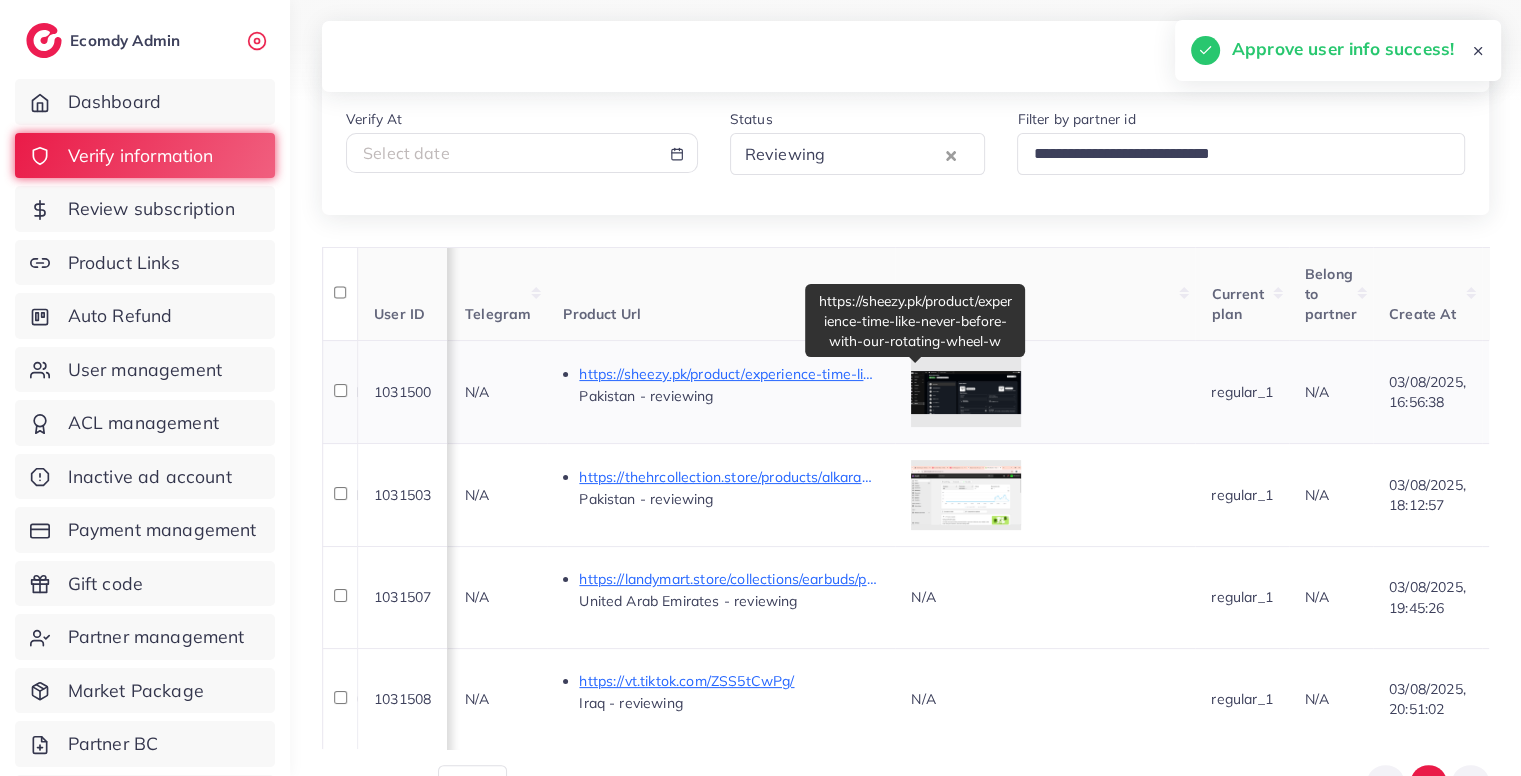click on "https://sheezy.pk/product/experience-time-like-never-before-with-our-rotating-wheel-w" at bounding box center (729, 374) 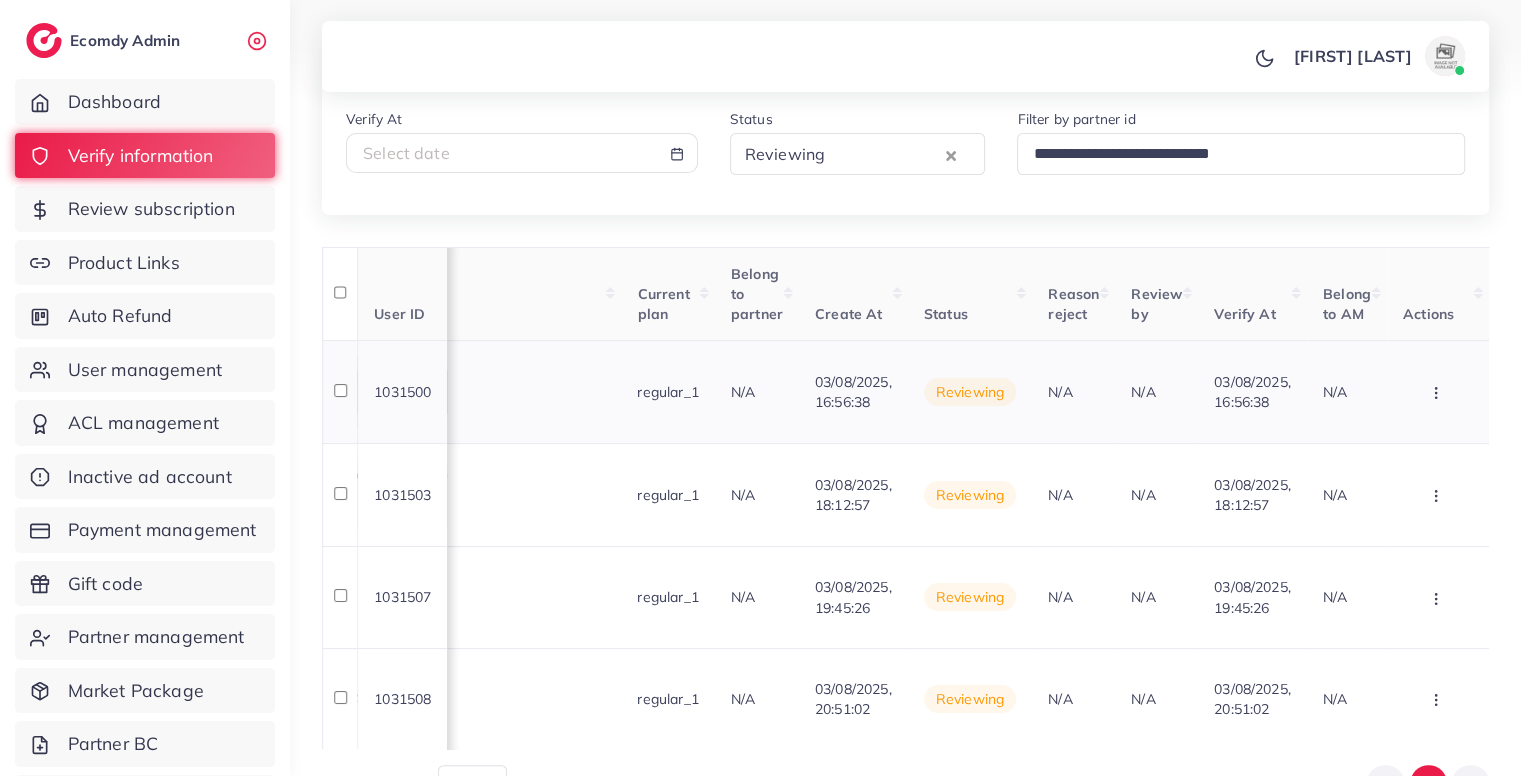 scroll, scrollTop: 0, scrollLeft: 1762, axis: horizontal 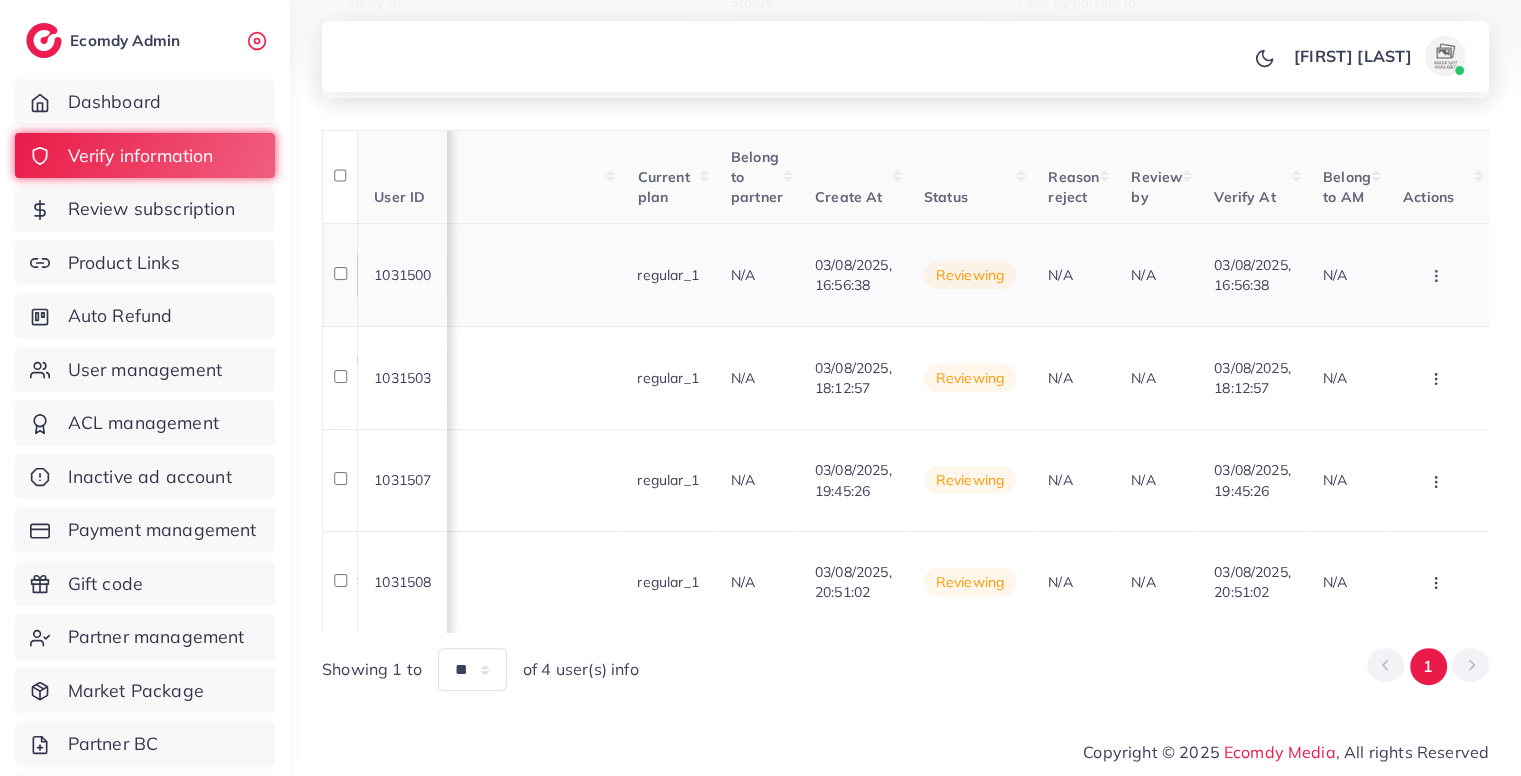 click at bounding box center [1438, 275] 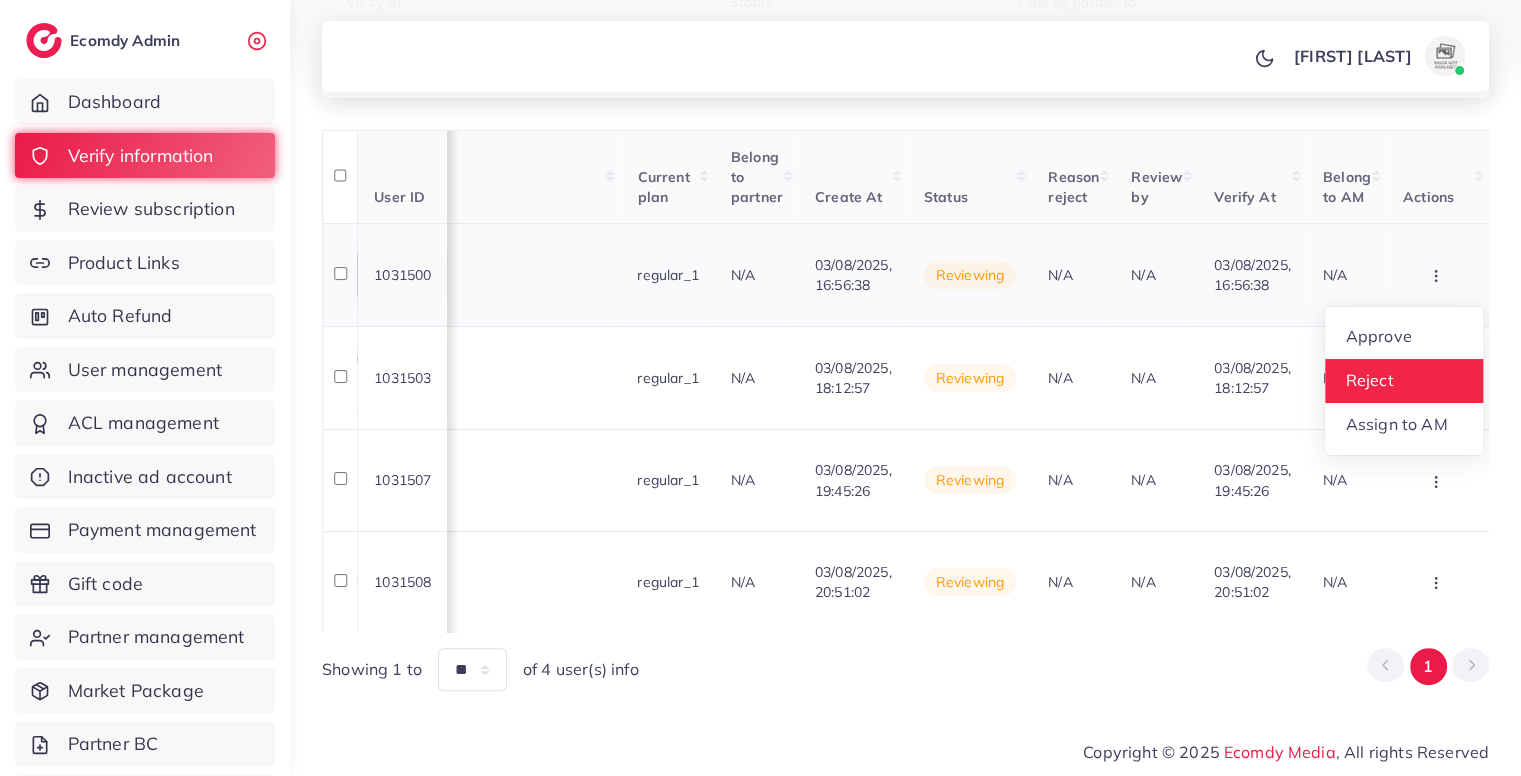 click on "Reject" at bounding box center [1369, 380] 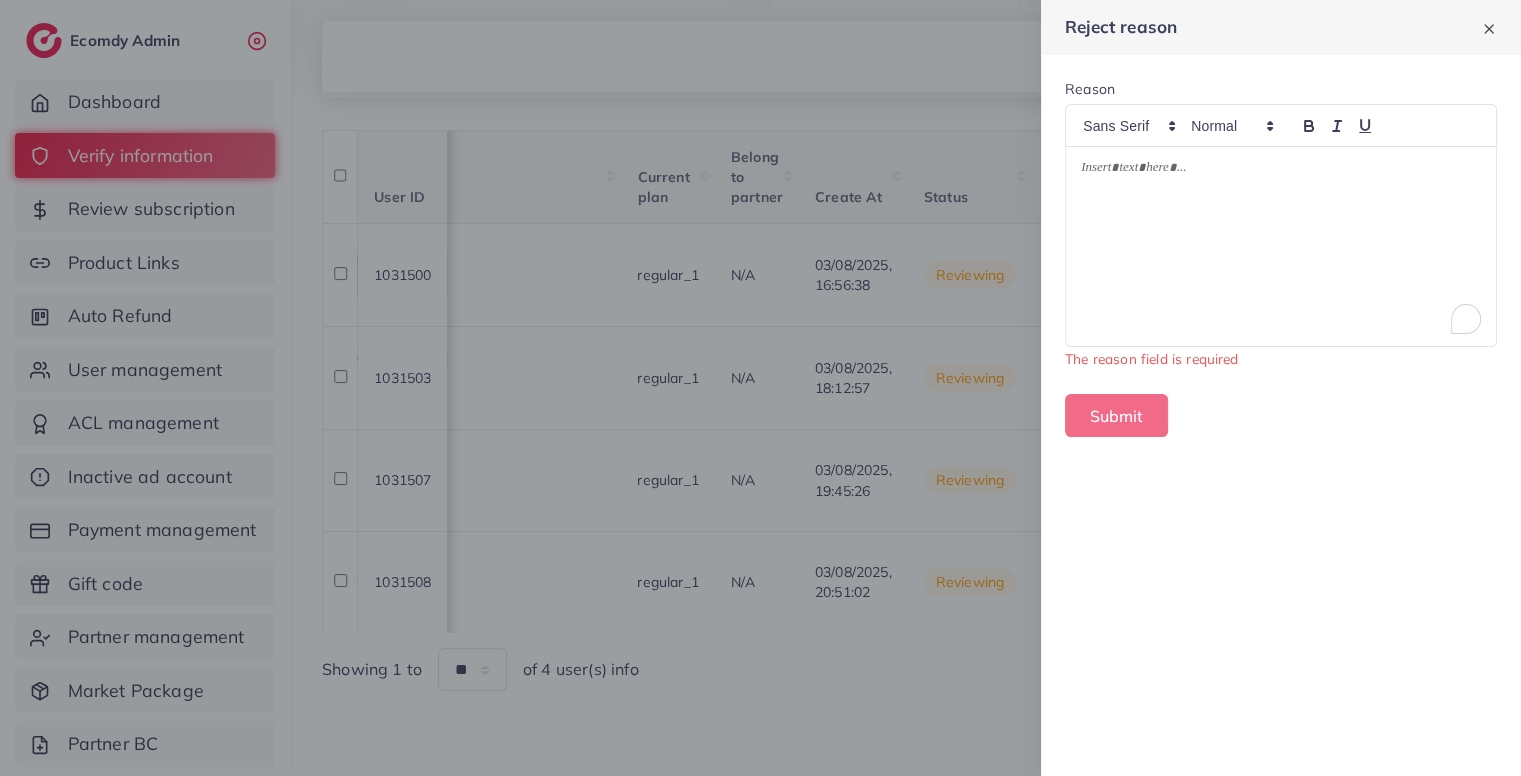click at bounding box center (1281, 246) 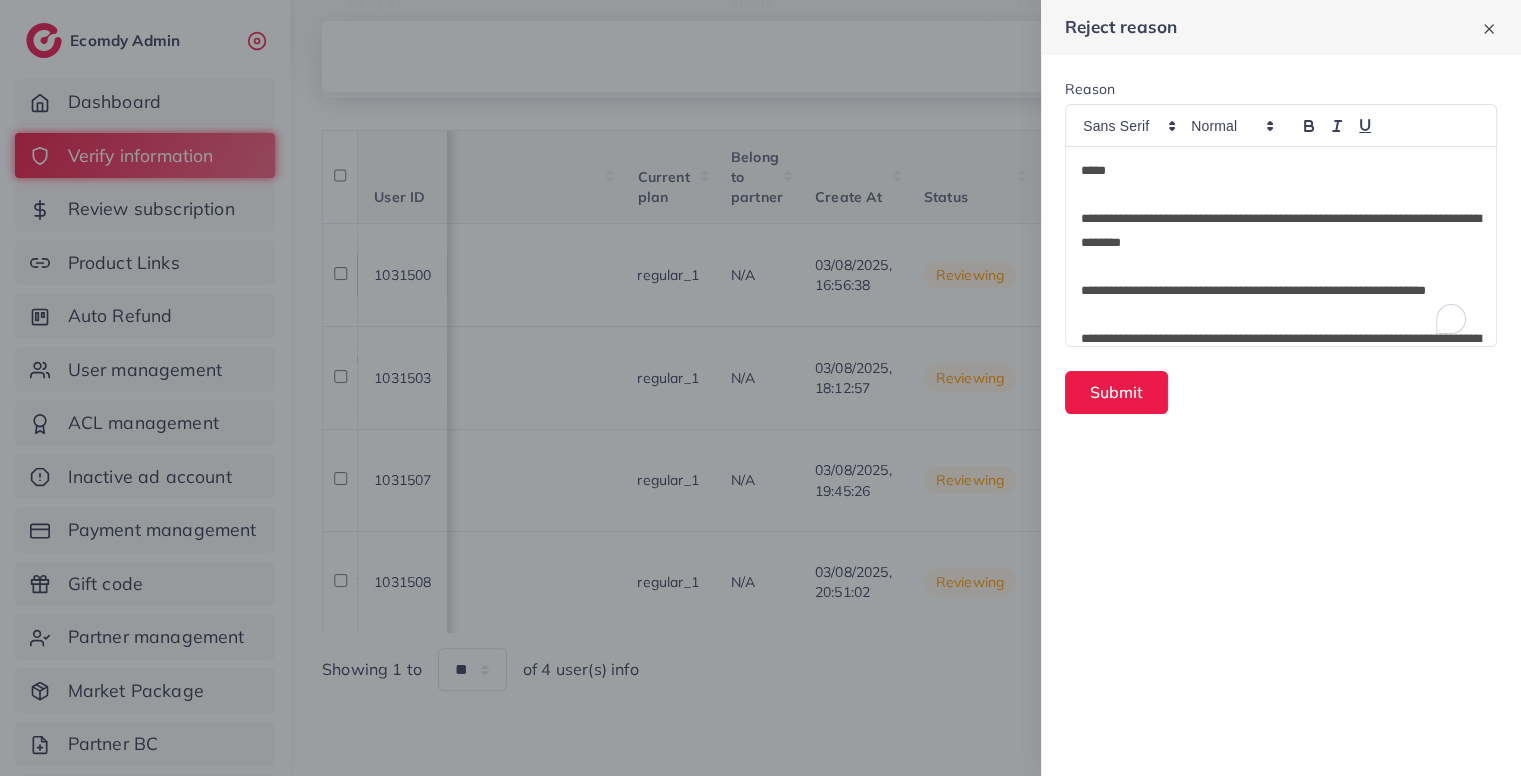 scroll, scrollTop: 96, scrollLeft: 0, axis: vertical 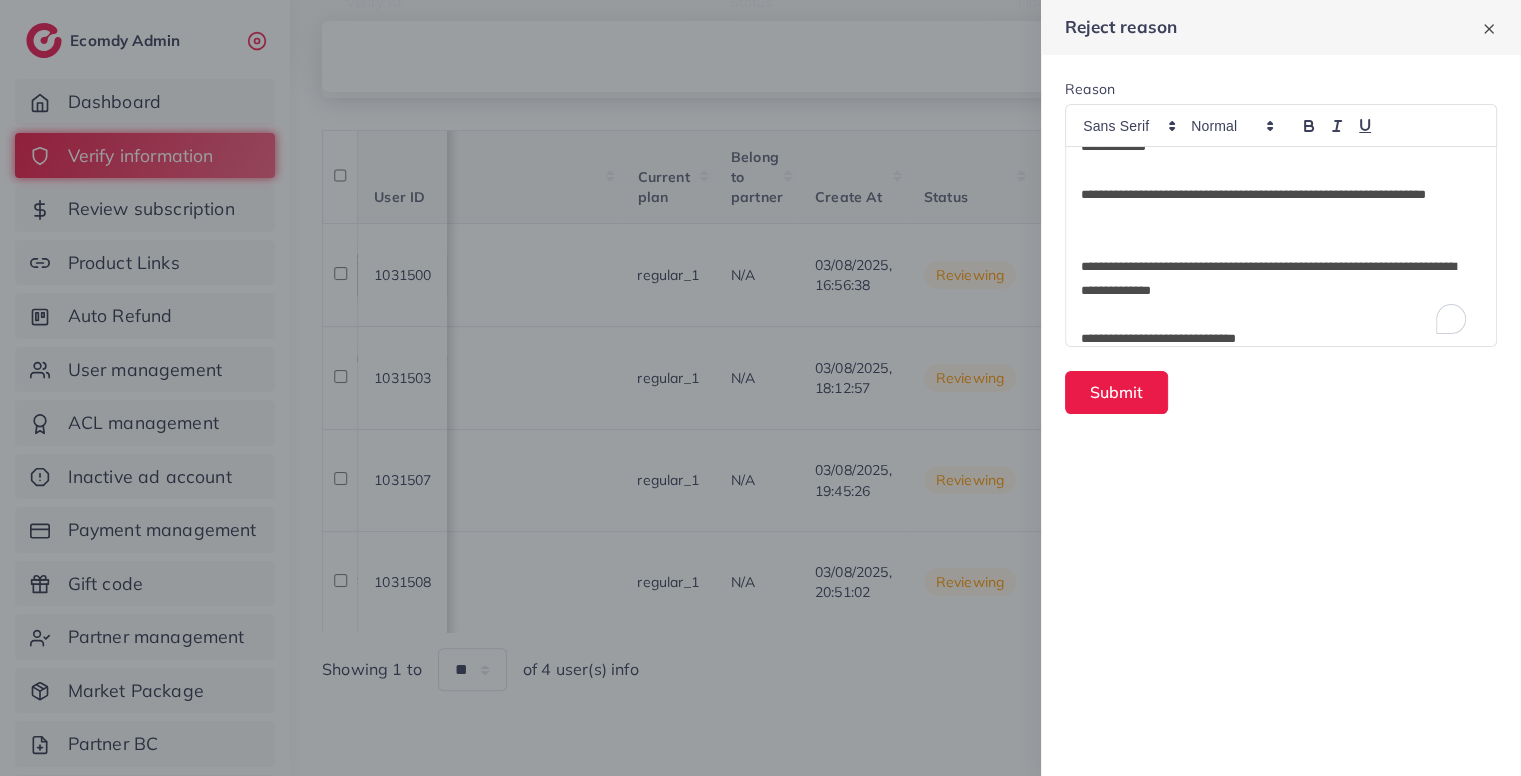 type 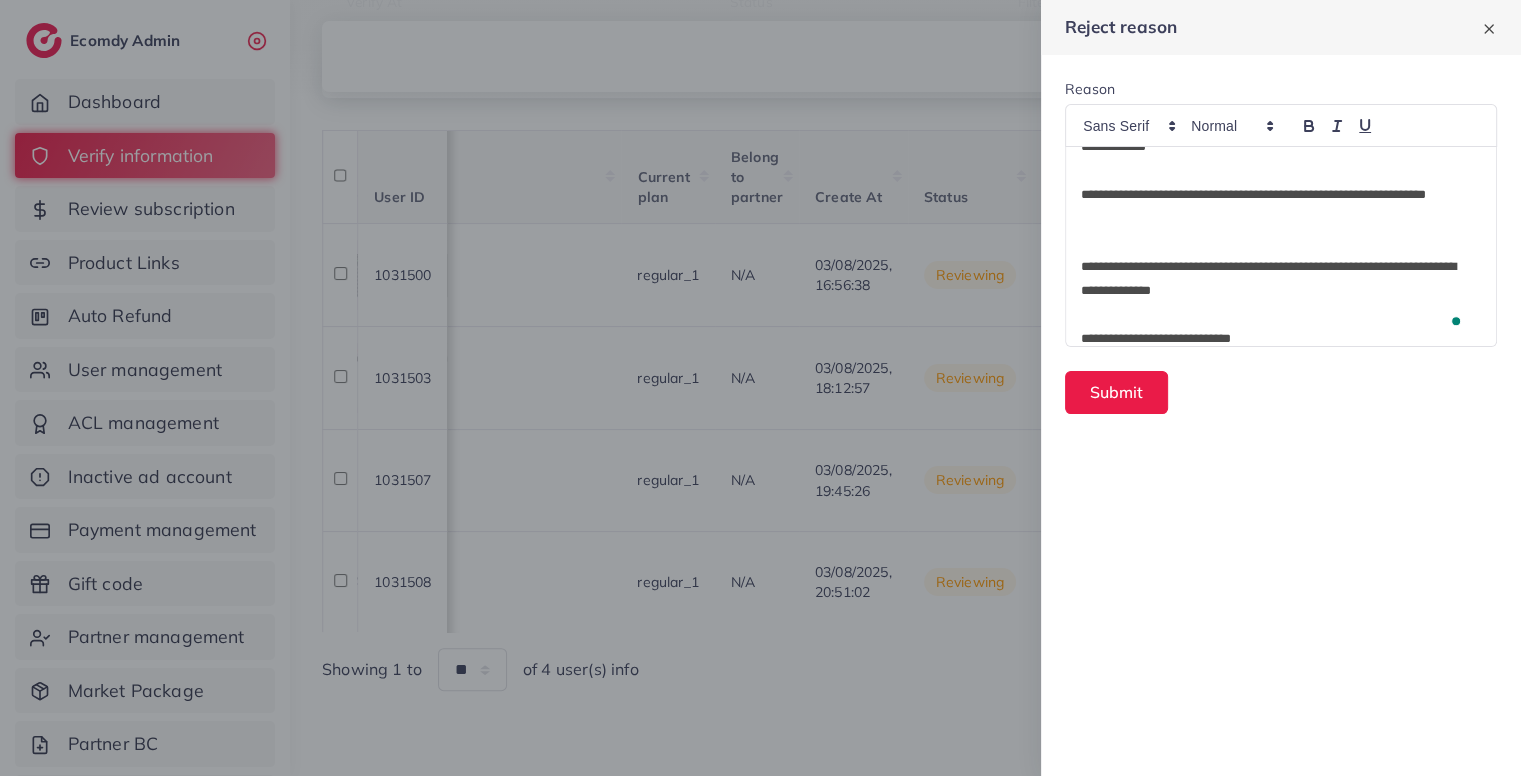 scroll, scrollTop: 0, scrollLeft: 0, axis: both 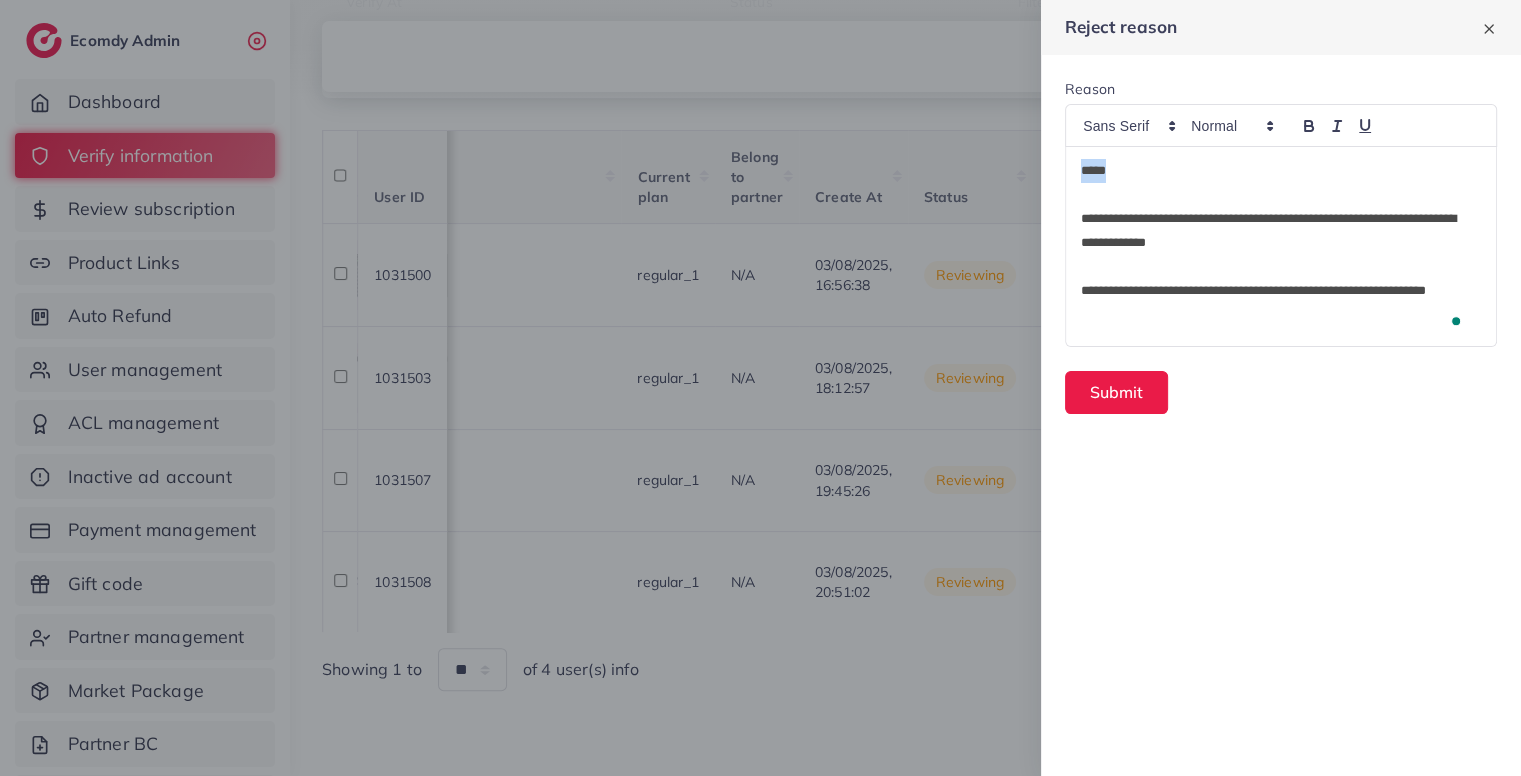 drag, startPoint x: 1151, startPoint y: 181, endPoint x: 1047, endPoint y: 166, distance: 105.076164 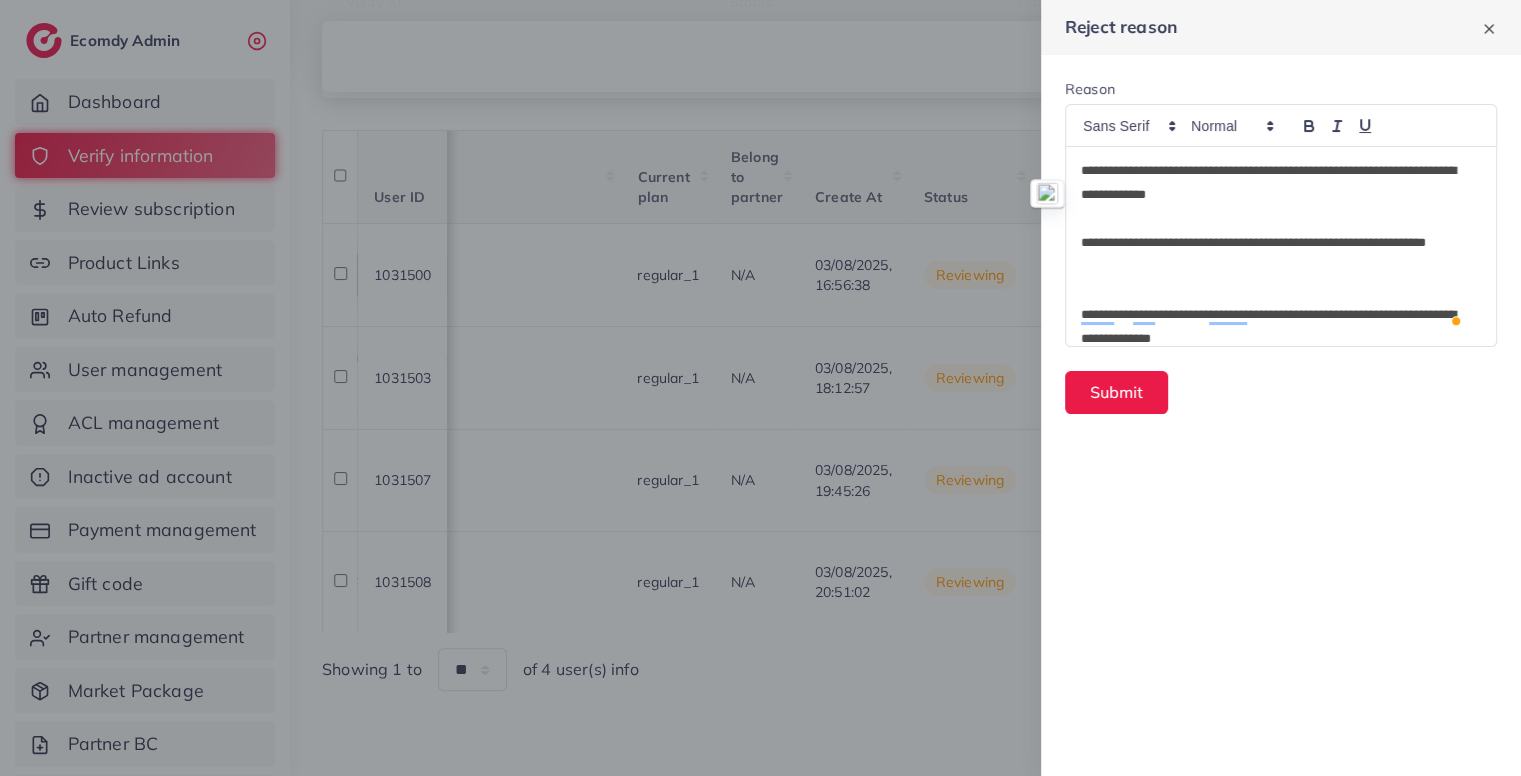 click at bounding box center [1281, 219] 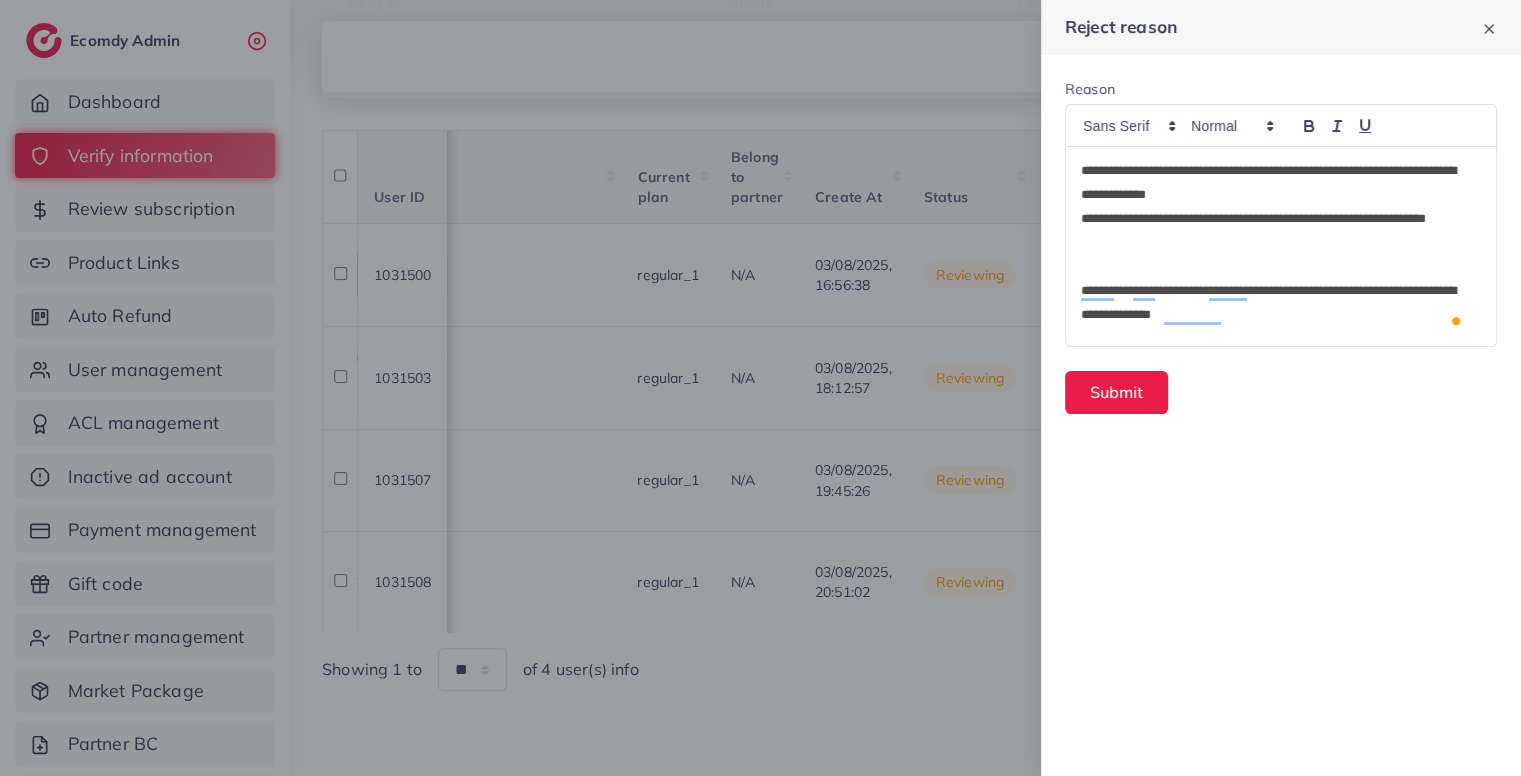 click at bounding box center [1281, 267] 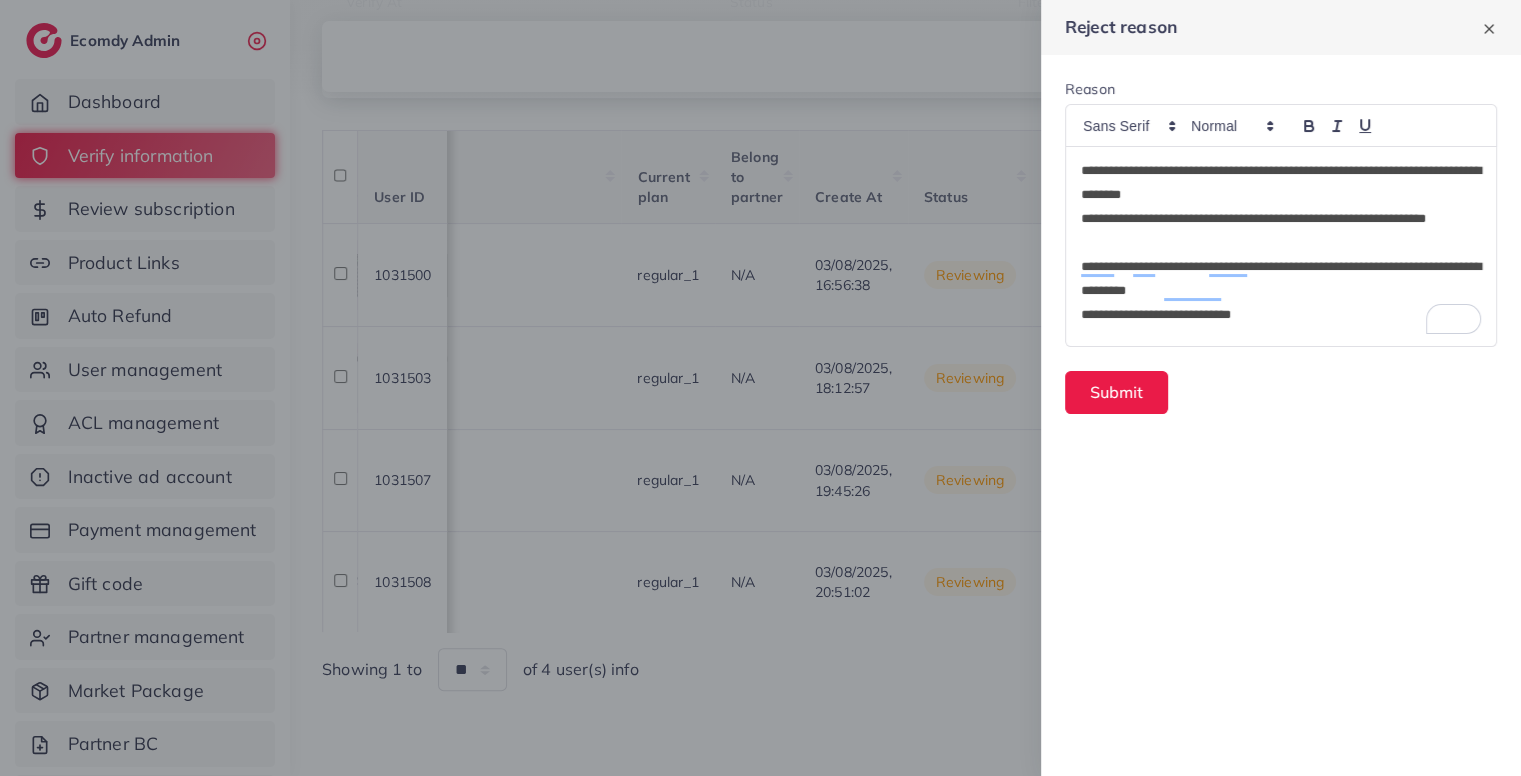click on "**********" at bounding box center [1281, 315] 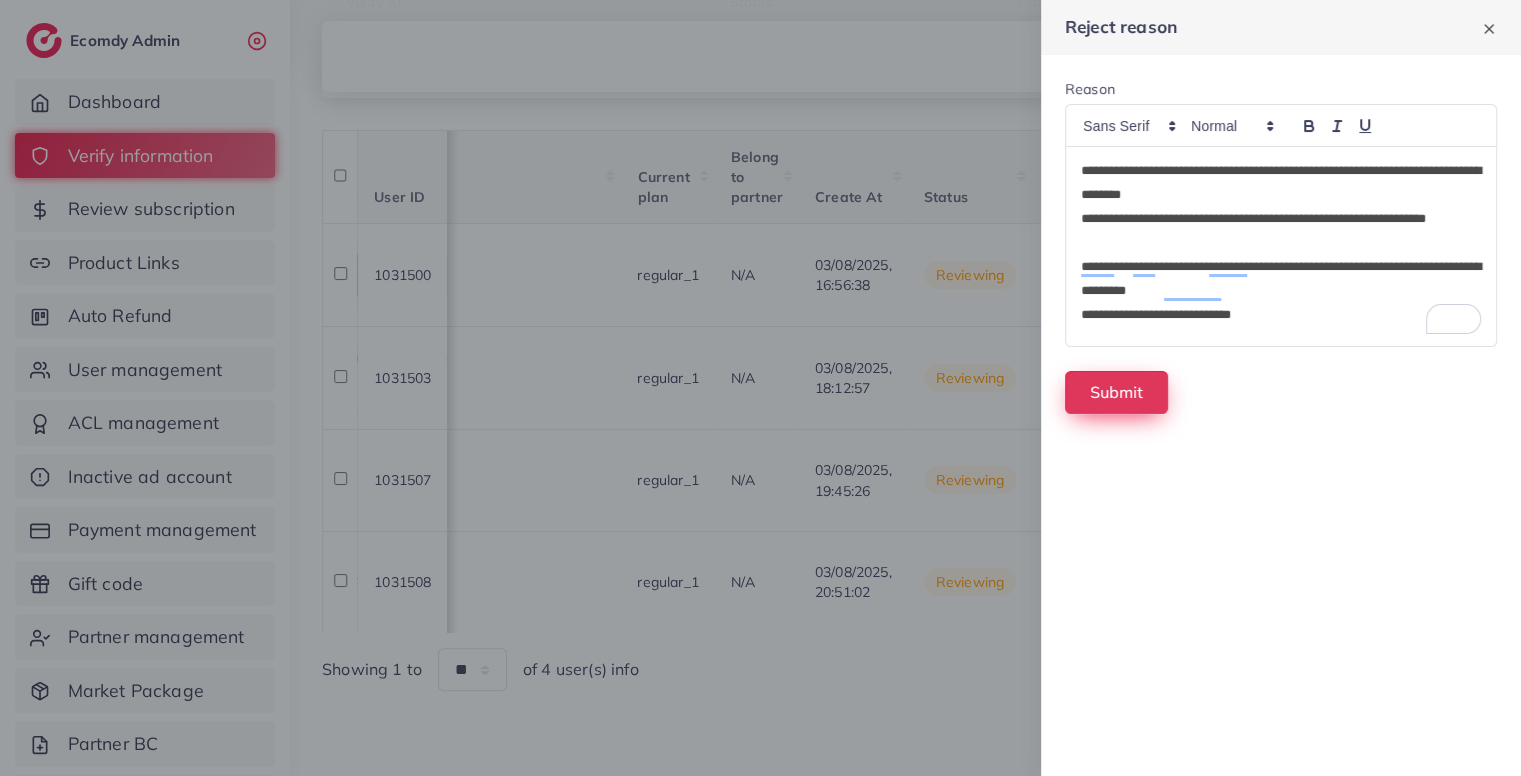 click on "Submit" at bounding box center (1116, 392) 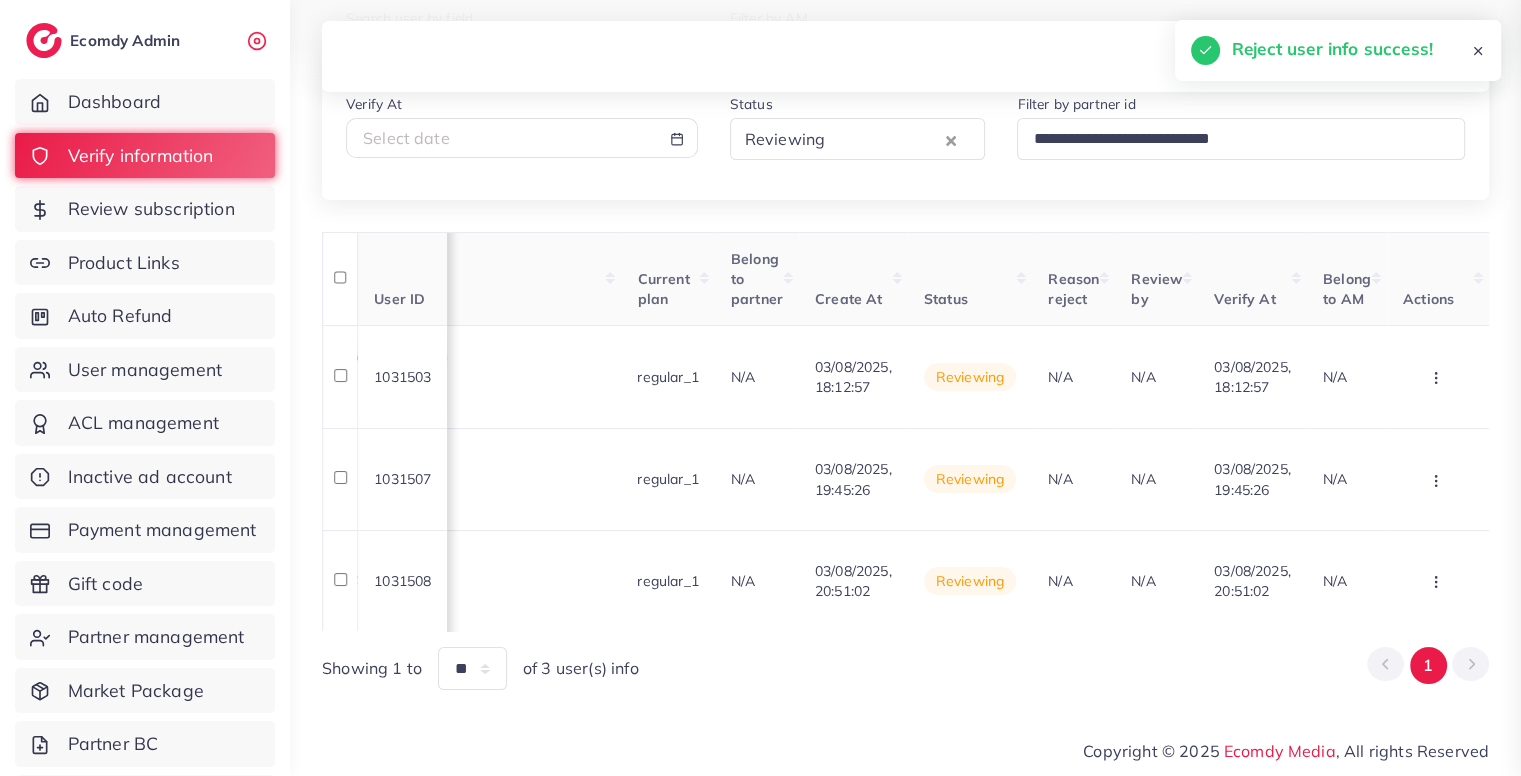 scroll, scrollTop: 220, scrollLeft: 0, axis: vertical 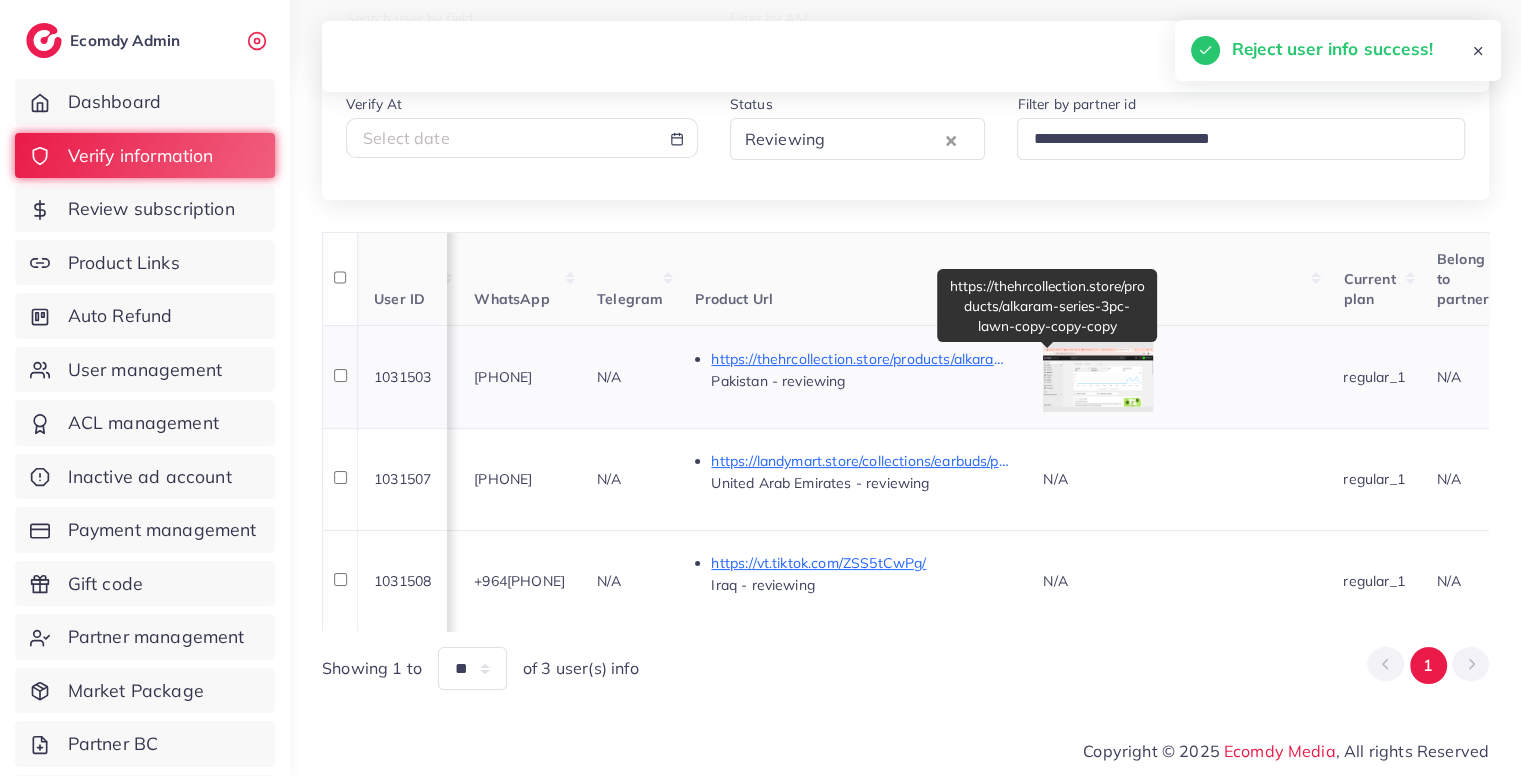 click on "https://thehrcollection.store/products/alkaram-series-3pc-lawn-copy-copy-copy" at bounding box center [861, 359] 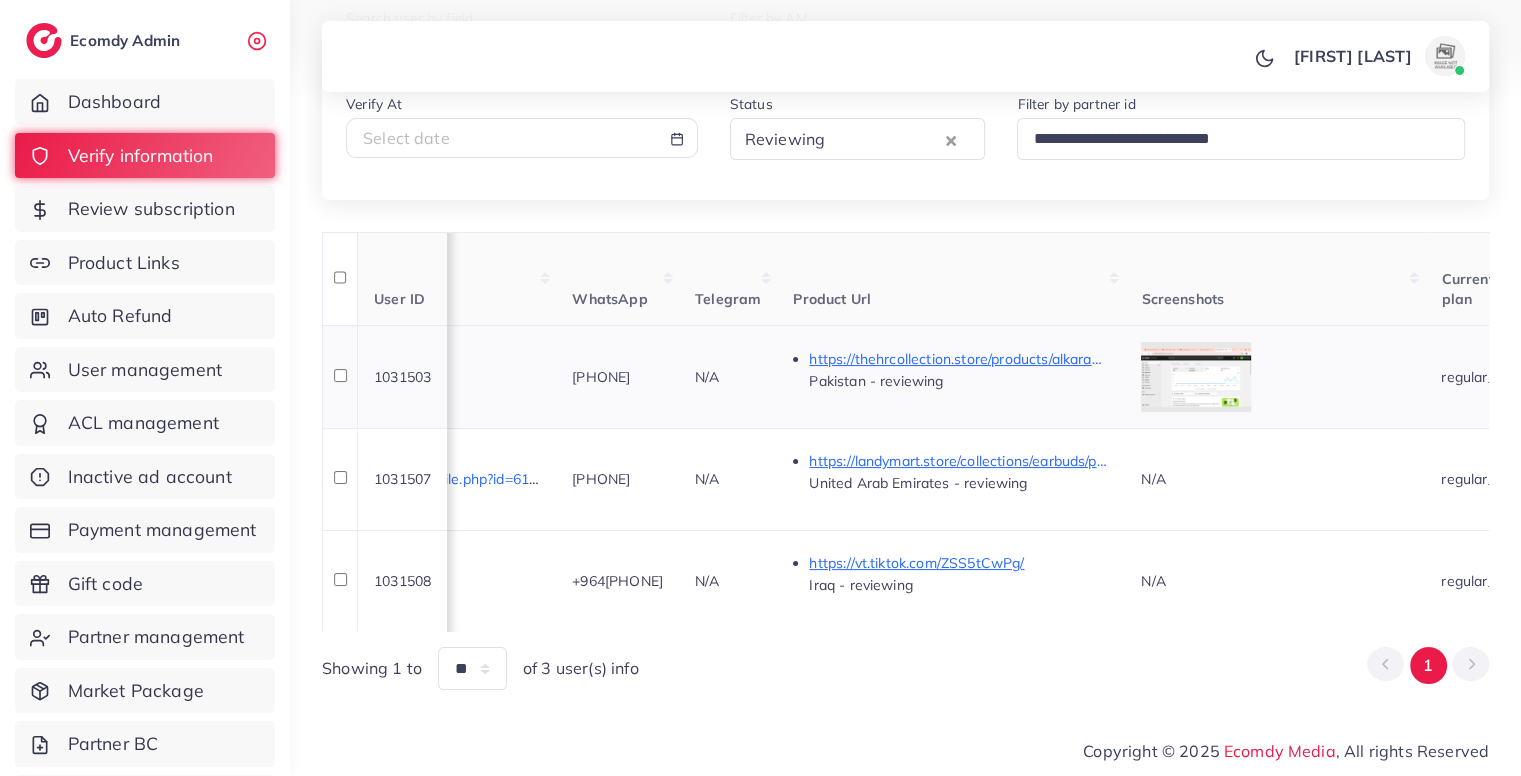scroll, scrollTop: 0, scrollLeft: 415, axis: horizontal 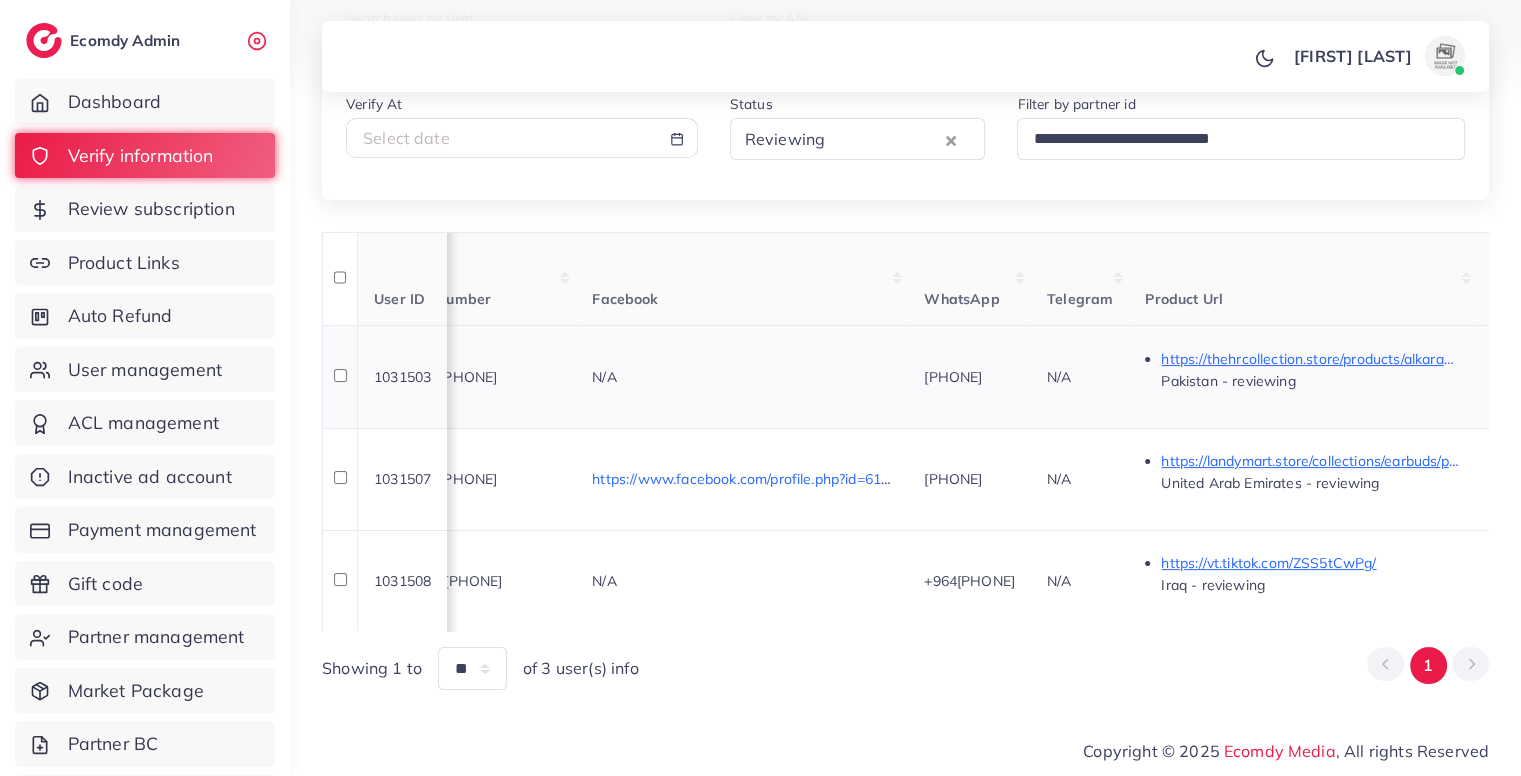 click on "PK +9203271147461" at bounding box center [476, 376] 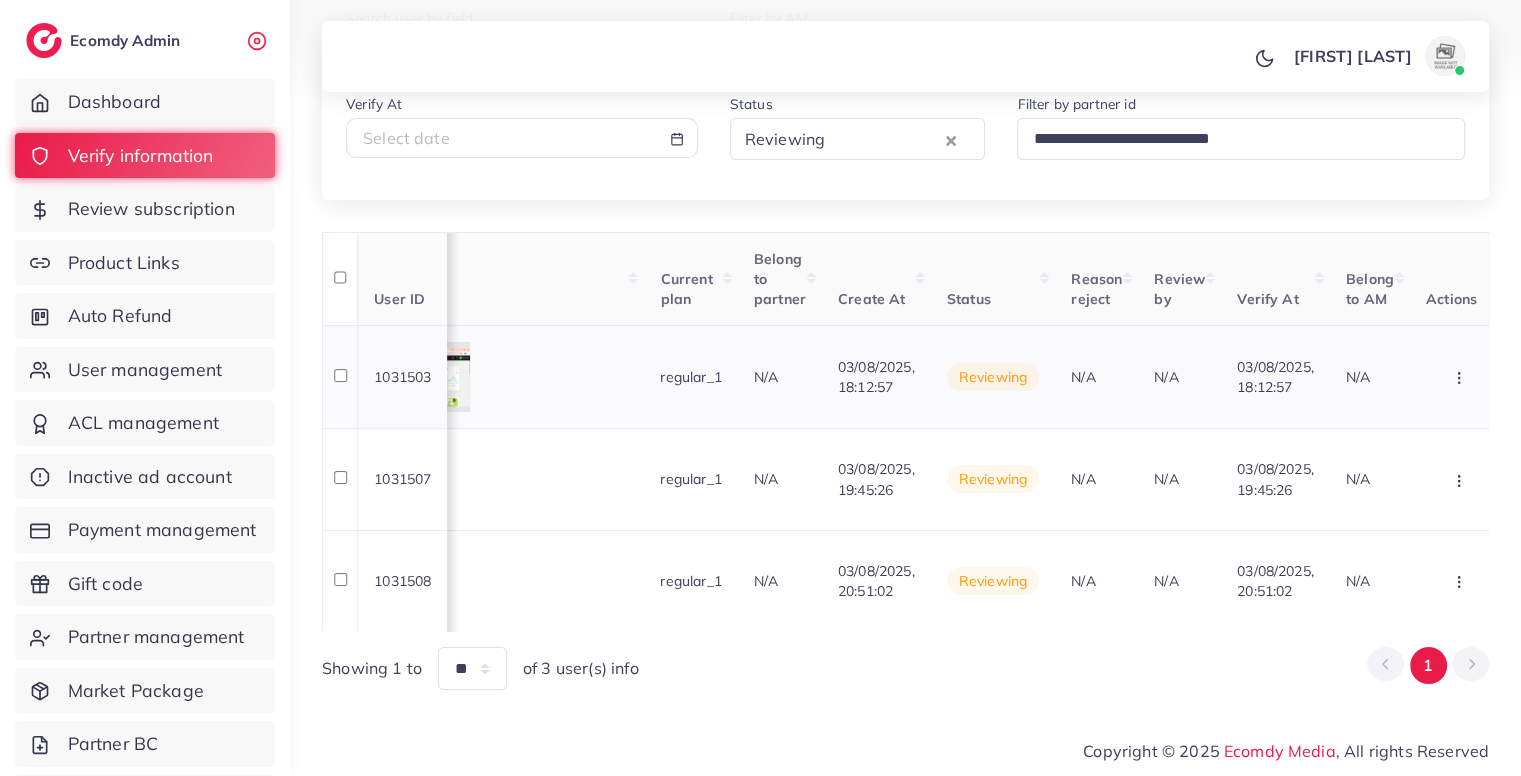 scroll, scrollTop: 0, scrollLeft: 1762, axis: horizontal 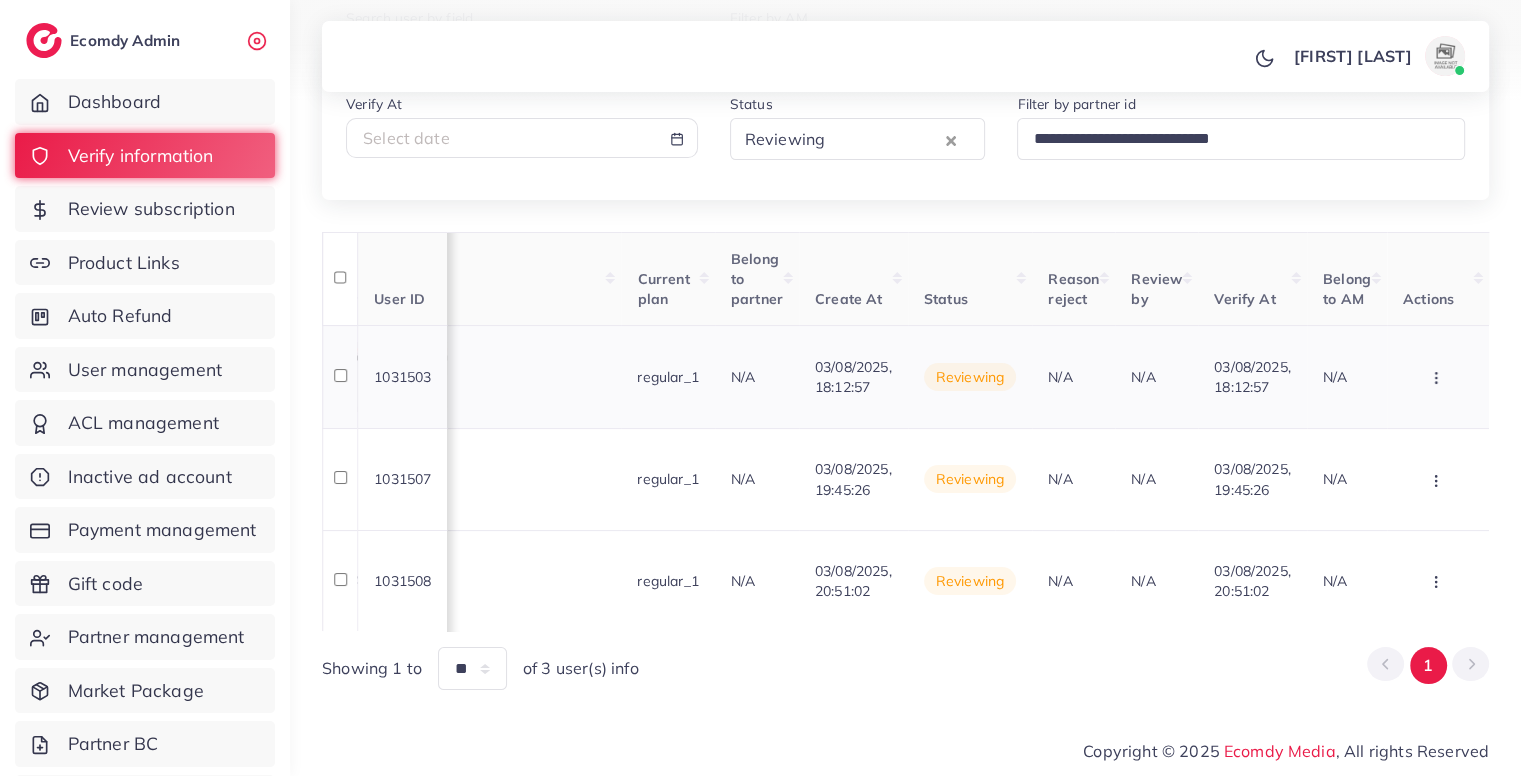 click at bounding box center [1438, 377] 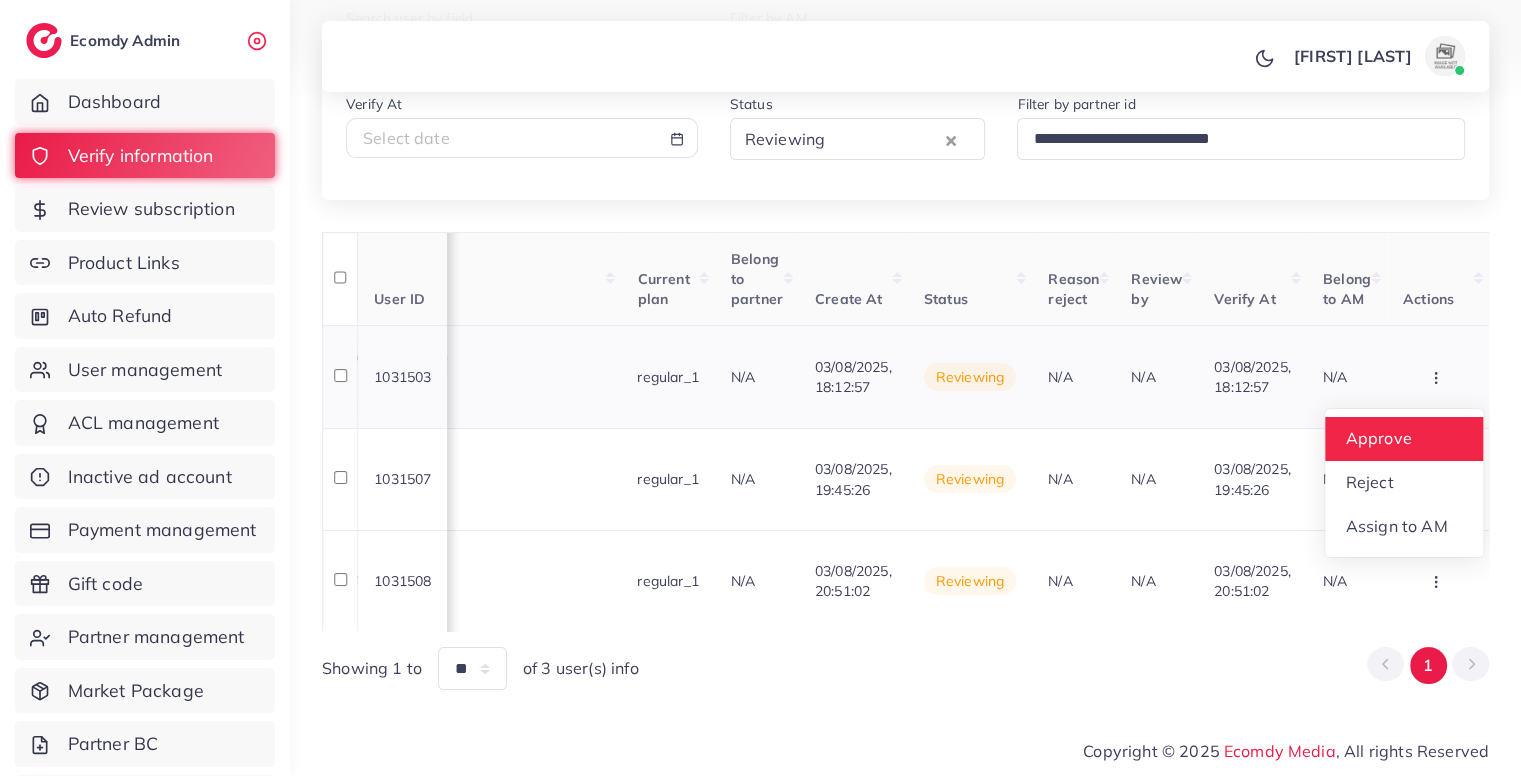 click on "Approve" at bounding box center [1404, 439] 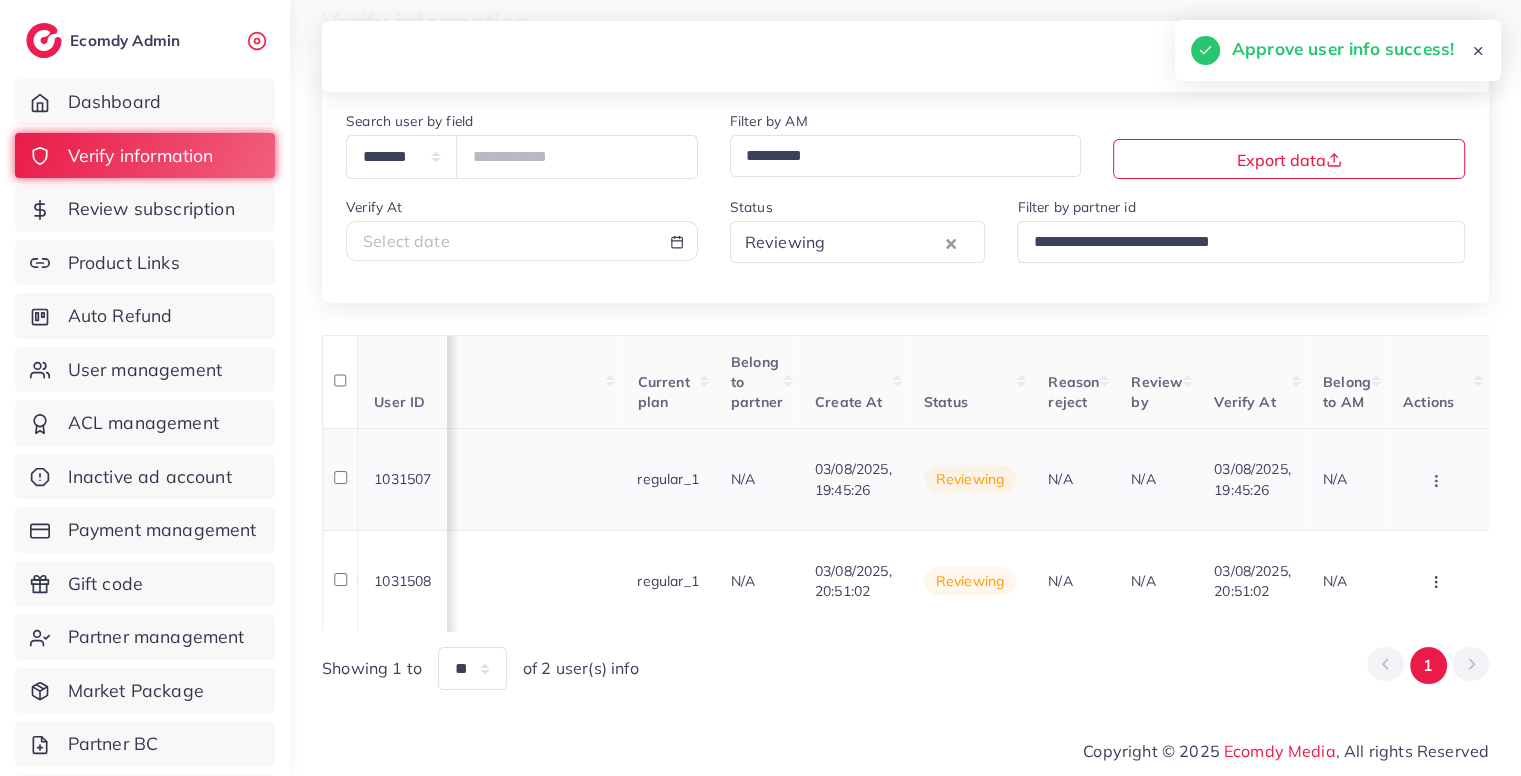 scroll, scrollTop: 116, scrollLeft: 0, axis: vertical 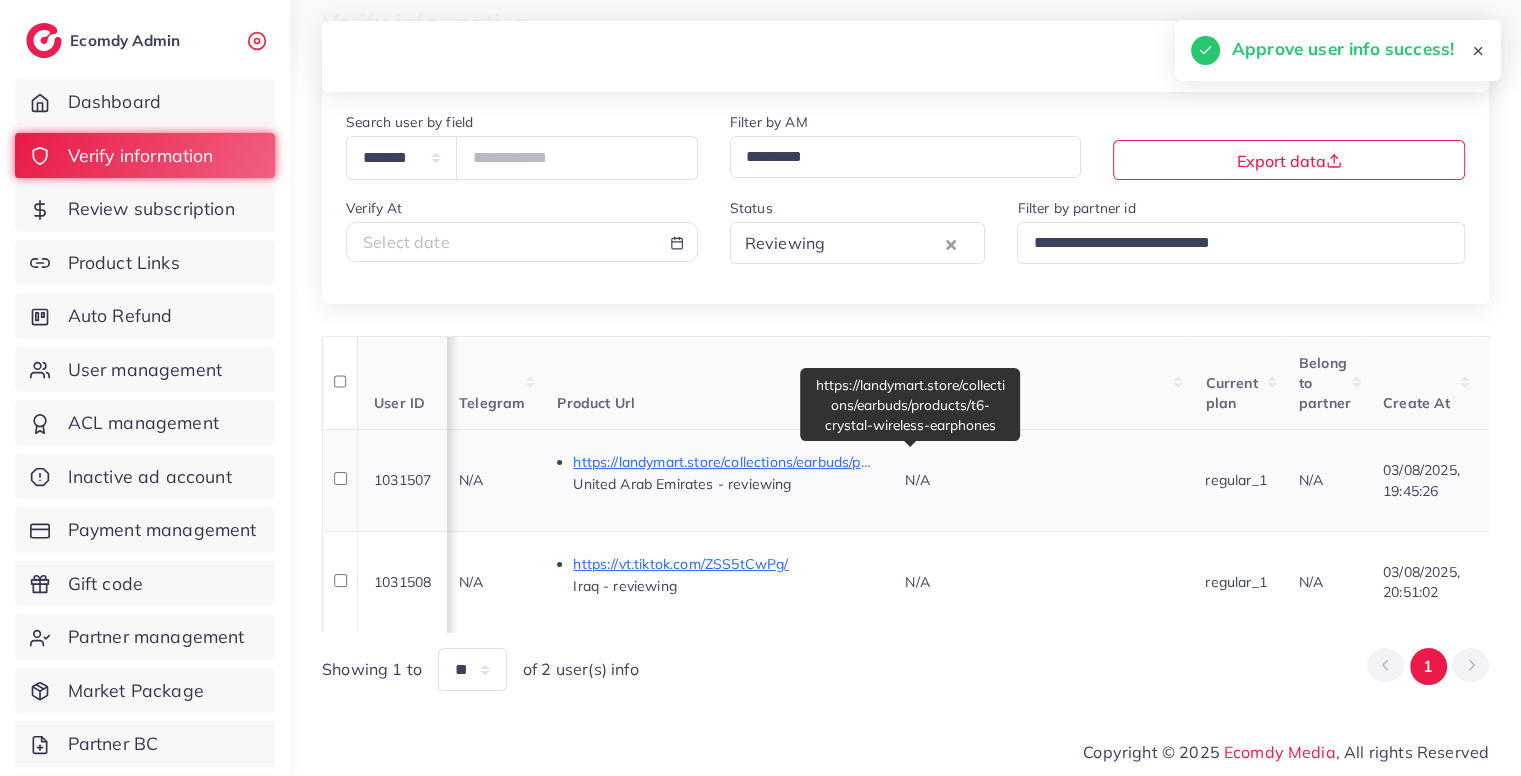 click on "https://landymart.store/collections/earbuds/products/t6-crystal-wireless-earphones" at bounding box center [723, 462] 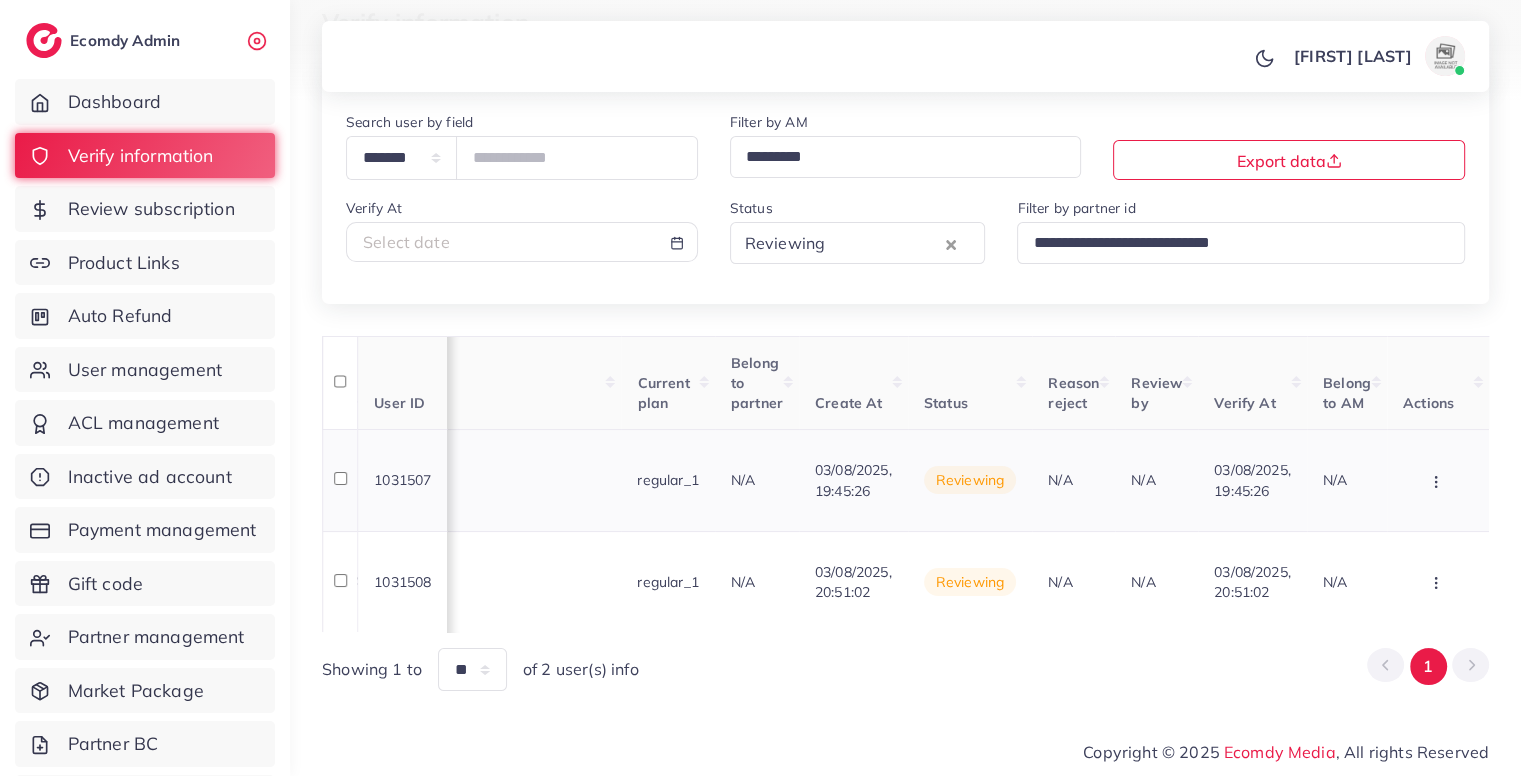 scroll, scrollTop: 0, scrollLeft: 1761, axis: horizontal 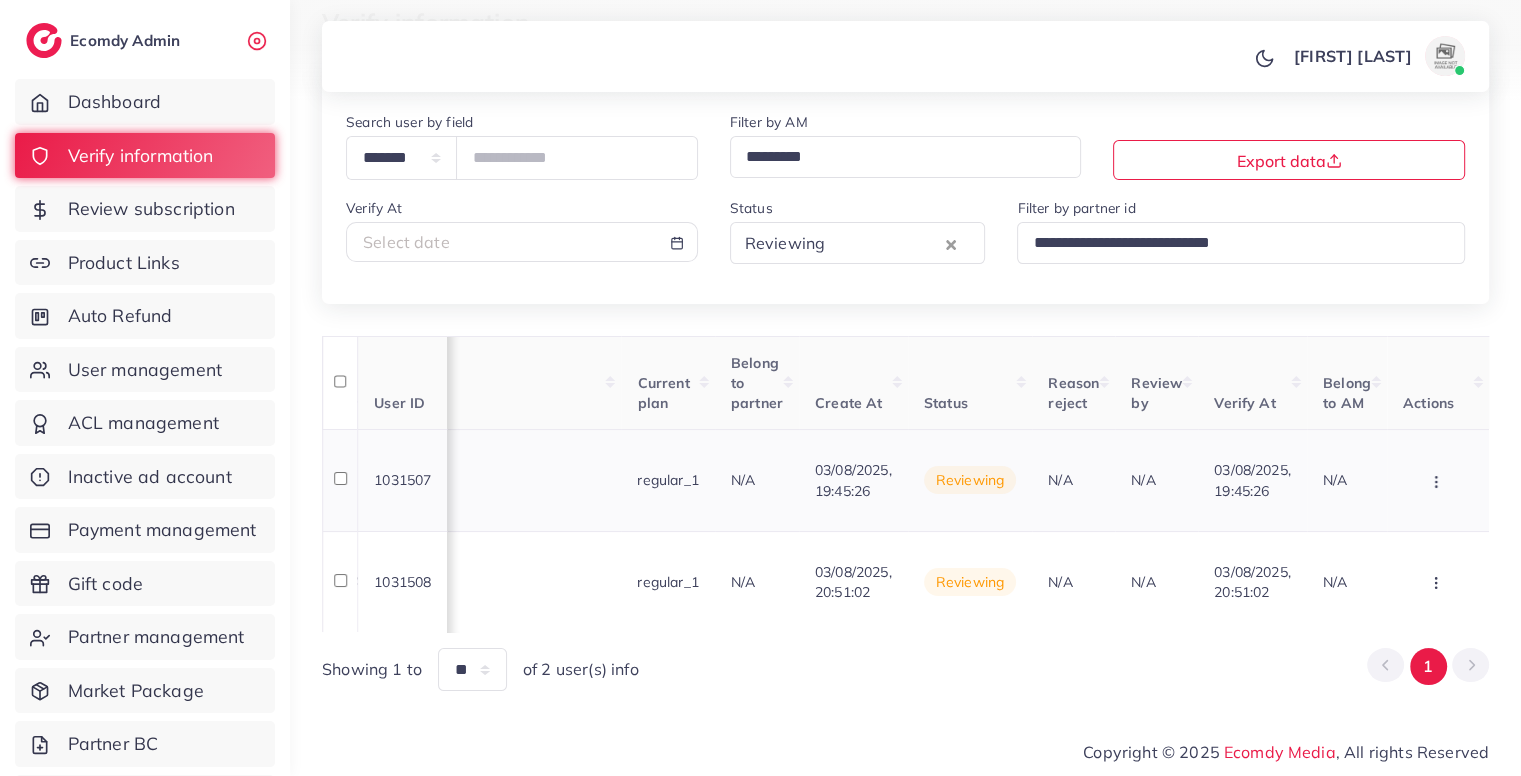 click 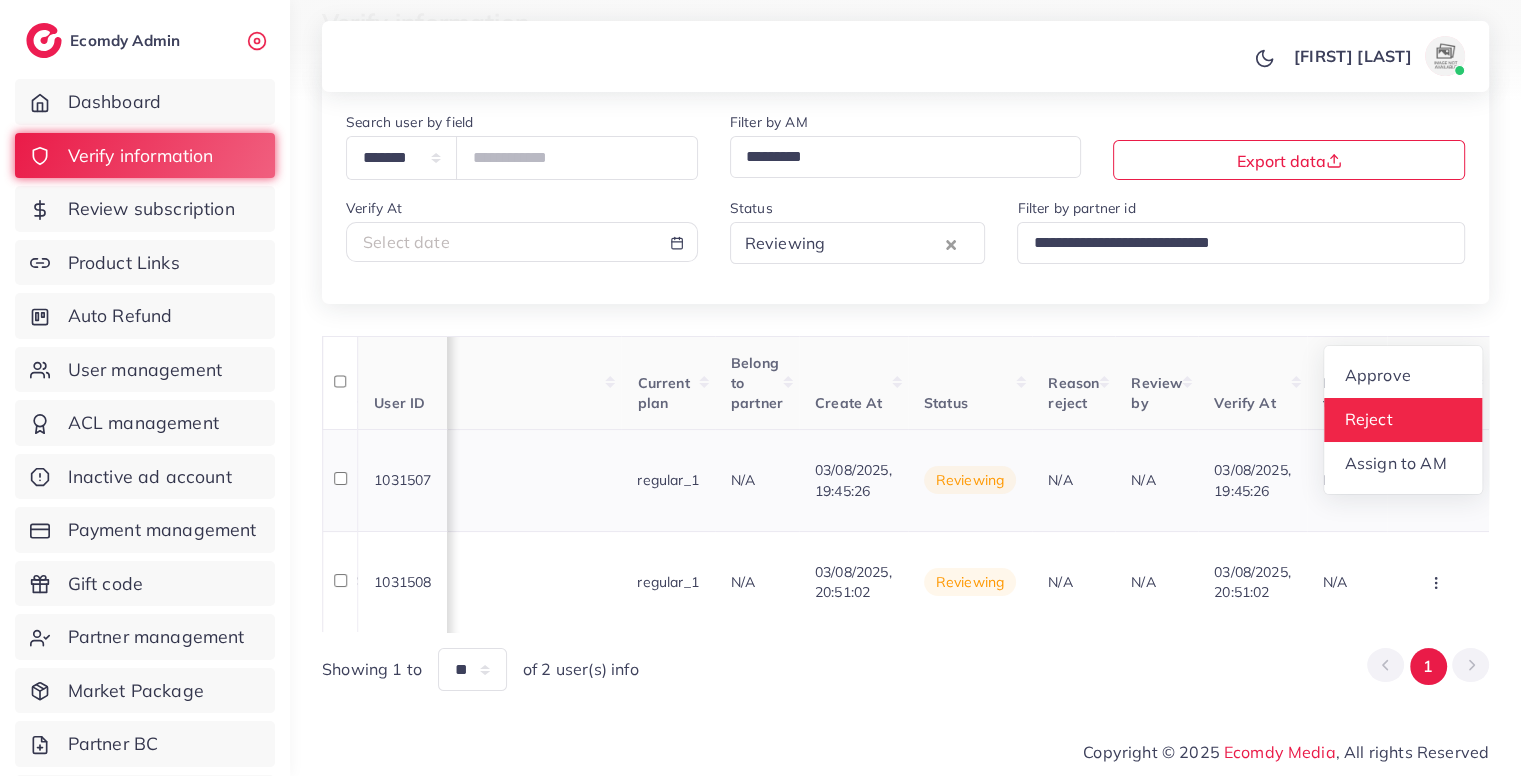 click on "Reject" at bounding box center (1368, 419) 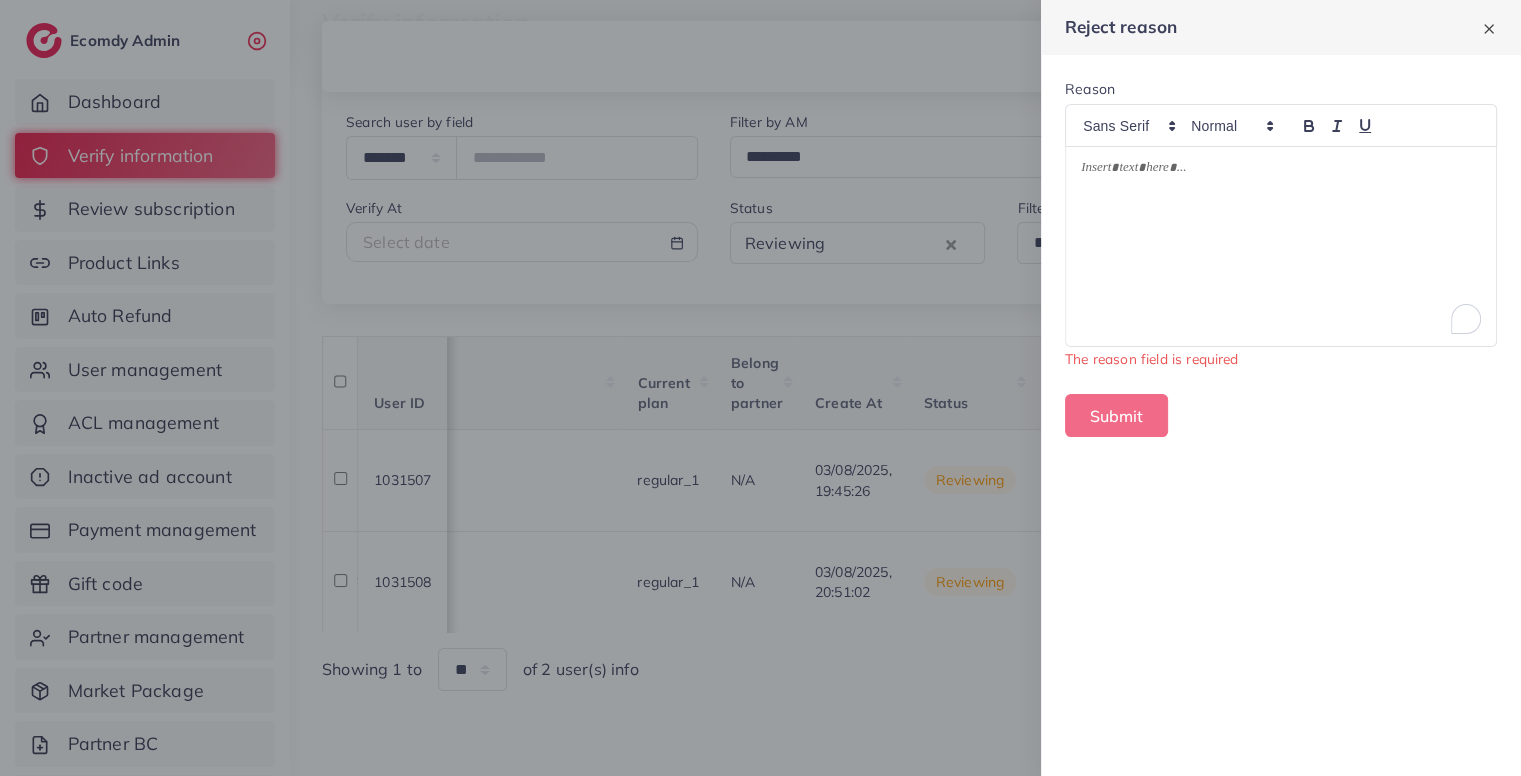 click at bounding box center [1281, 246] 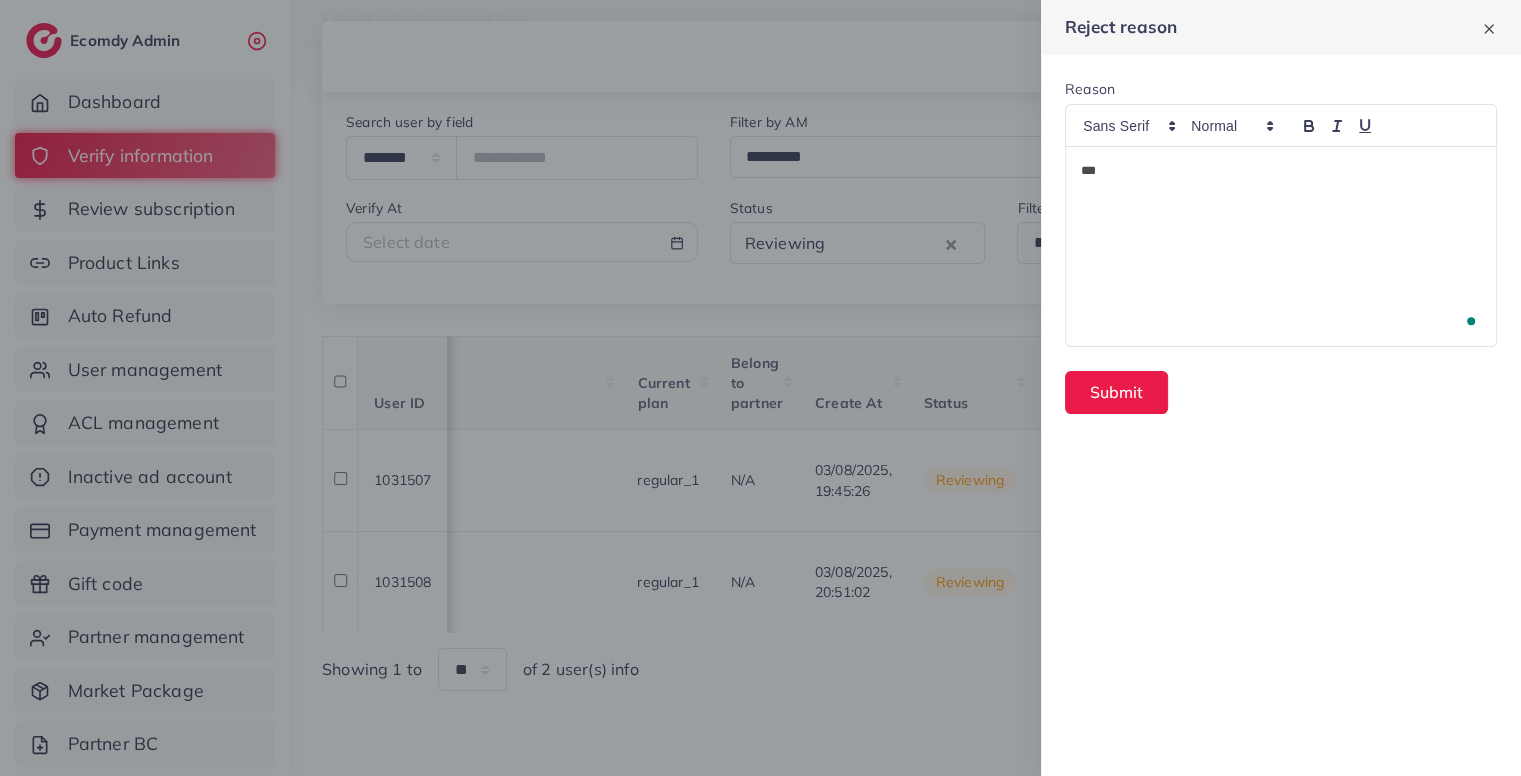 scroll, scrollTop: 0, scrollLeft: 0, axis: both 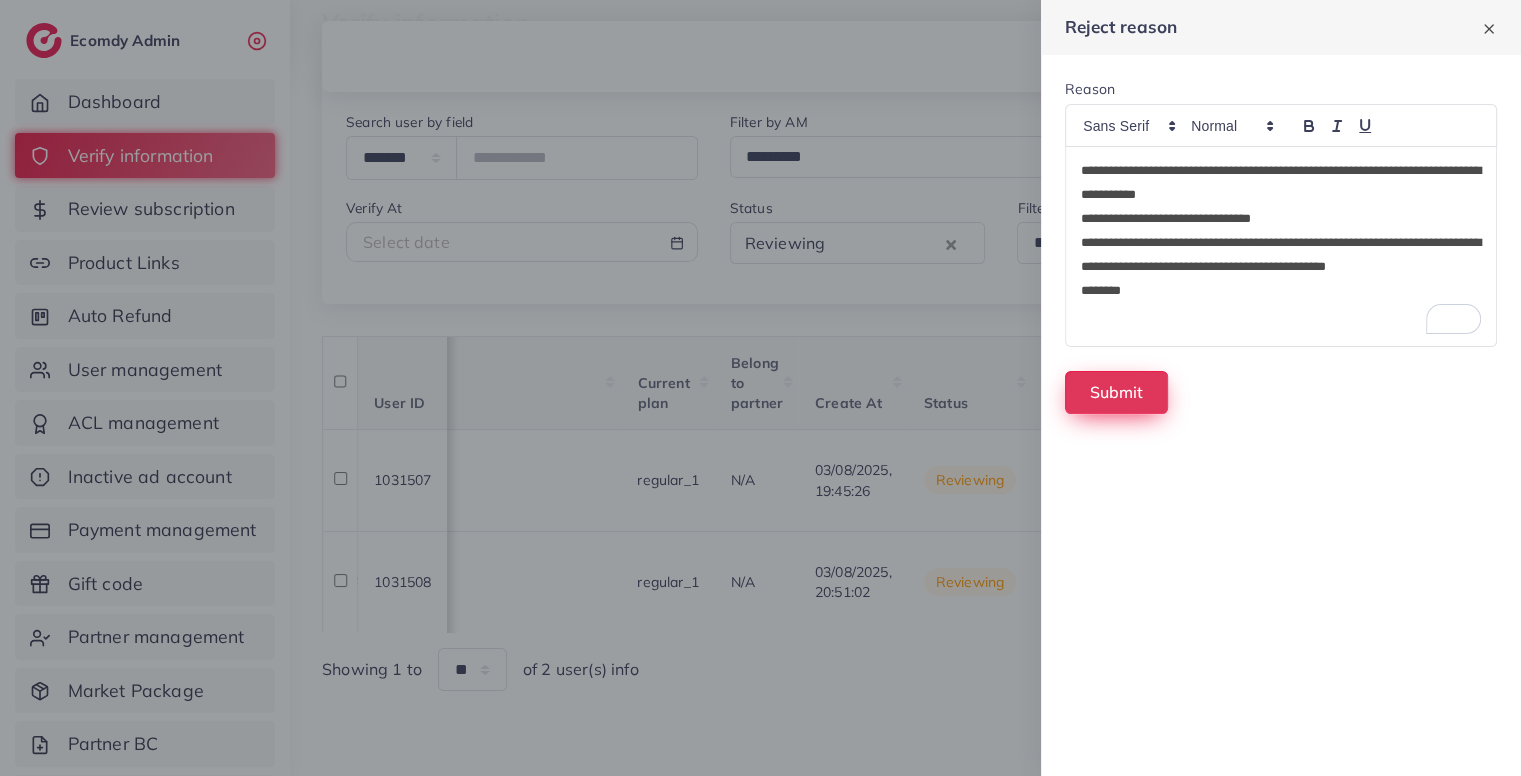 click on "Submit" at bounding box center [1116, 392] 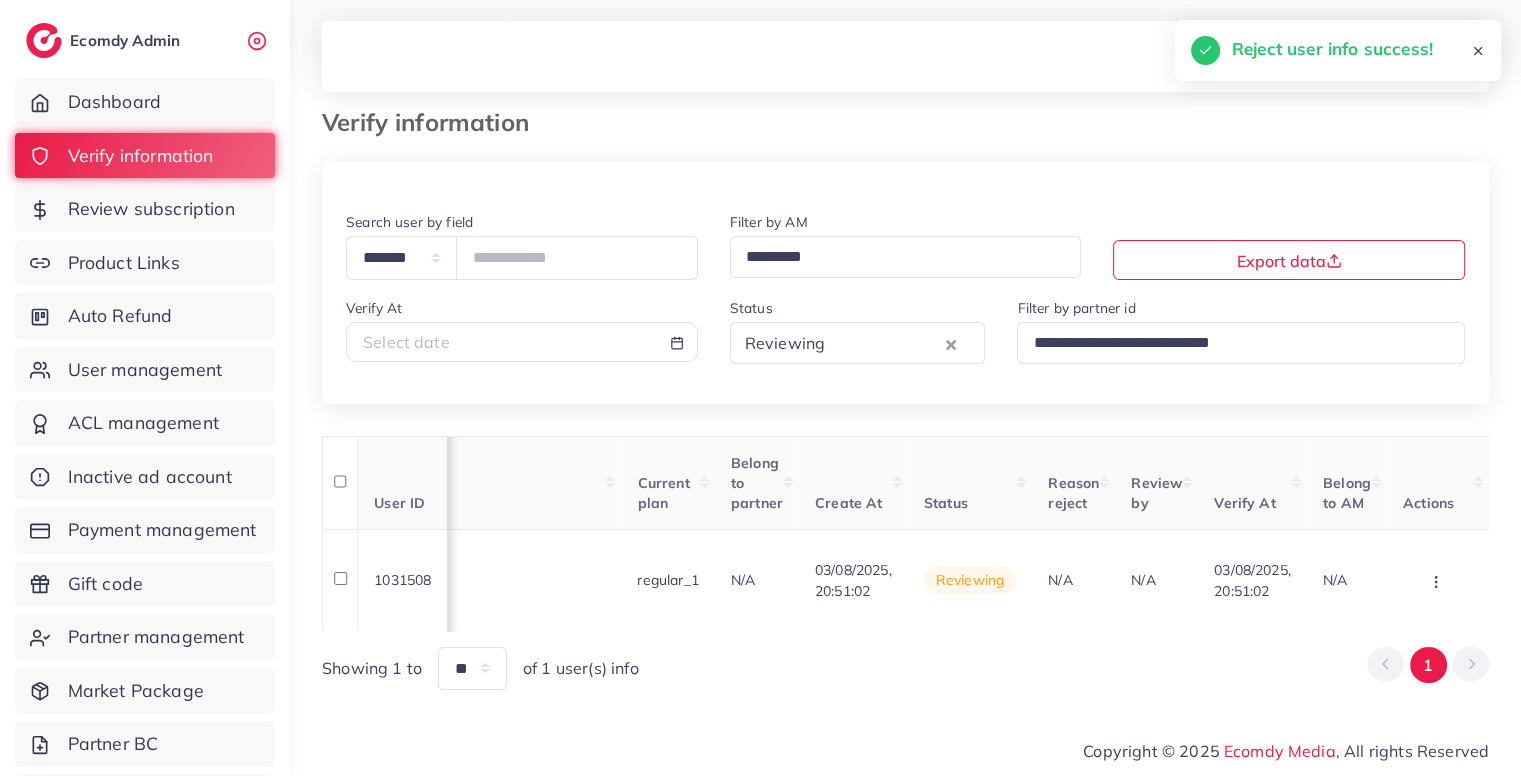 scroll, scrollTop: 24, scrollLeft: 0, axis: vertical 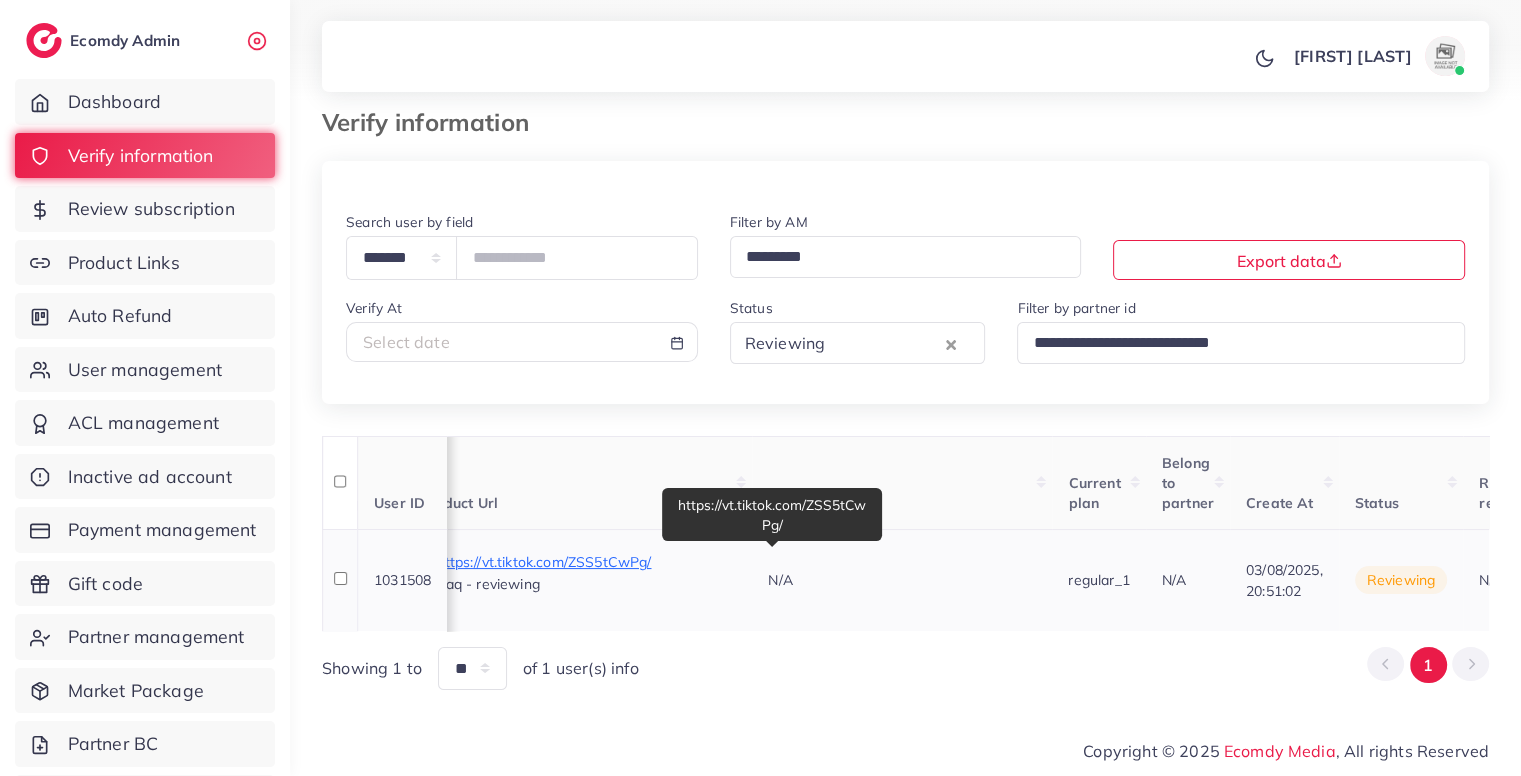 click on "https://vt.tiktok.com/ZSS5tCwPg/" at bounding box center [586, 562] 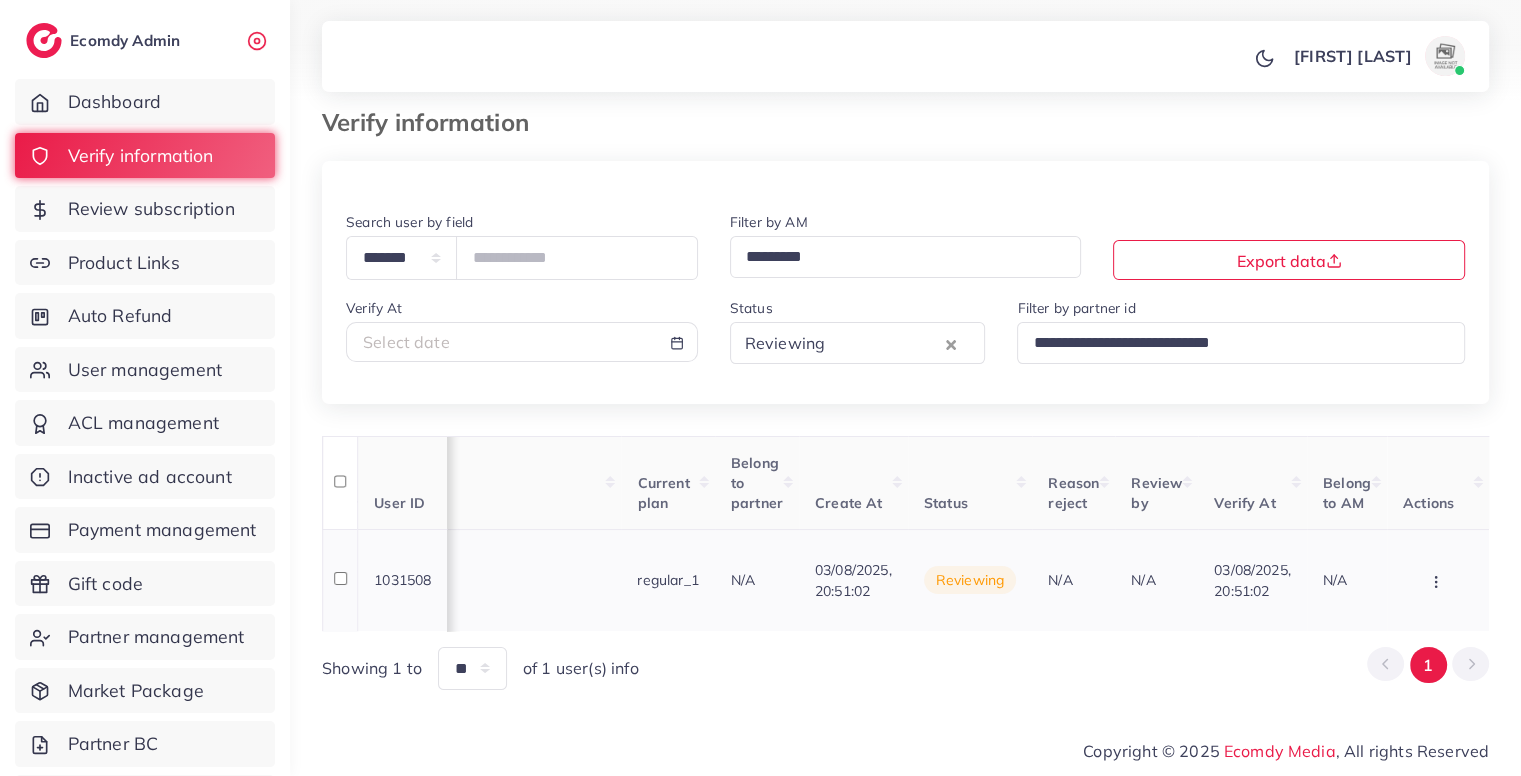 scroll, scrollTop: 0, scrollLeft: 1762, axis: horizontal 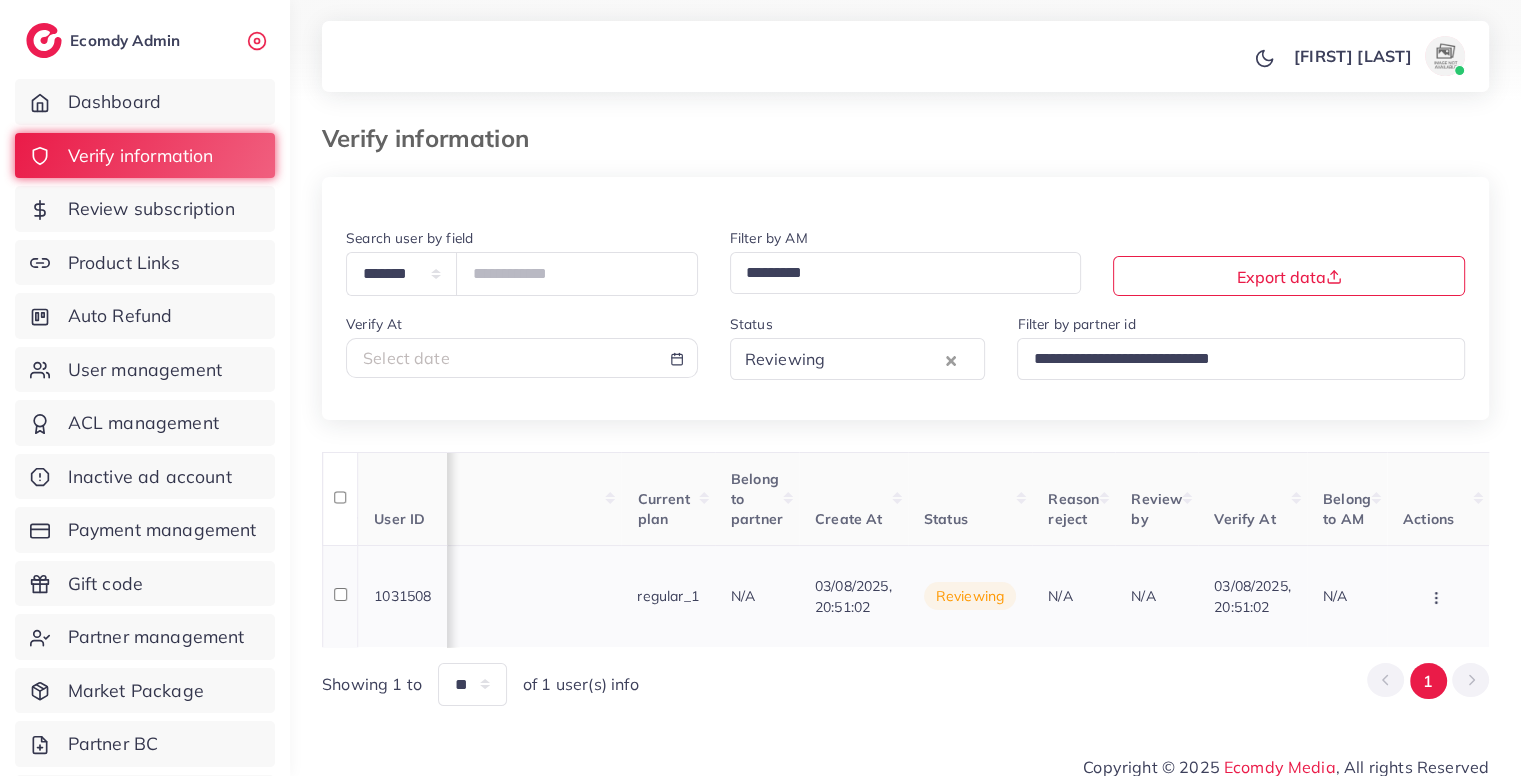 click at bounding box center [1438, 596] 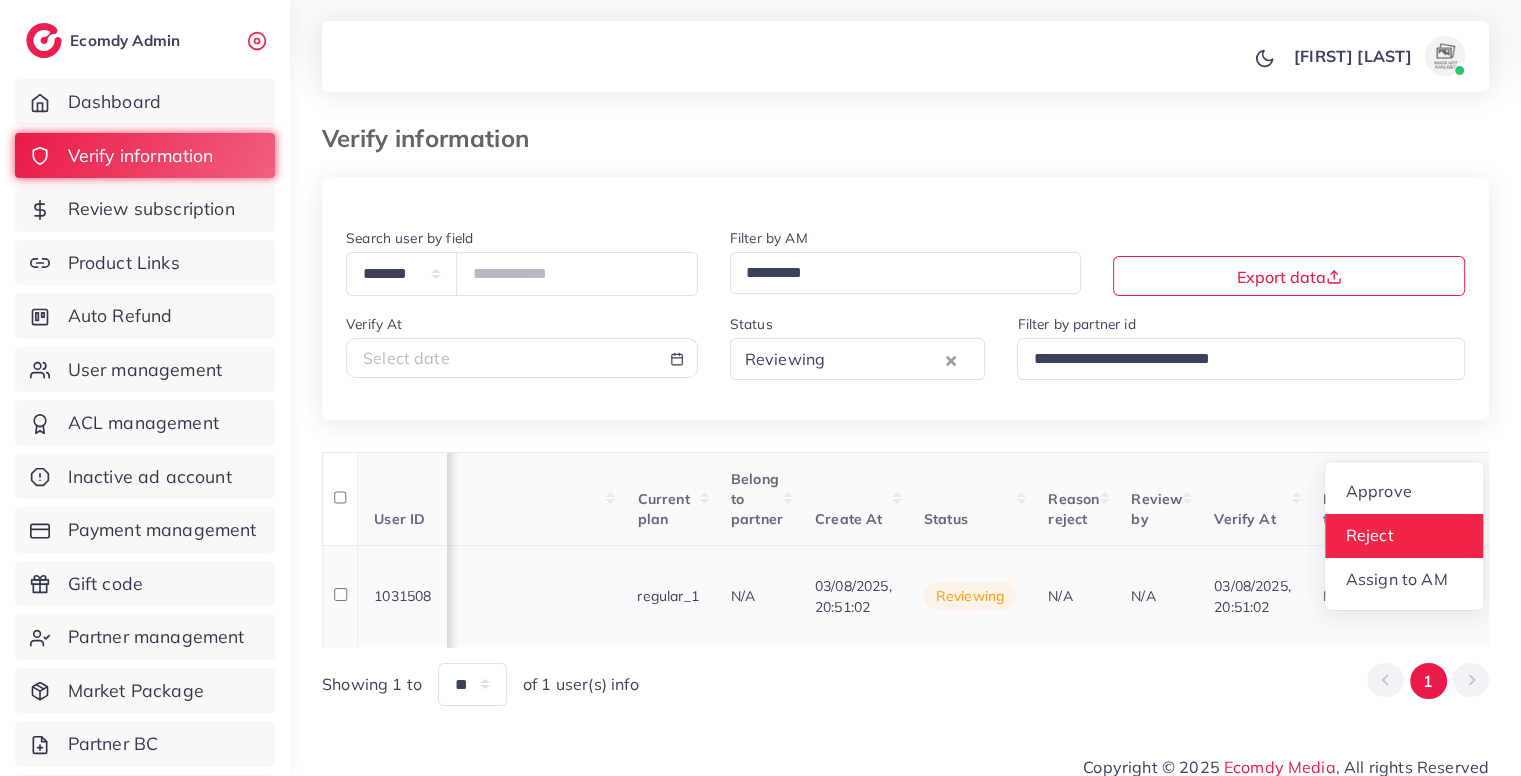 click on "Reject" at bounding box center [1404, 536] 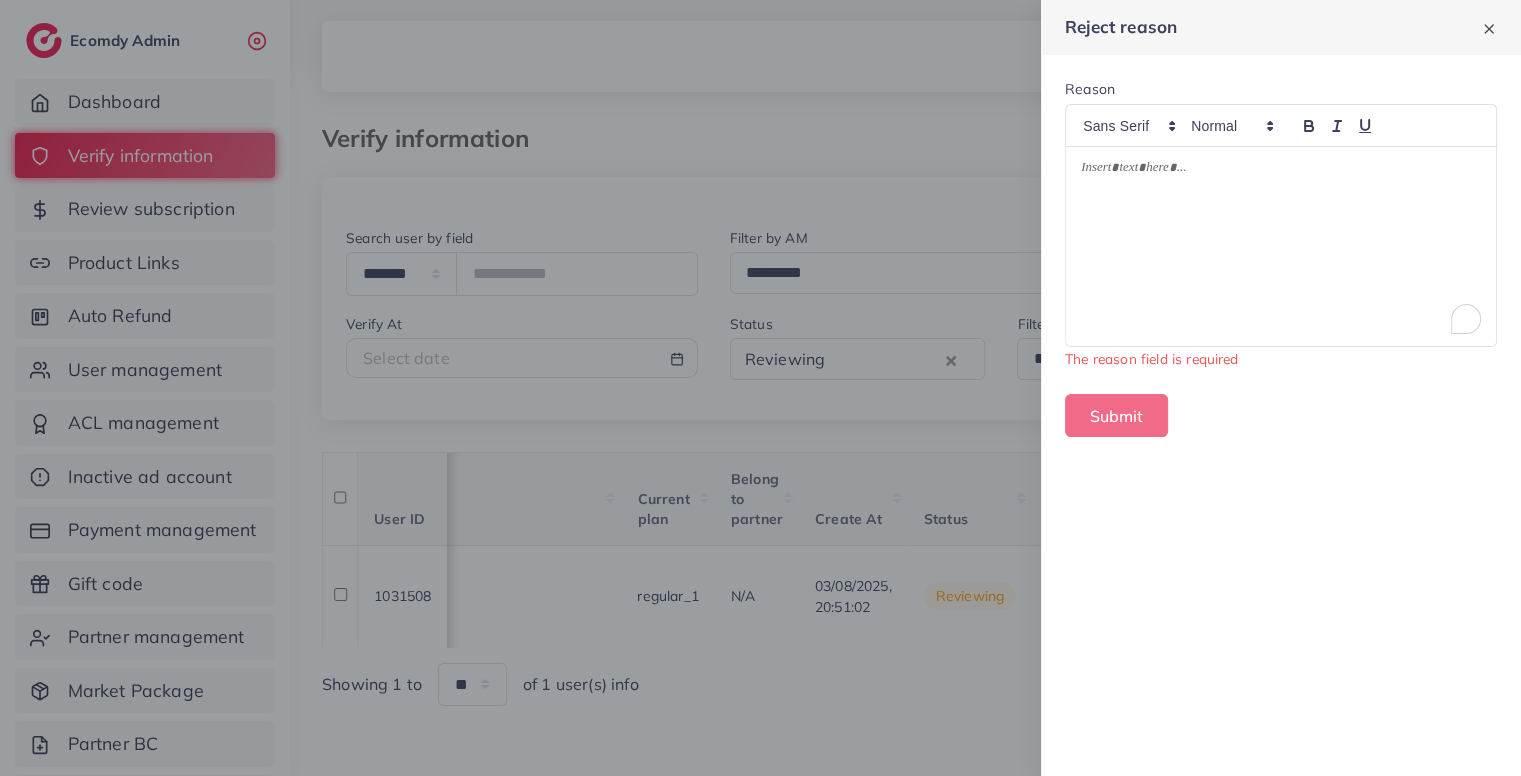 click at bounding box center (1281, 246) 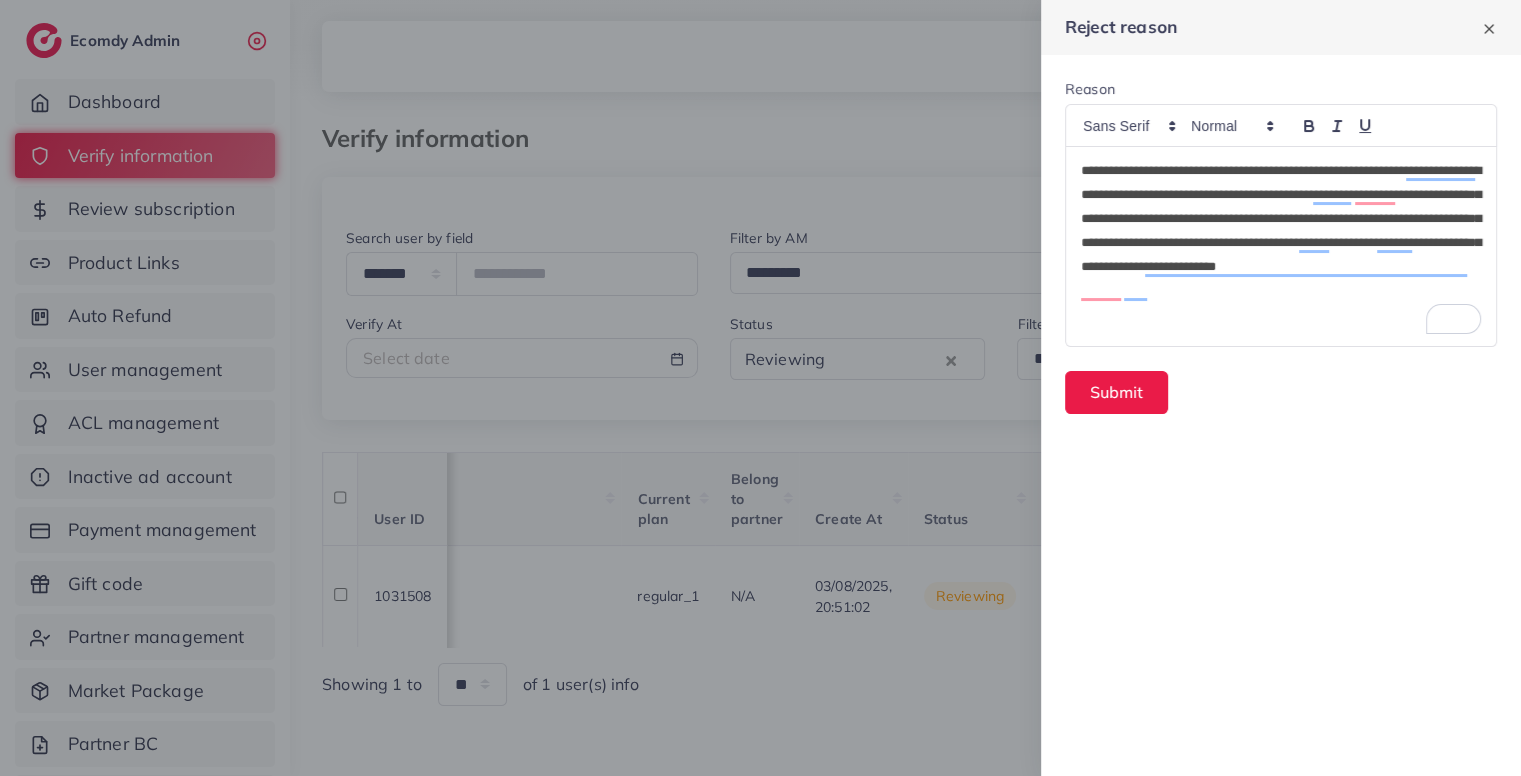 click on "**********" at bounding box center [1281, 231] 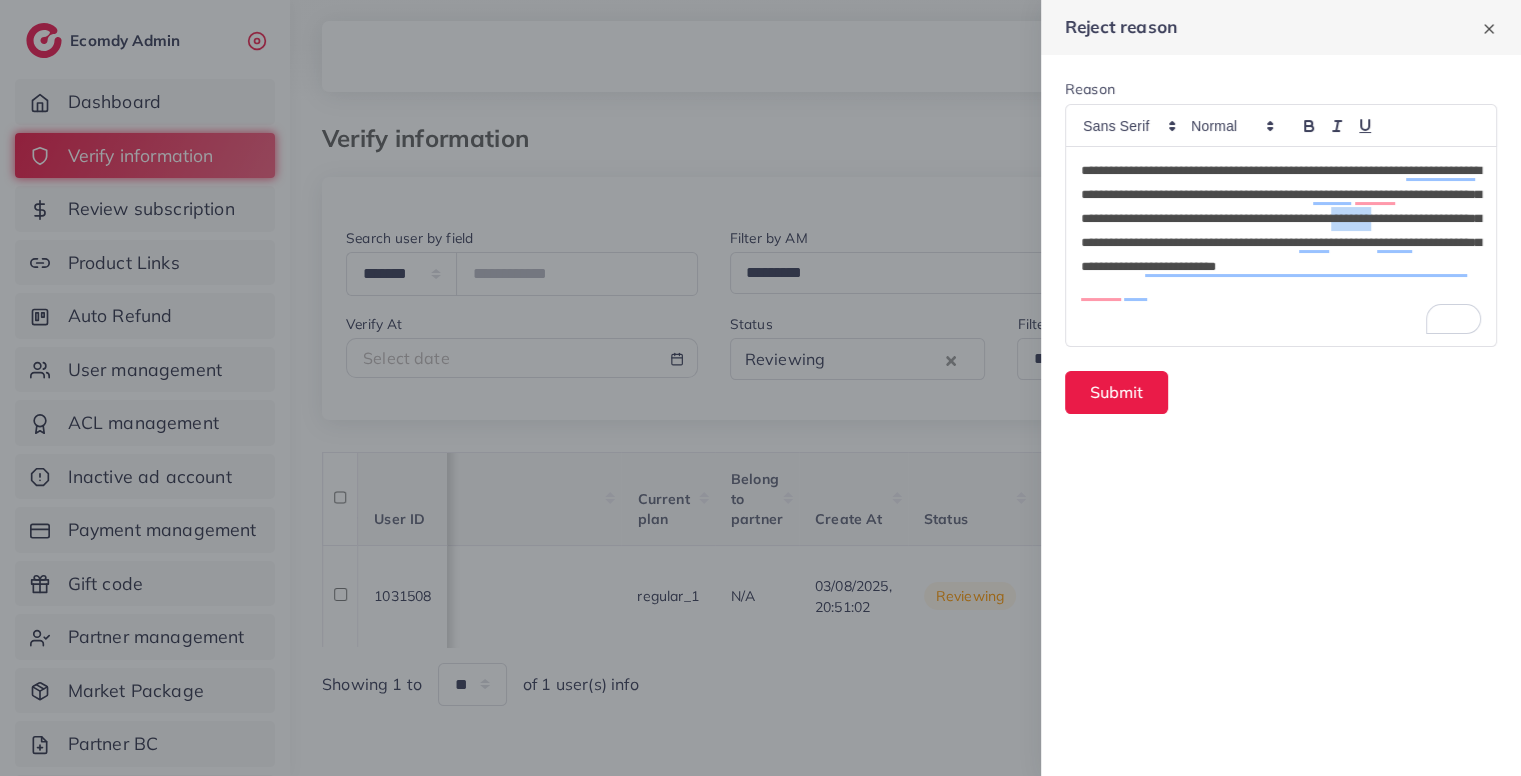 click on "**********" at bounding box center [1281, 231] 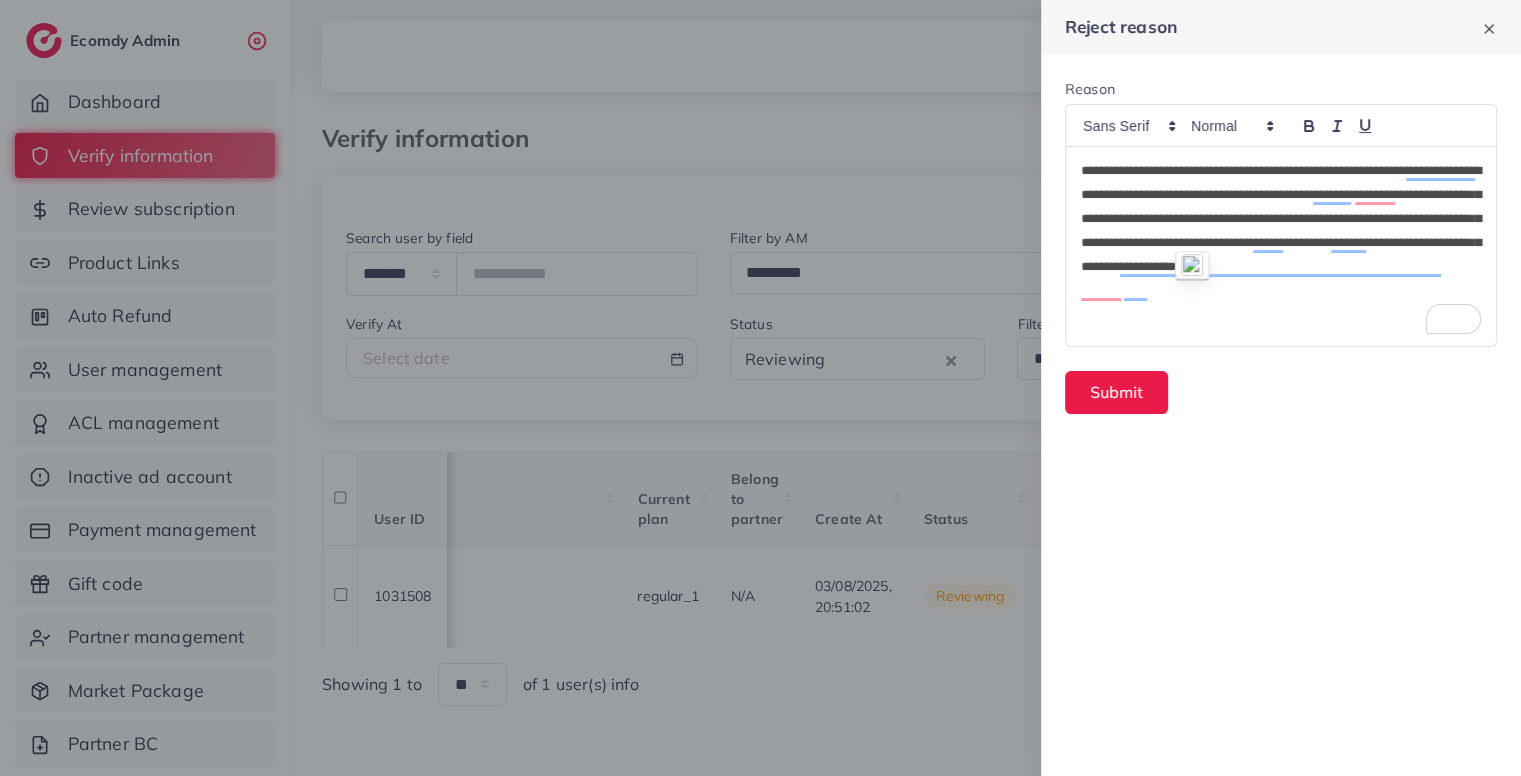 type 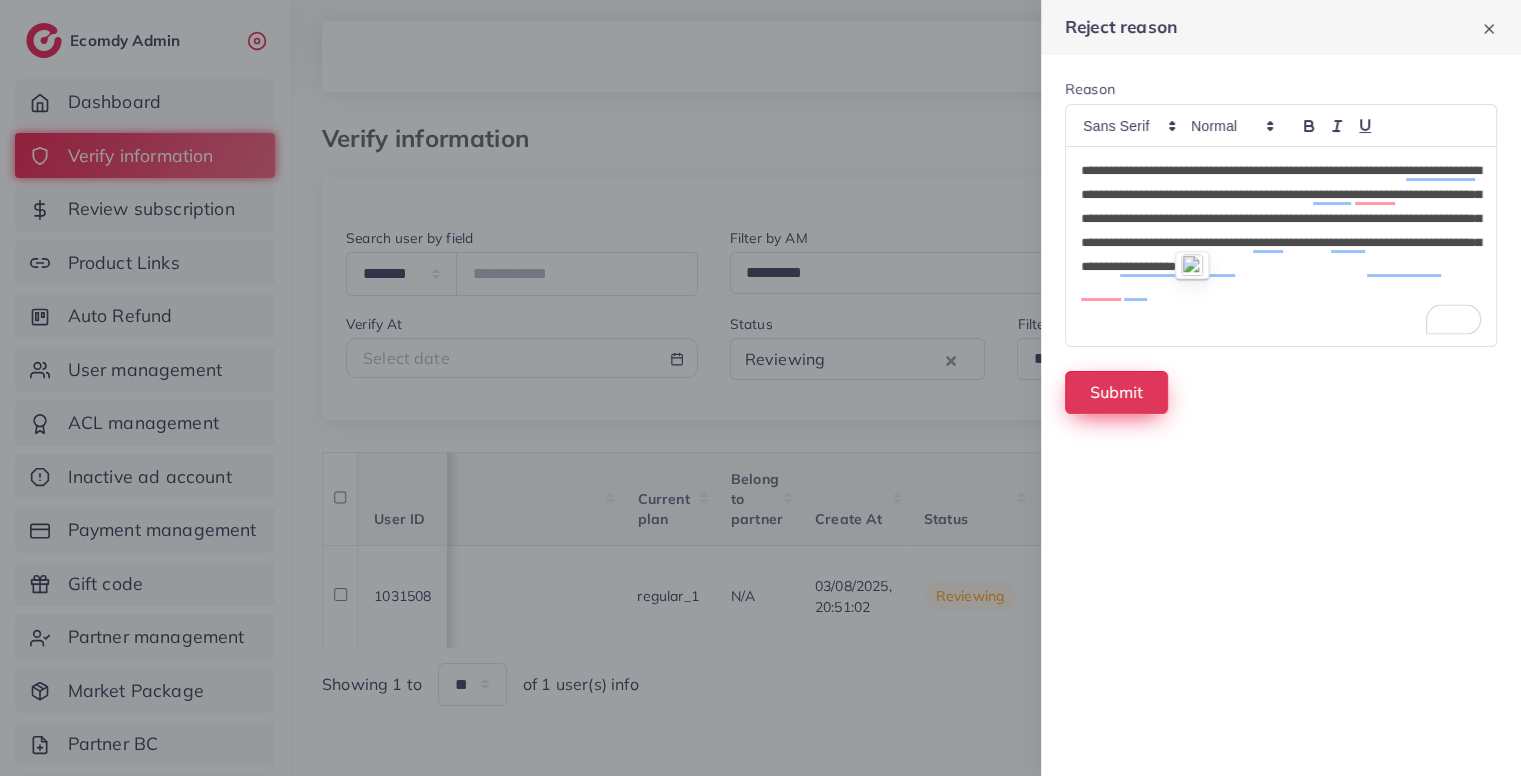 click on "Submit" at bounding box center [1116, 392] 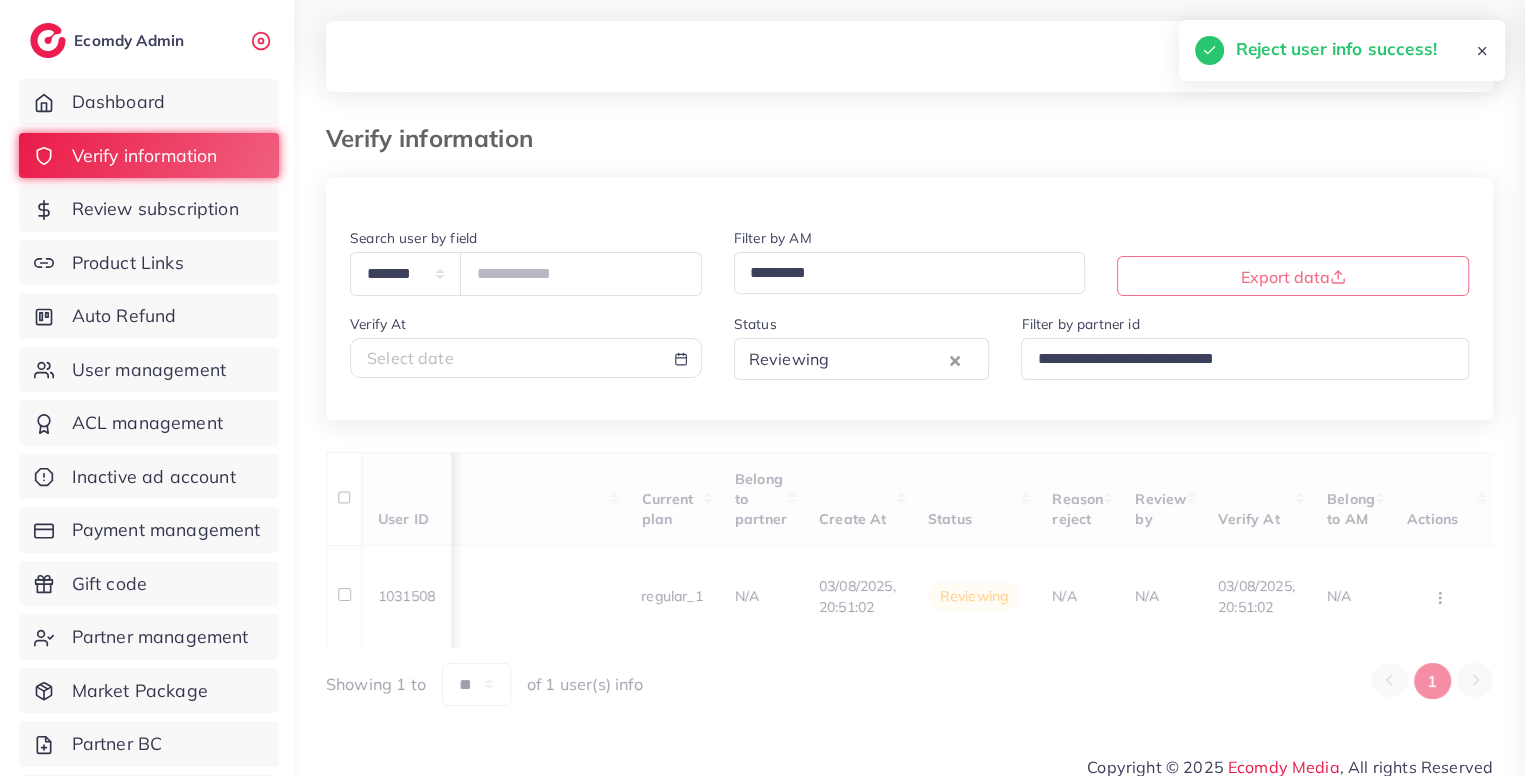 scroll, scrollTop: 0, scrollLeft: 383, axis: horizontal 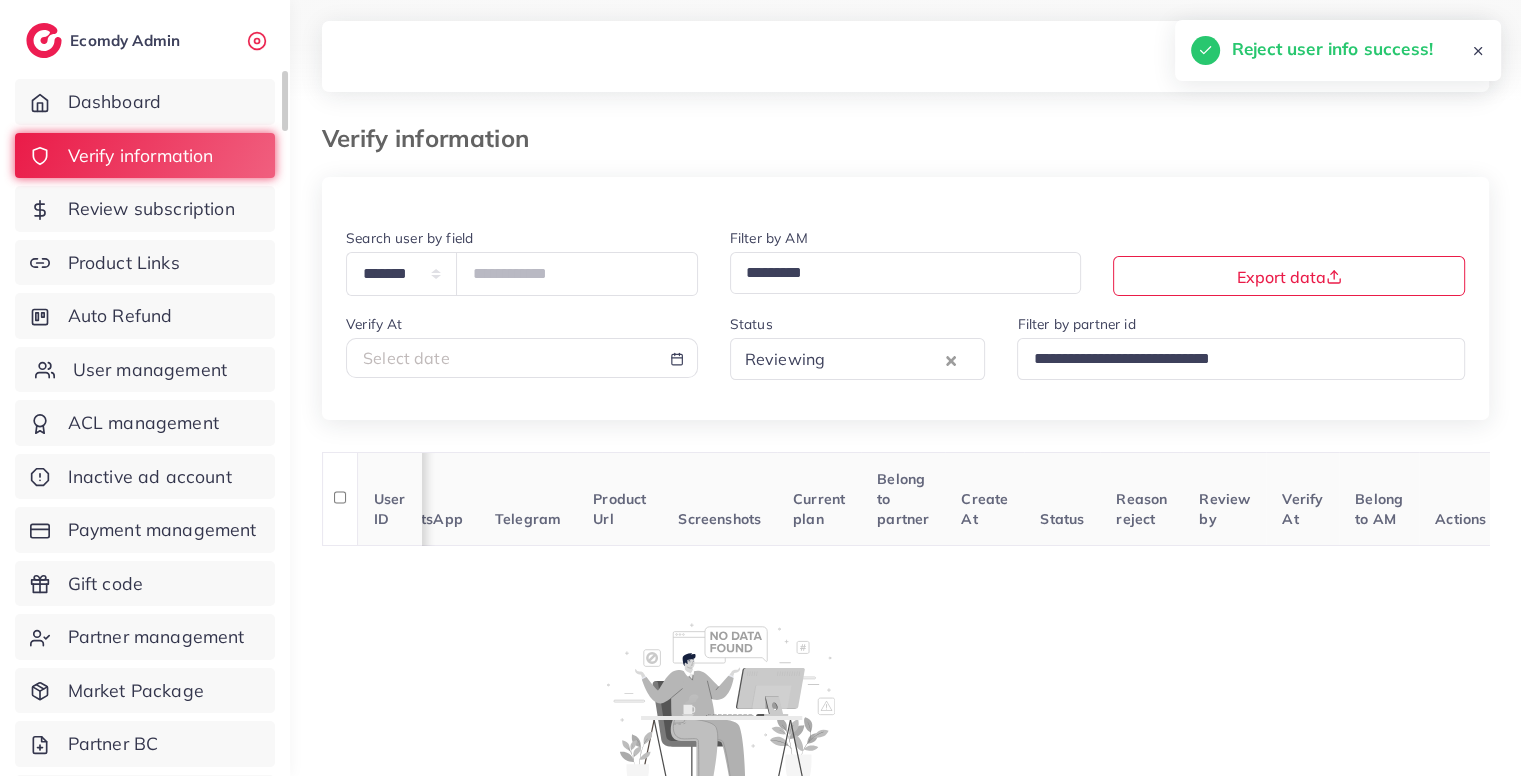 click on "User management" at bounding box center (150, 370) 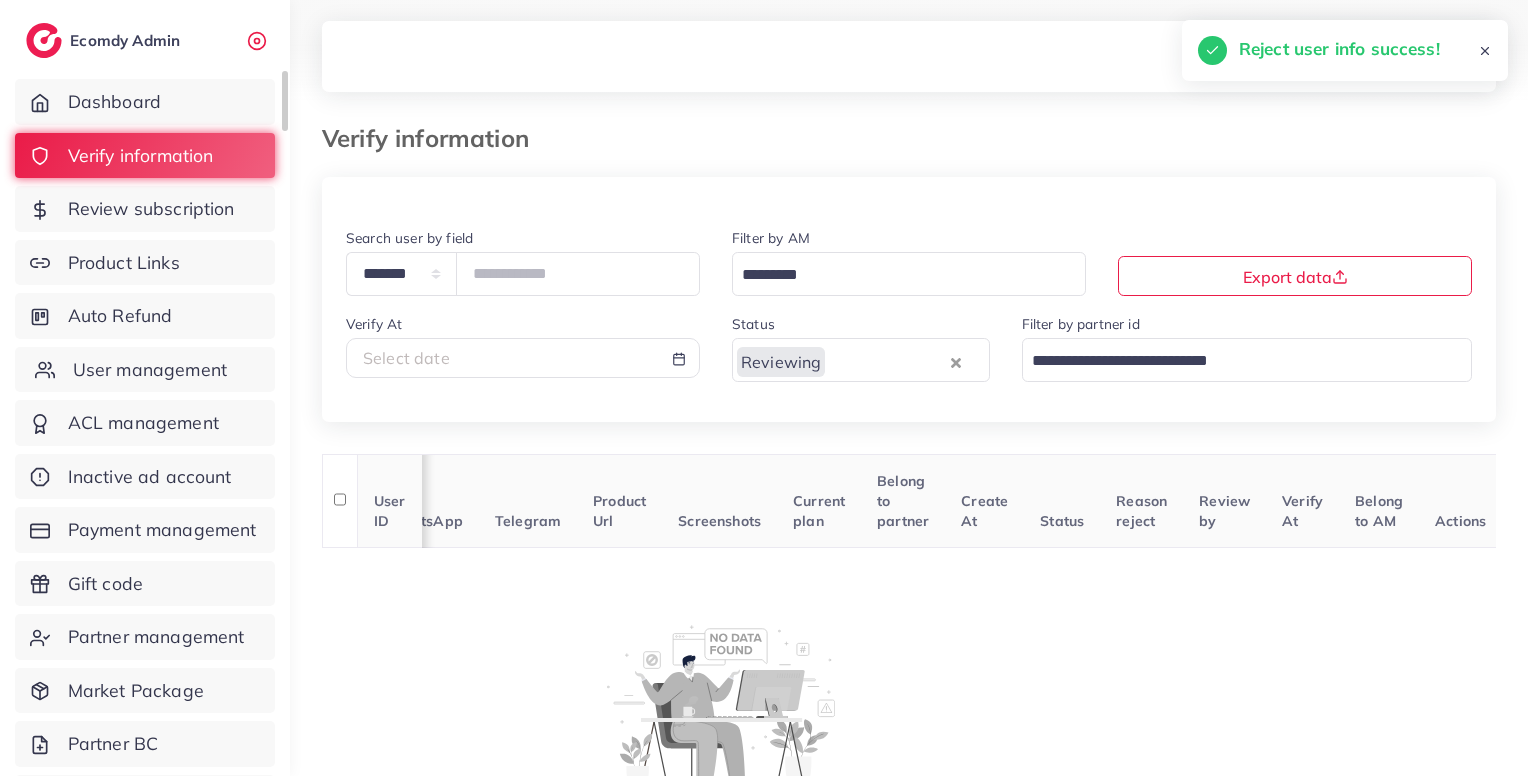 scroll, scrollTop: 0, scrollLeft: 368, axis: horizontal 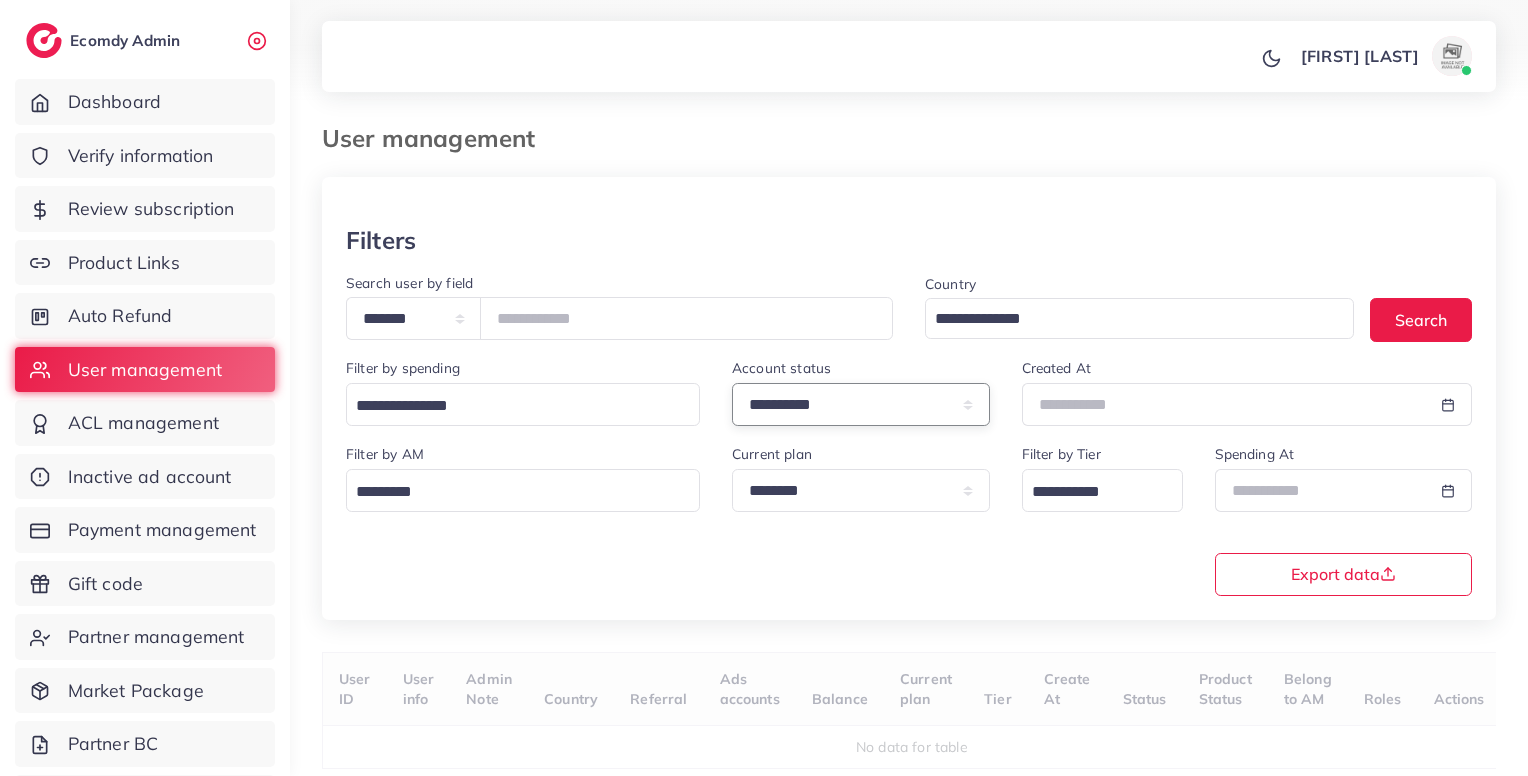 click on "**********" at bounding box center [861, 404] 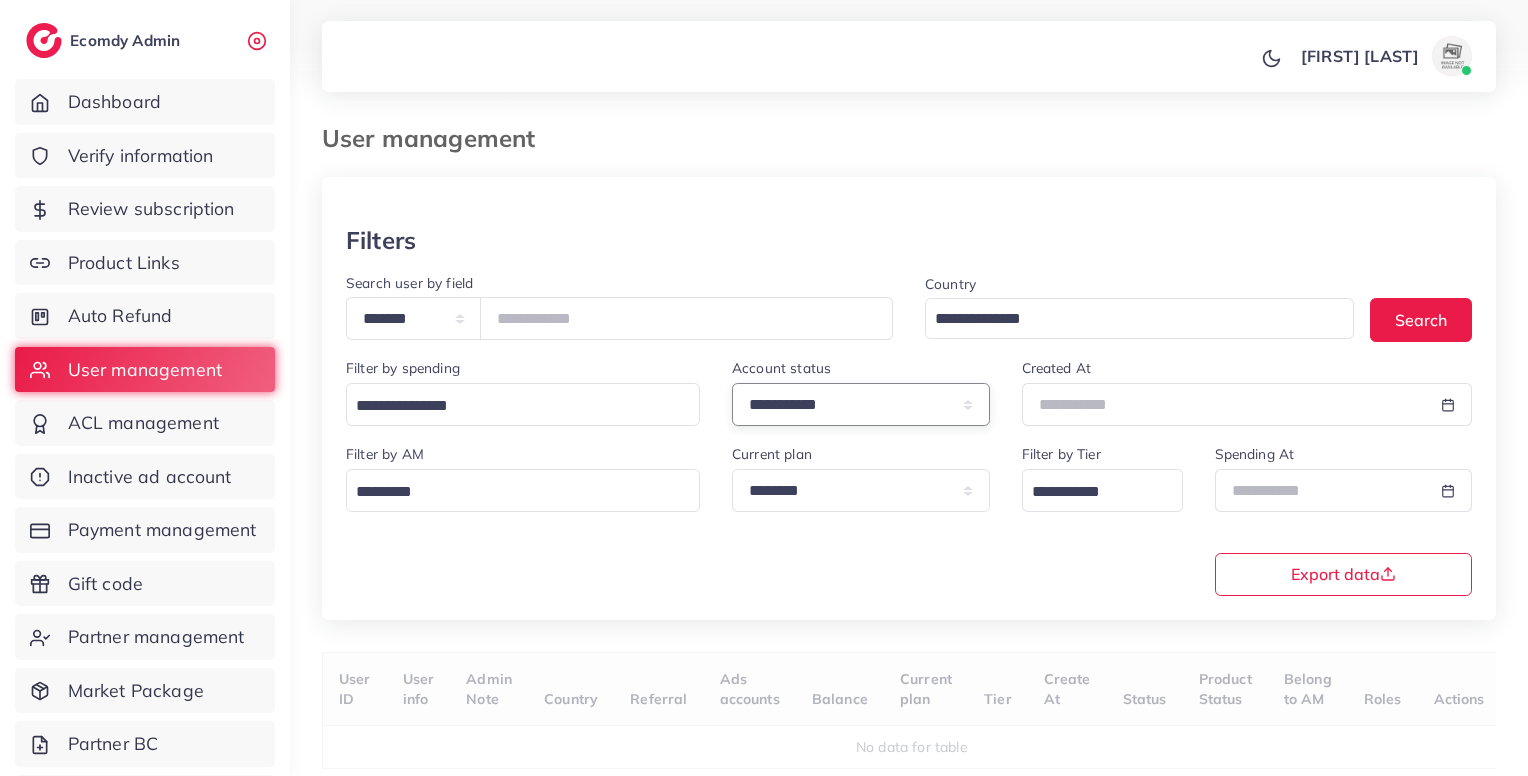 click on "**********" at bounding box center (861, 404) 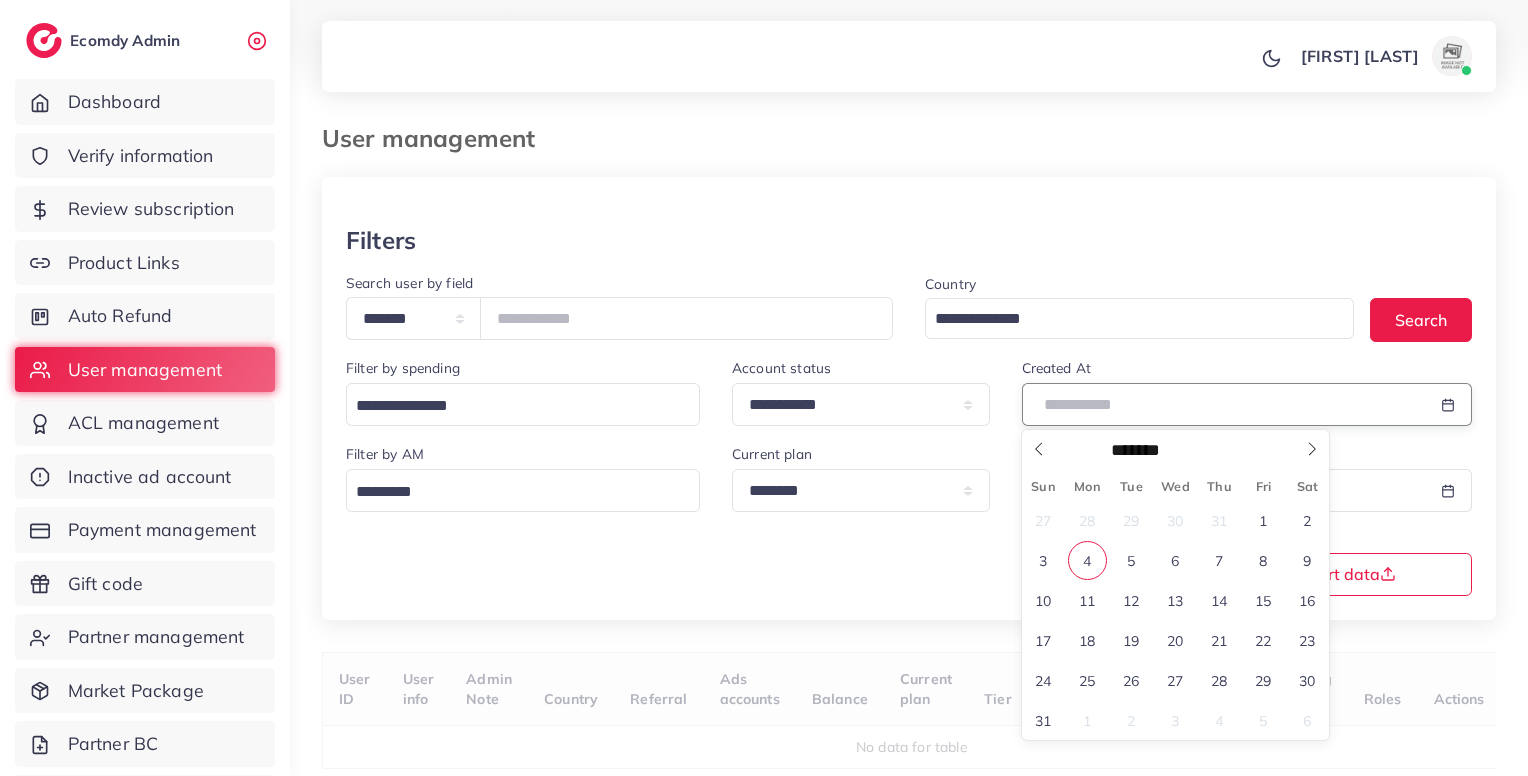 click at bounding box center (1224, 404) 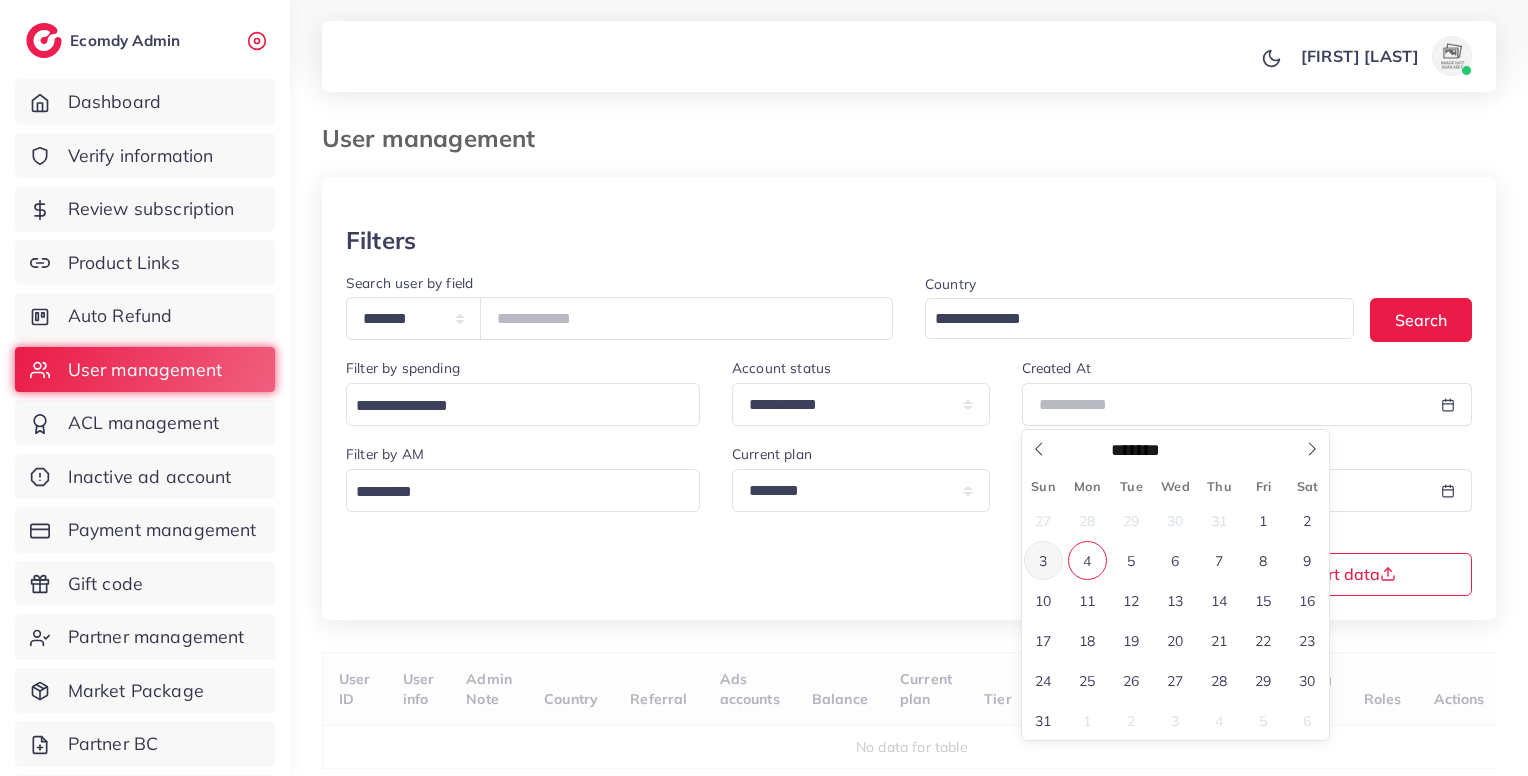 click on "3" at bounding box center (1043, 560) 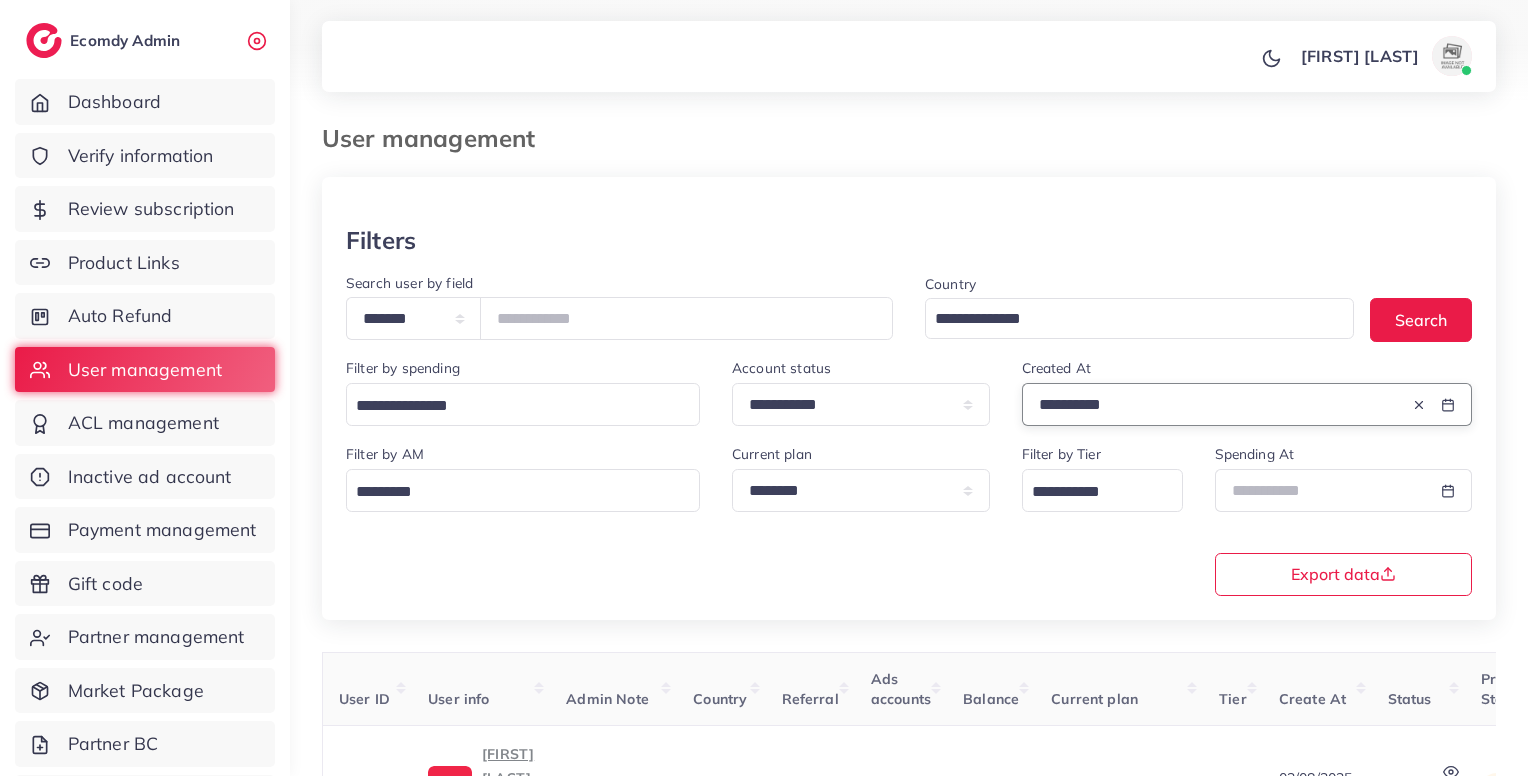 scroll, scrollTop: 415, scrollLeft: 0, axis: vertical 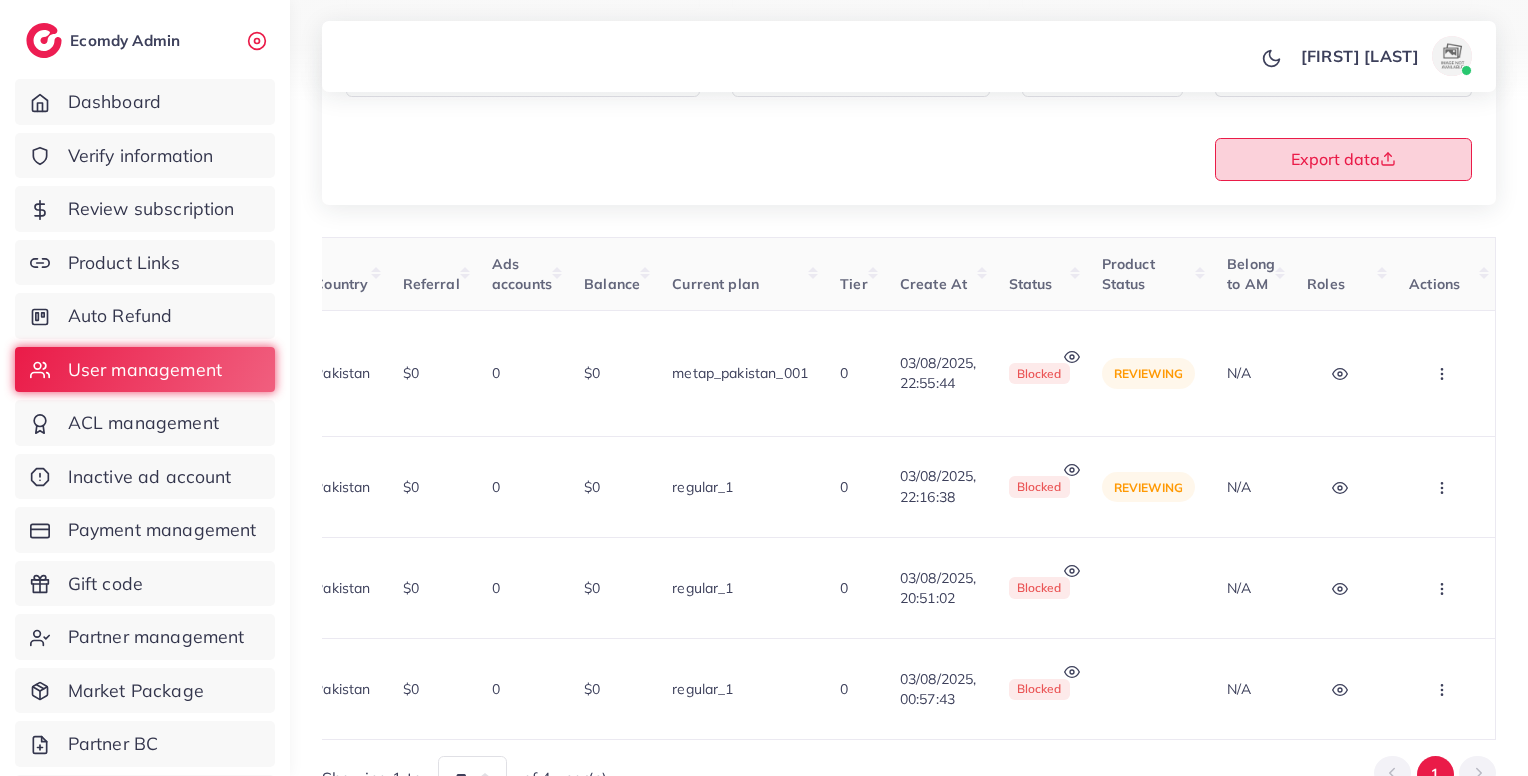 click on "Export data" at bounding box center (1343, 159) 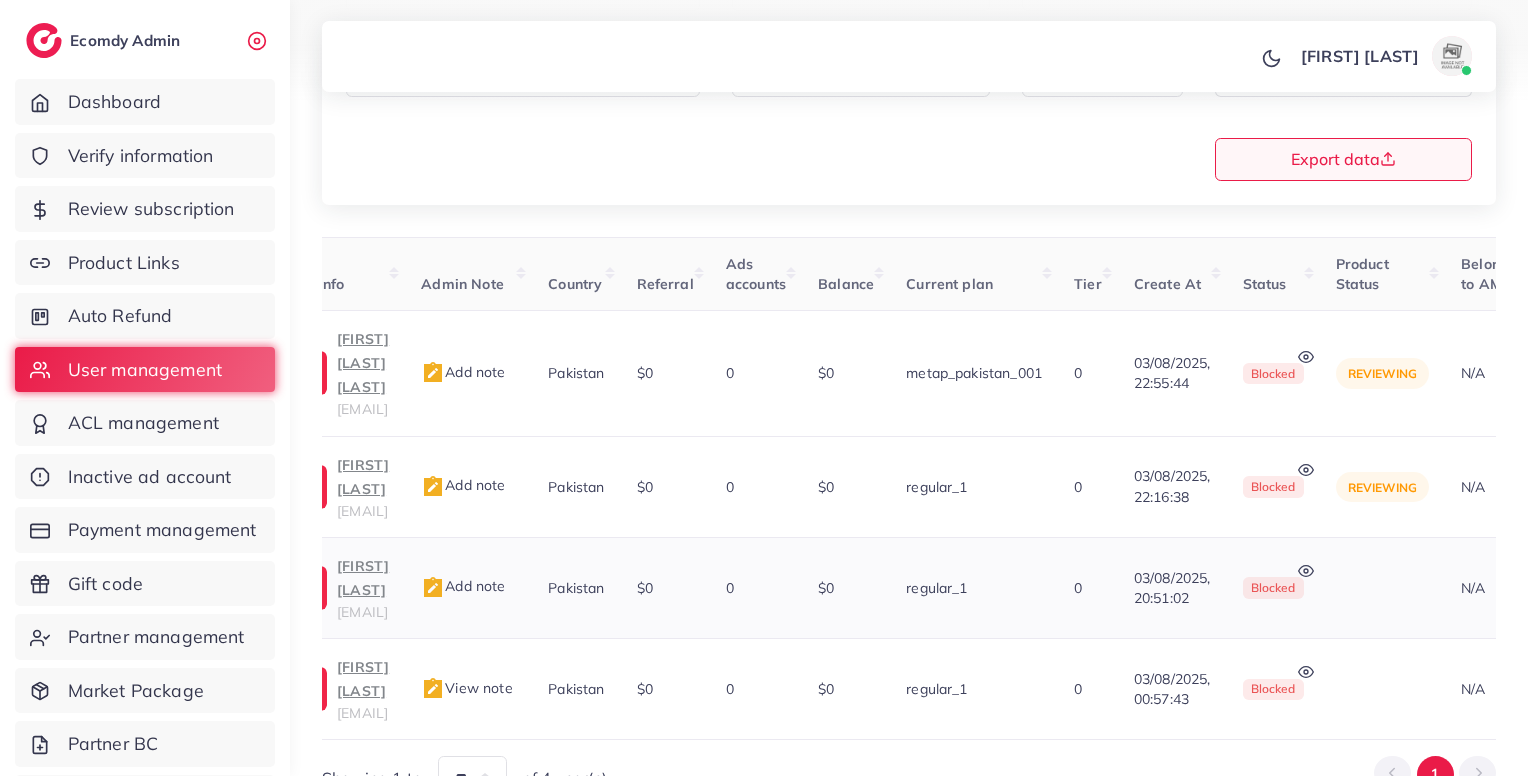 scroll, scrollTop: 0, scrollLeft: 0, axis: both 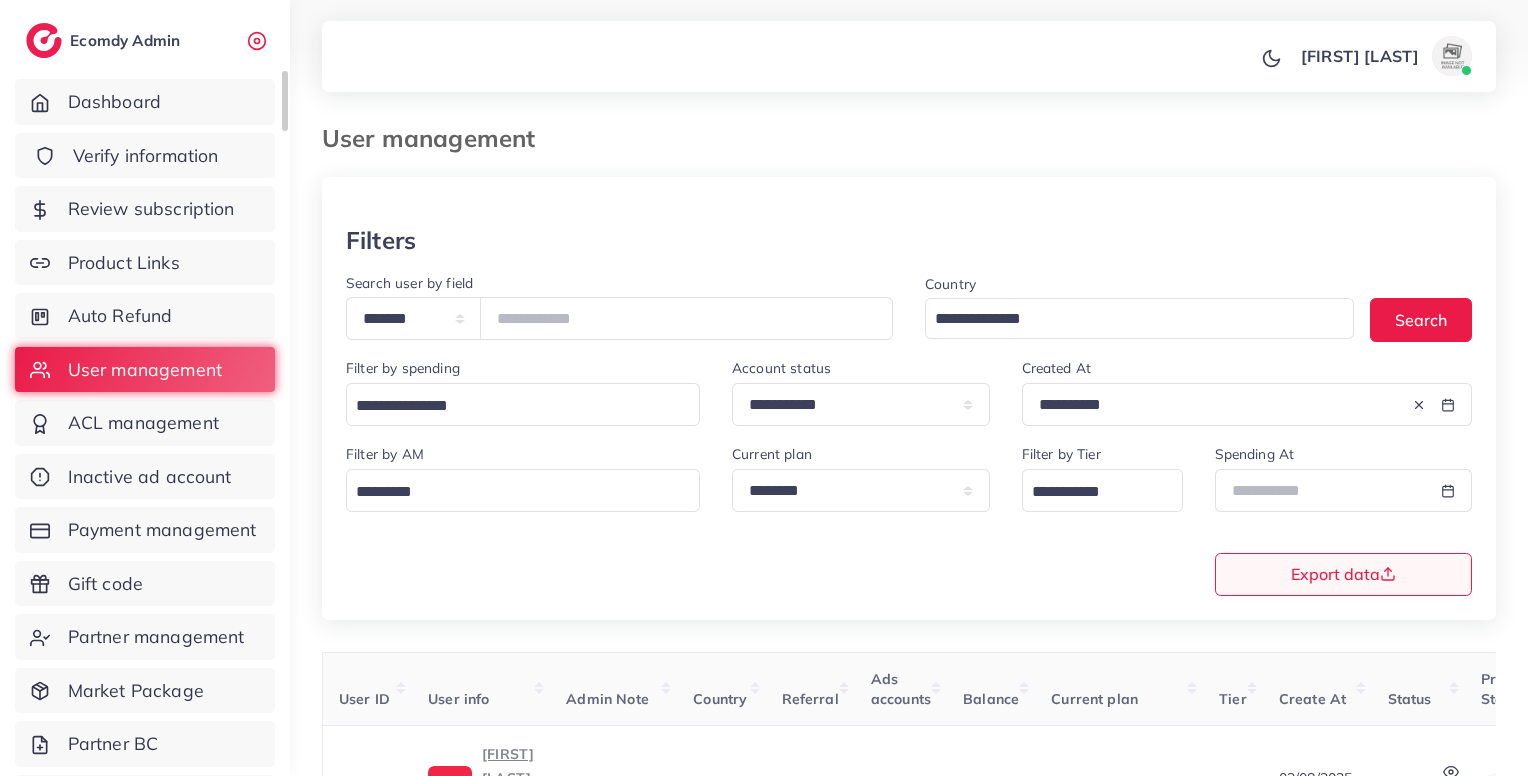 click on "Verify information" at bounding box center [145, 156] 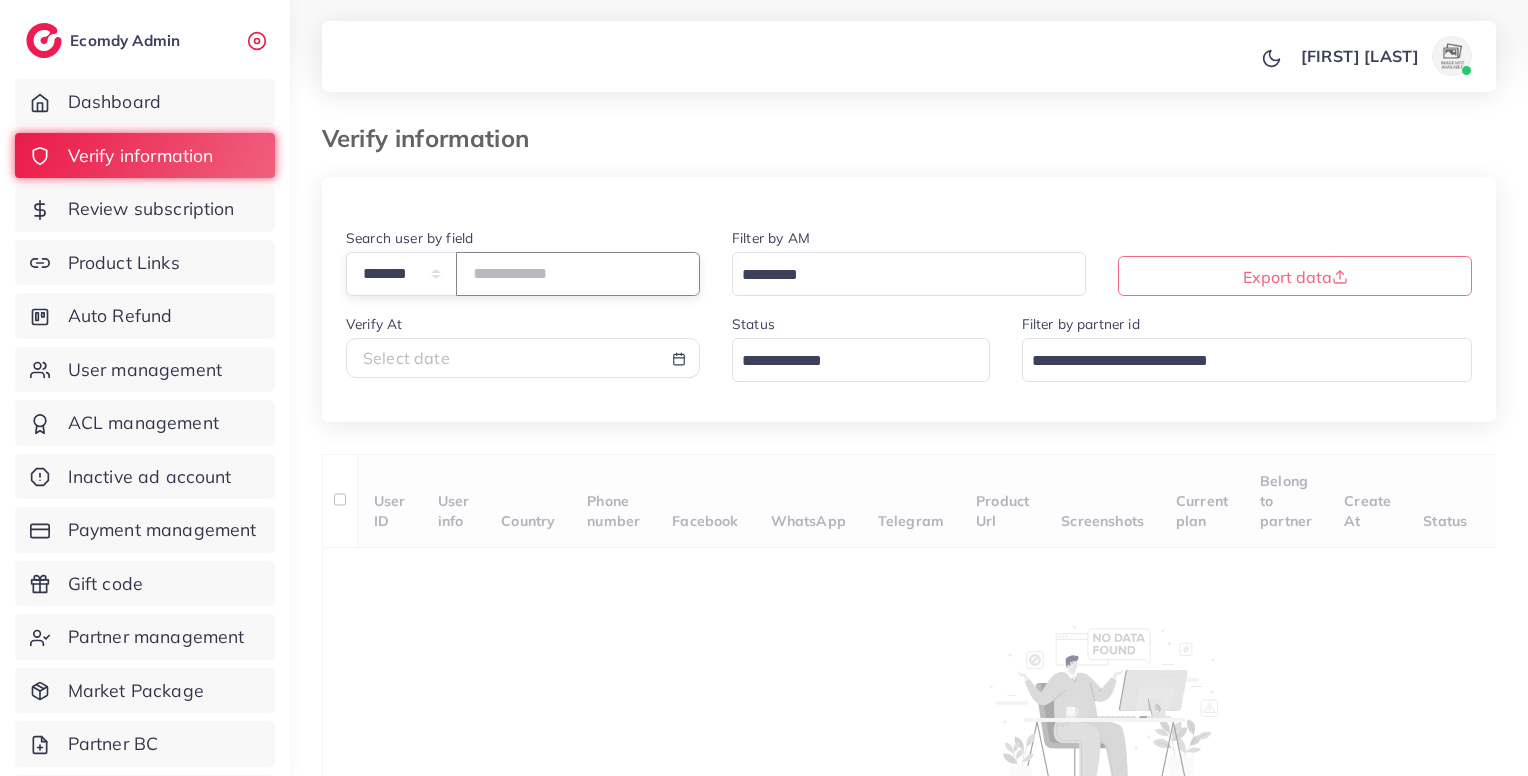 paste on "*******" 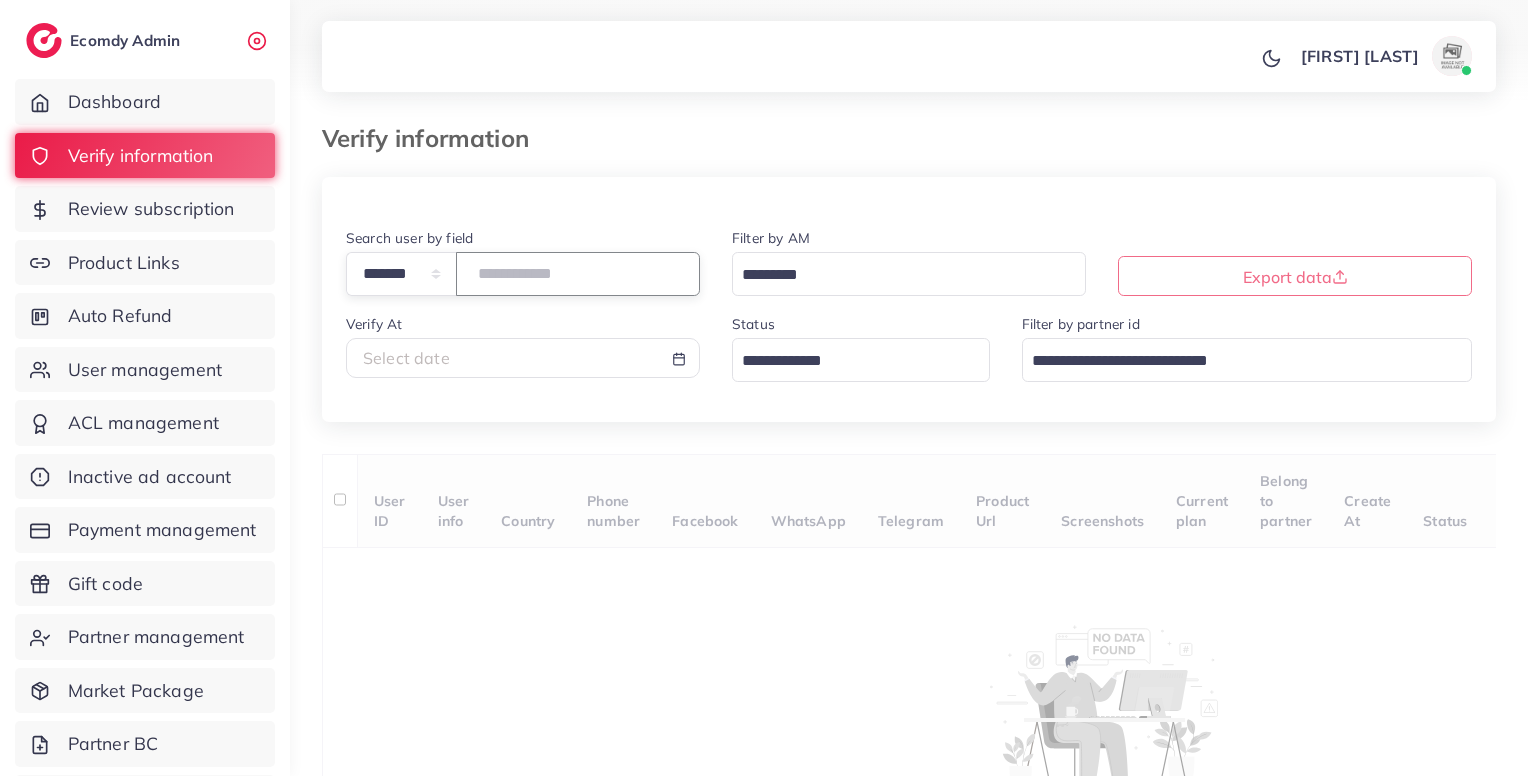 drag, startPoint x: 532, startPoint y: 281, endPoint x: 836, endPoint y: 445, distance: 345.41568 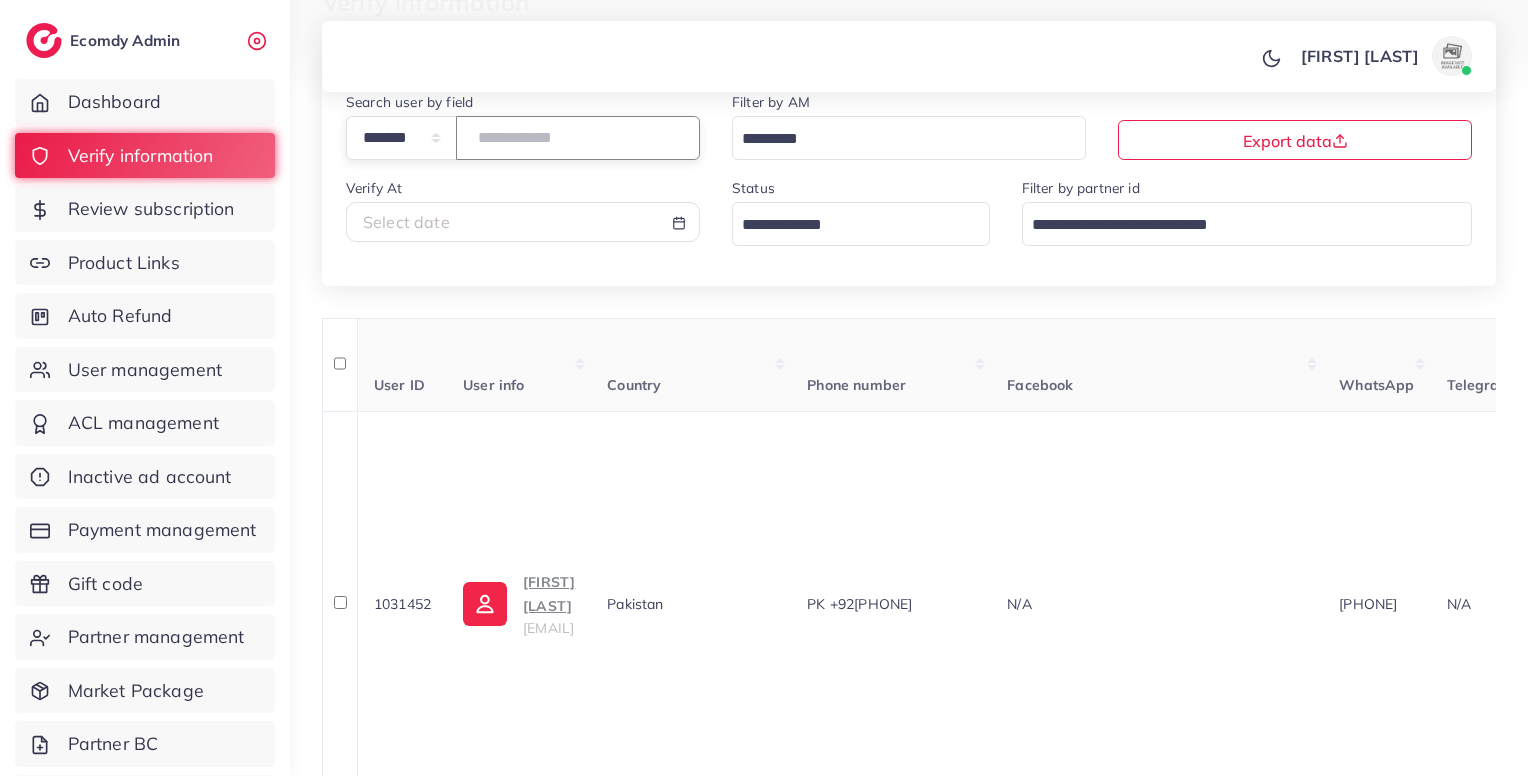 scroll, scrollTop: 310, scrollLeft: 0, axis: vertical 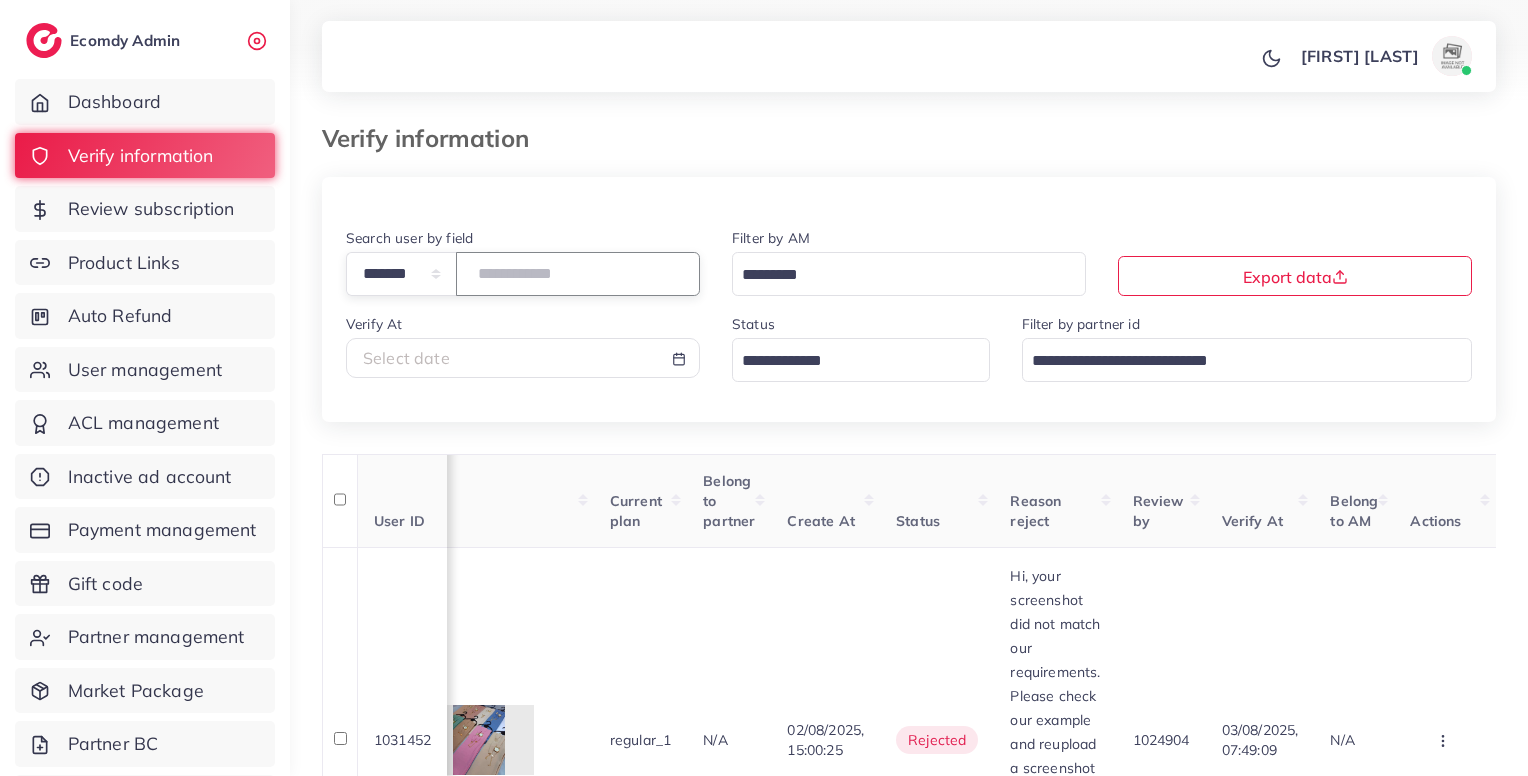 click on "*******" at bounding box center [578, 273] 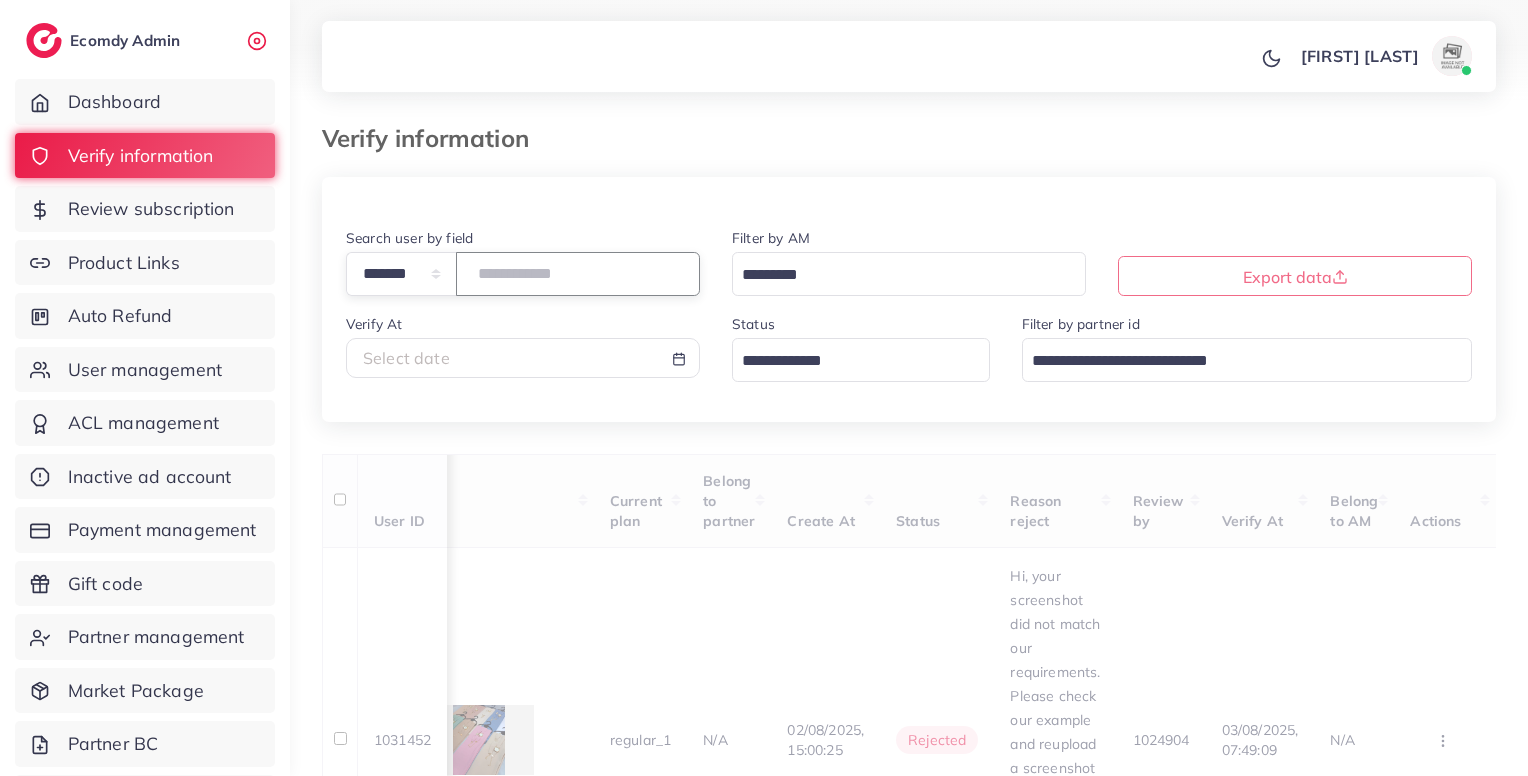 scroll, scrollTop: 0, scrollLeft: 1614, axis: horizontal 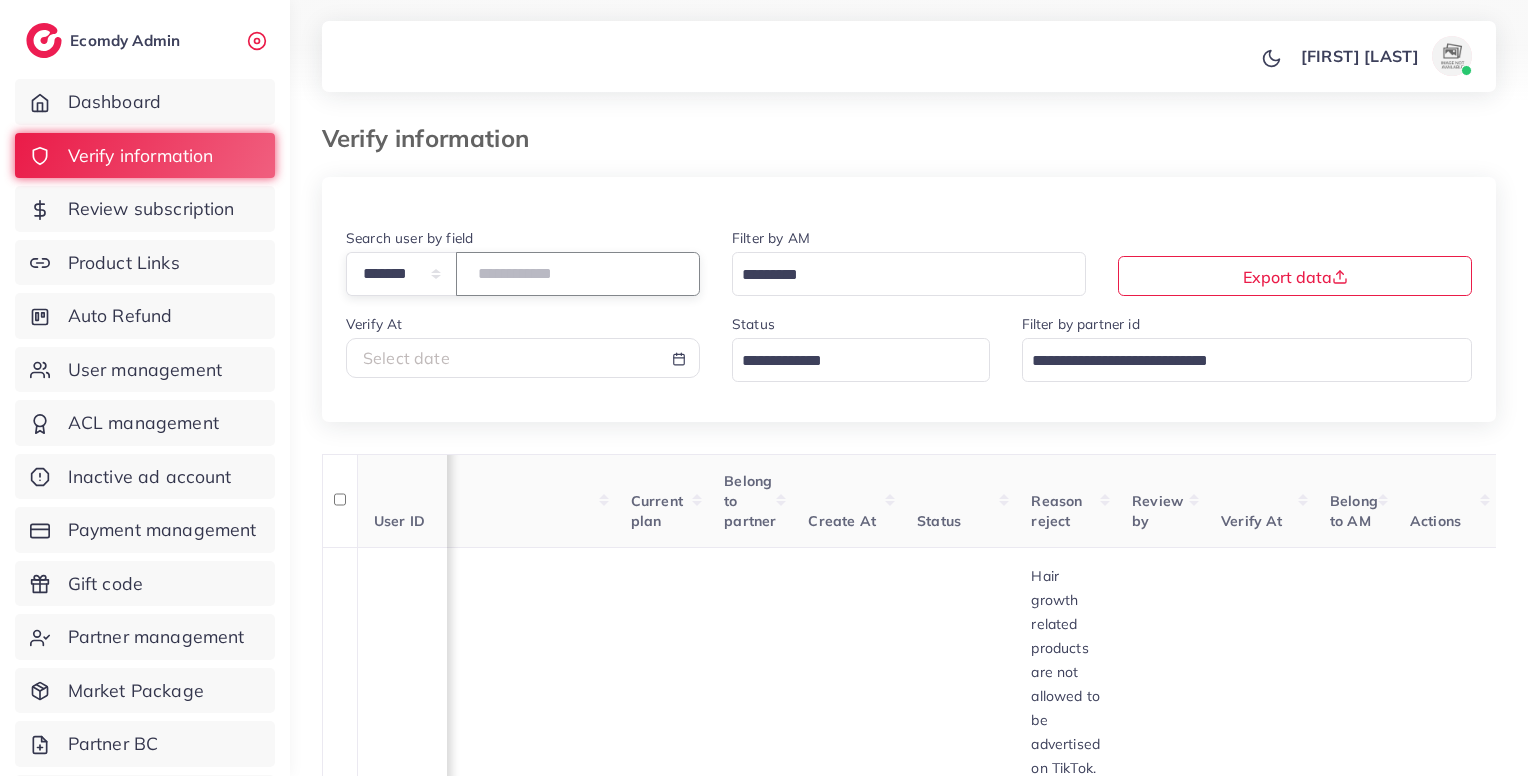 click on "*******" at bounding box center (578, 273) 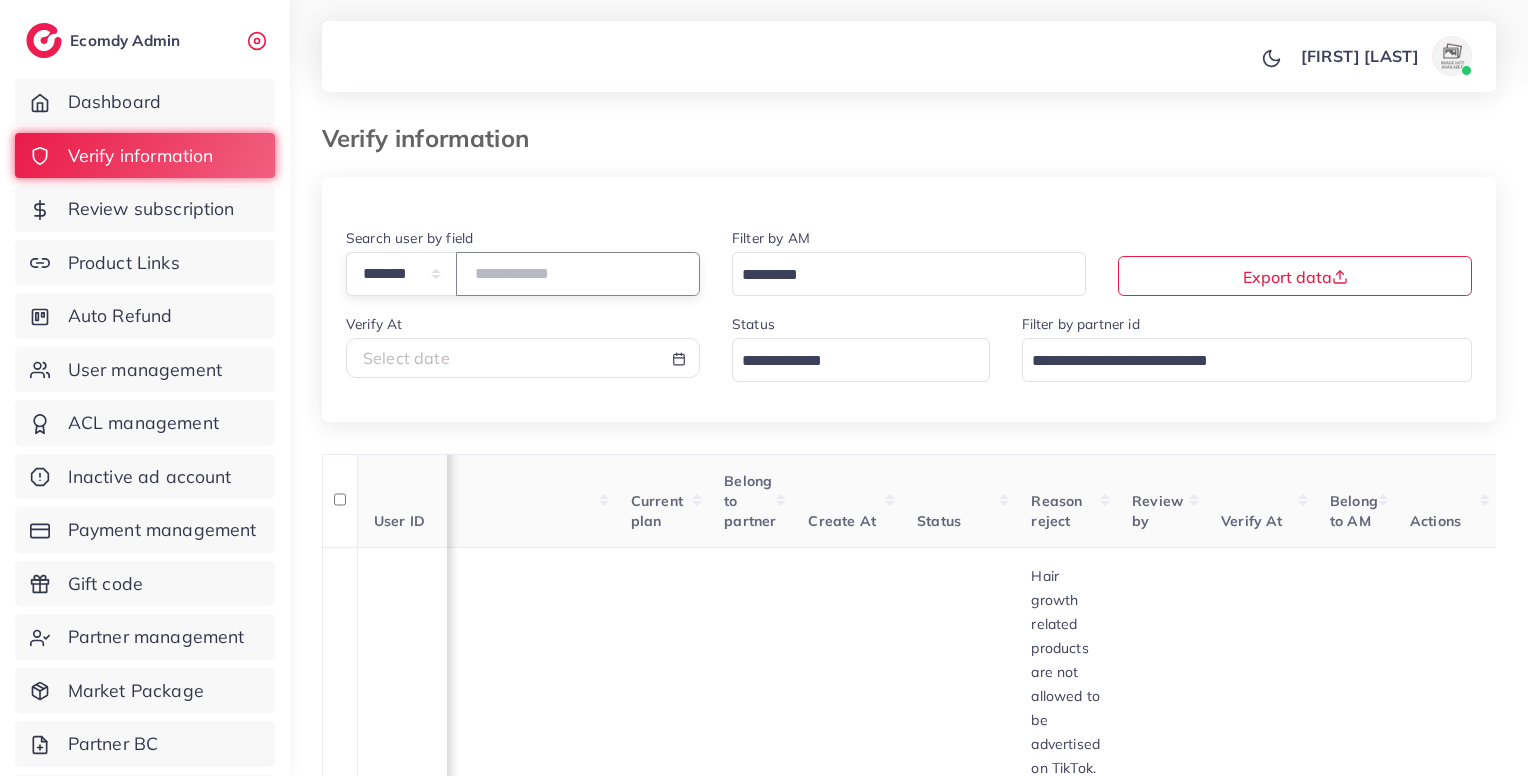 scroll, scrollTop: 702, scrollLeft: 0, axis: vertical 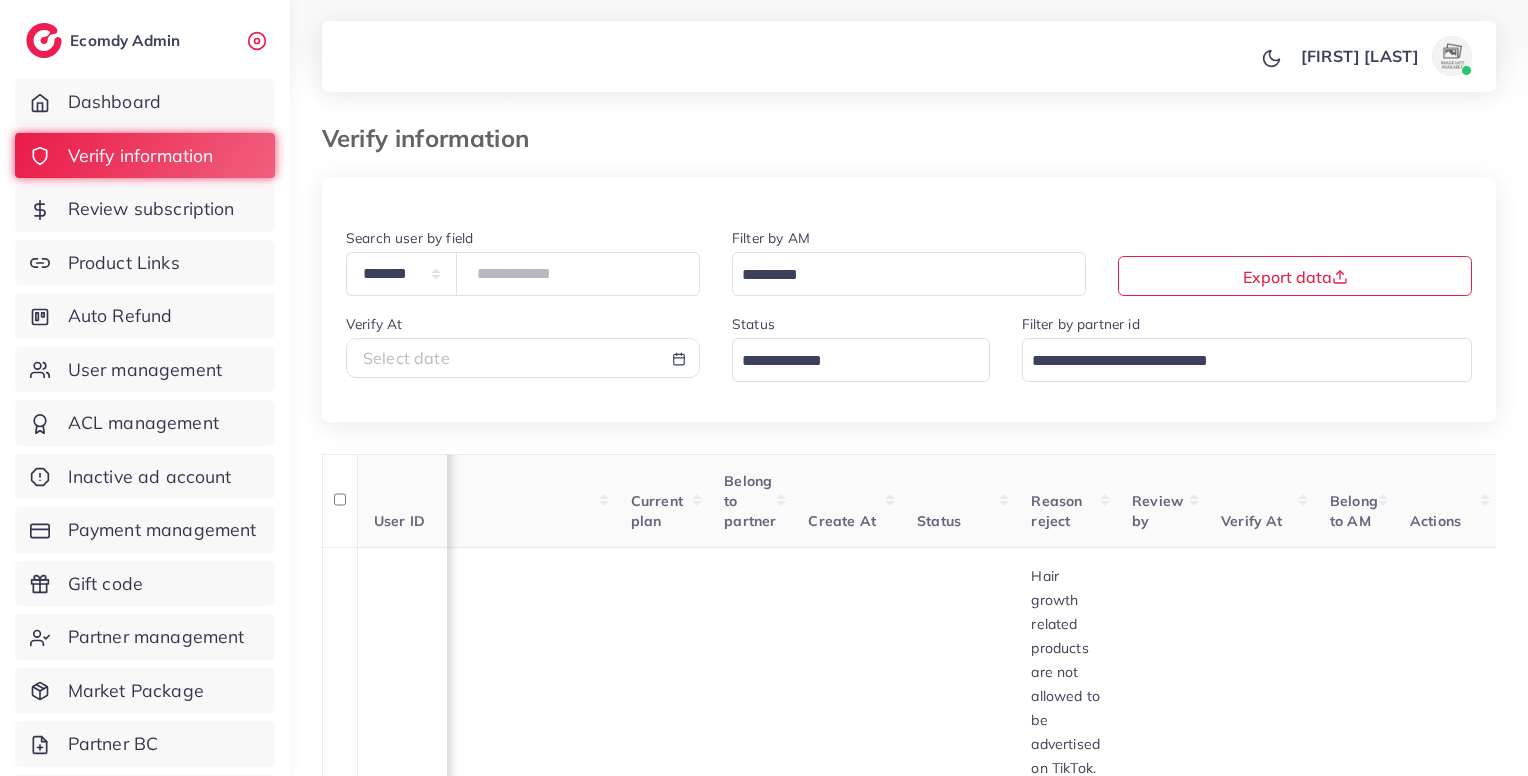 drag, startPoint x: 528, startPoint y: 249, endPoint x: 528, endPoint y: 269, distance: 20 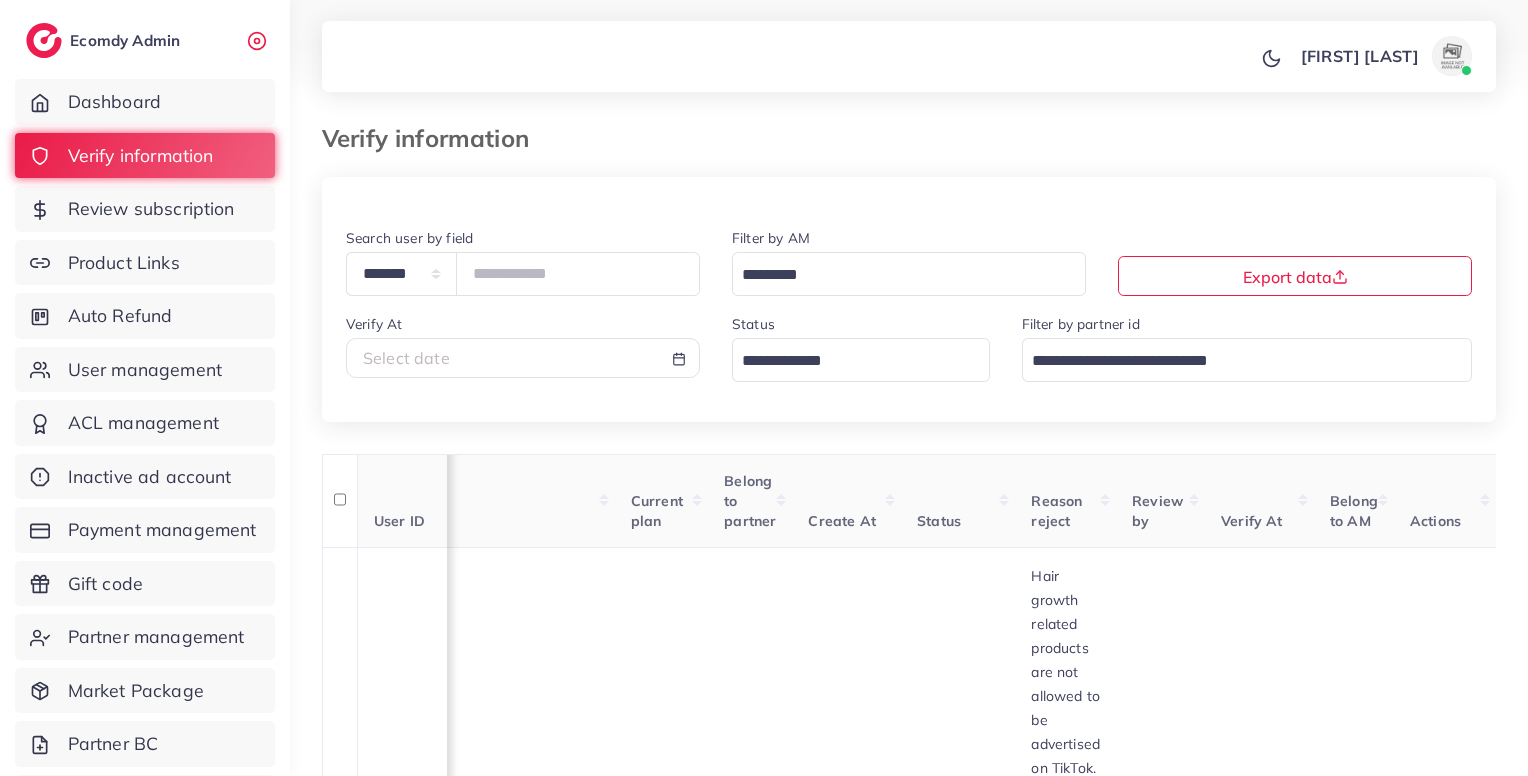 click on "**********" at bounding box center (523, 261) 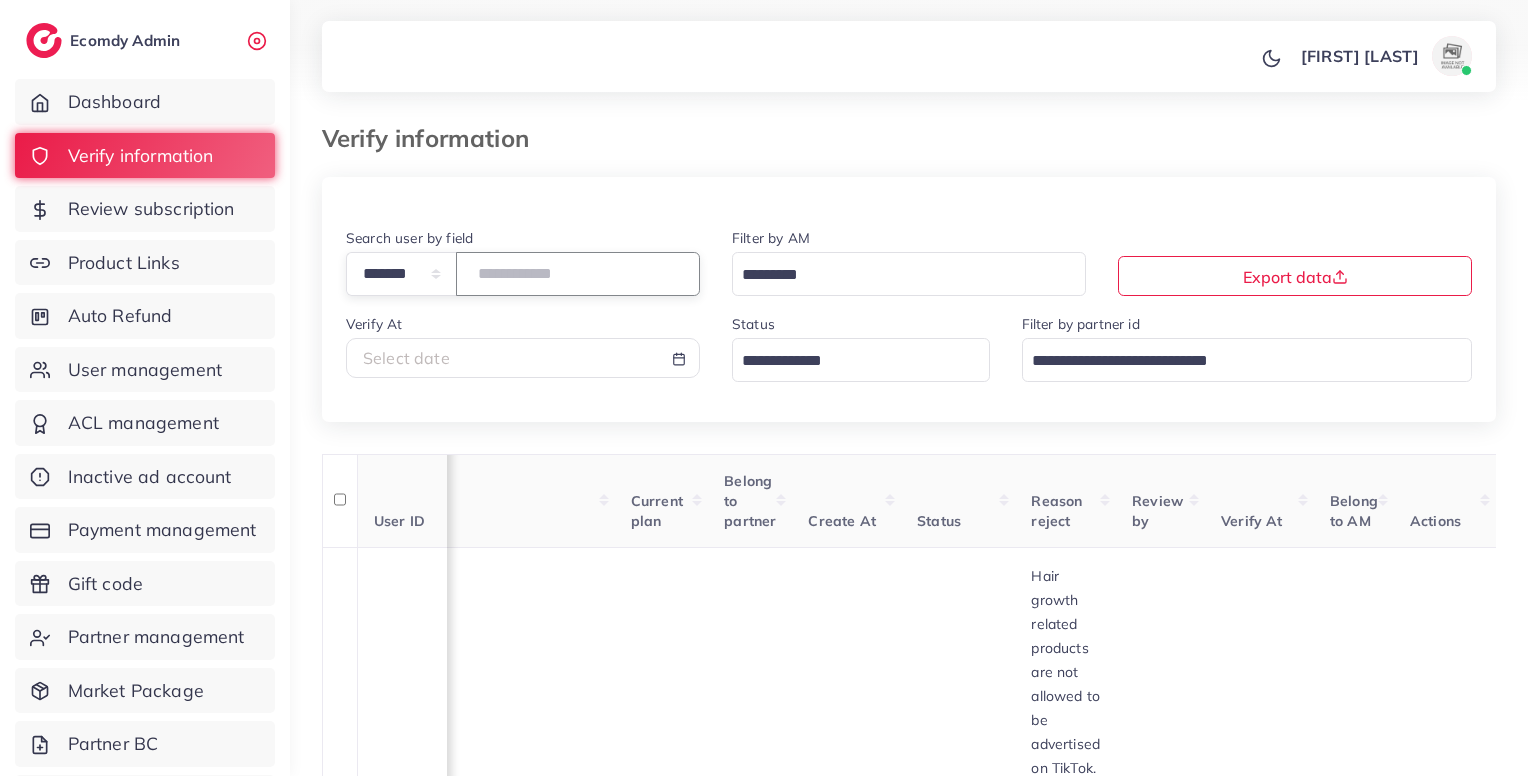 click on "*******" at bounding box center (578, 273) 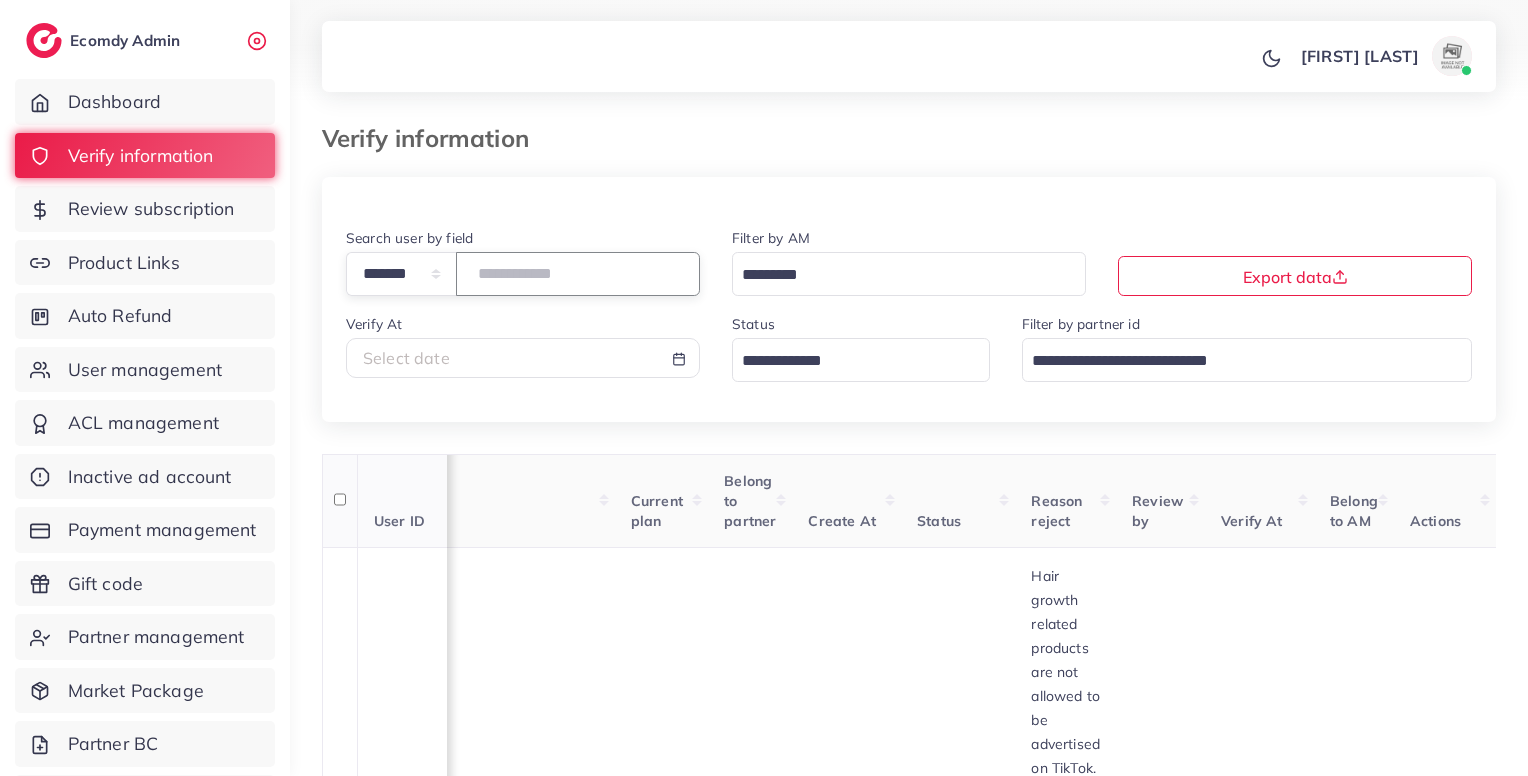 scroll, scrollTop: 452, scrollLeft: 0, axis: vertical 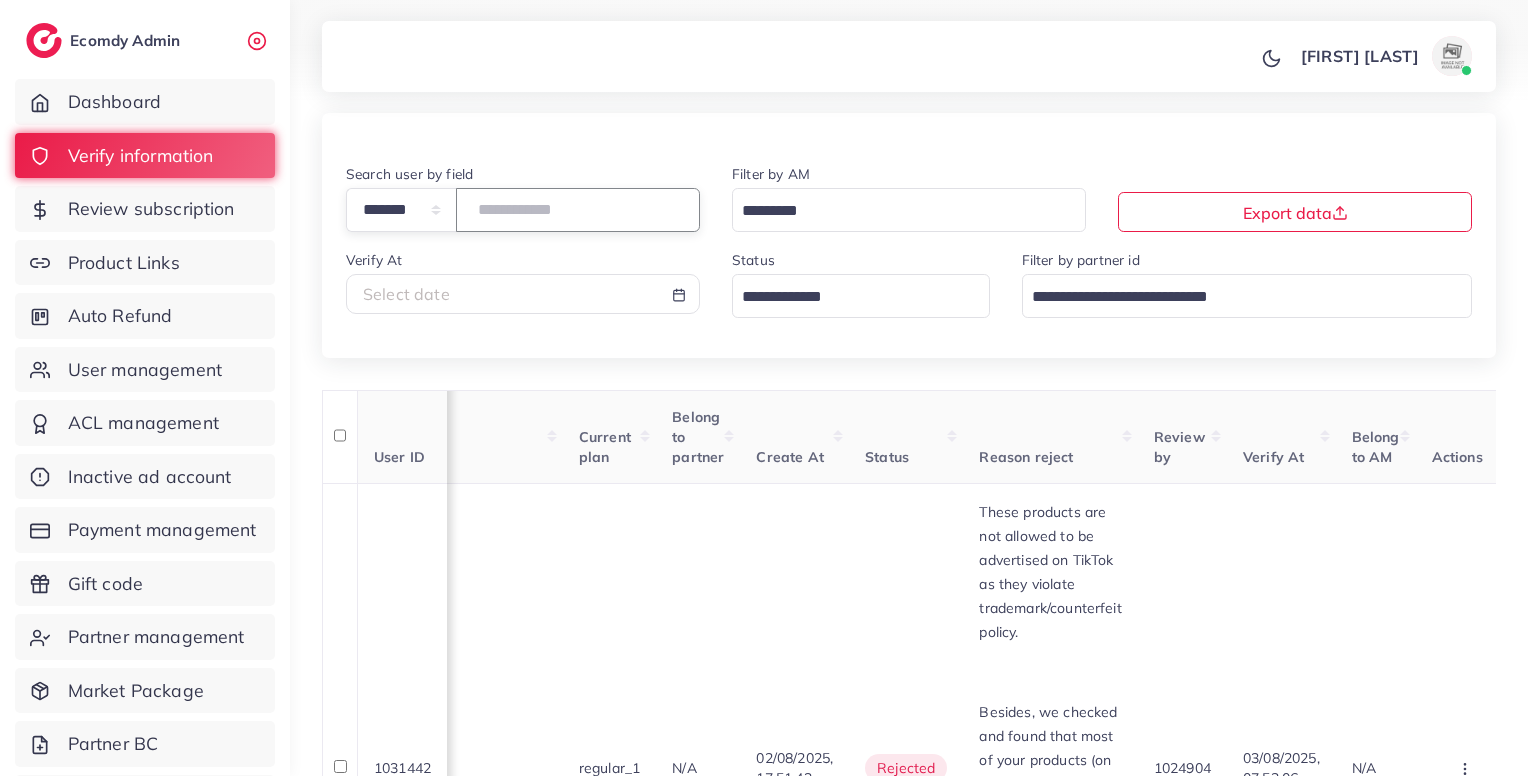 click on "*******" at bounding box center [578, 209] 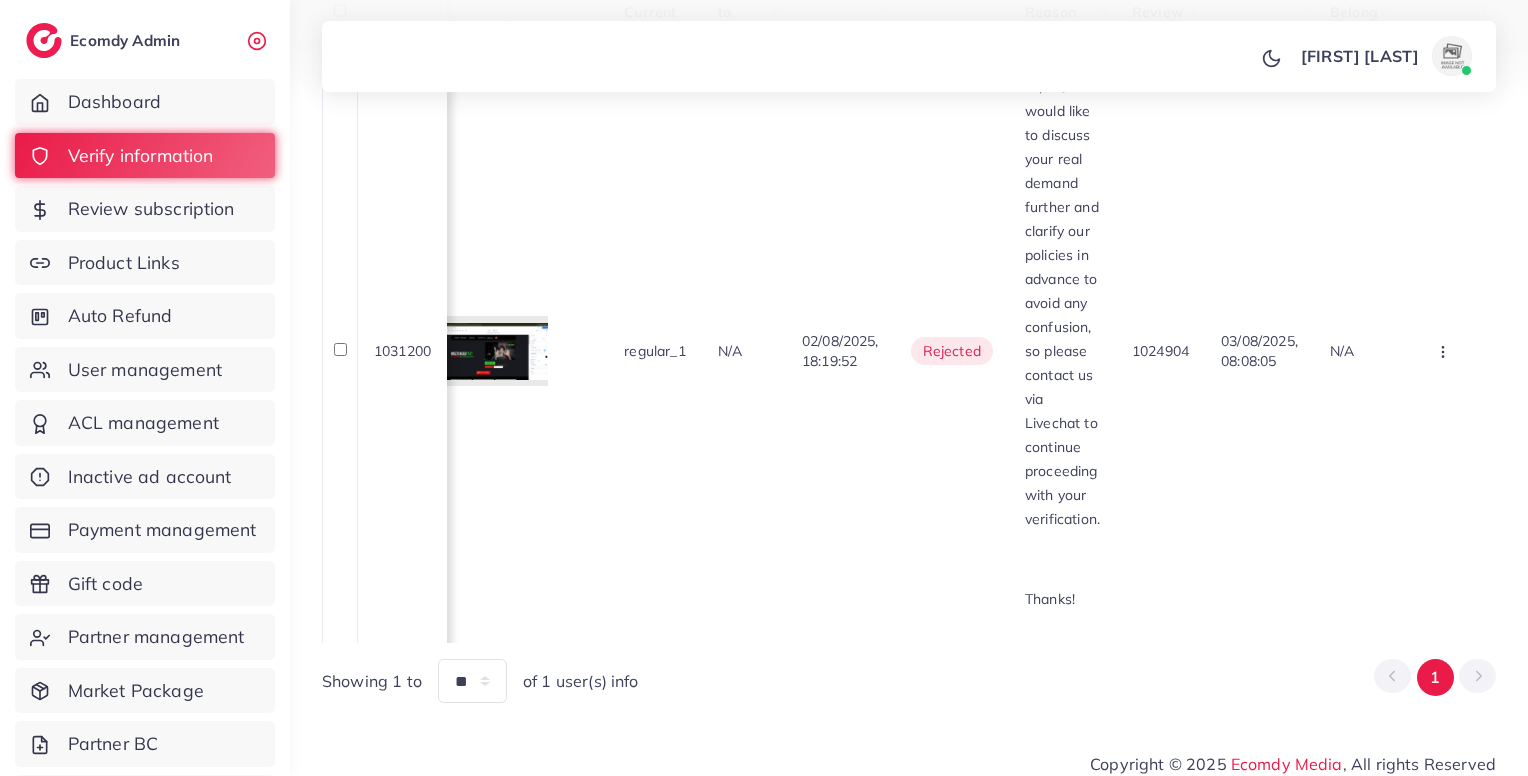 scroll, scrollTop: 510, scrollLeft: 0, axis: vertical 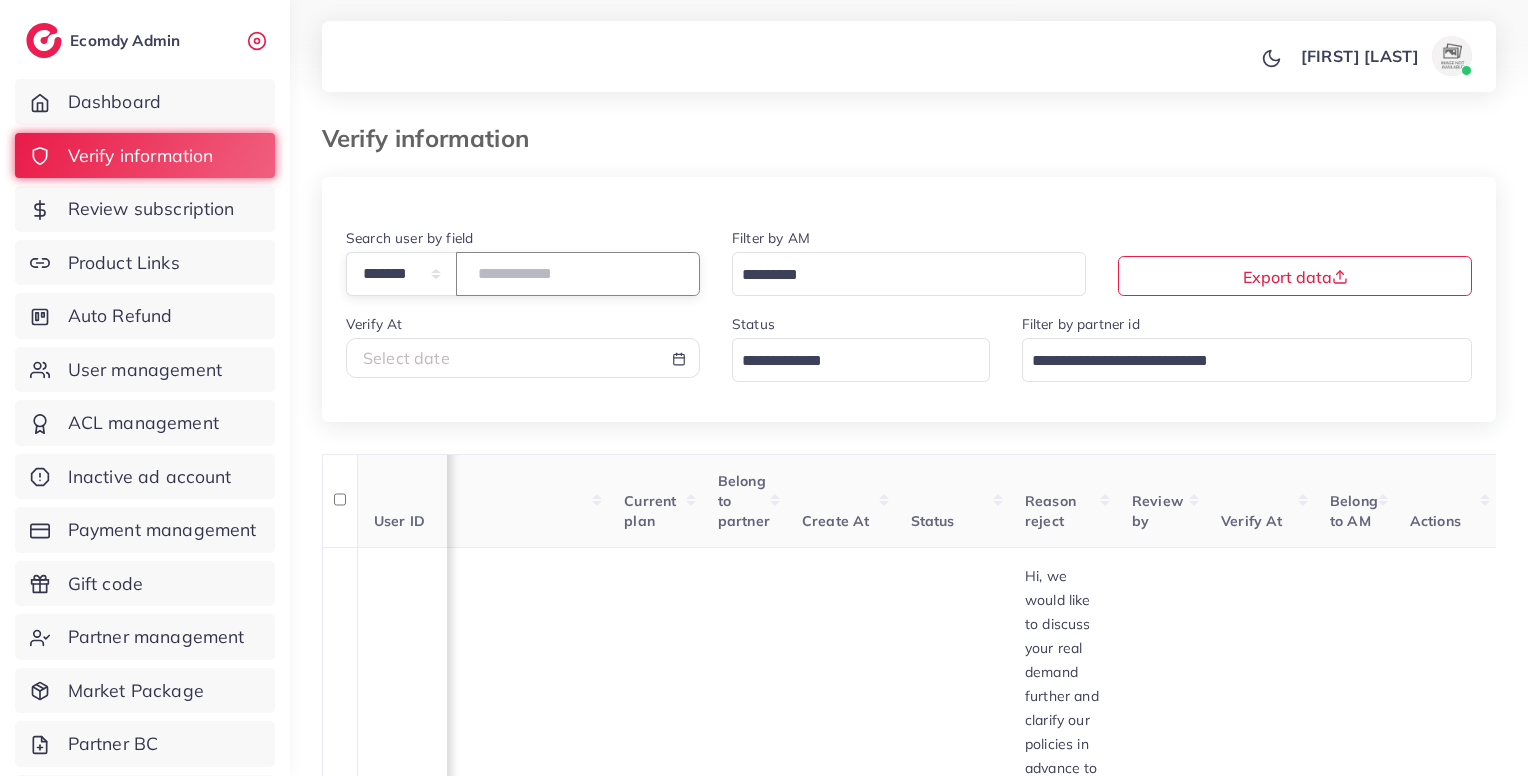 click on "*******" at bounding box center [578, 273] 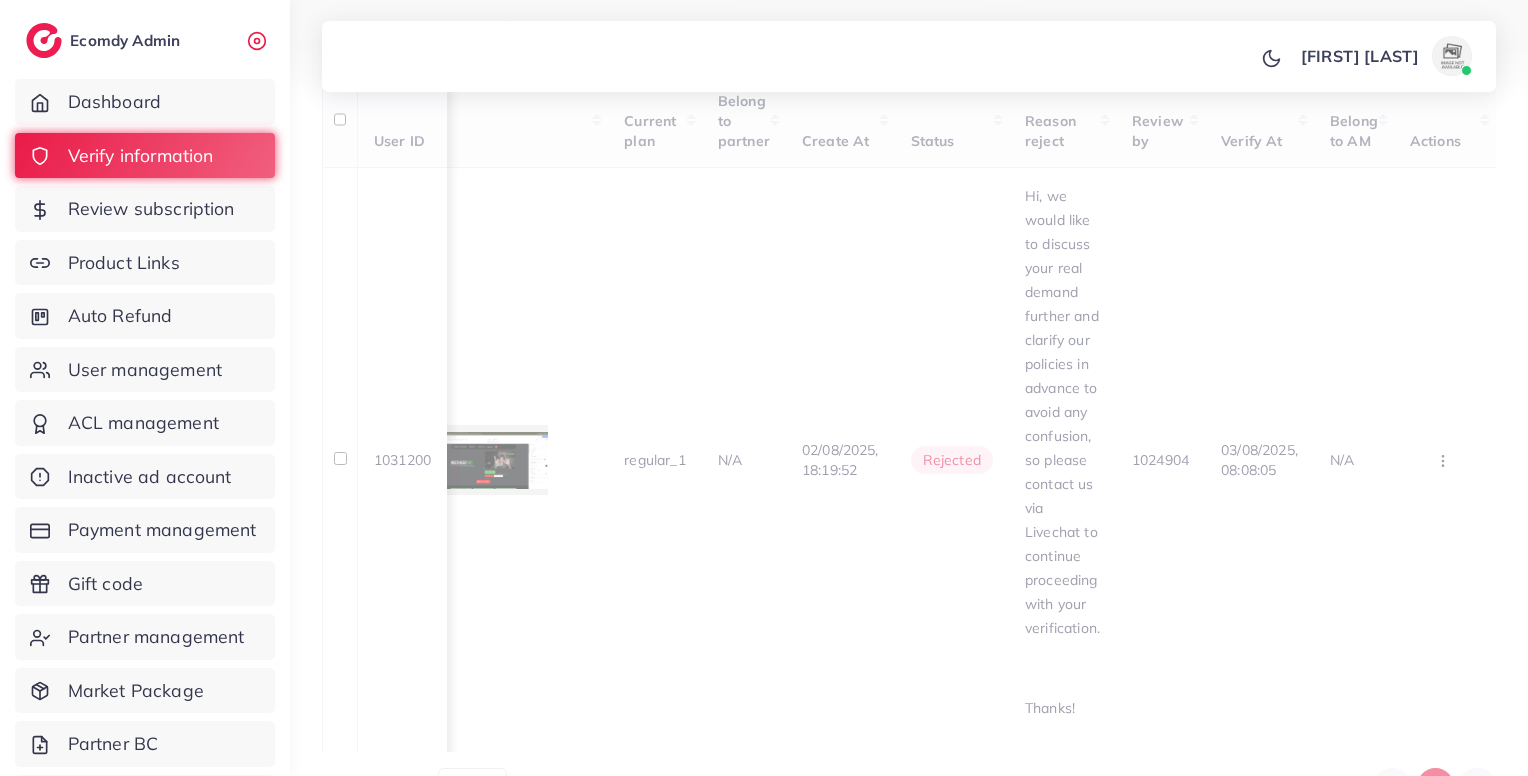 scroll, scrollTop: 430, scrollLeft: 0, axis: vertical 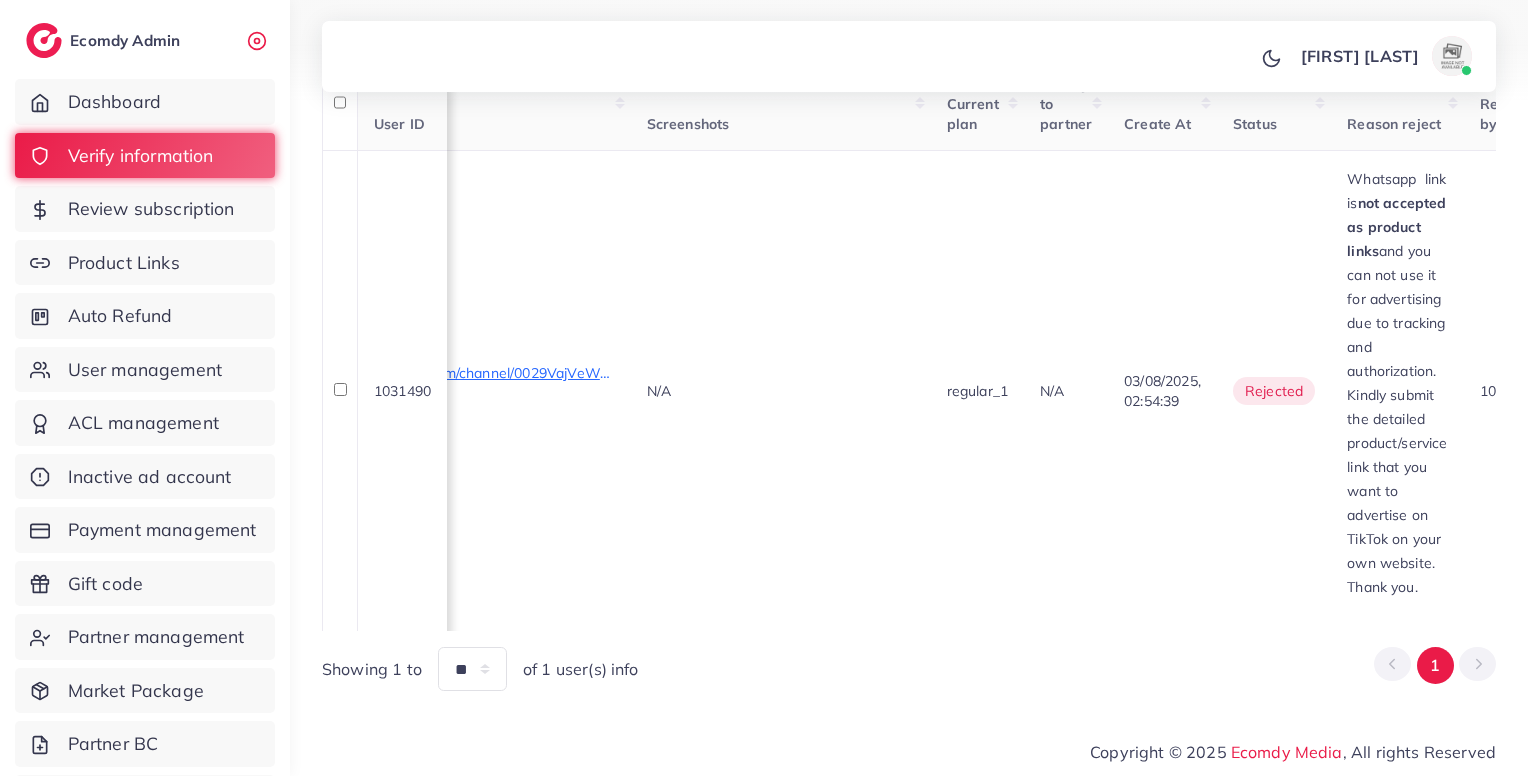 type on "*******" 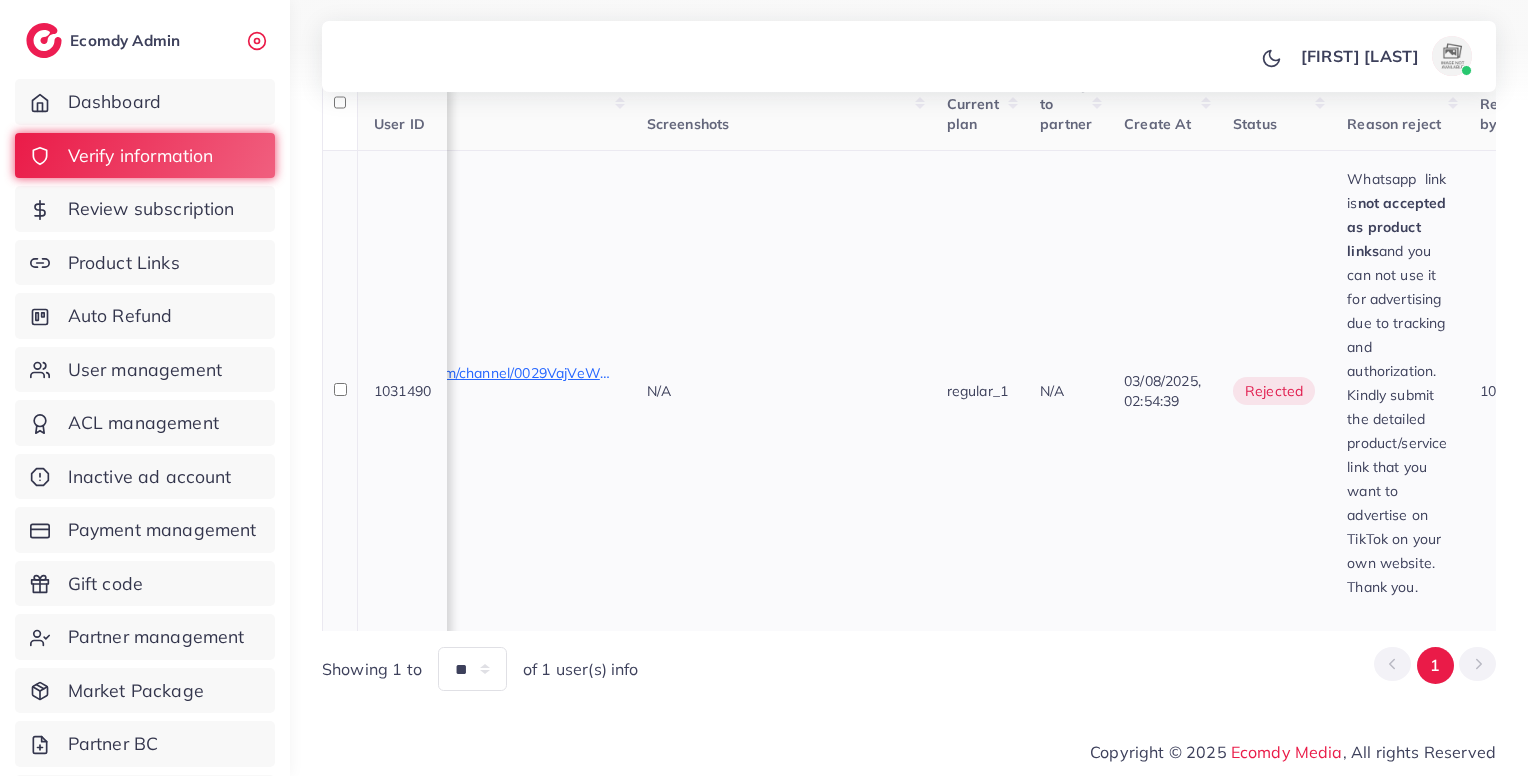 scroll, scrollTop: 0, scrollLeft: 0, axis: both 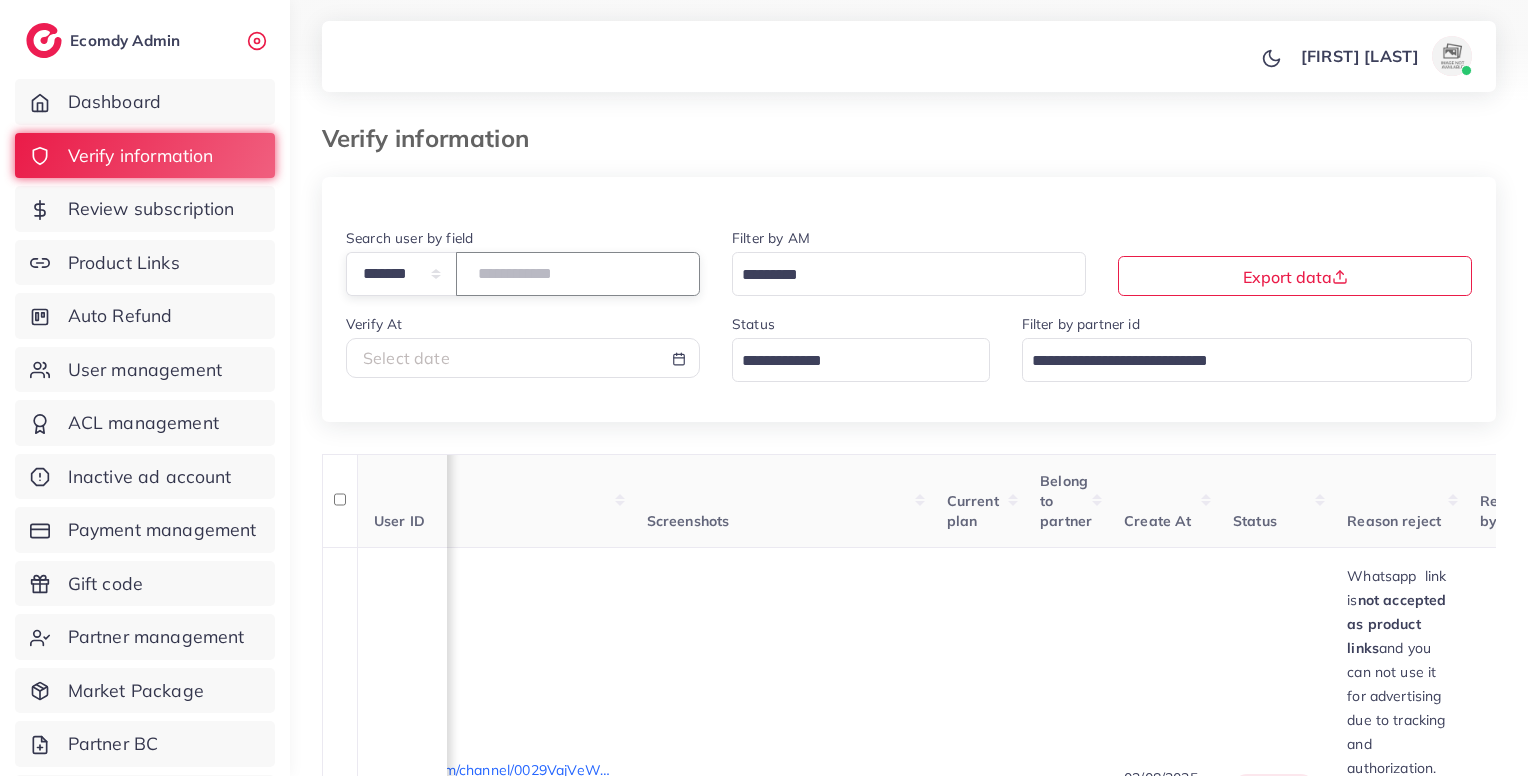 click on "*******" at bounding box center [578, 273] 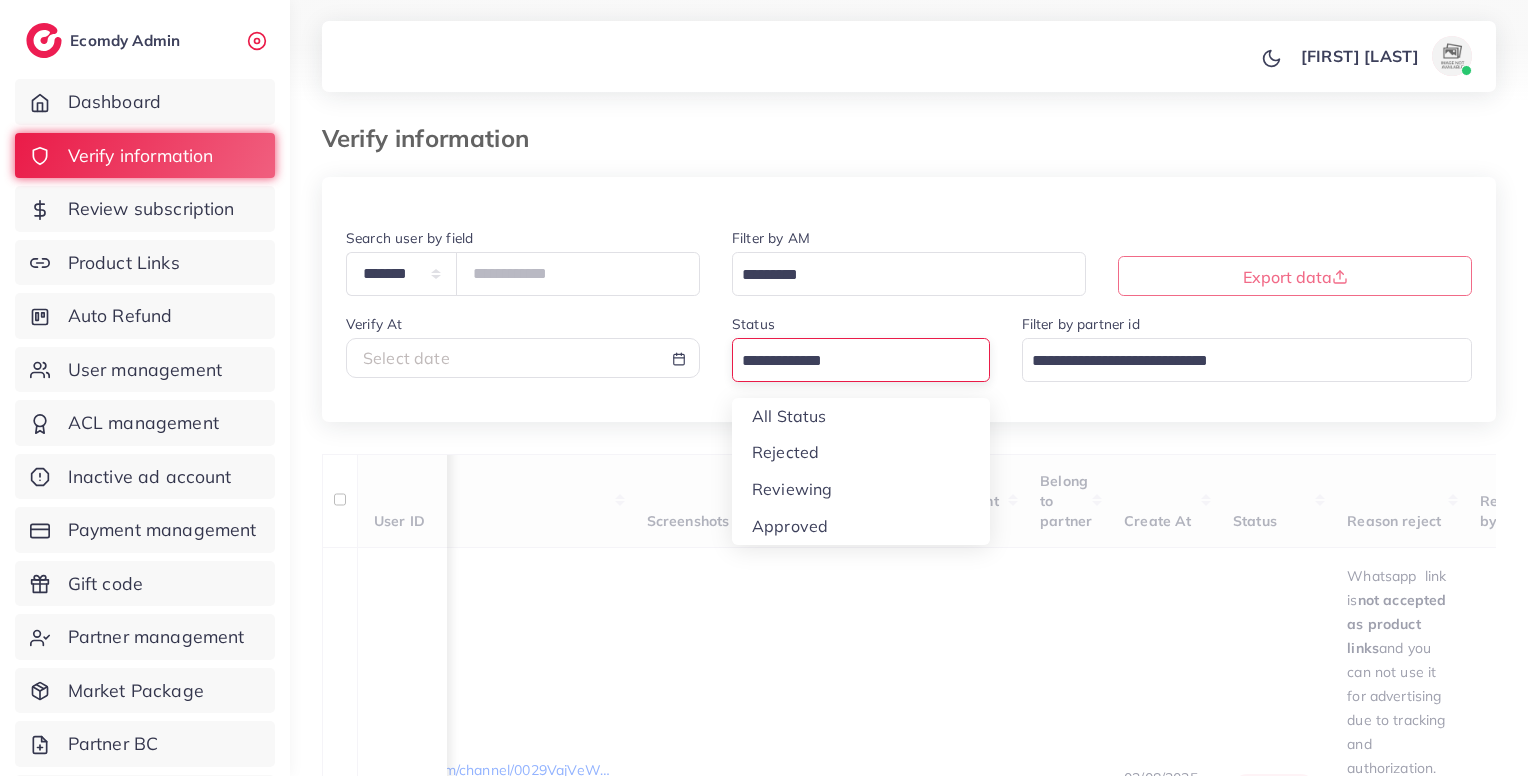 click at bounding box center [849, 361] 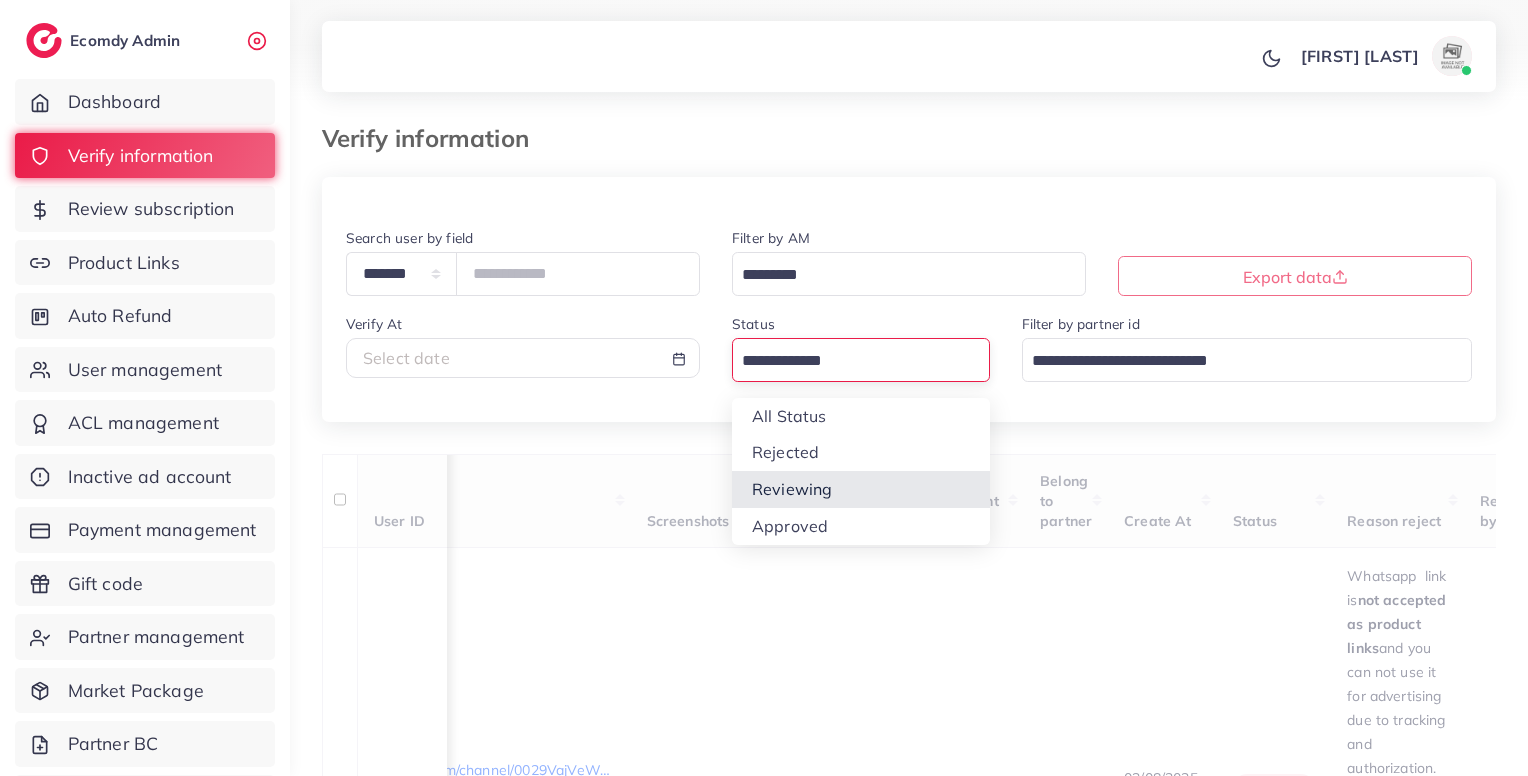 type on "*******" 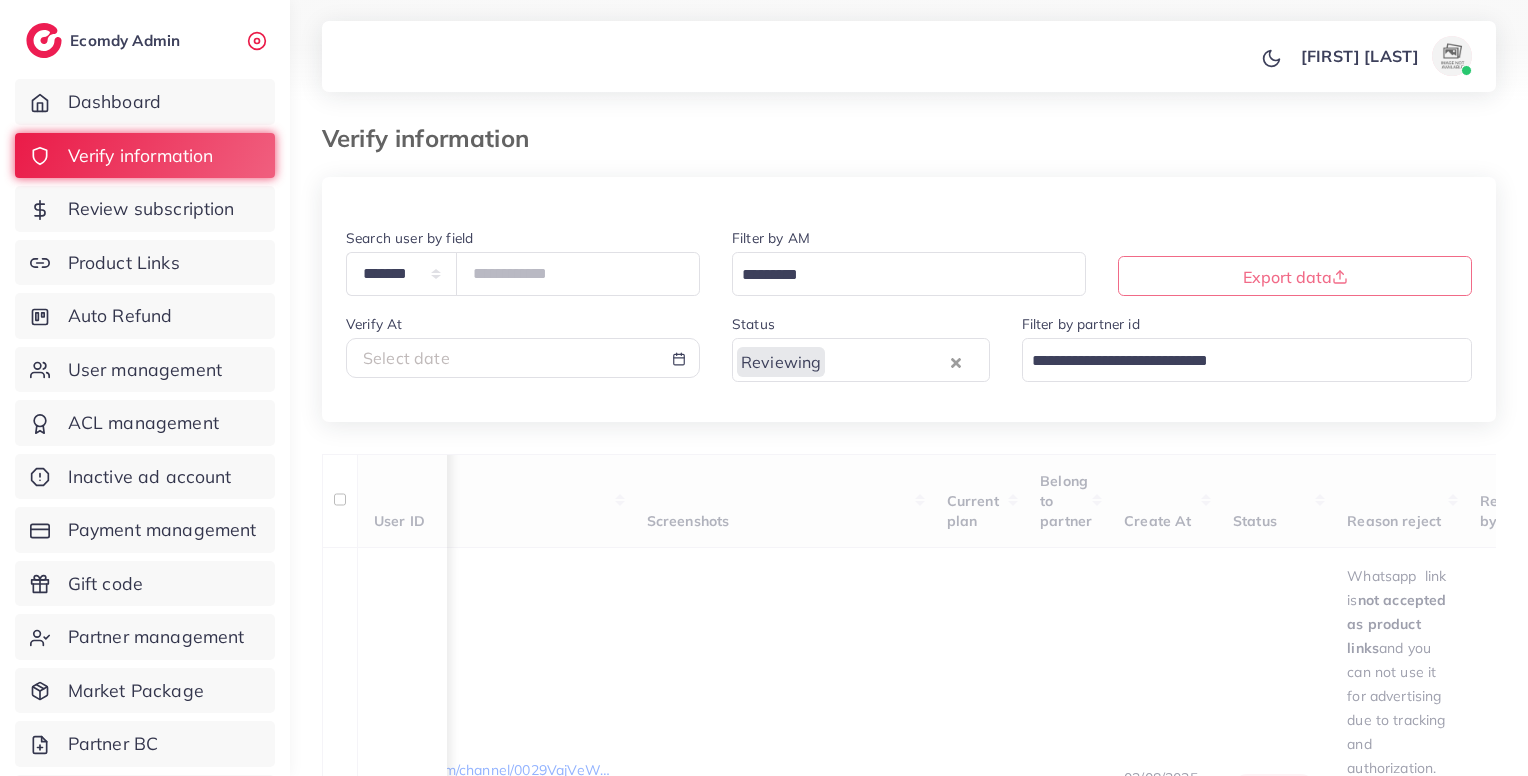 click on "**********" at bounding box center (909, 632) 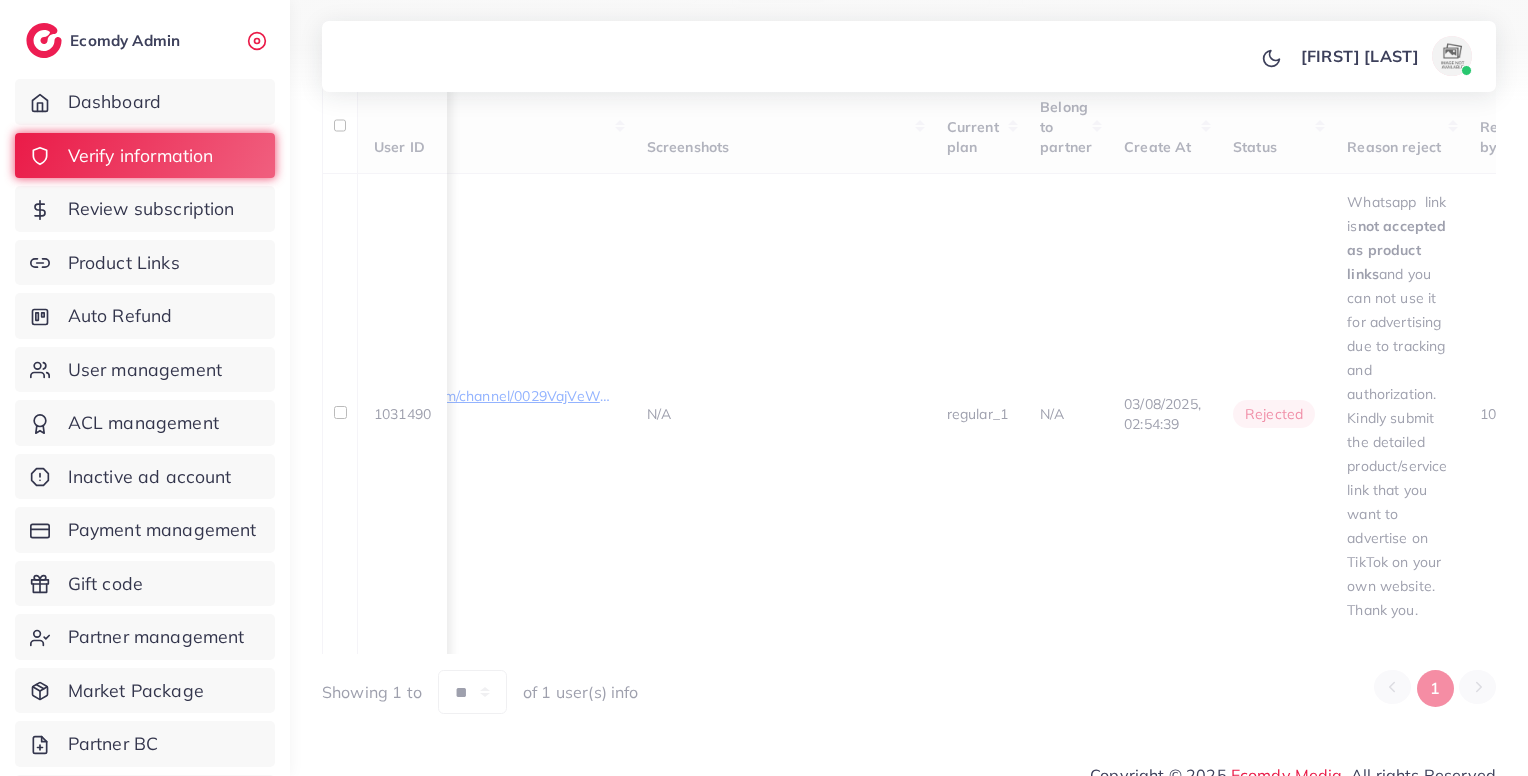 scroll, scrollTop: 180, scrollLeft: 0, axis: vertical 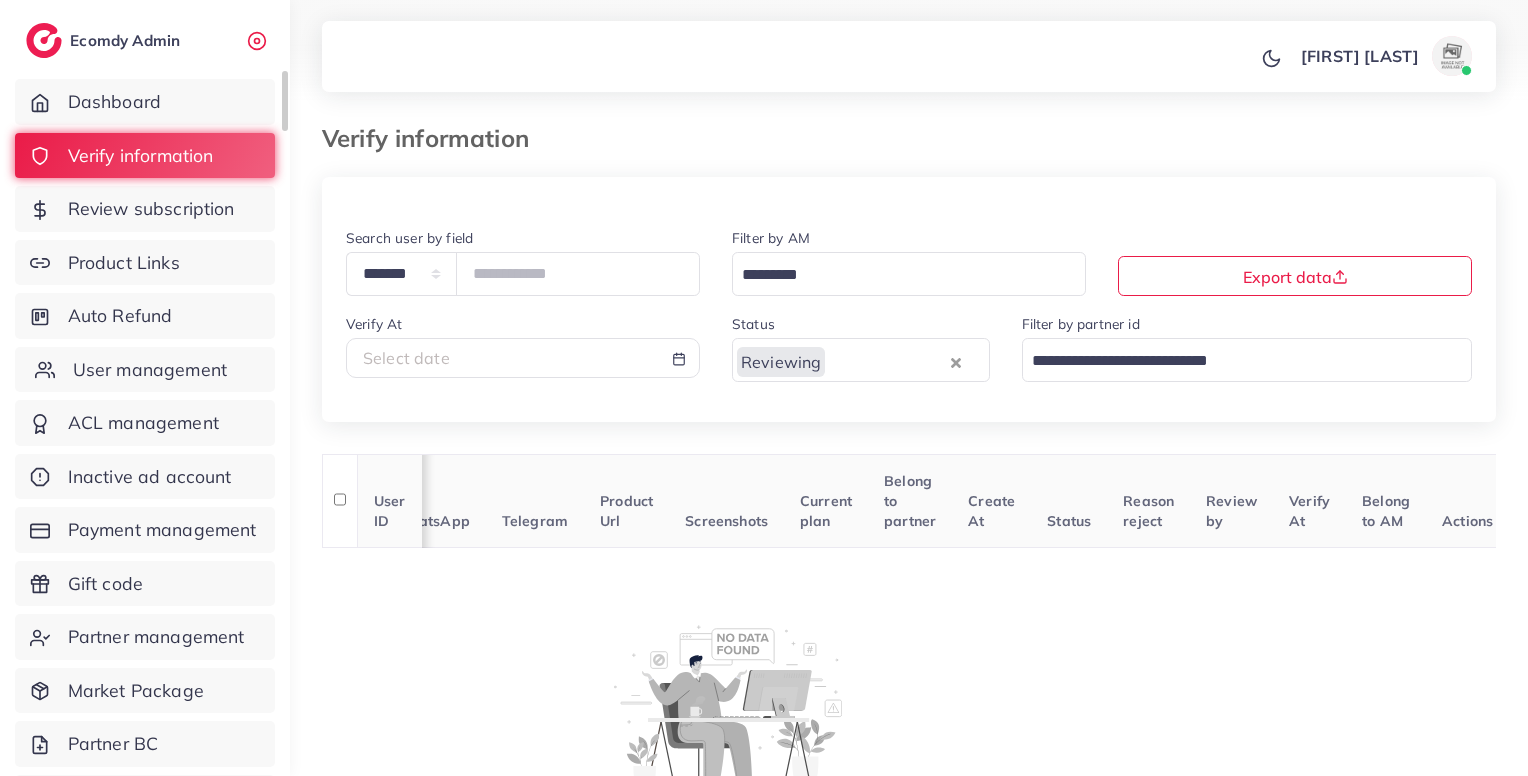 click on "User management" at bounding box center (150, 370) 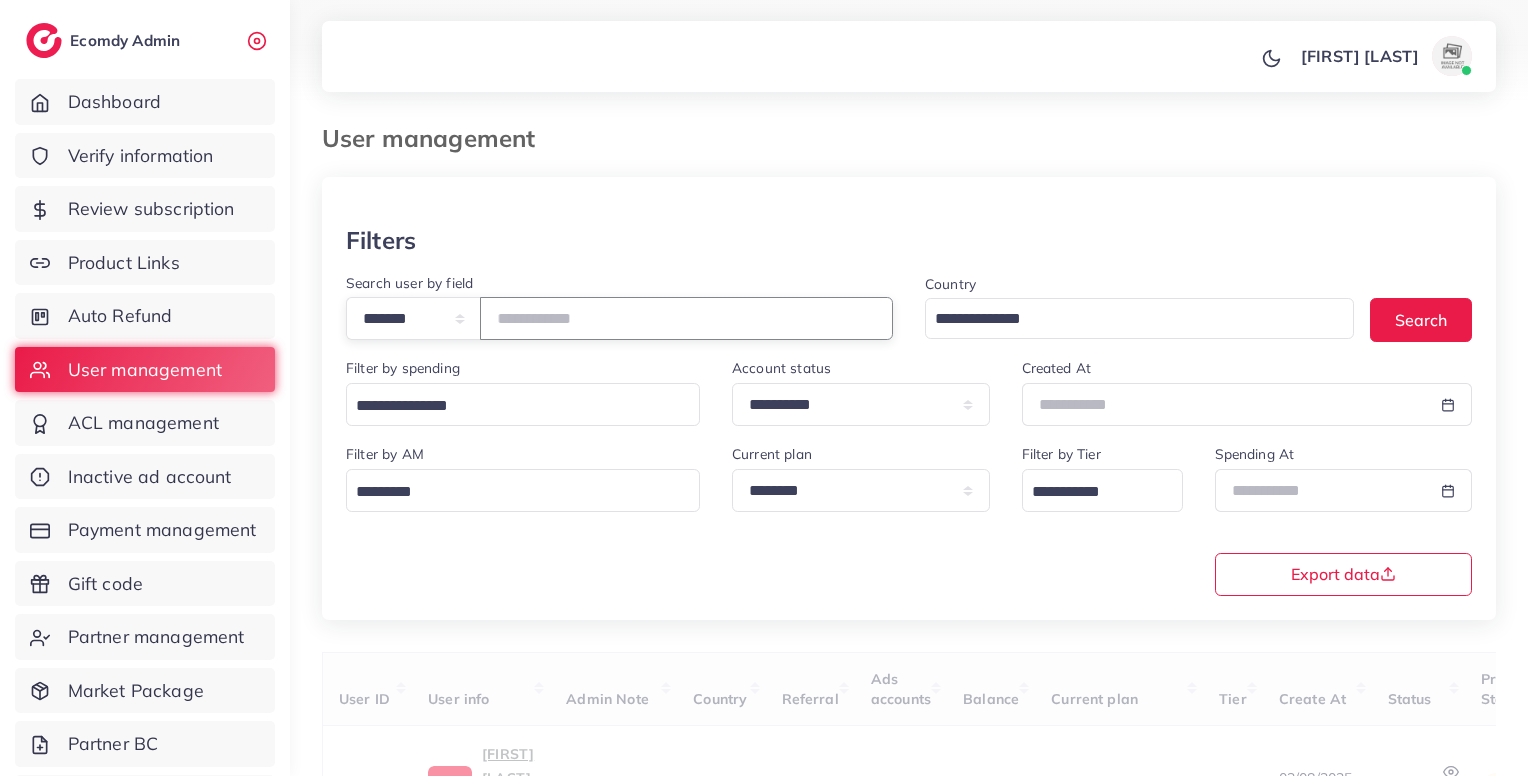 paste on "*******" 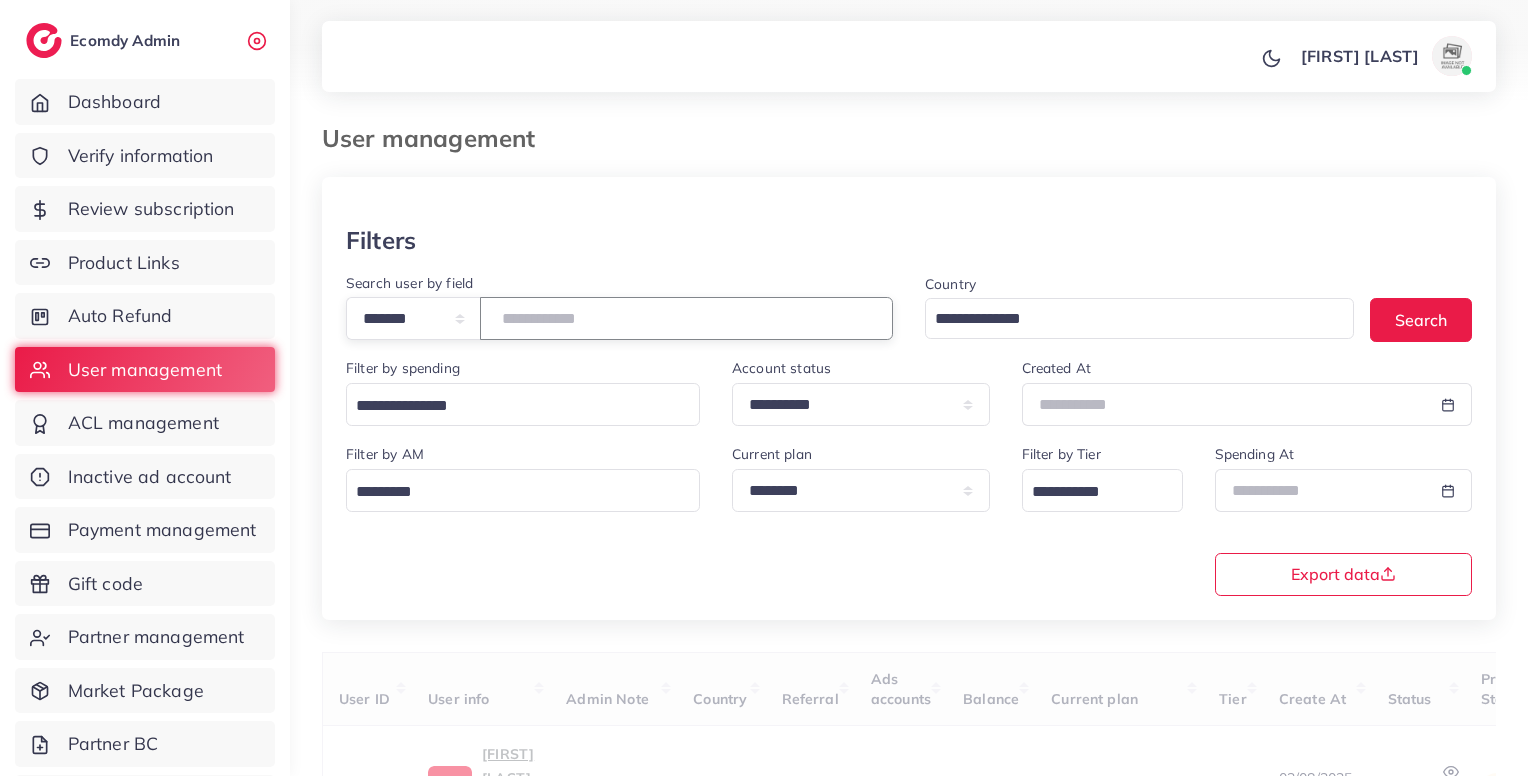 click on "*******" at bounding box center [686, 318] 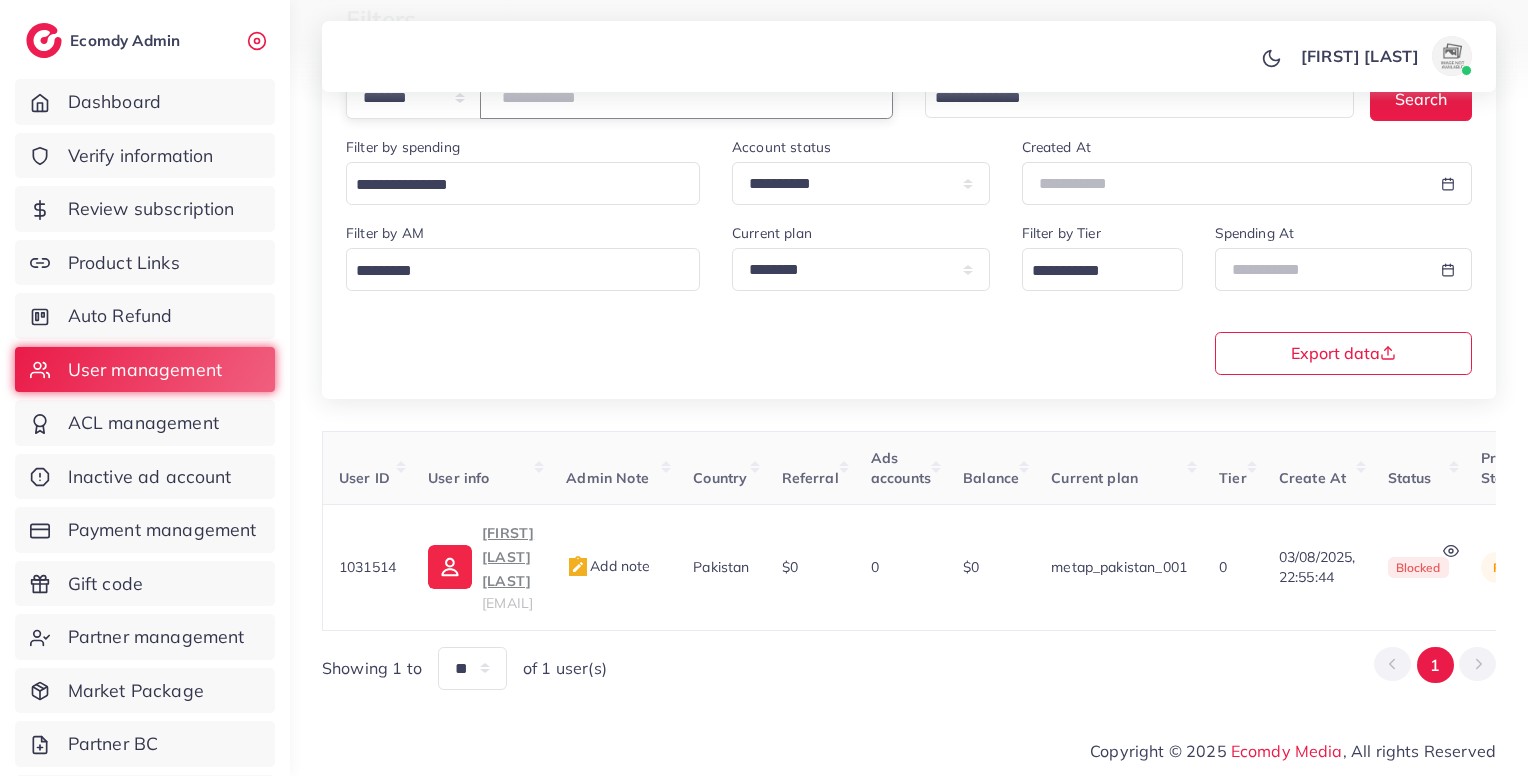 scroll, scrollTop: 183, scrollLeft: 0, axis: vertical 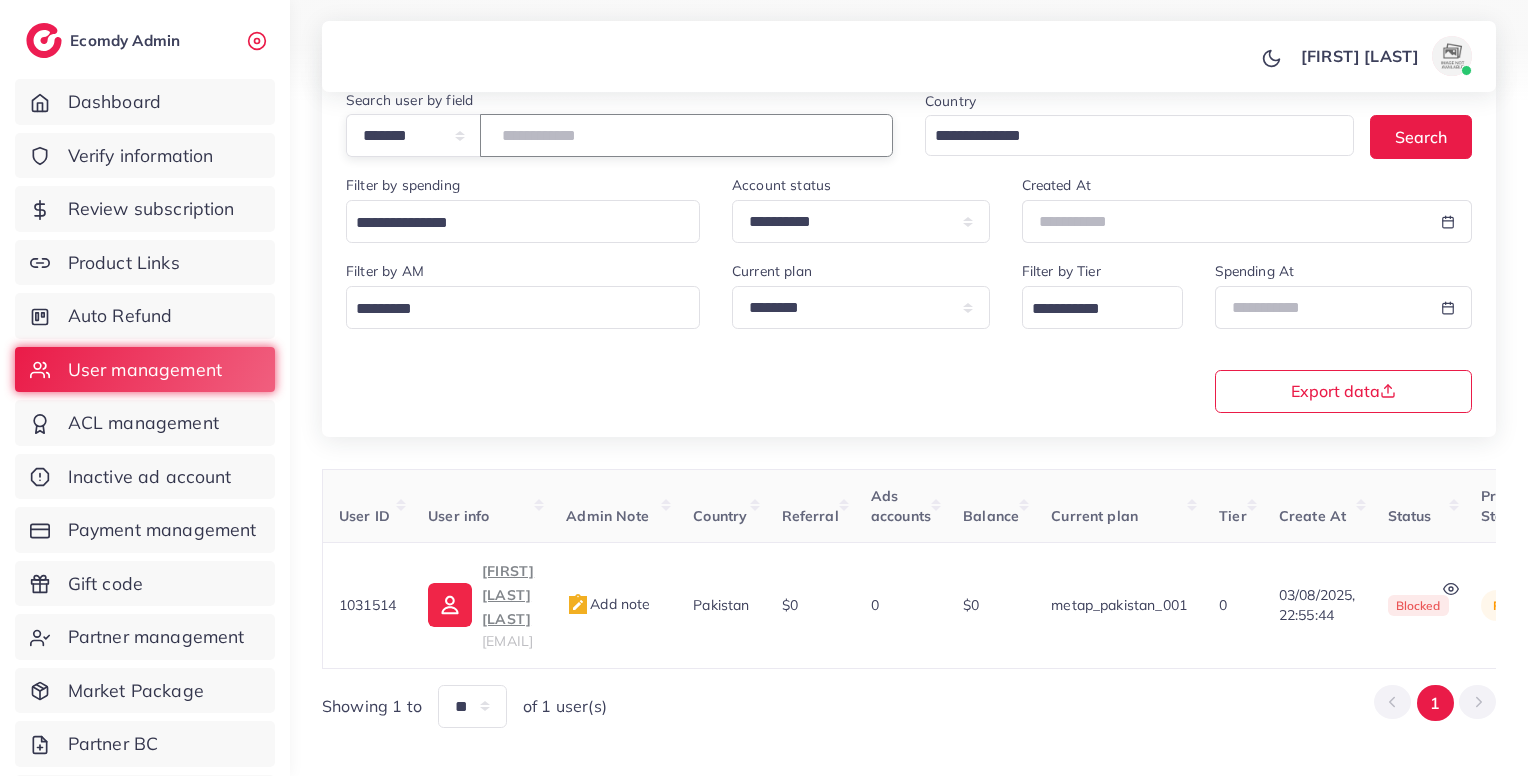 type on "*******" 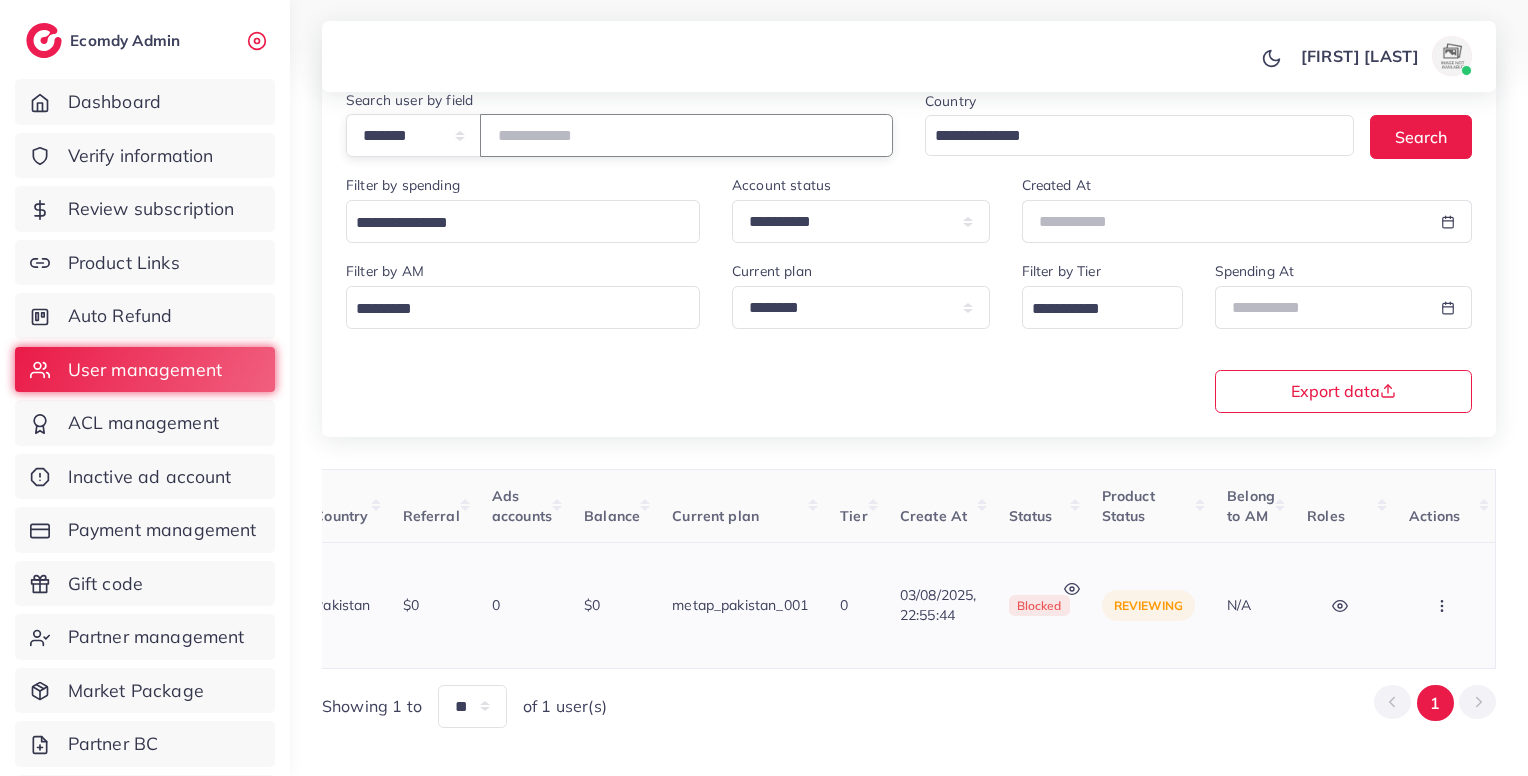 scroll, scrollTop: 0, scrollLeft: 532, axis: horizontal 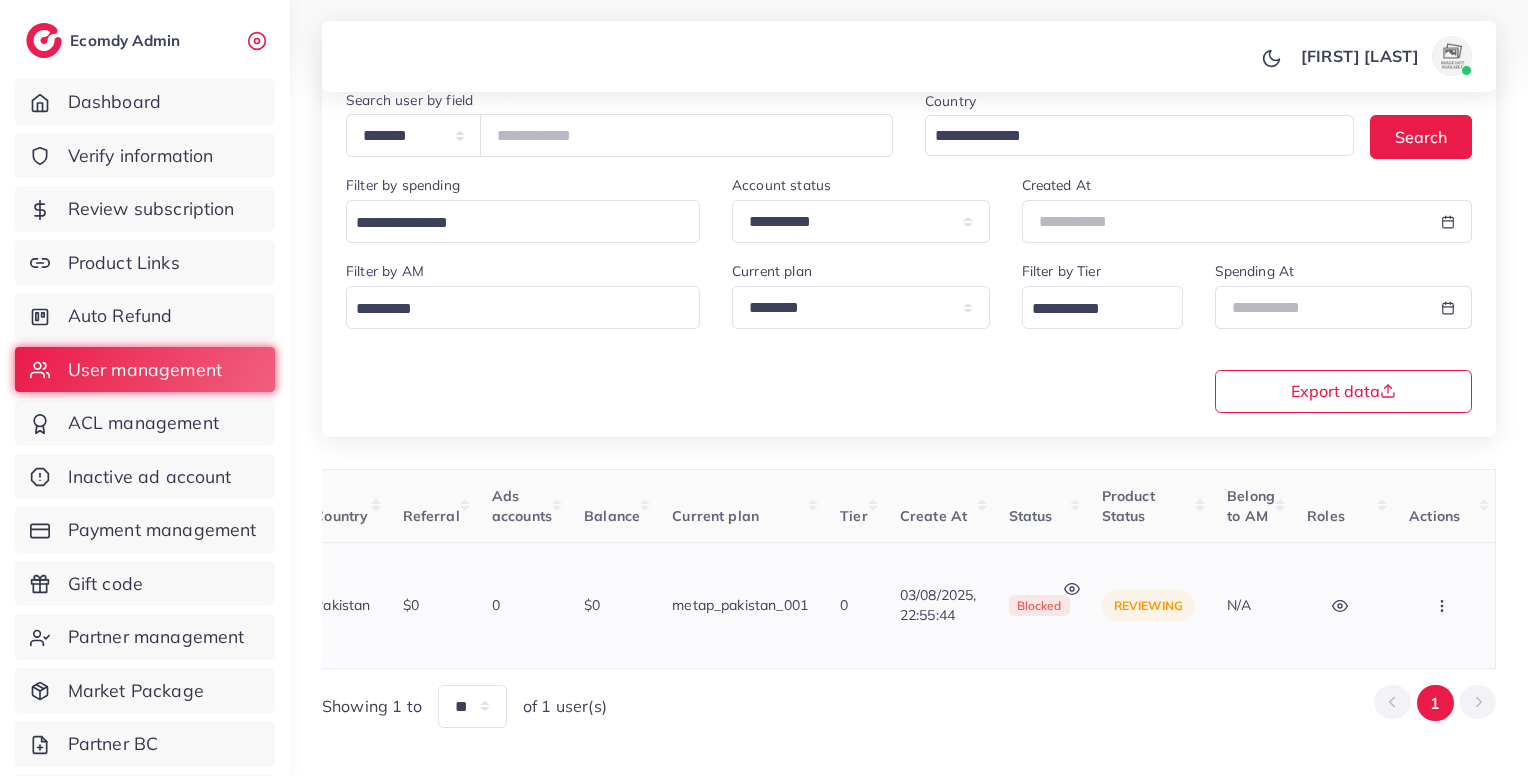 click 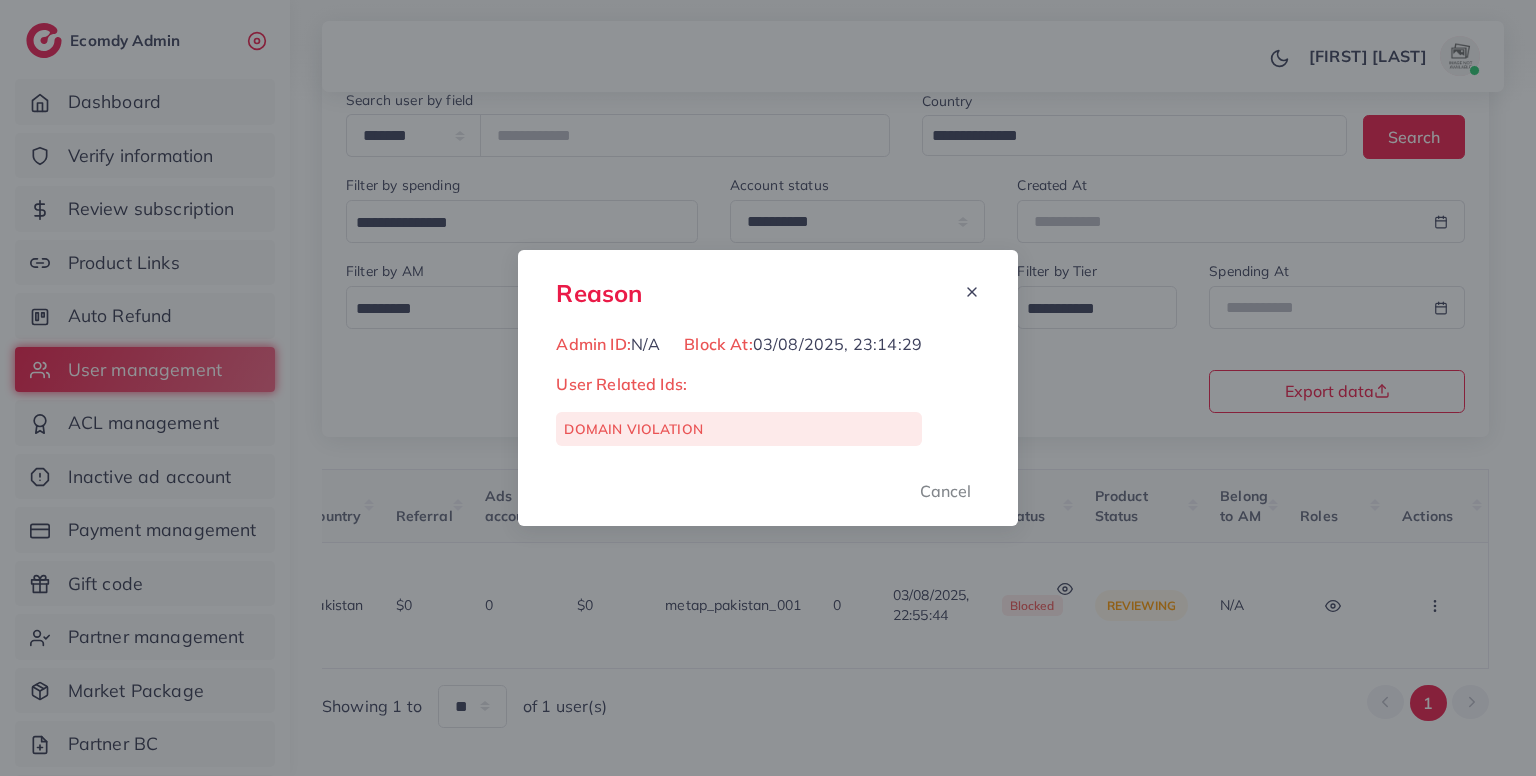 click on "Reason  Admin ID:  N/A  Block At:  03/08/2025, 23:14:29  User Related Ids:     DOMAIN VIOLATION   Cancel" at bounding box center (768, 388) 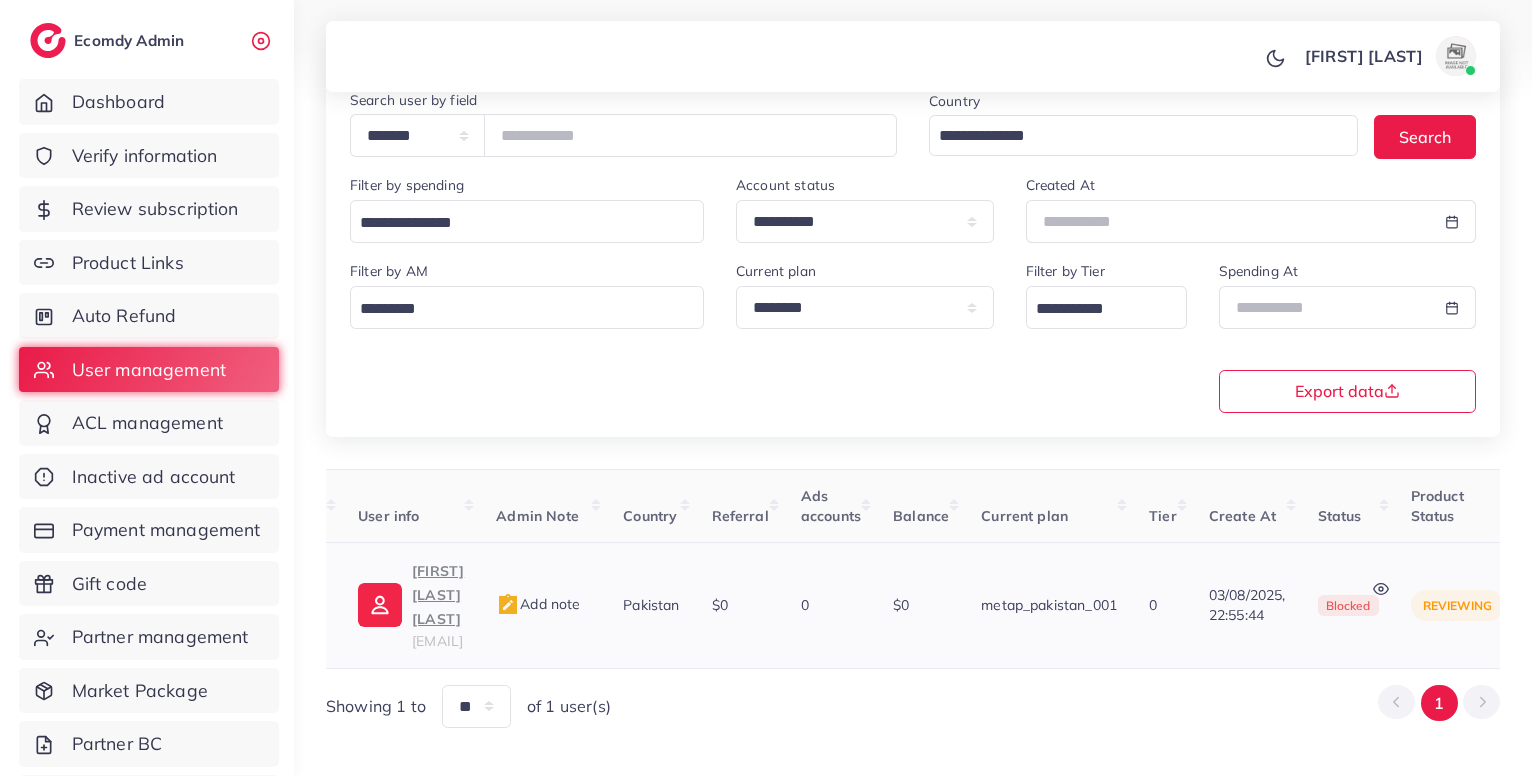 scroll, scrollTop: 0, scrollLeft: 0, axis: both 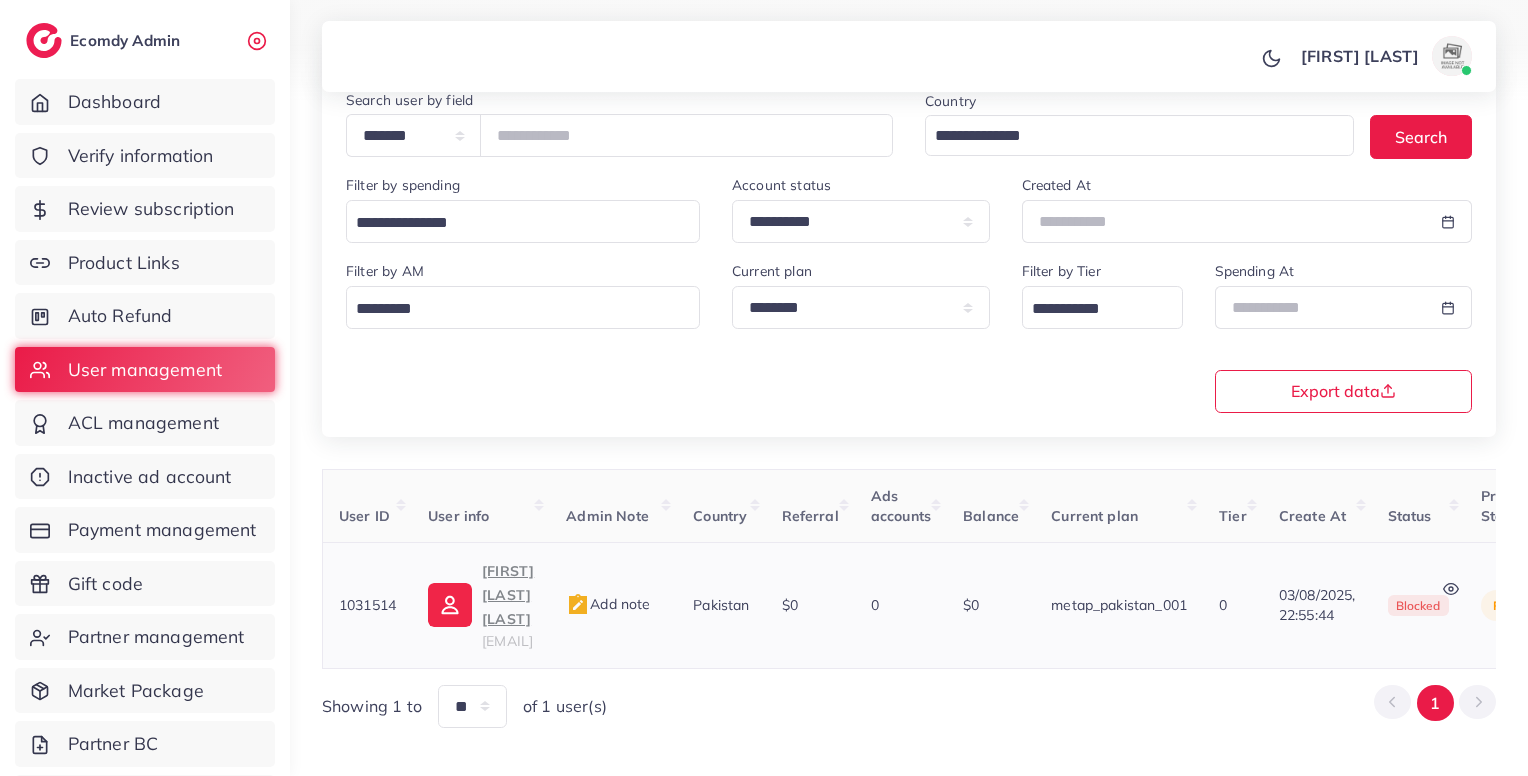 click on "sultanmiansabmubarak@gmail.com" at bounding box center [507, 641] 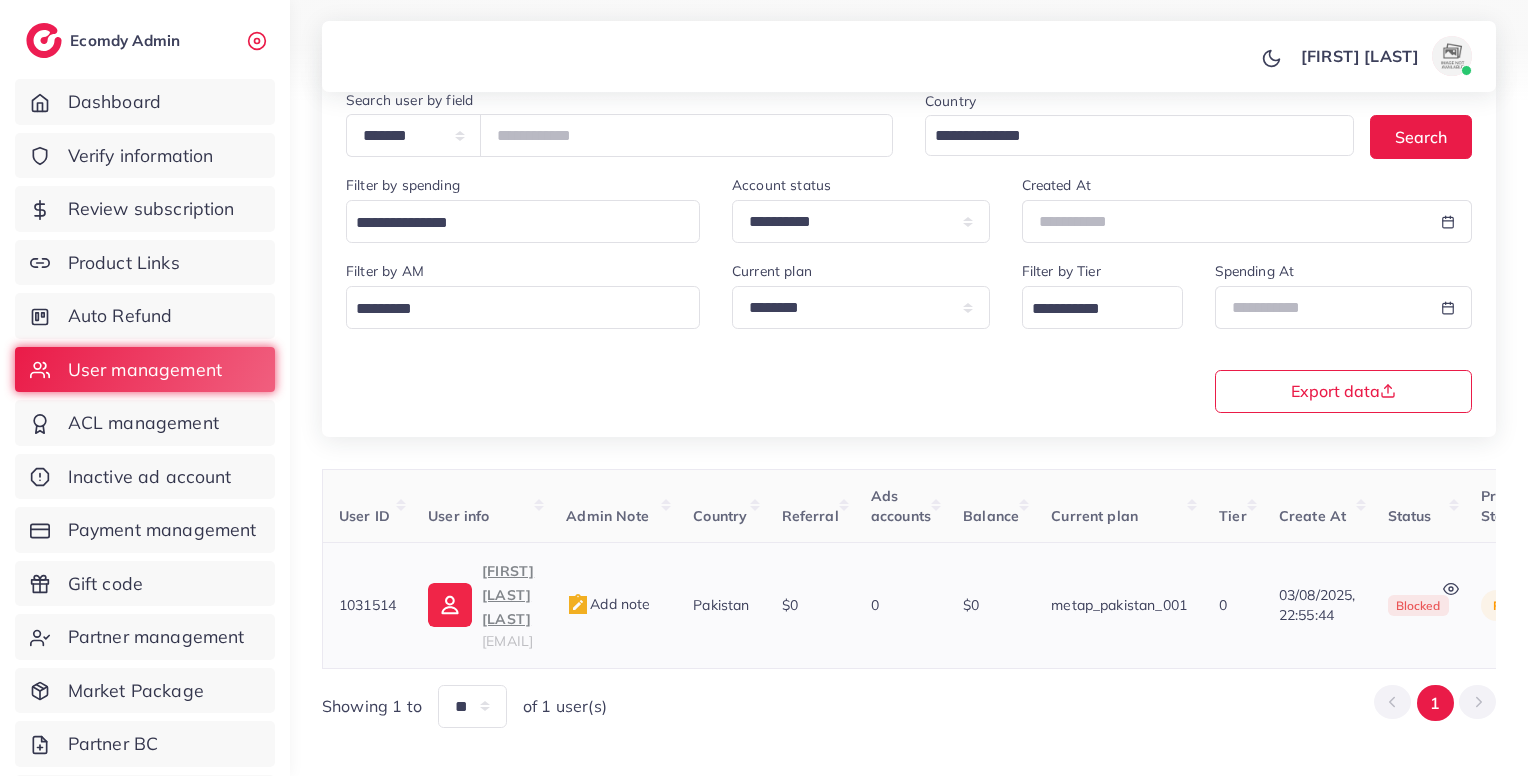 click on "Add note" at bounding box center [608, 604] 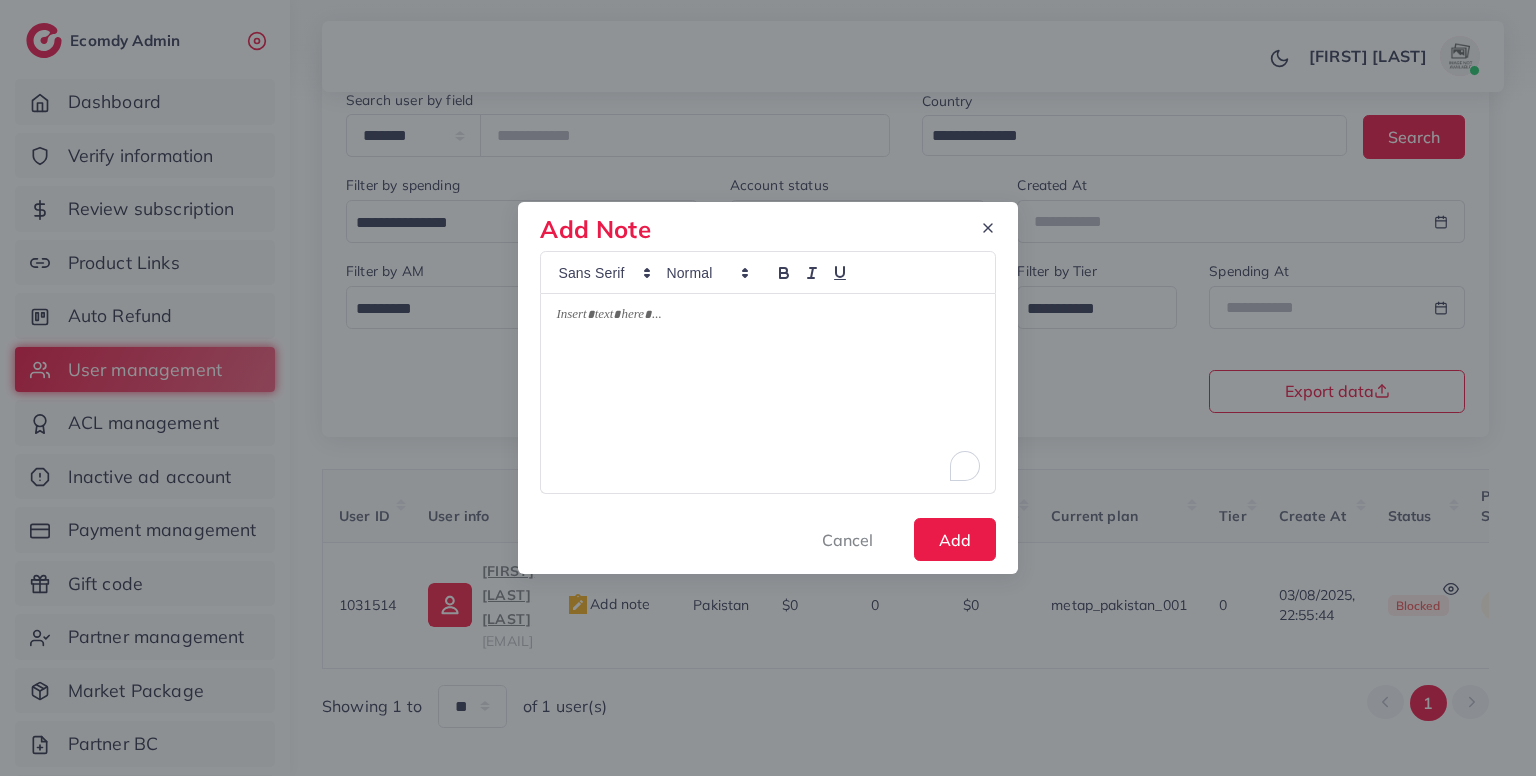 click at bounding box center (767, 393) 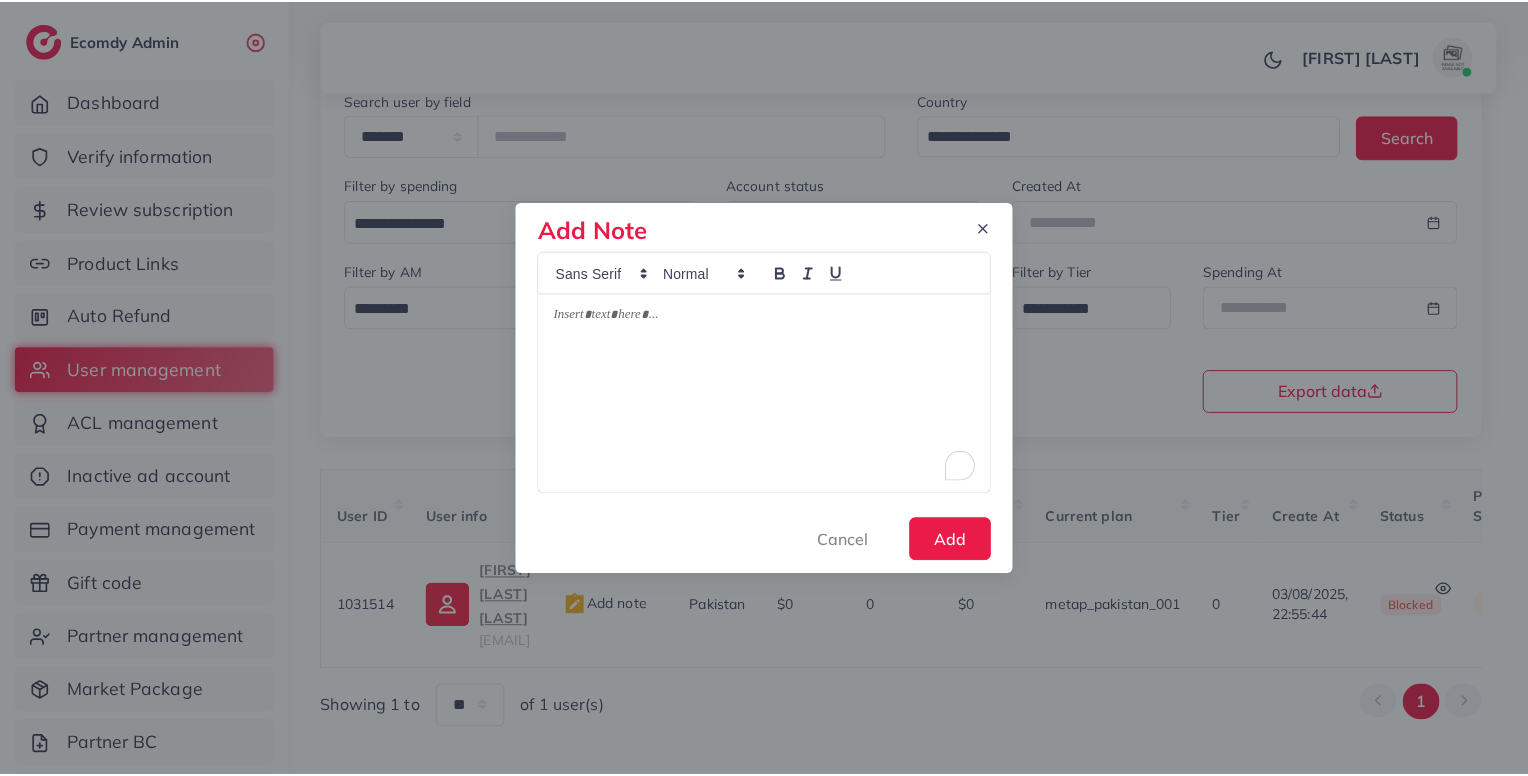 scroll, scrollTop: 0, scrollLeft: 0, axis: both 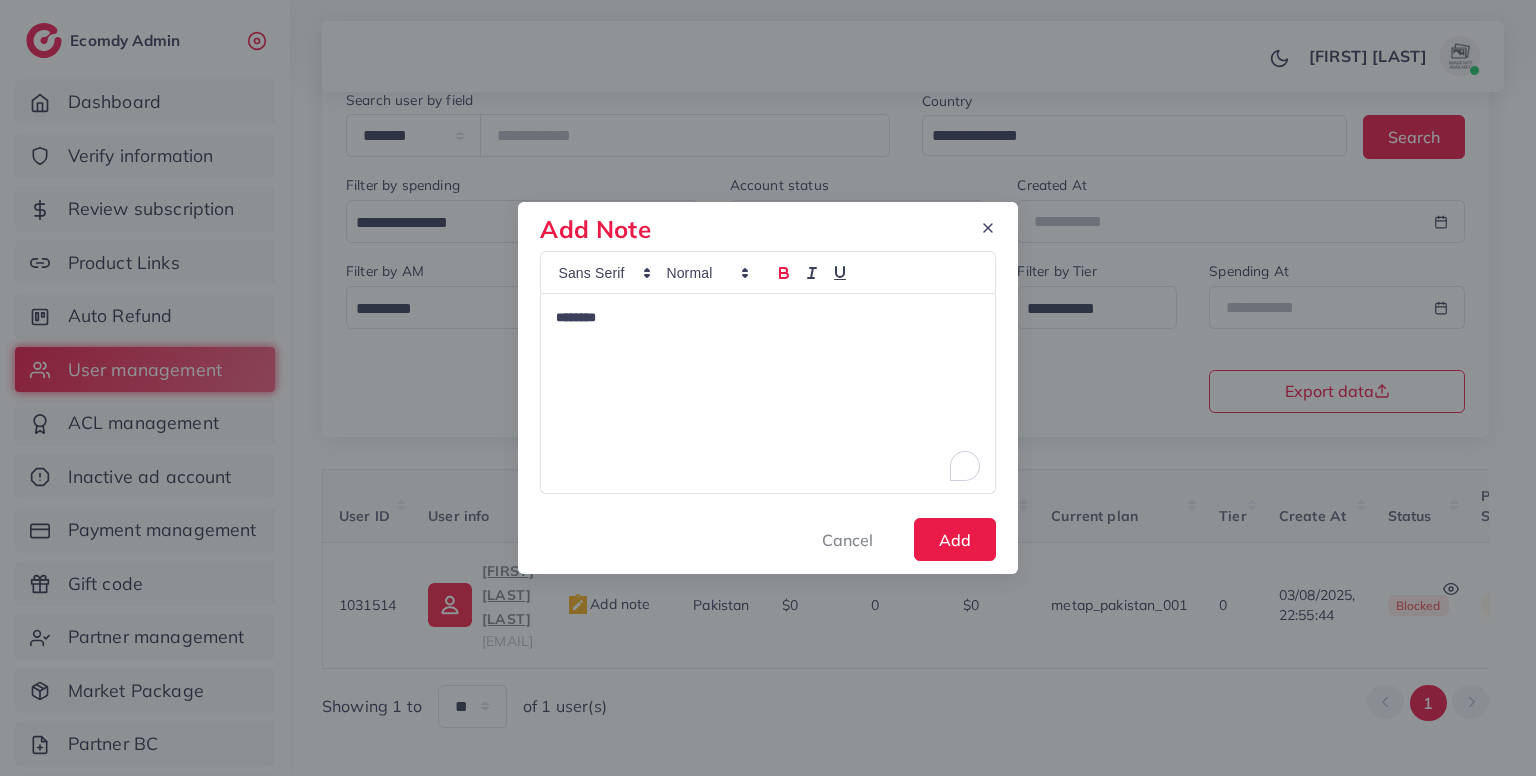 type 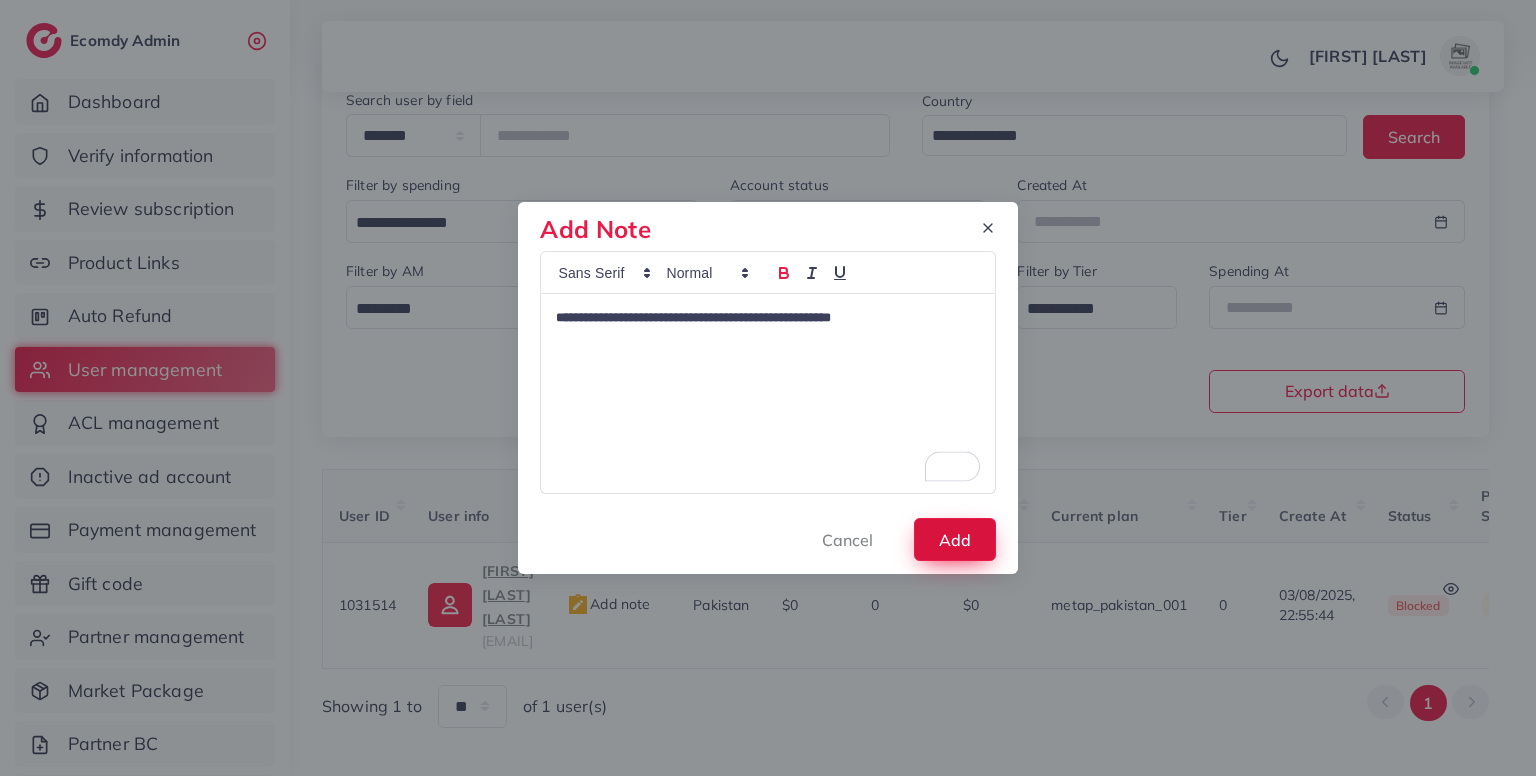 click on "Add" at bounding box center (955, 539) 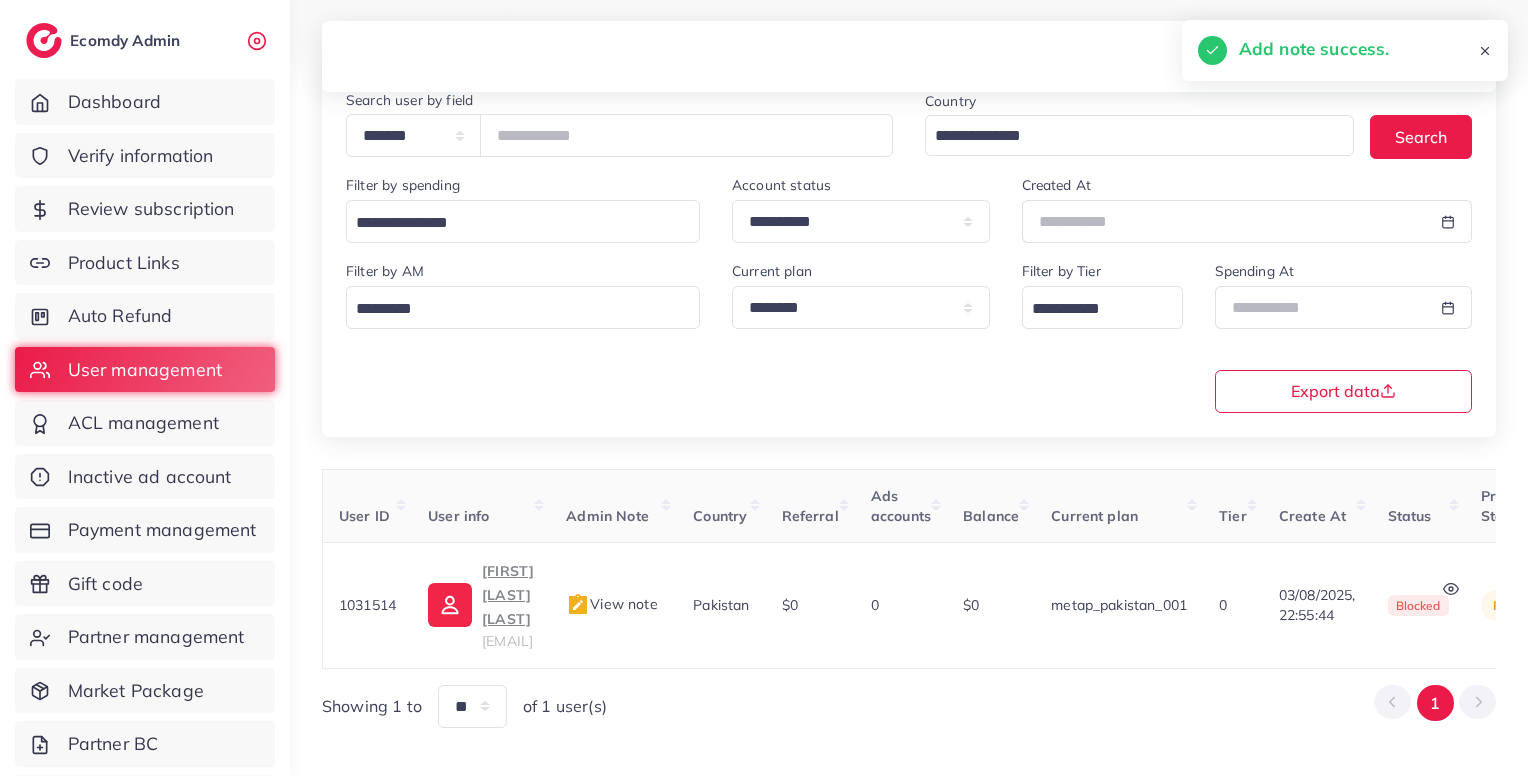 scroll, scrollTop: 0, scrollLeft: 569, axis: horizontal 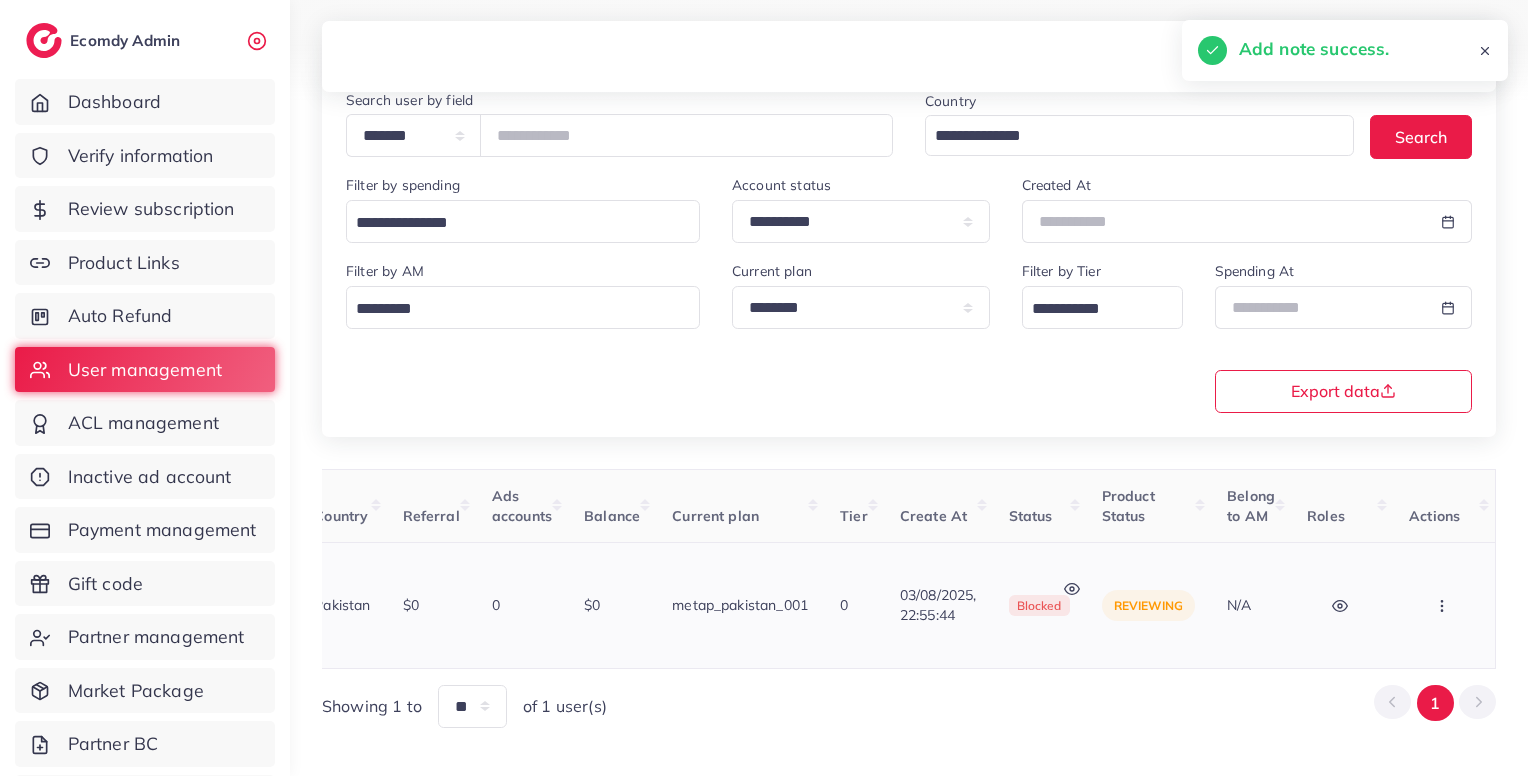 click 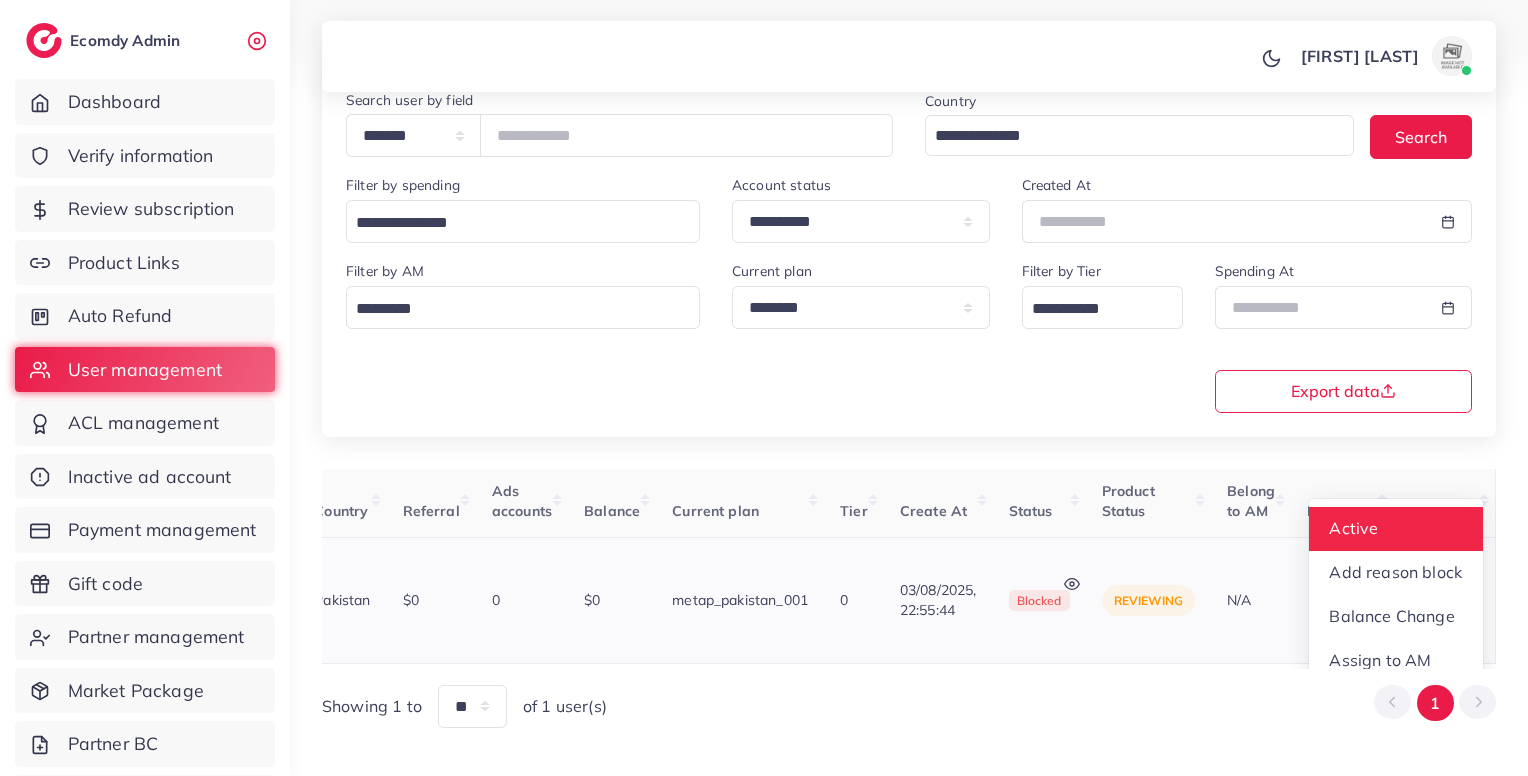 click on "Active" at bounding box center (1396, 529) 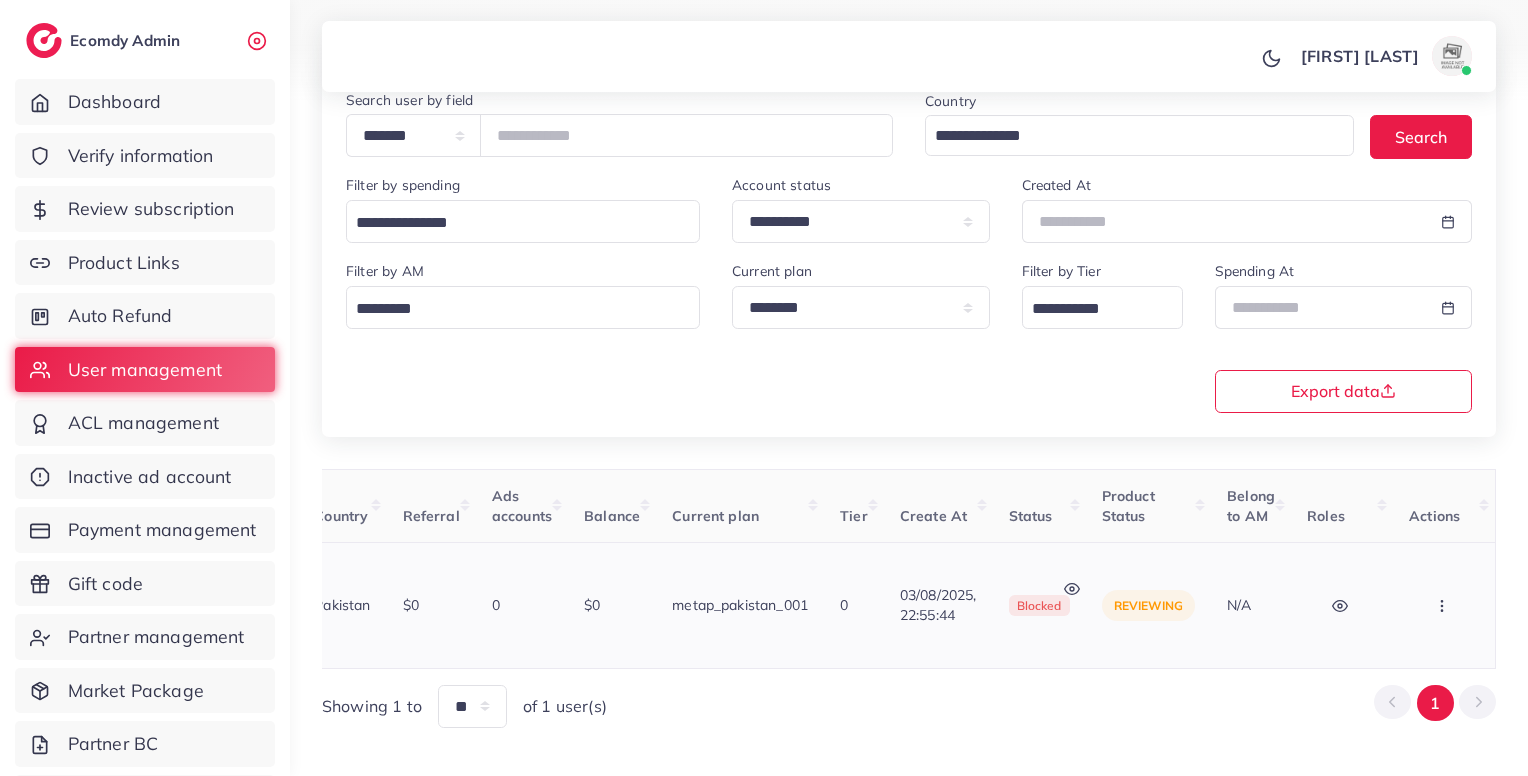 scroll, scrollTop: 0, scrollLeft: 569, axis: horizontal 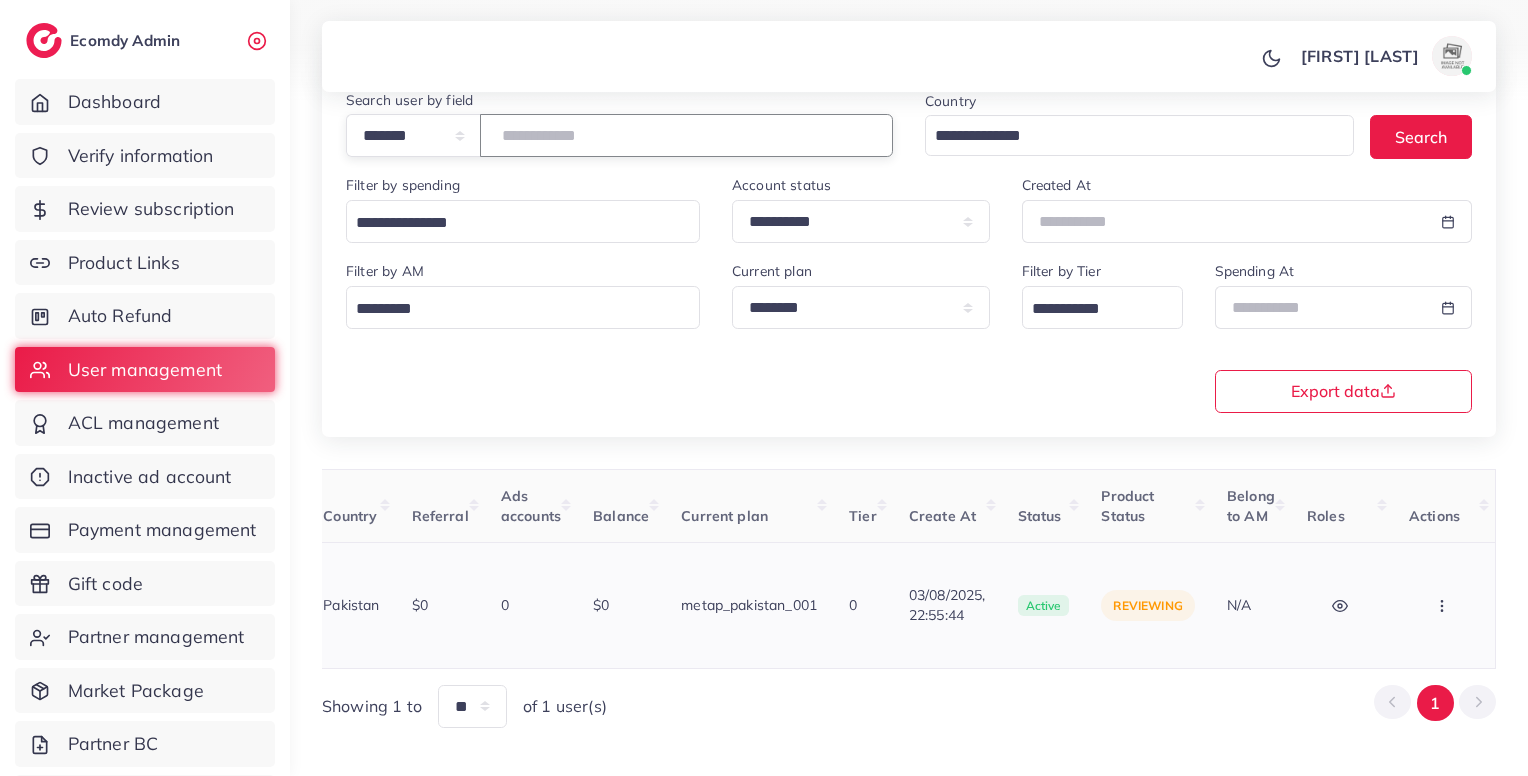 click on "*******" at bounding box center [686, 135] 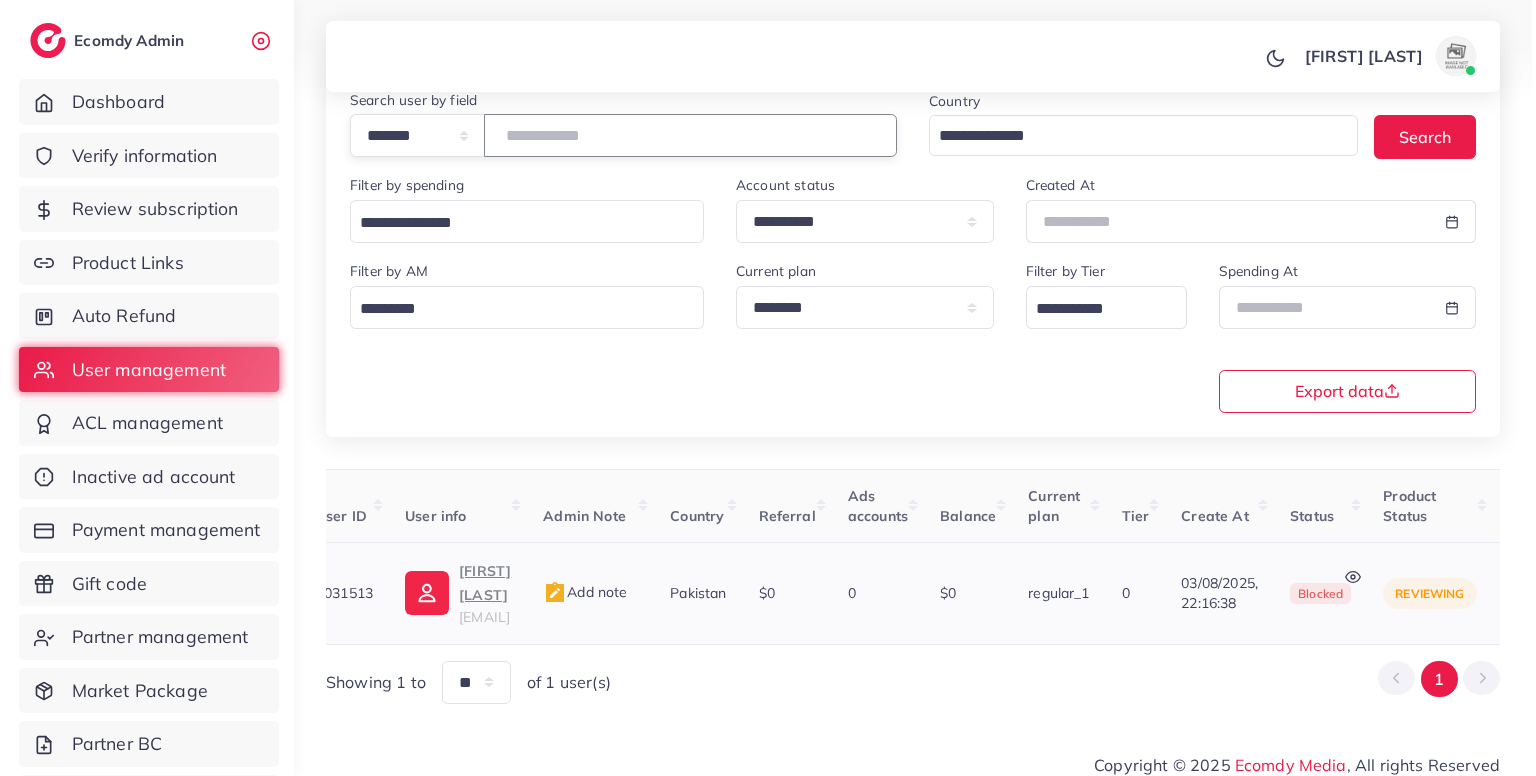 scroll, scrollTop: 0, scrollLeft: 0, axis: both 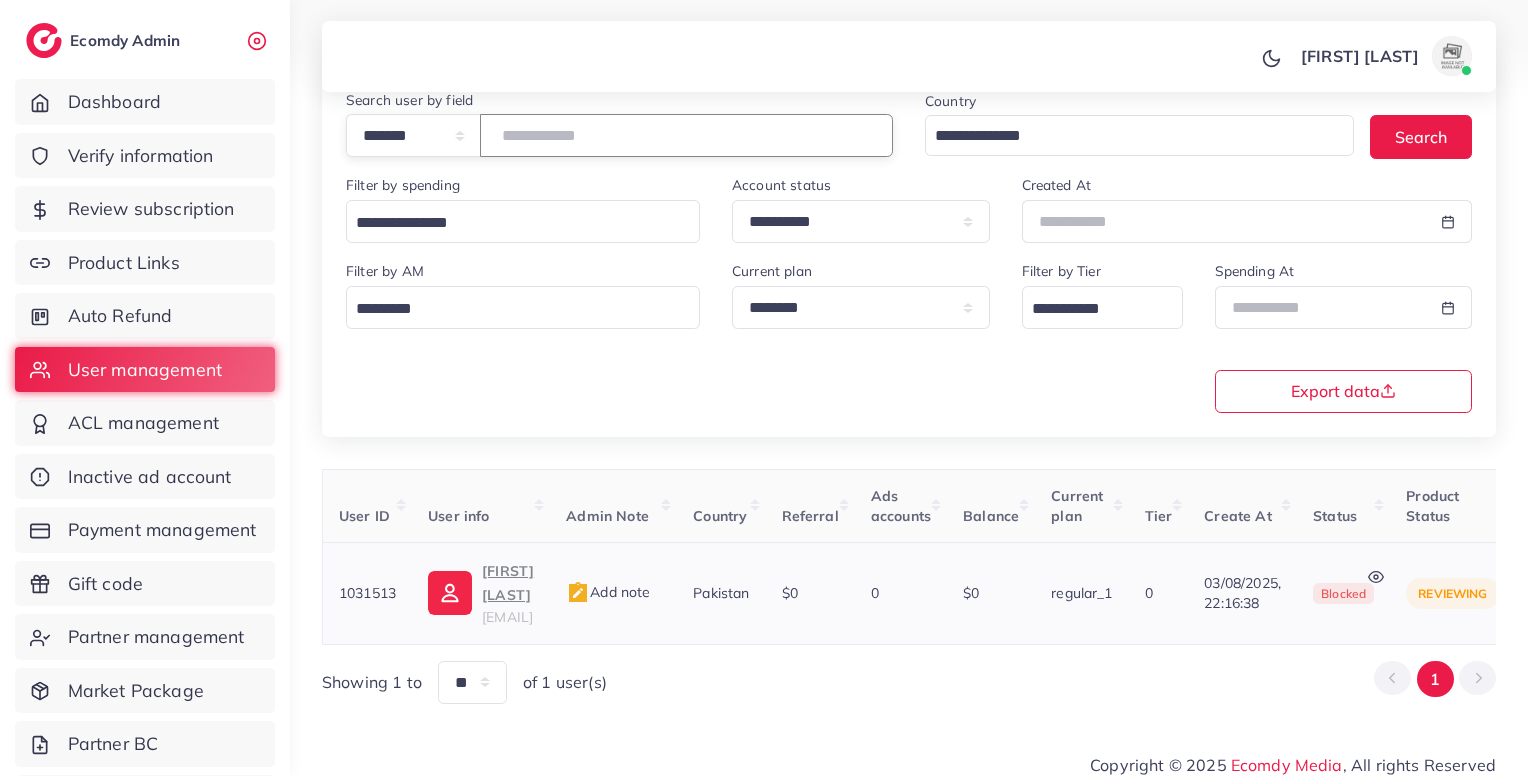 type on "*******" 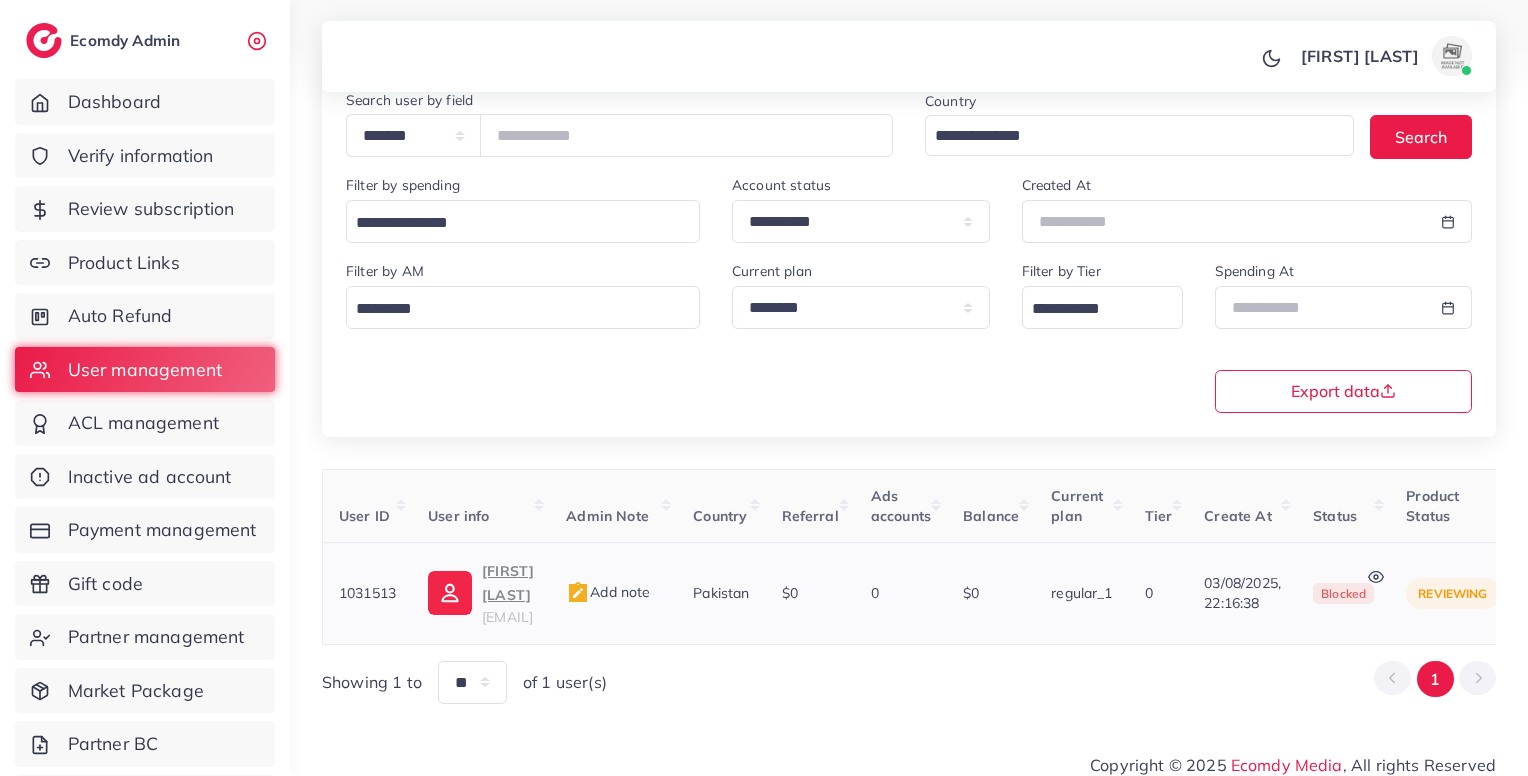 click on "netmirror357@gmail.com" at bounding box center [507, 617] 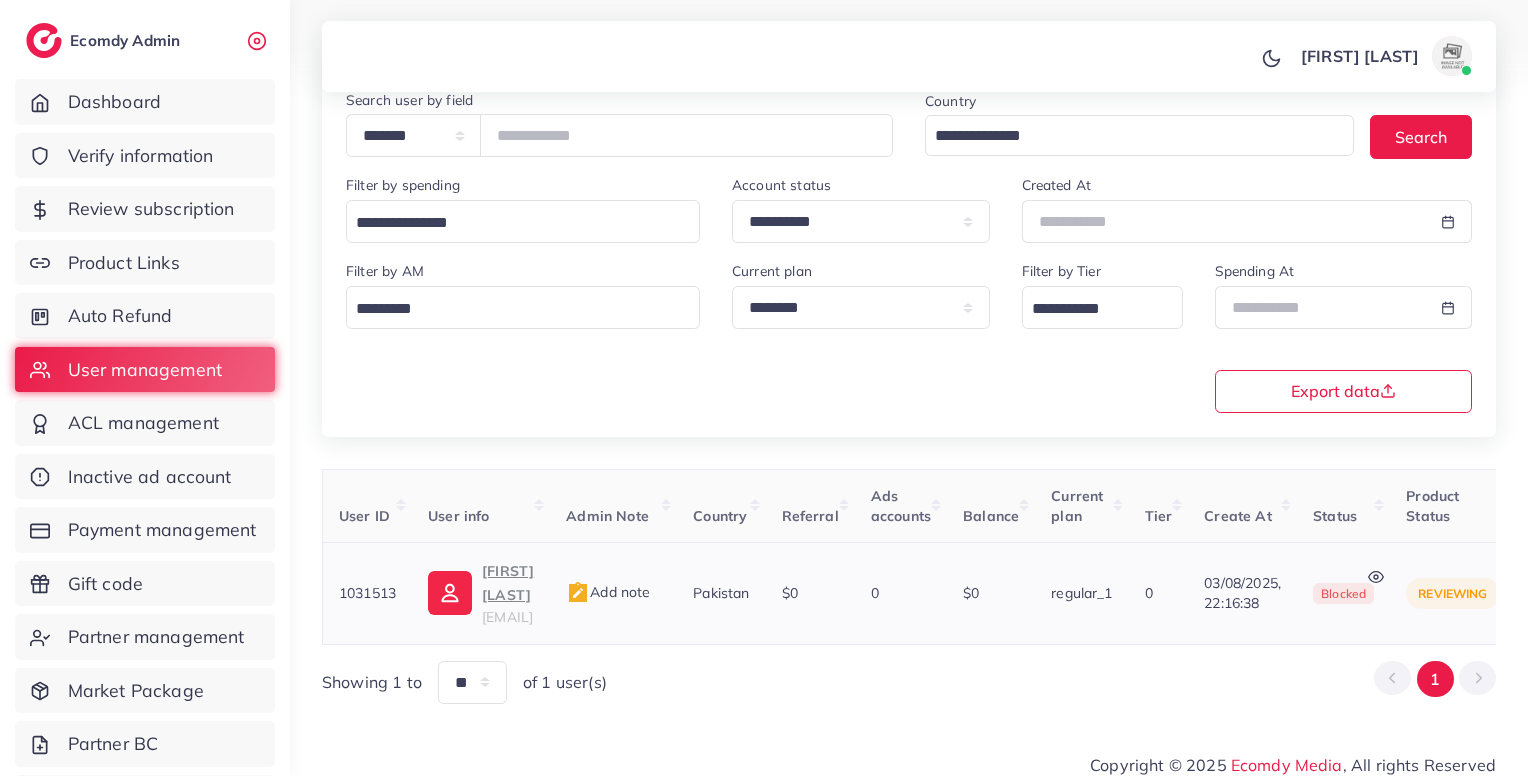 click on "Add note" at bounding box center (613, 593) 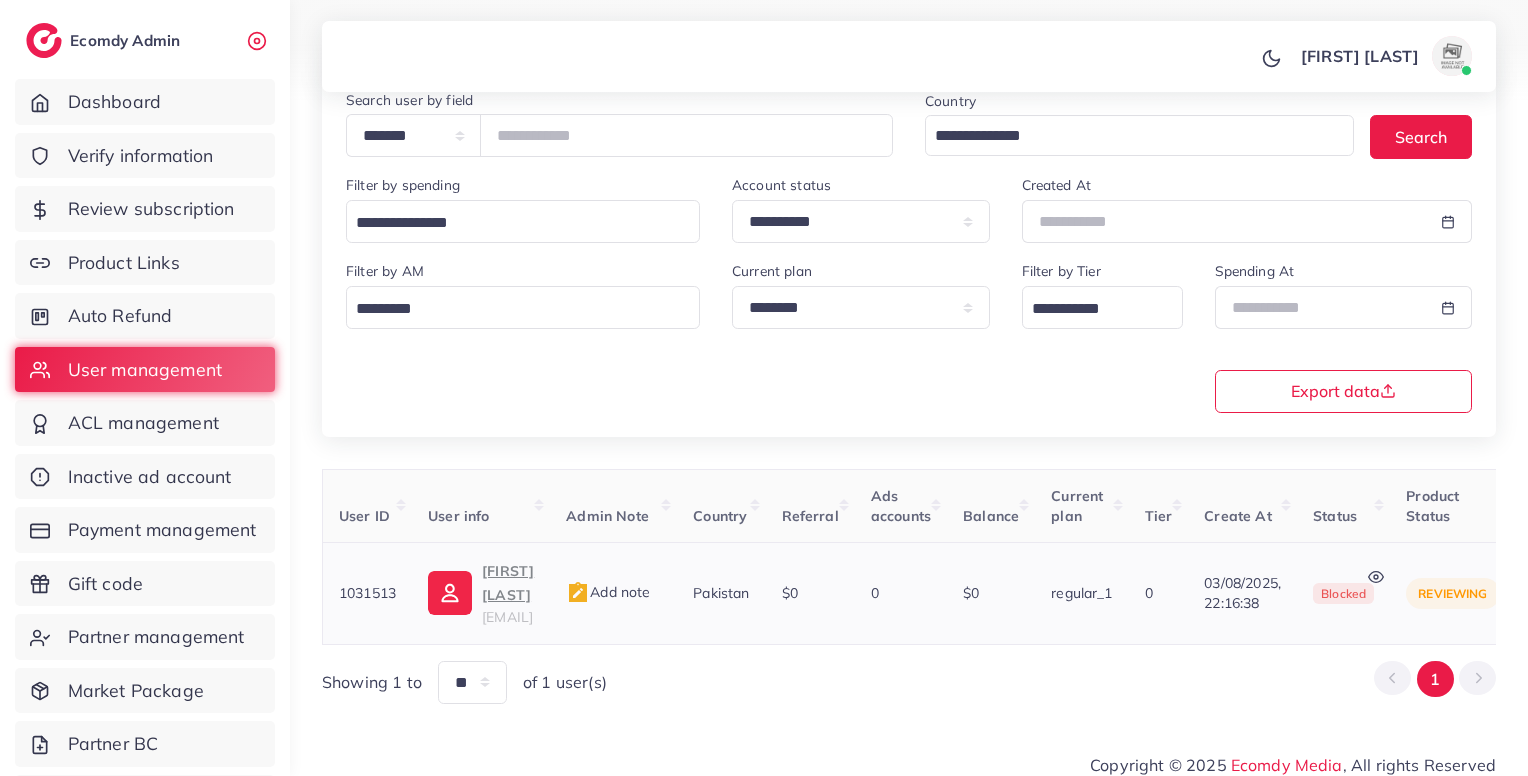 click on "Add note" at bounding box center (608, 592) 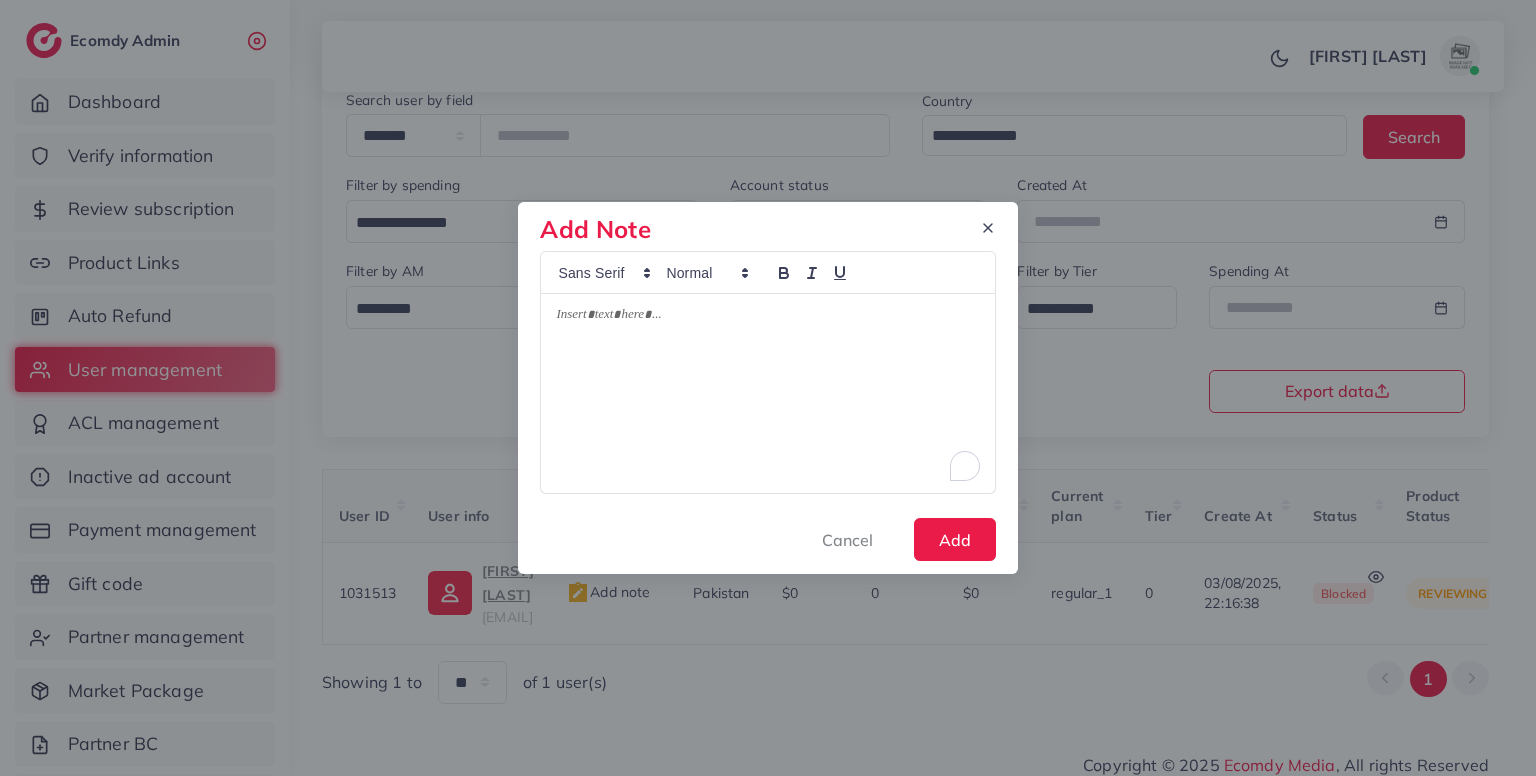 click at bounding box center [767, 393] 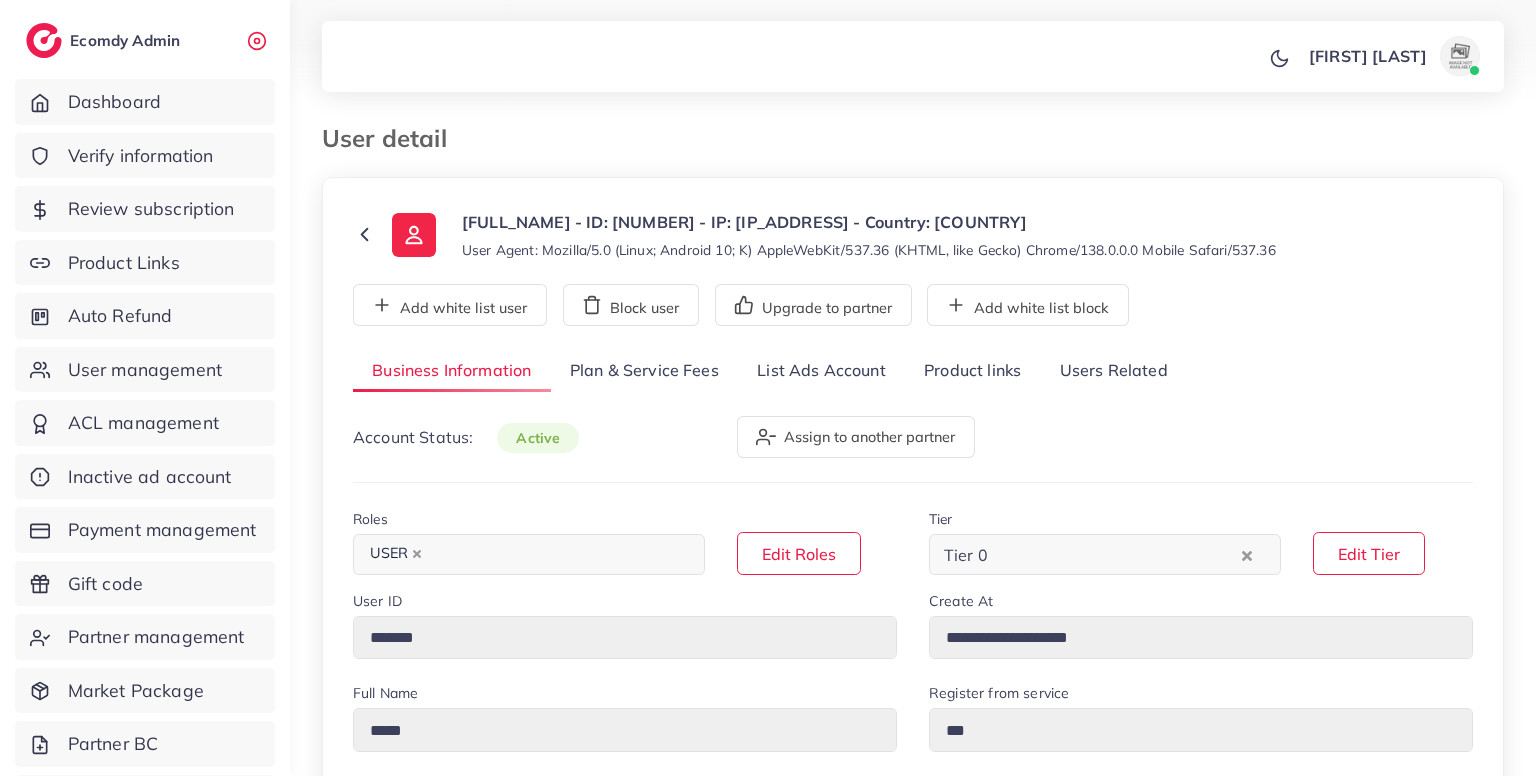 click on "Product links" at bounding box center [972, 371] 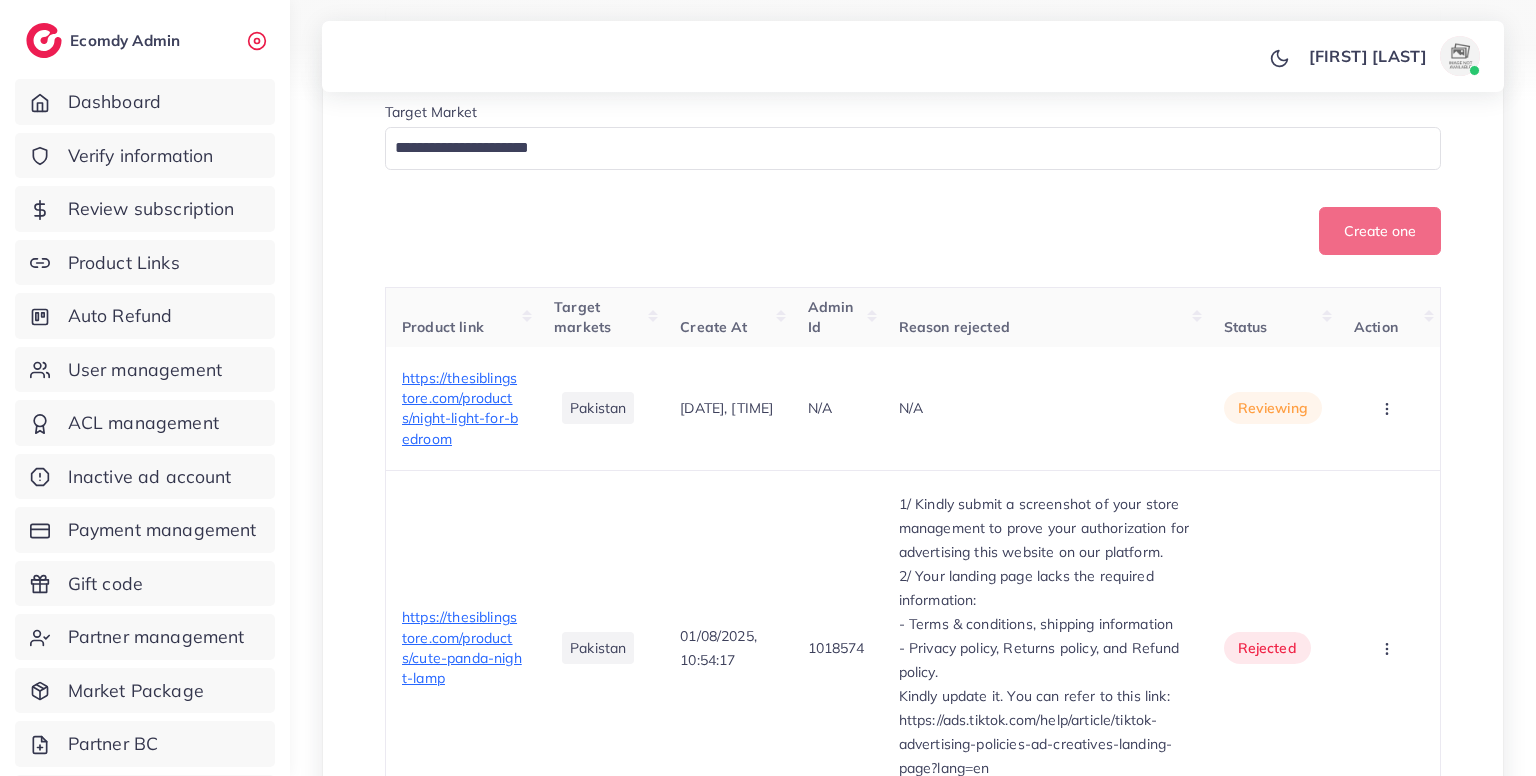 scroll, scrollTop: 739, scrollLeft: 0, axis: vertical 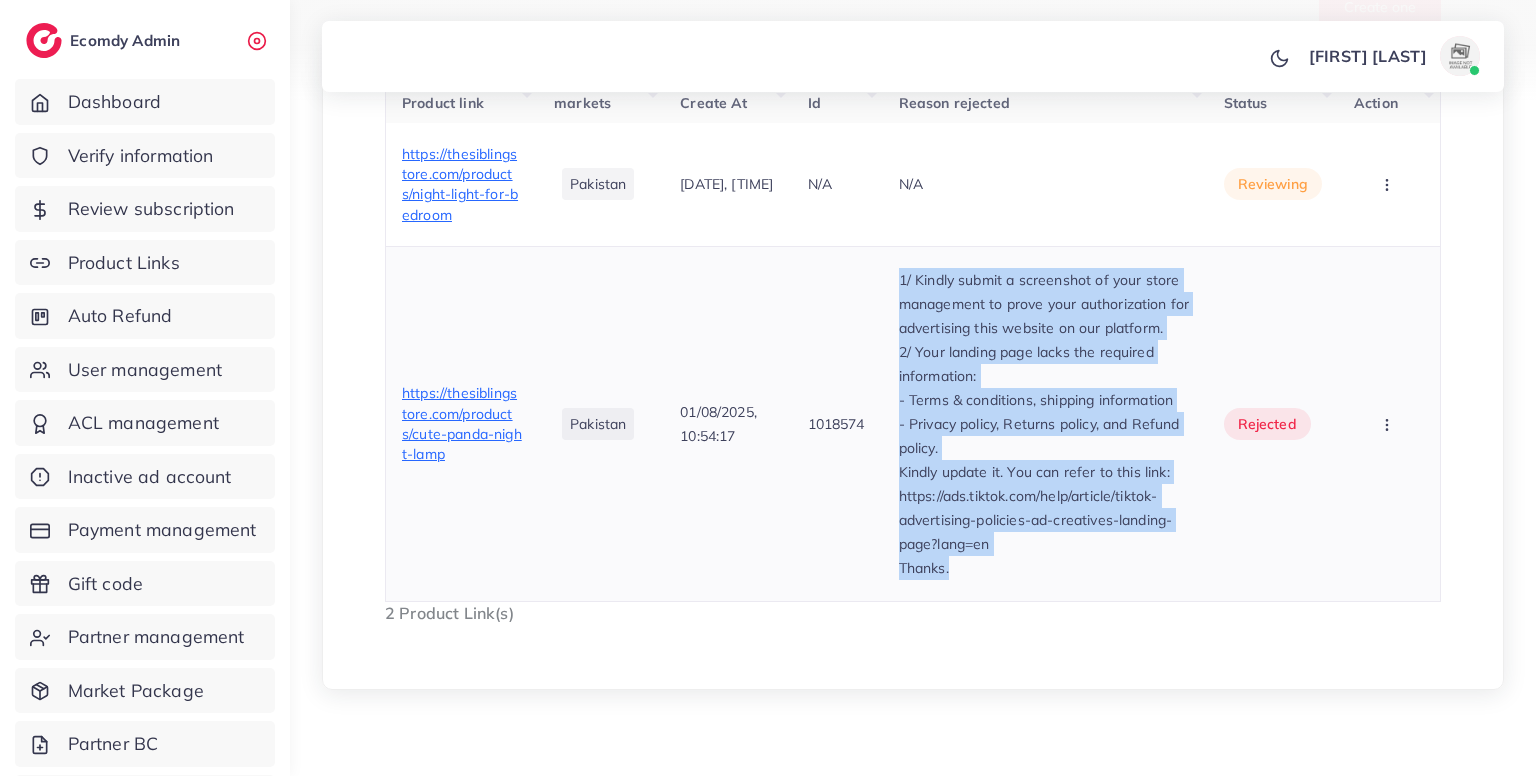 drag, startPoint x: 890, startPoint y: 277, endPoint x: 1014, endPoint y: 574, distance: 321.84622 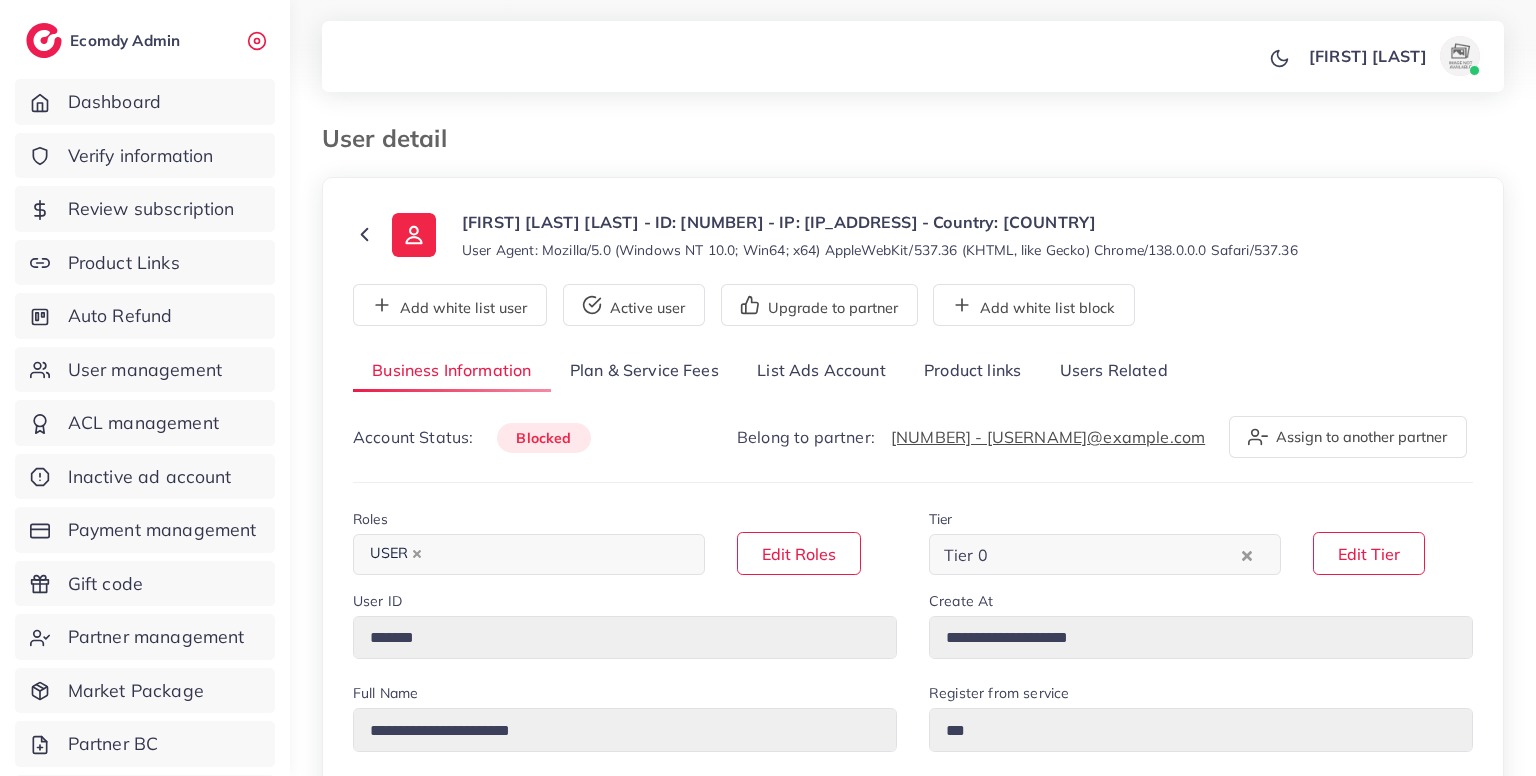 select on "********" 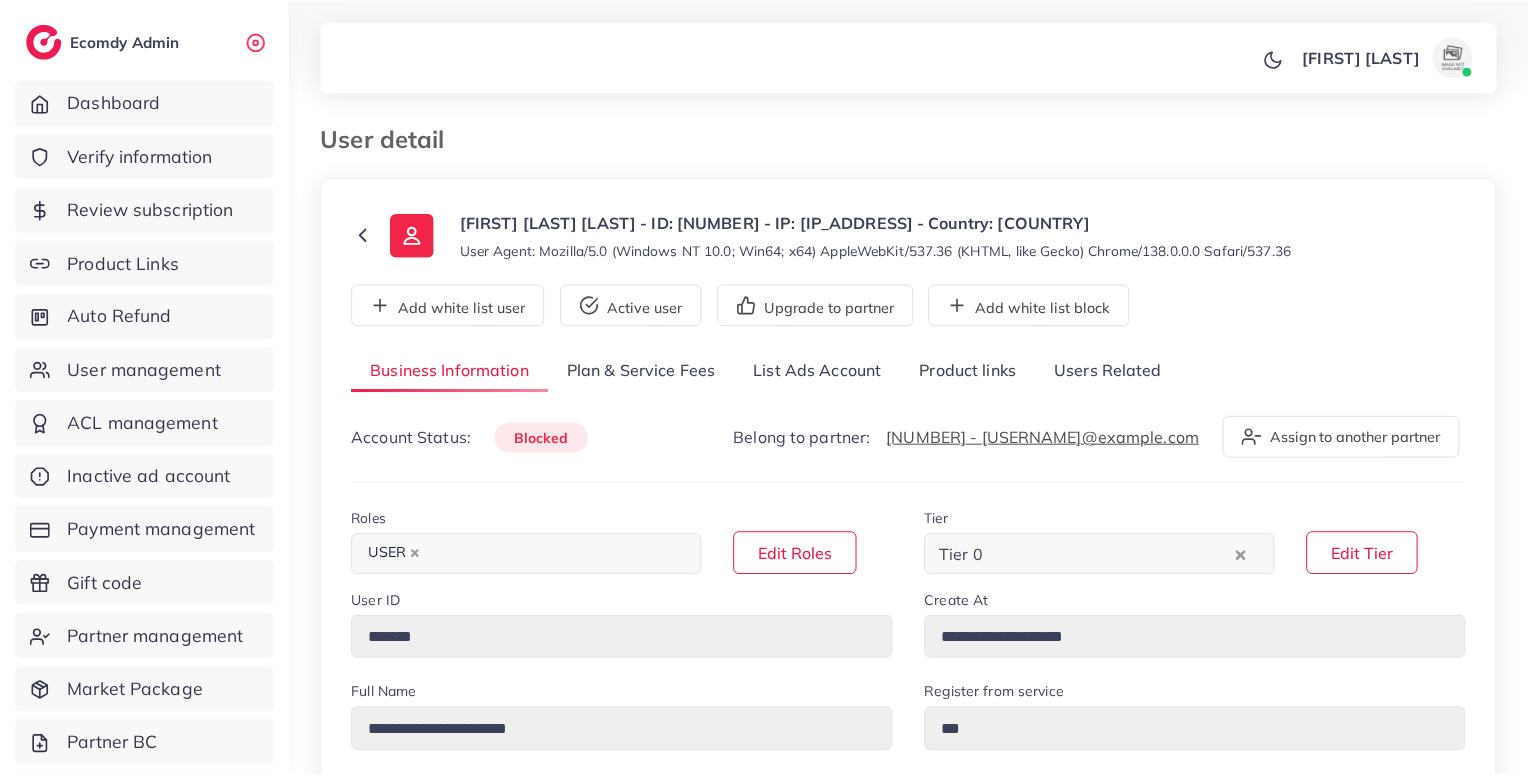 scroll, scrollTop: 0, scrollLeft: 0, axis: both 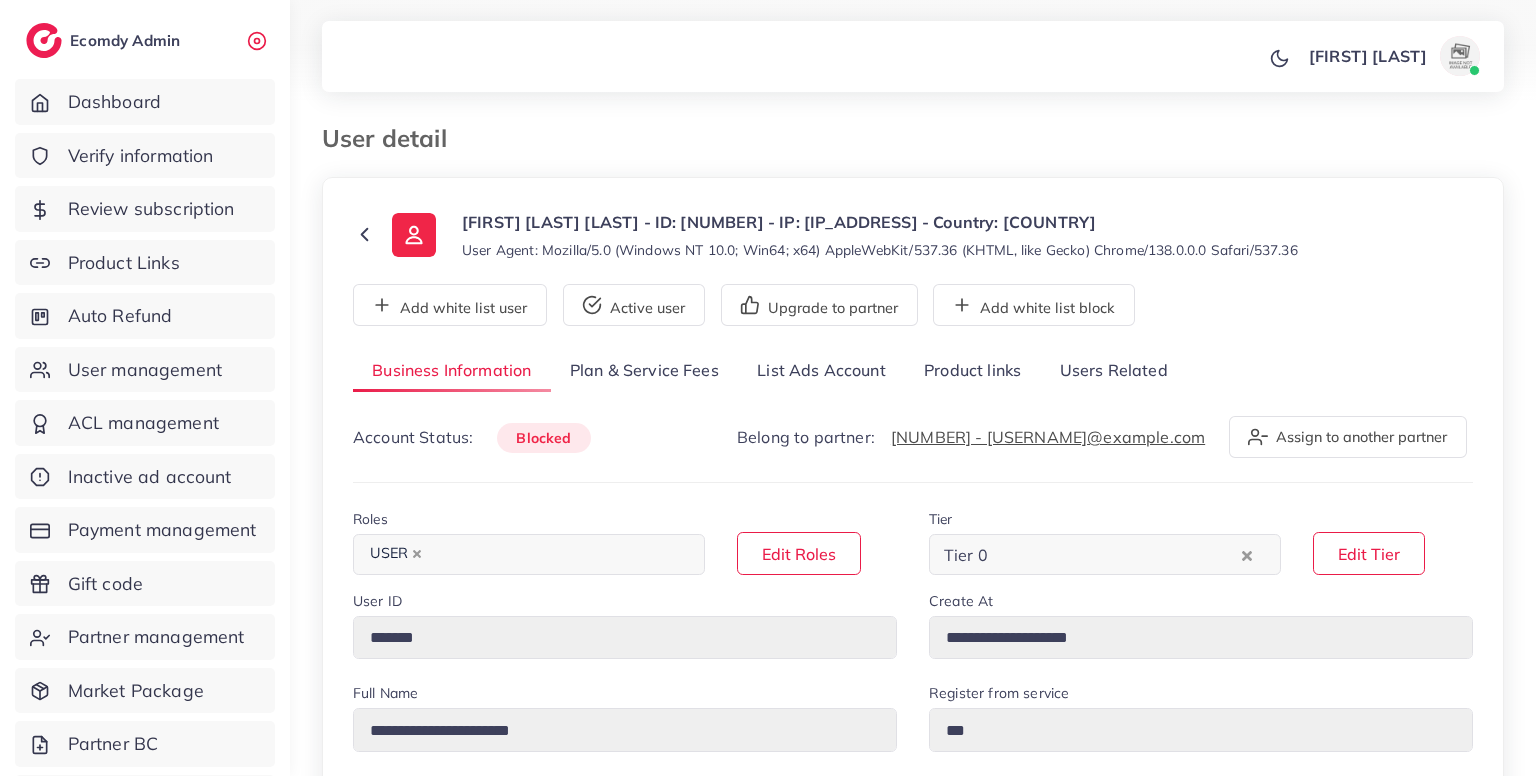 click on "Users Related" at bounding box center [1113, 371] 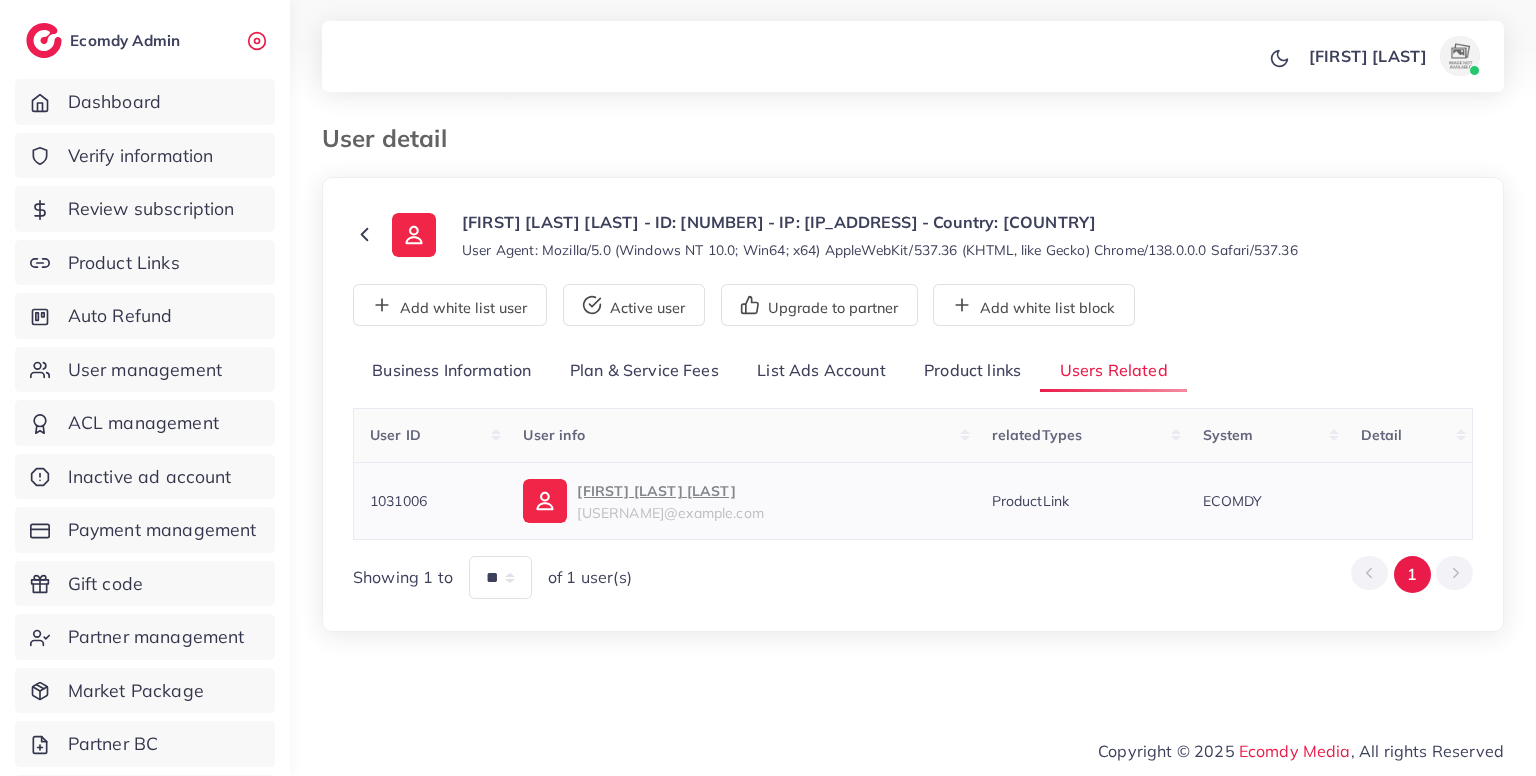 click on "1031006" at bounding box center (398, 501) 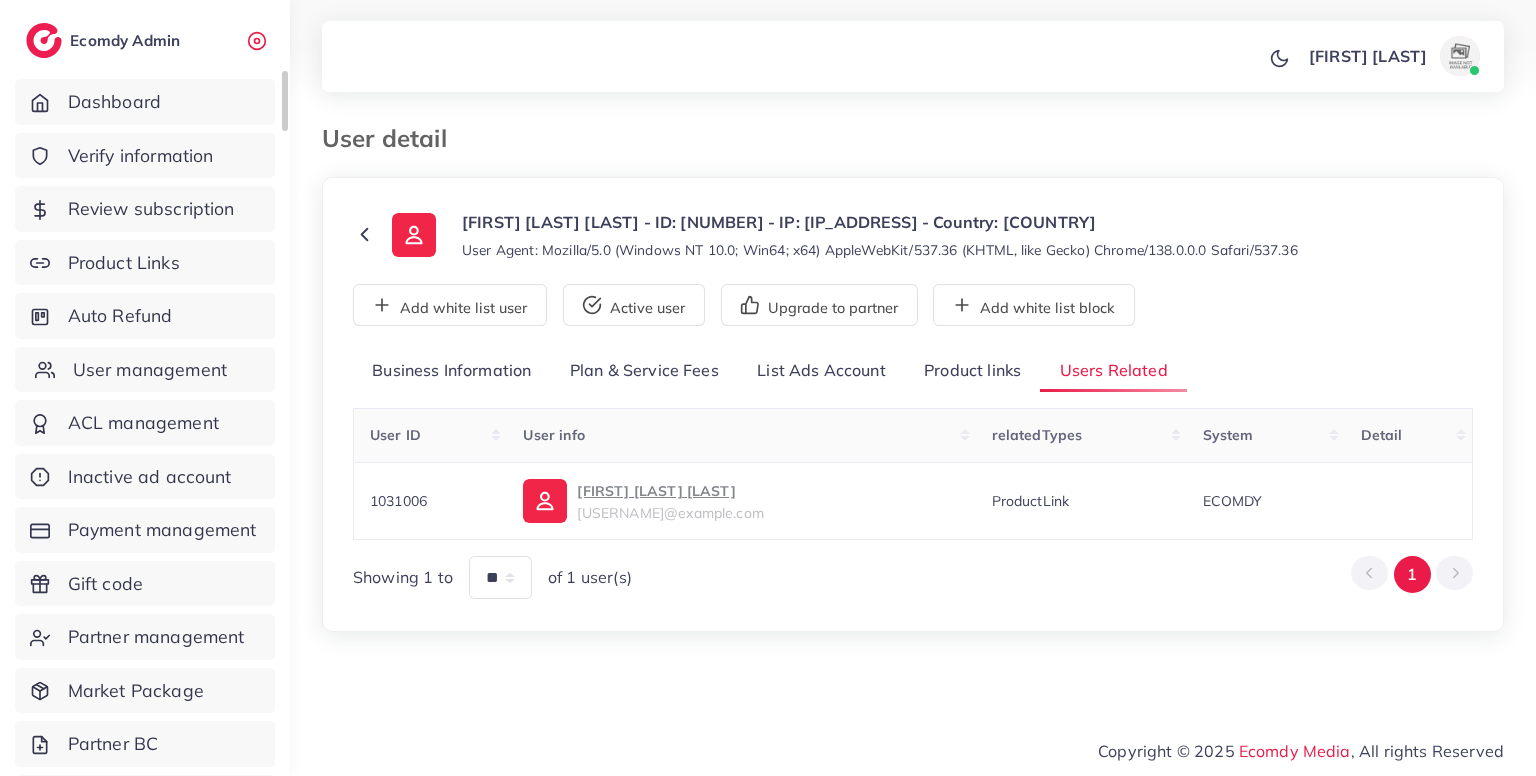 click on "User management" at bounding box center [150, 370] 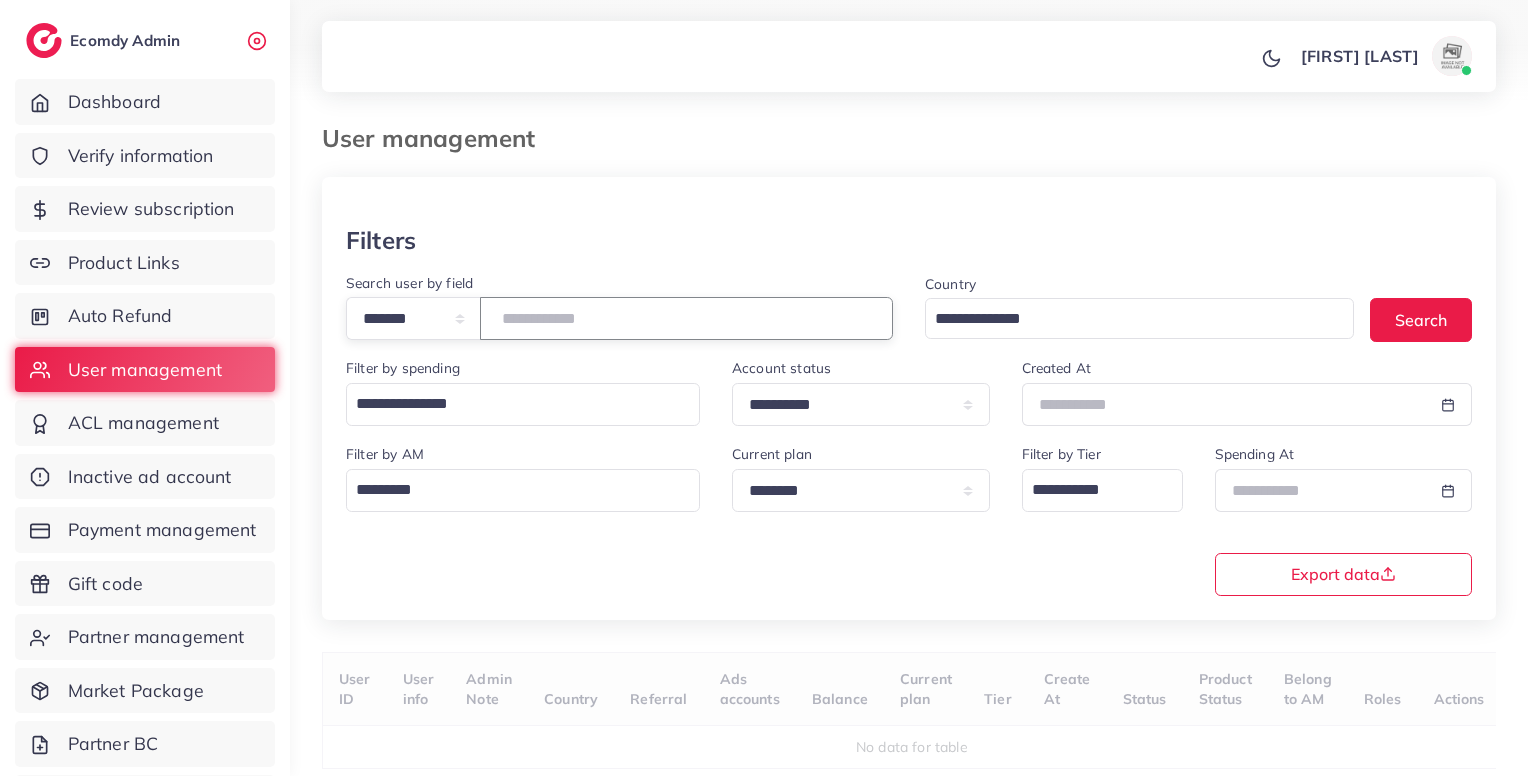 click at bounding box center [686, 318] 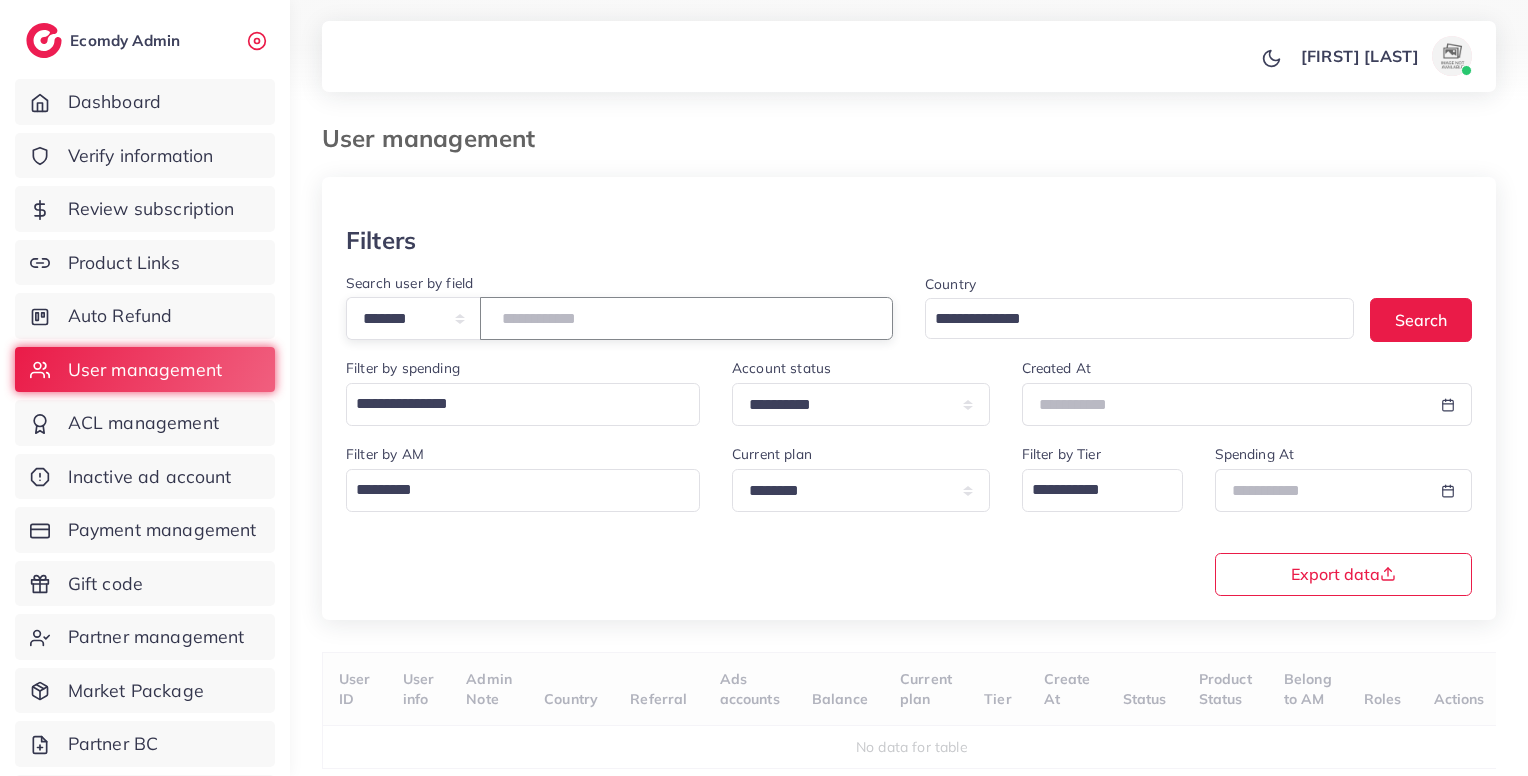 type on "*******" 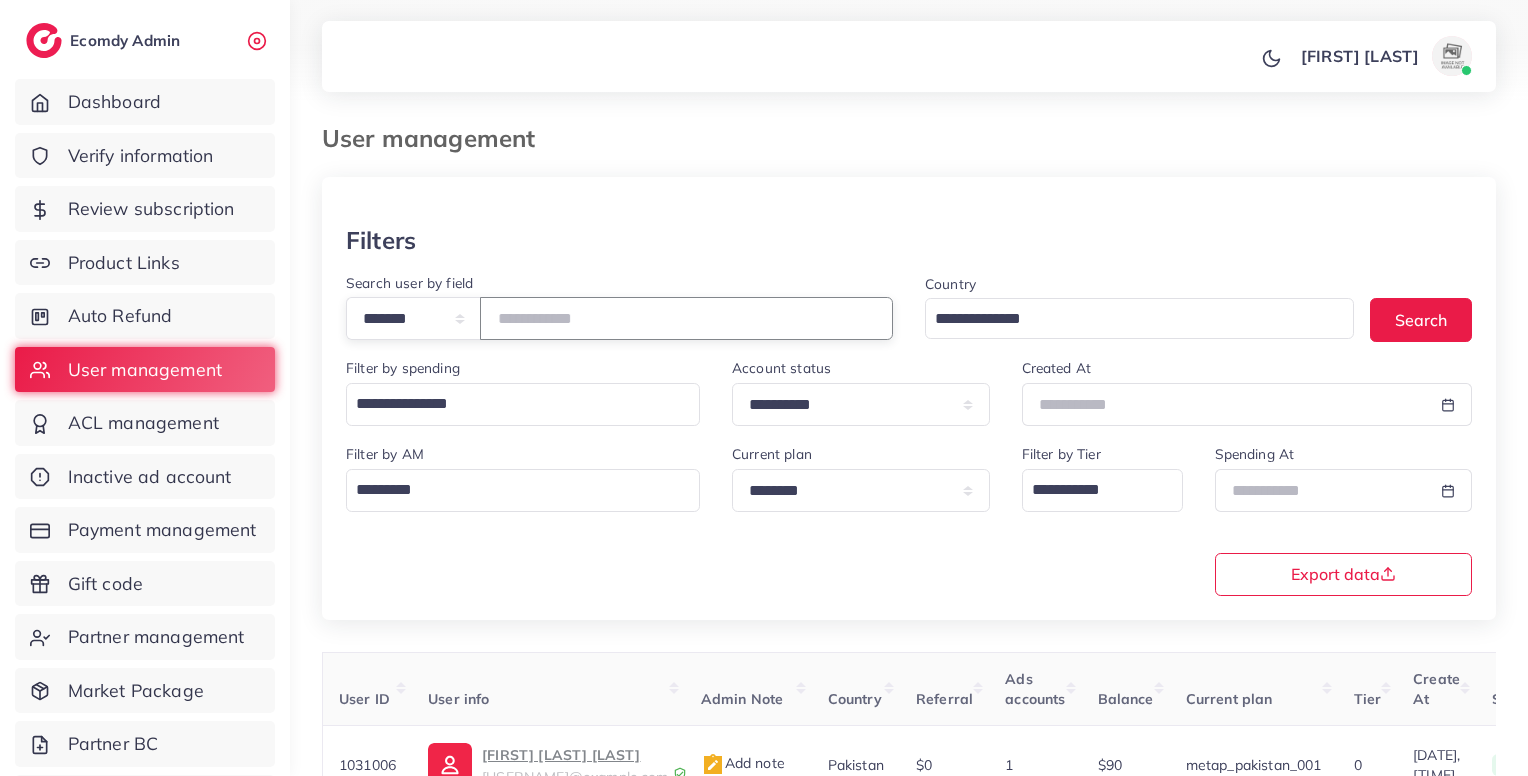 scroll, scrollTop: 183, scrollLeft: 0, axis: vertical 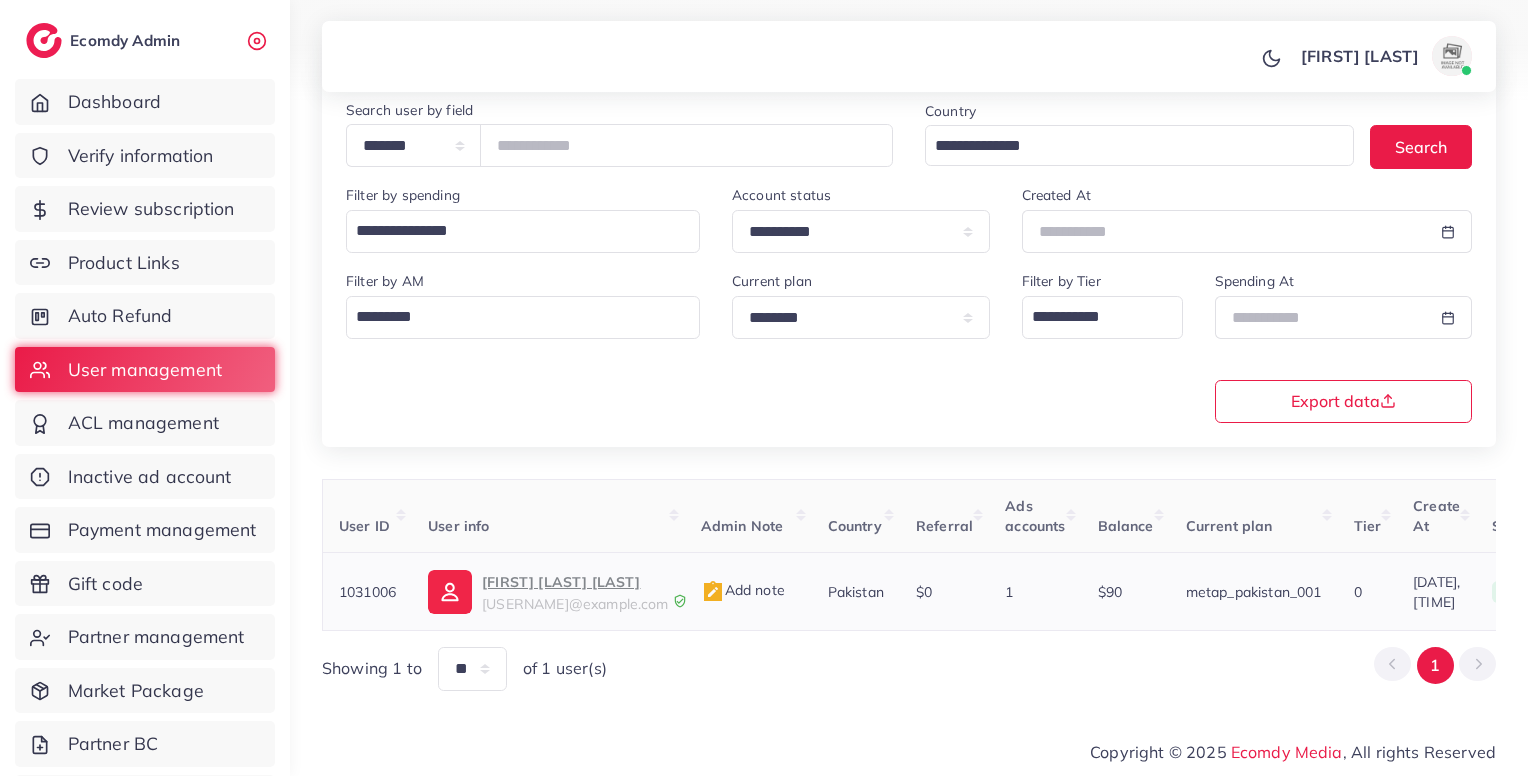 click on "sultanarchimubarak@gmail.com" at bounding box center (575, 604) 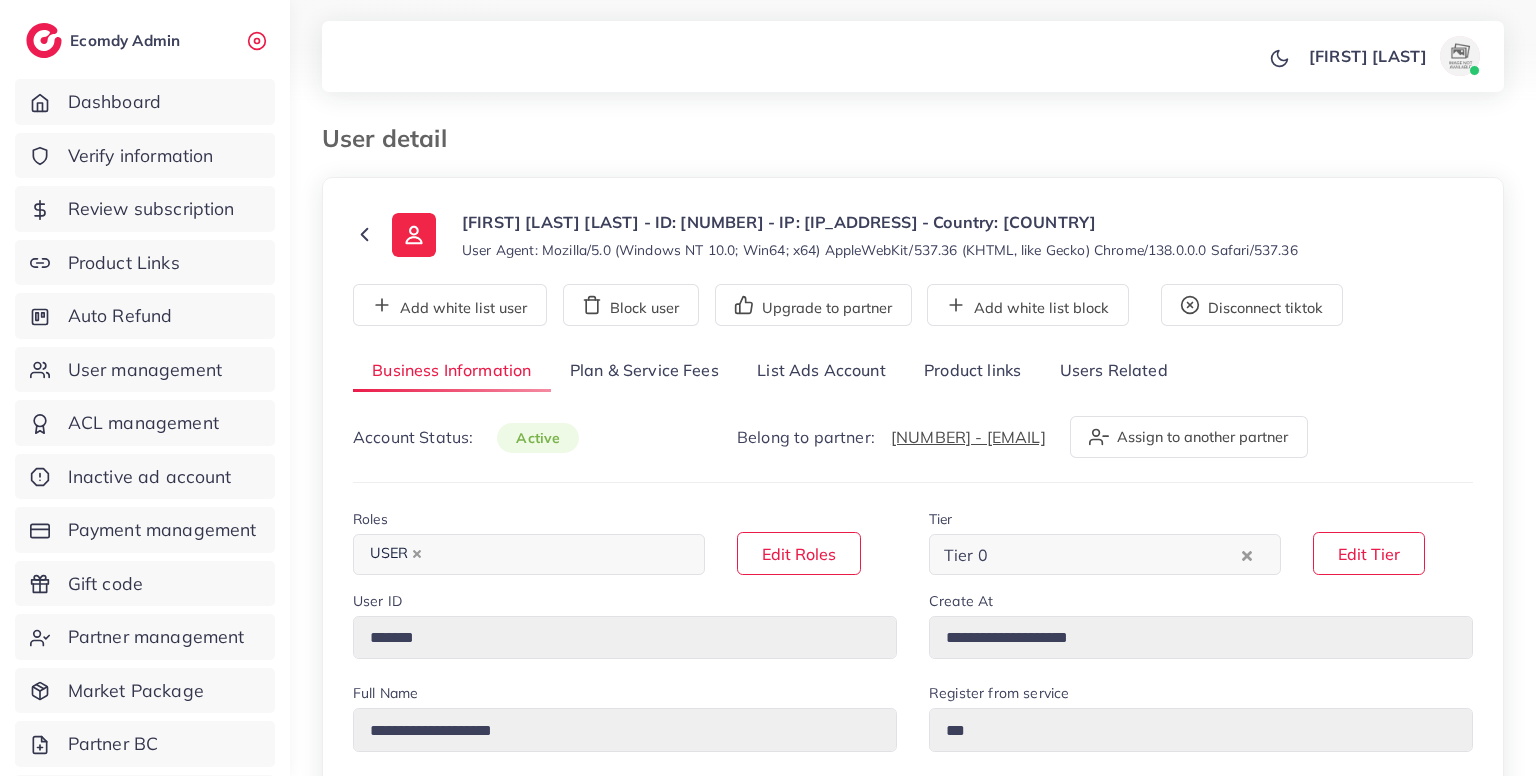 select on "********" 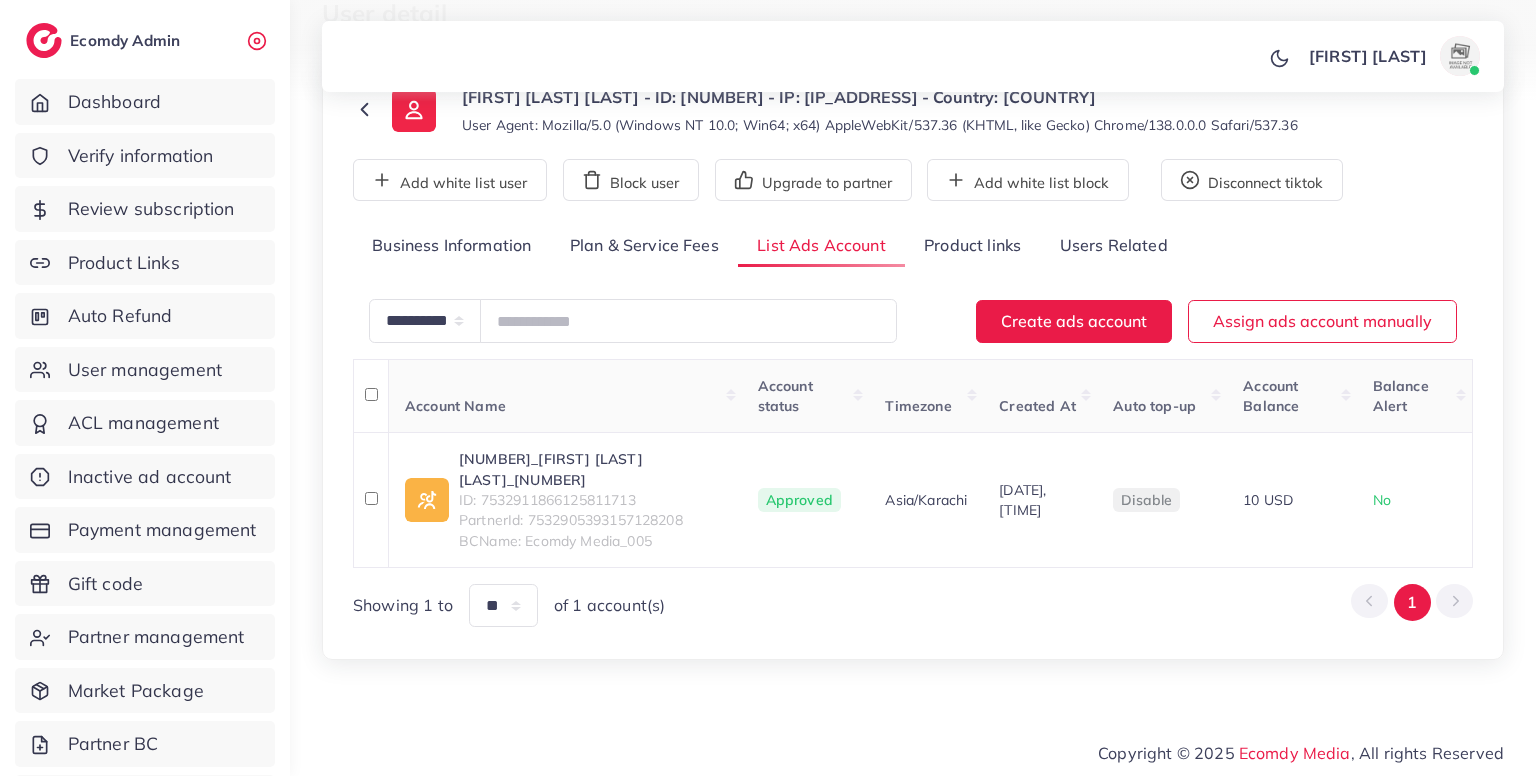 scroll, scrollTop: 0, scrollLeft: 0, axis: both 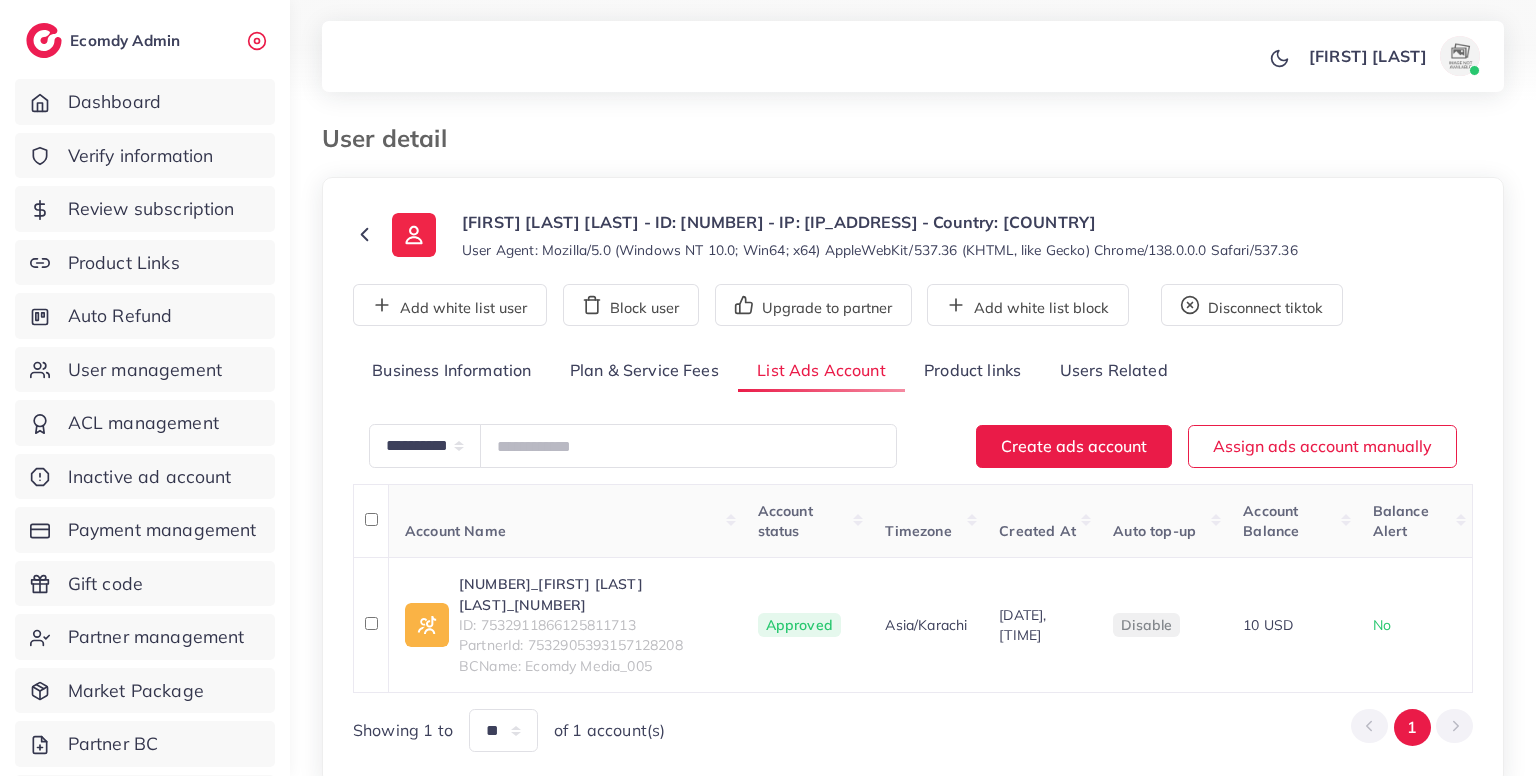 click on "SULTAN ARCHI MUBARAK - ID: 1031006 - IP: 103.162.136.123 - Country: Pakistan" at bounding box center [880, 222] 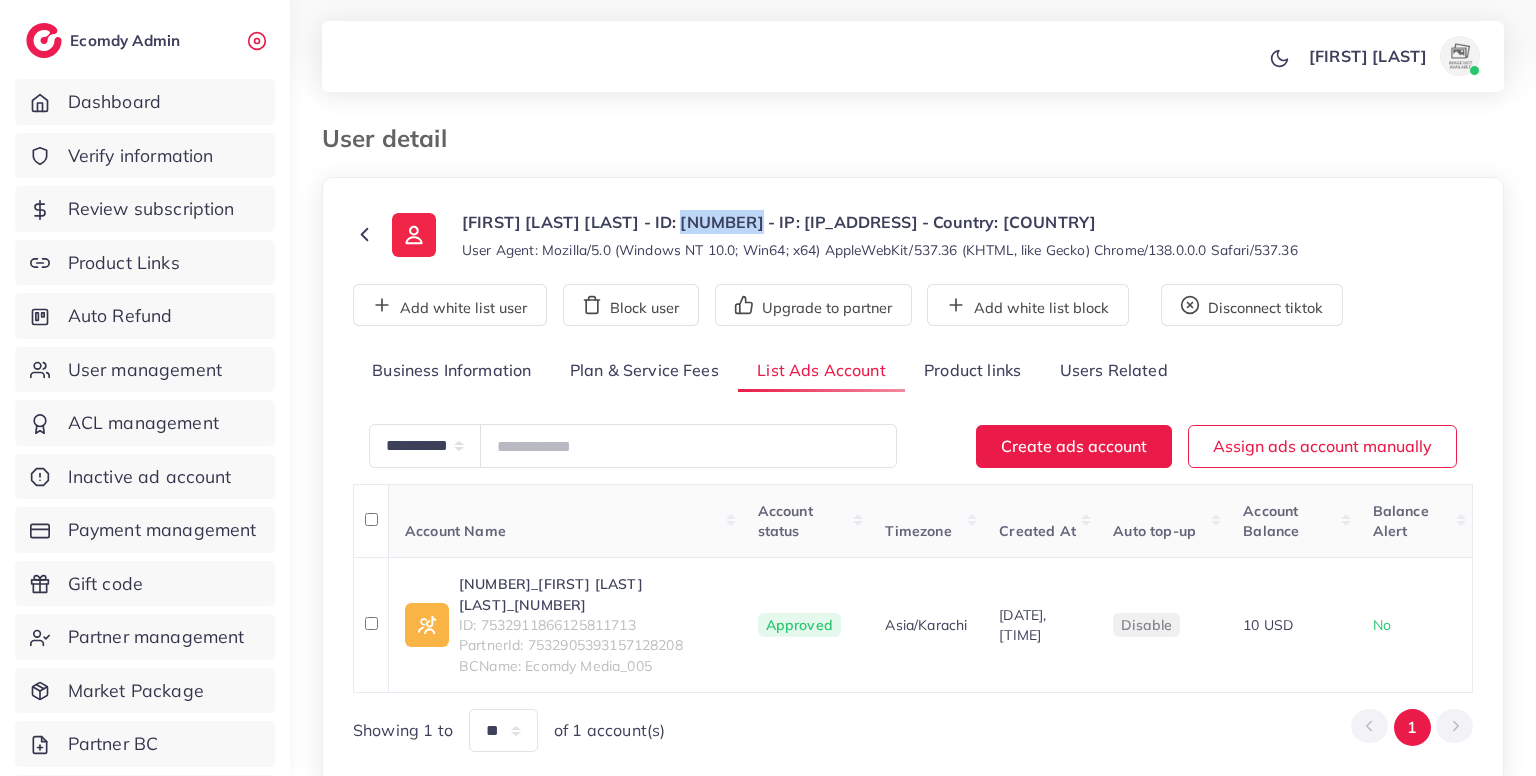 click on "SULTAN ARCHI MUBARAK - ID: 1031006 - IP: 103.162.136.123 - Country: Pakistan" at bounding box center [880, 222] 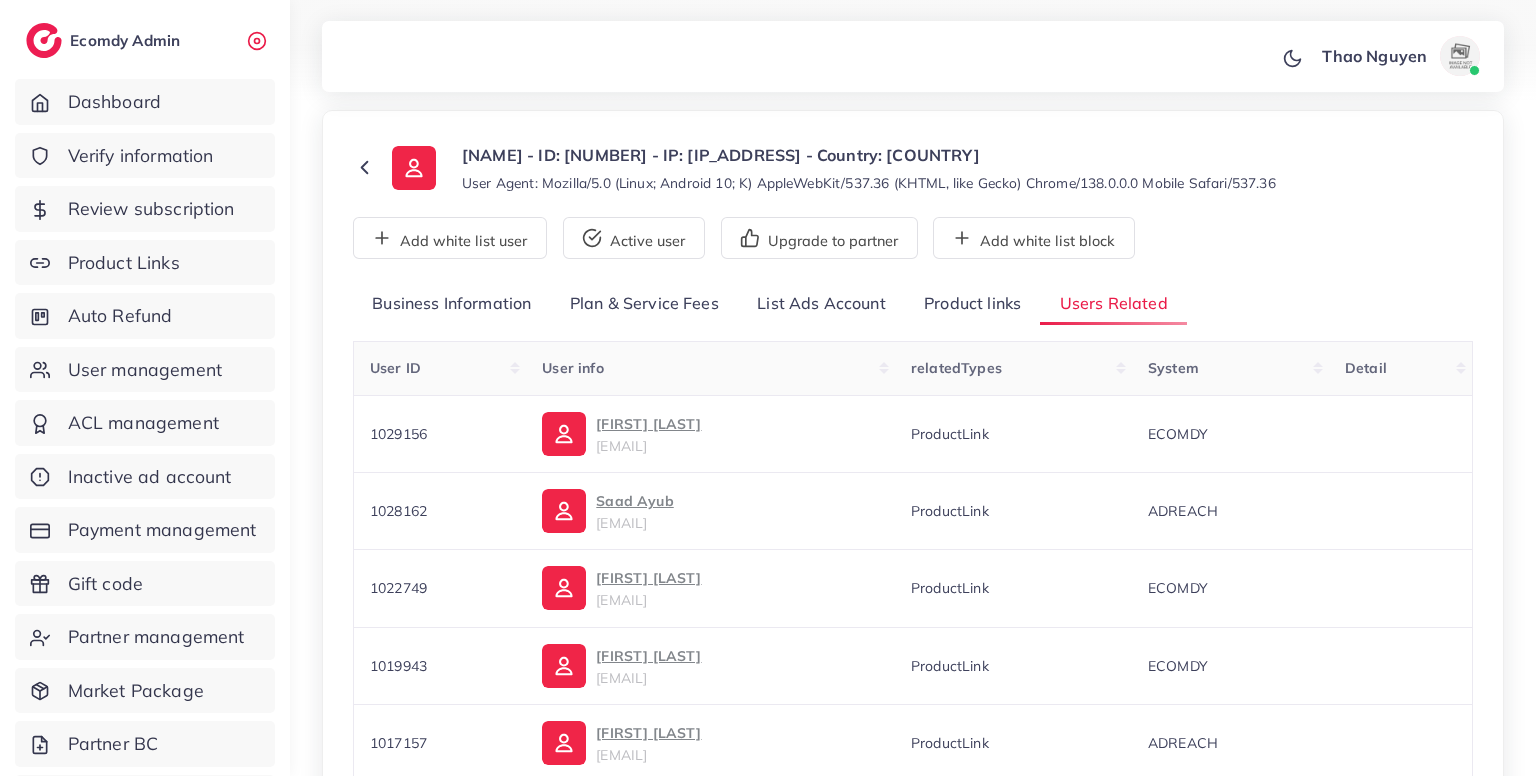 scroll, scrollTop: 61, scrollLeft: 0, axis: vertical 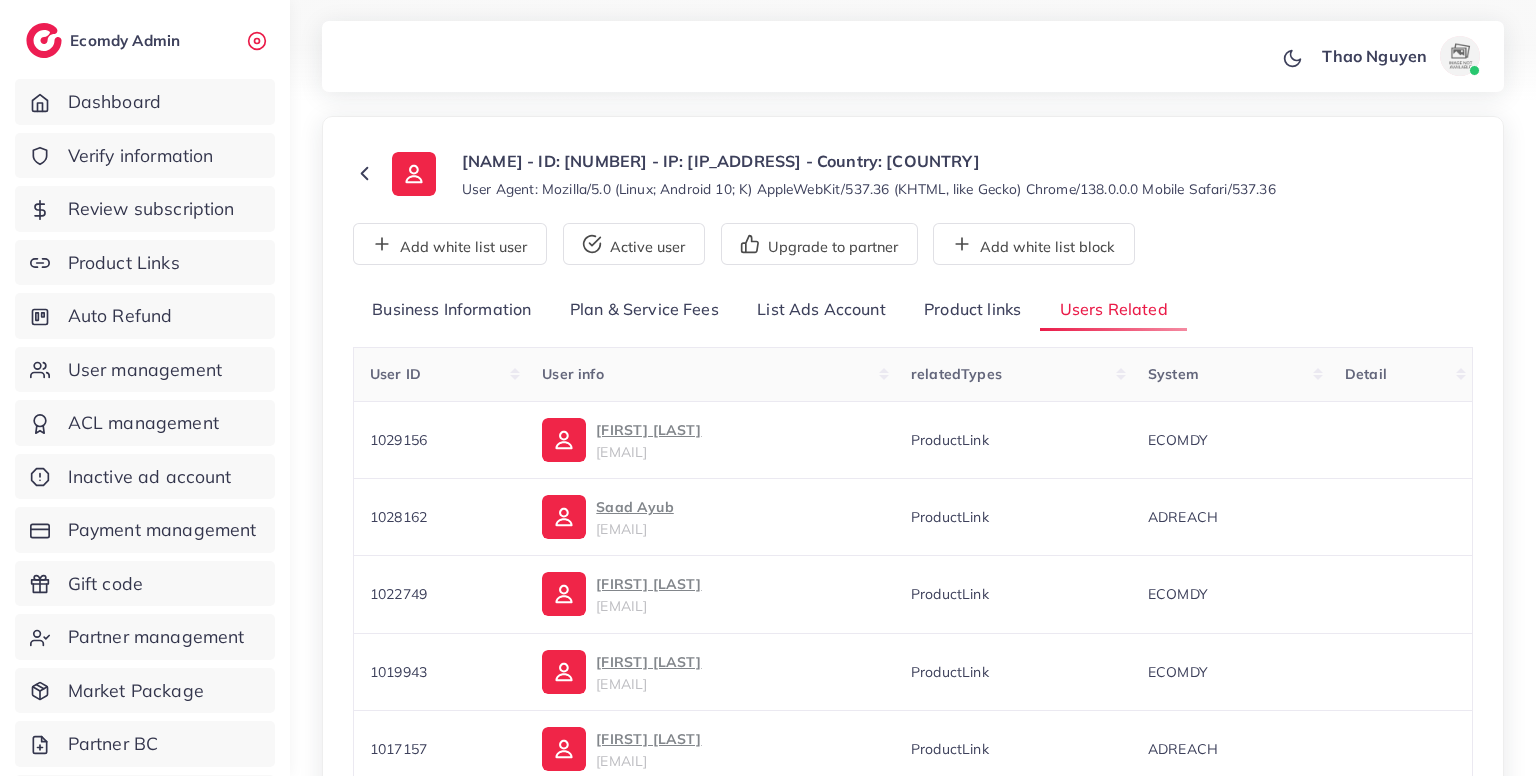 click on "Product links" at bounding box center [972, 310] 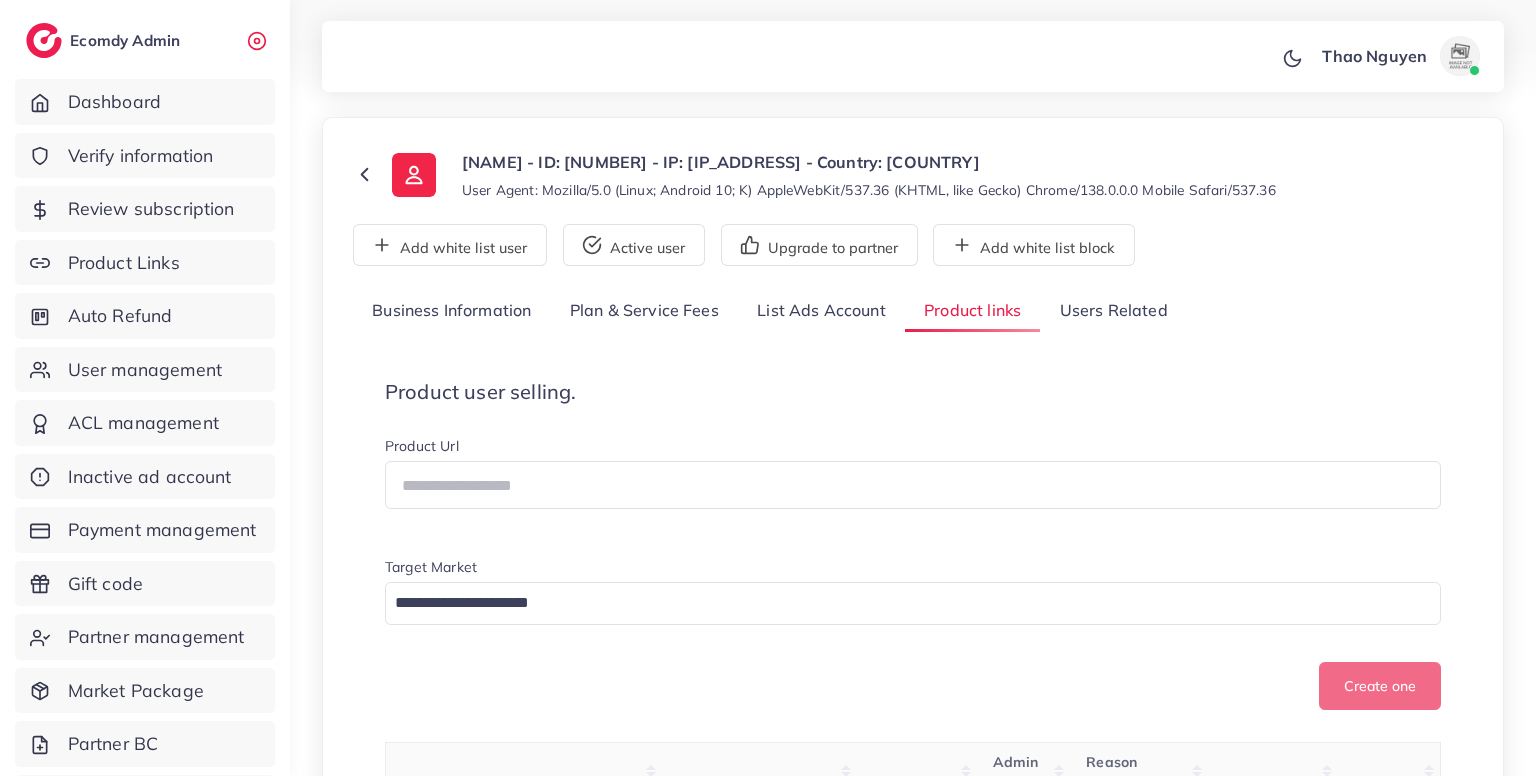 scroll, scrollTop: 0, scrollLeft: 0, axis: both 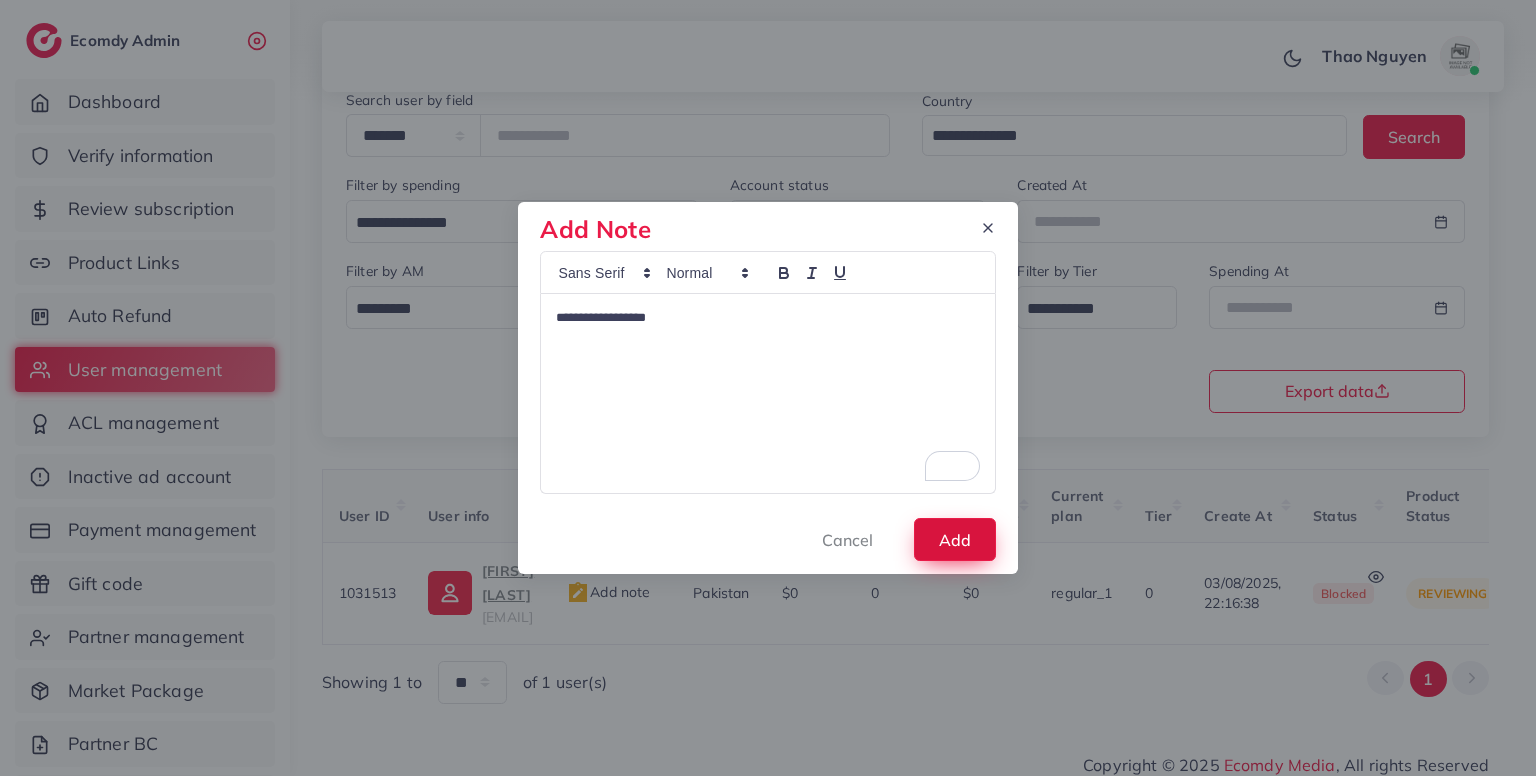 click on "Add" at bounding box center [955, 539] 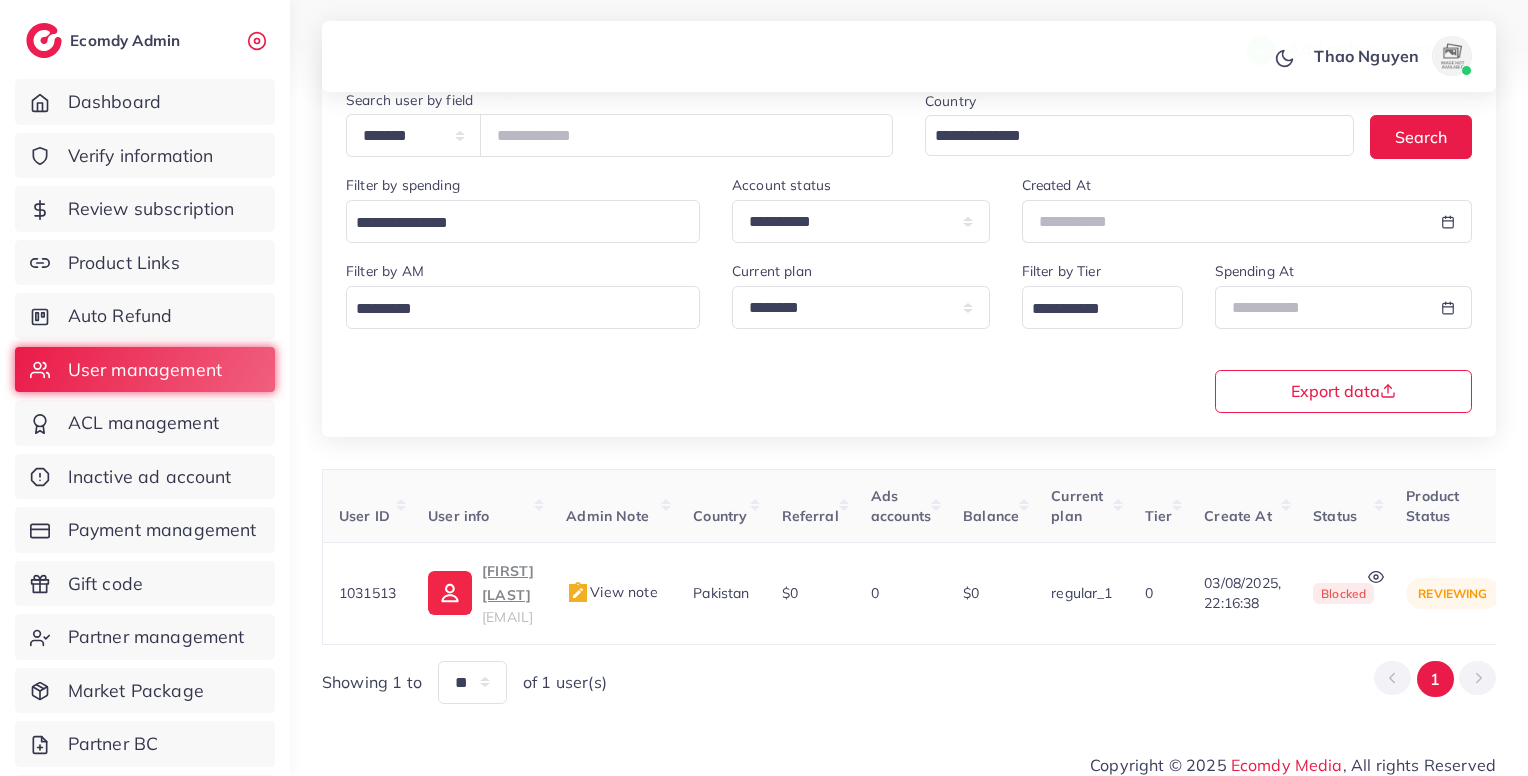 scroll, scrollTop: 0, scrollLeft: 423, axis: horizontal 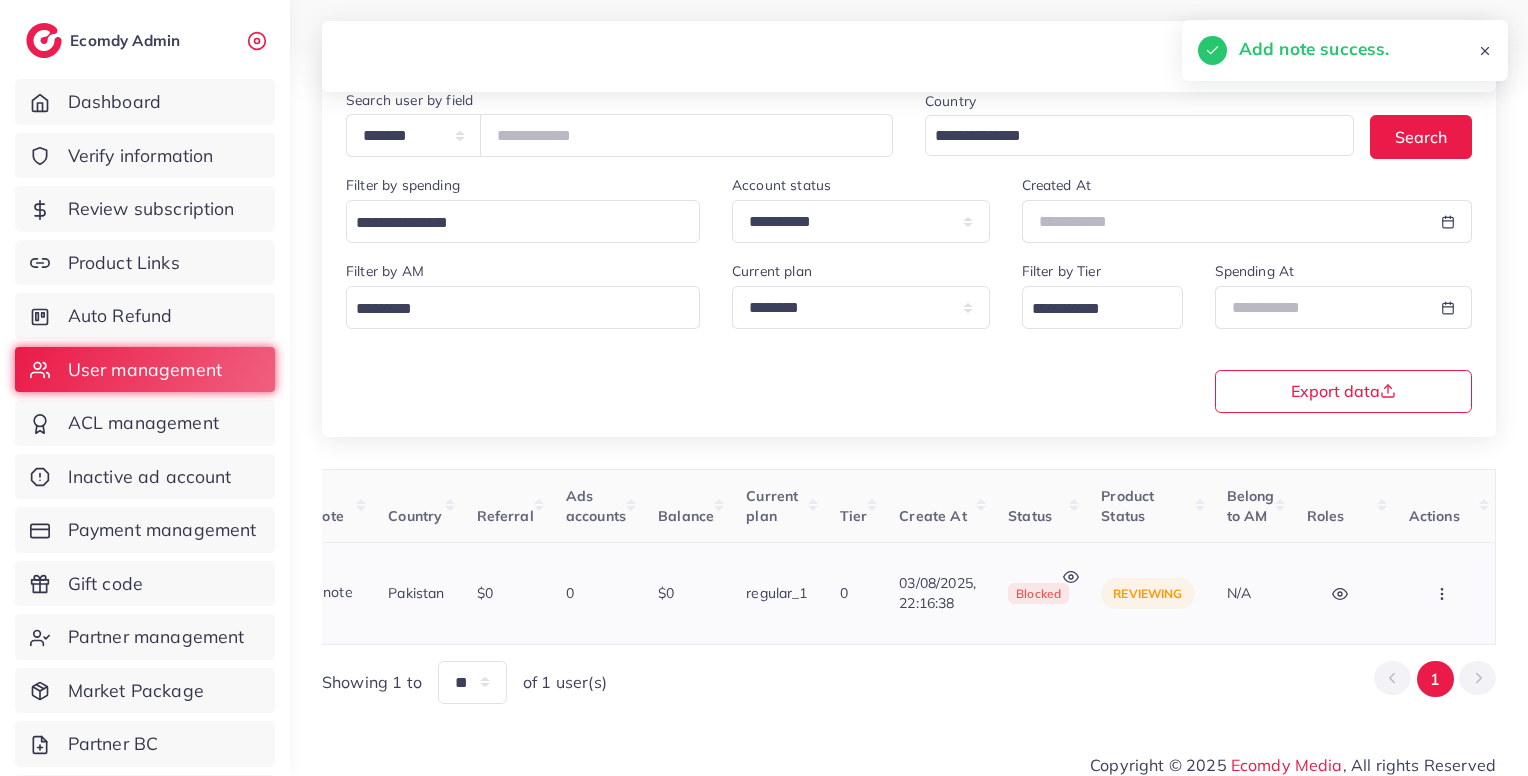 click 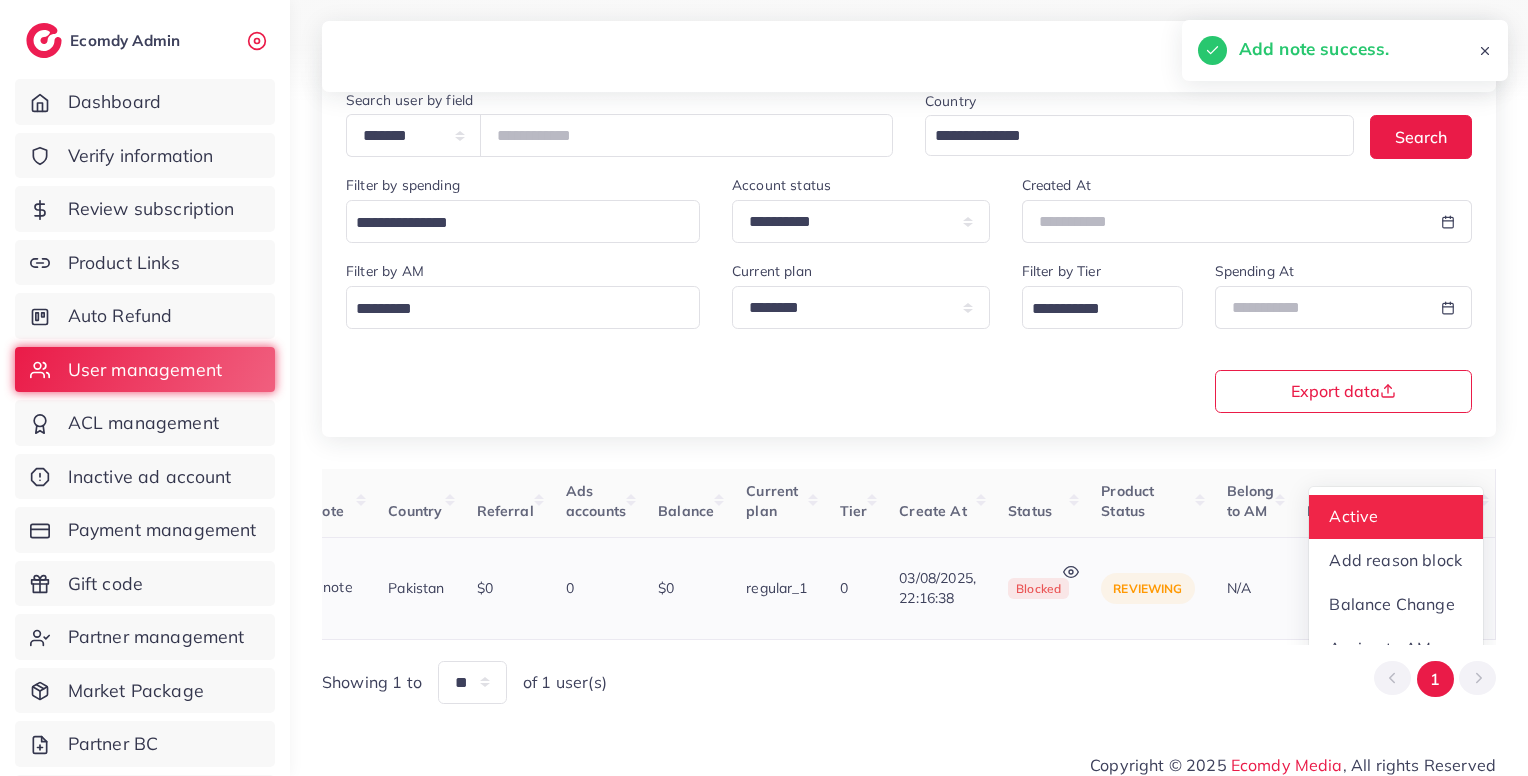 click on "Active" at bounding box center (1396, 517) 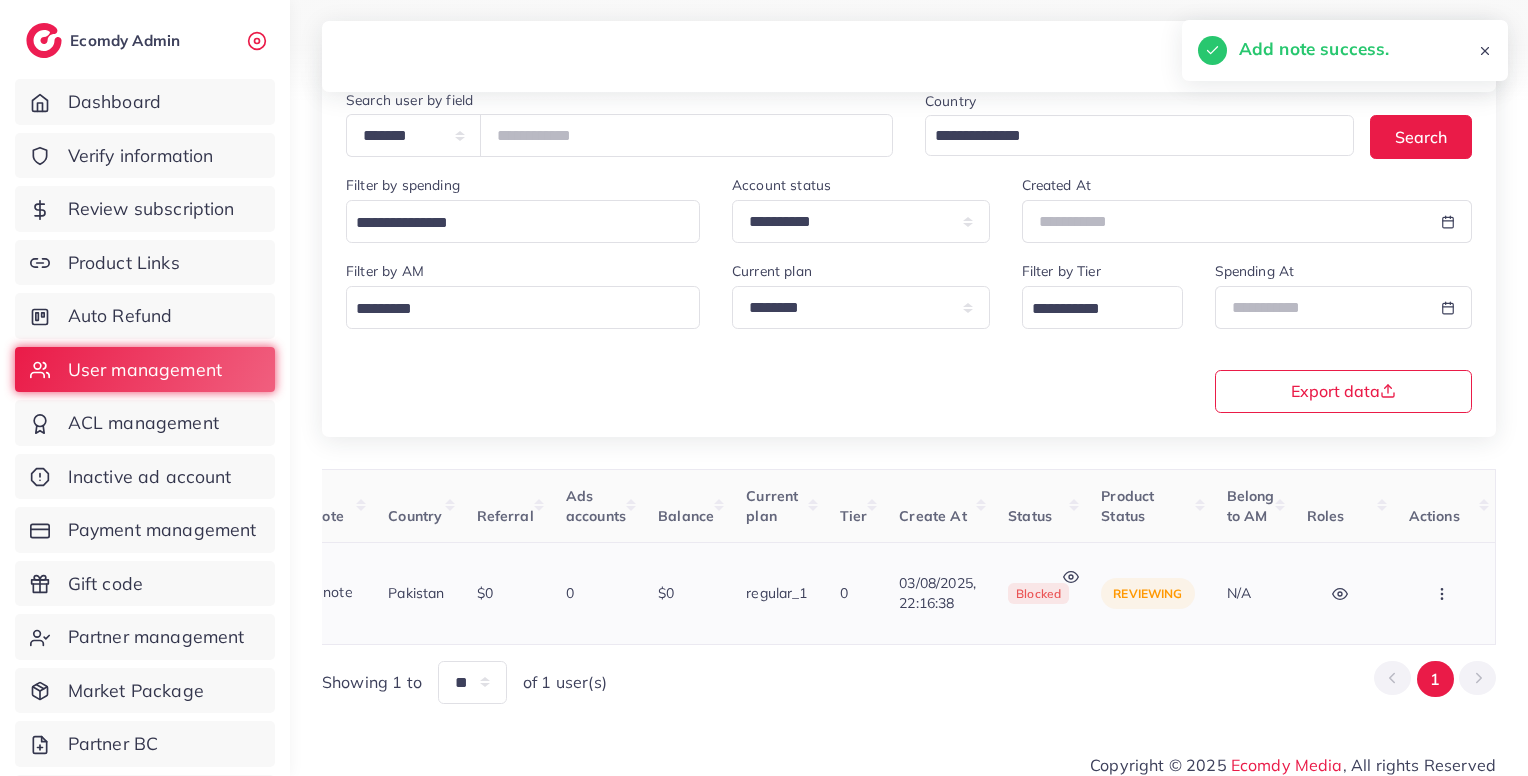 scroll, scrollTop: 0, scrollLeft: 423, axis: horizontal 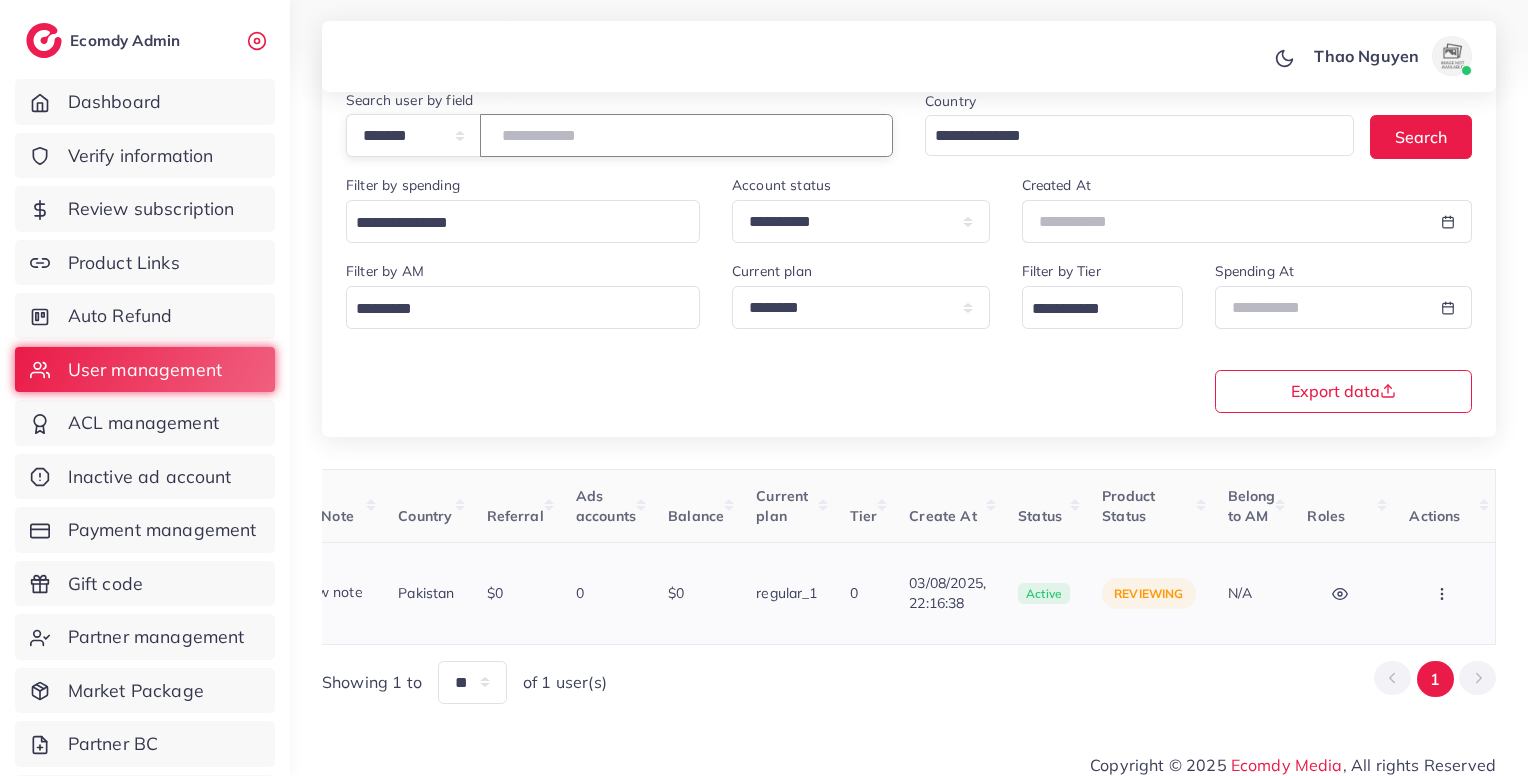 click on "*******" at bounding box center [686, 135] 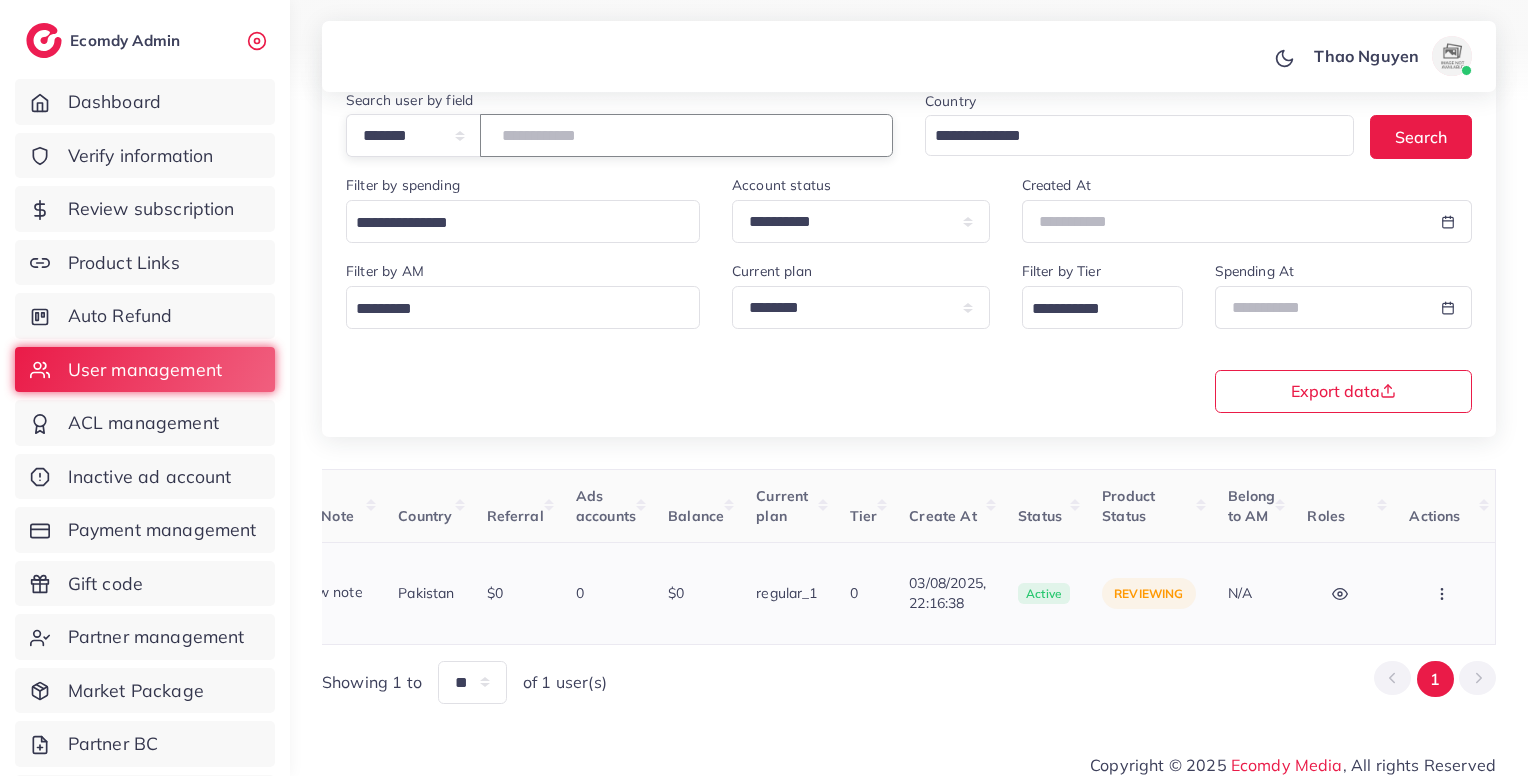 paste on "*******" 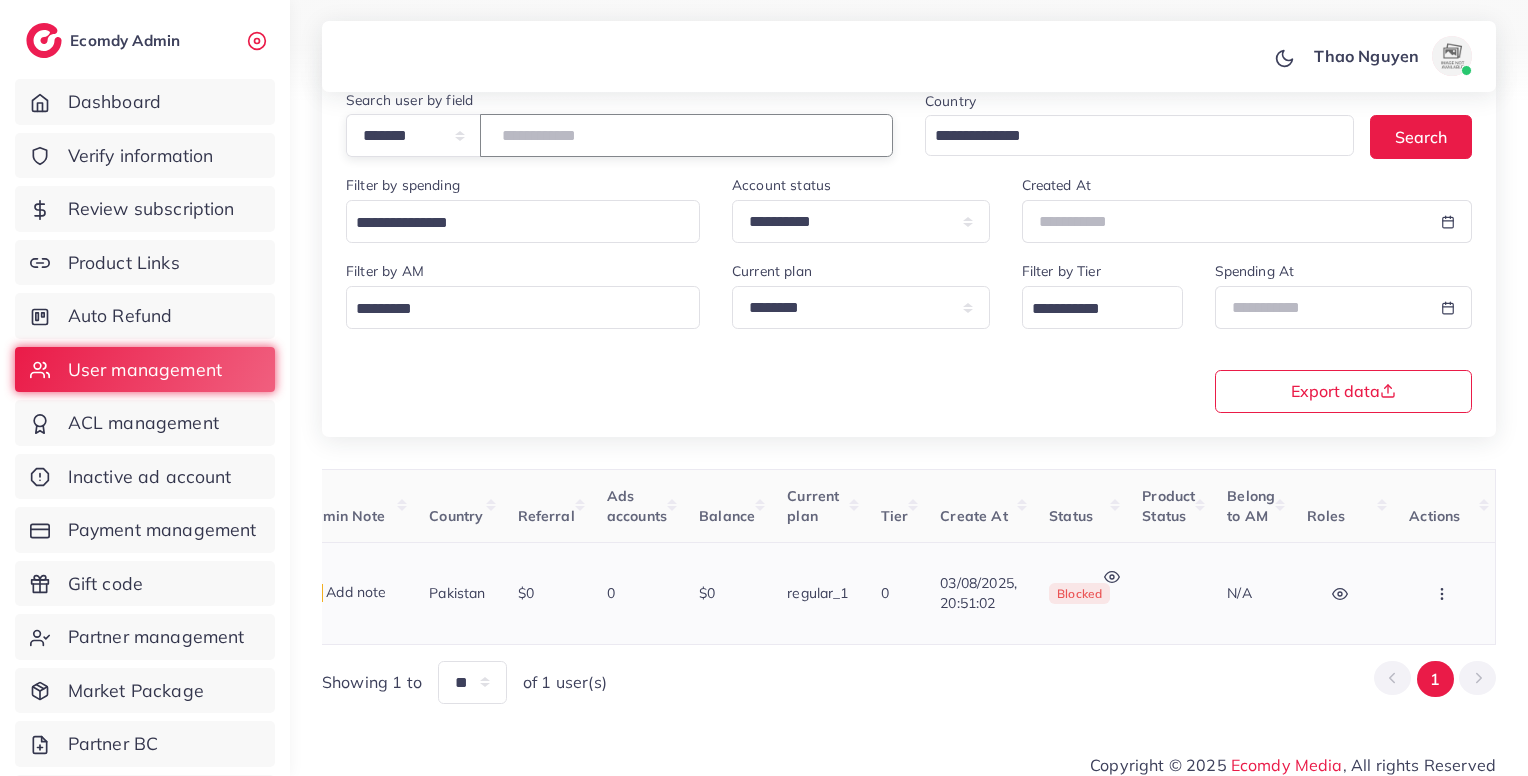 scroll, scrollTop: 0, scrollLeft: 0, axis: both 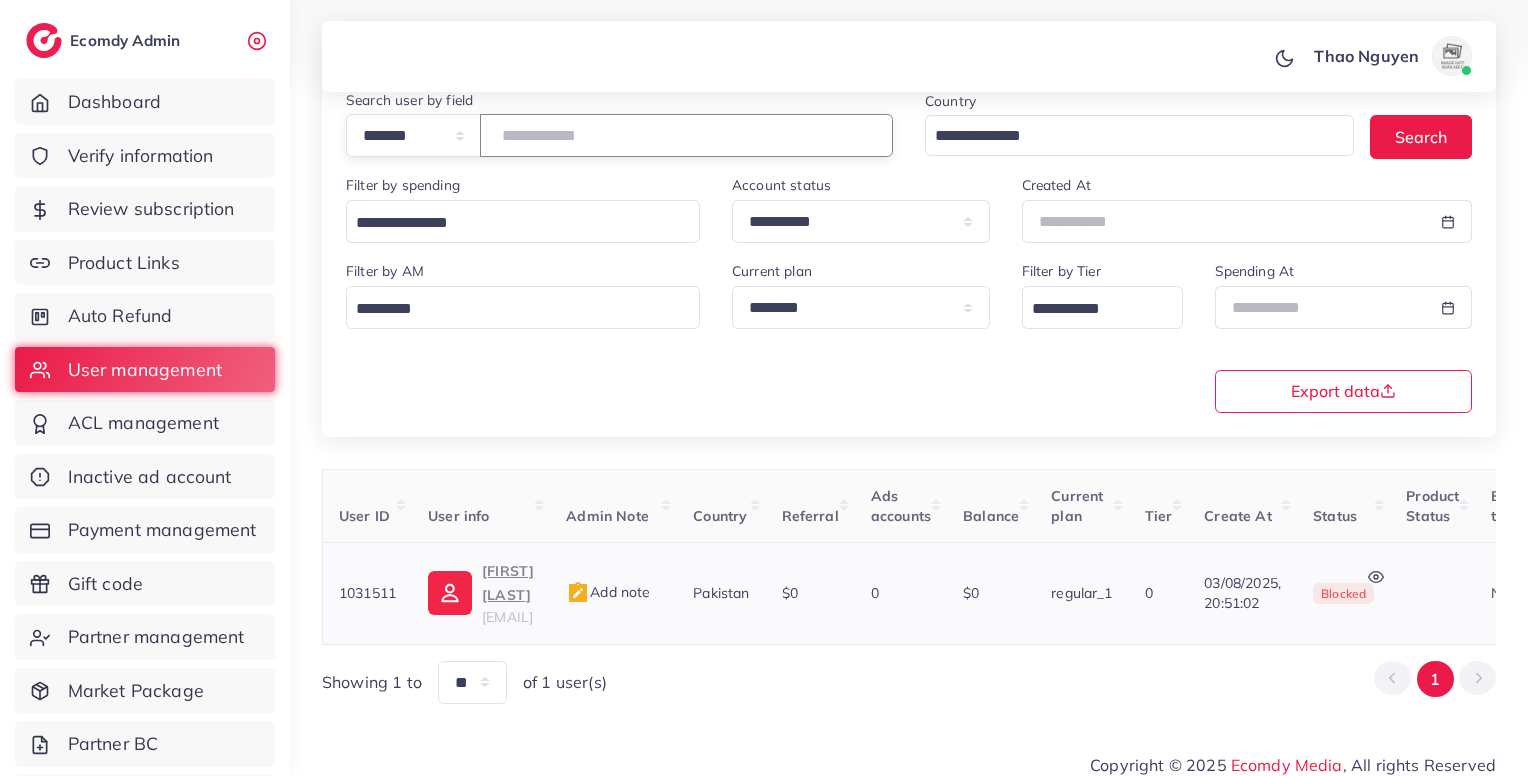 type on "*******" 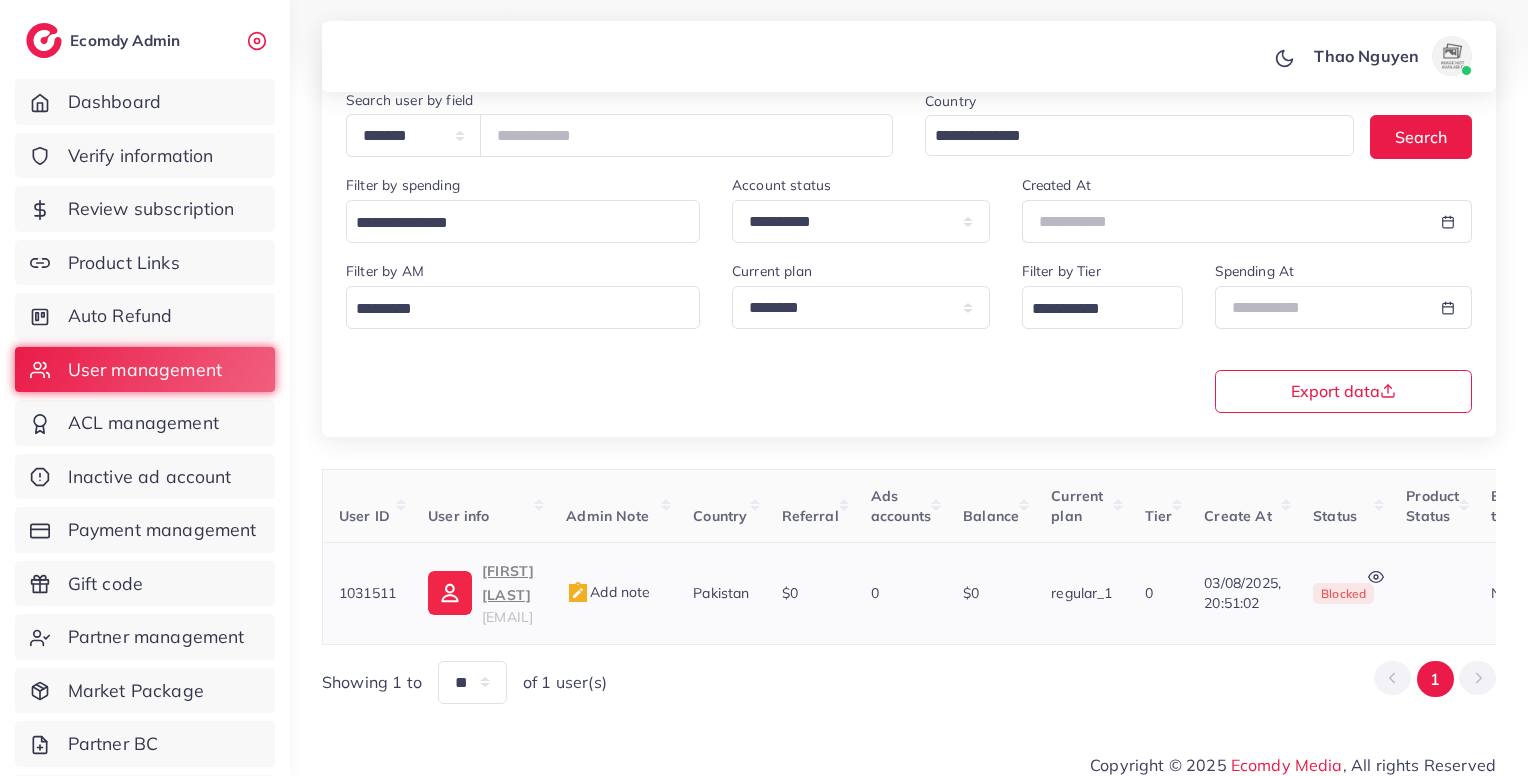 click on "[FIRST] [LAST]" at bounding box center [508, 583] 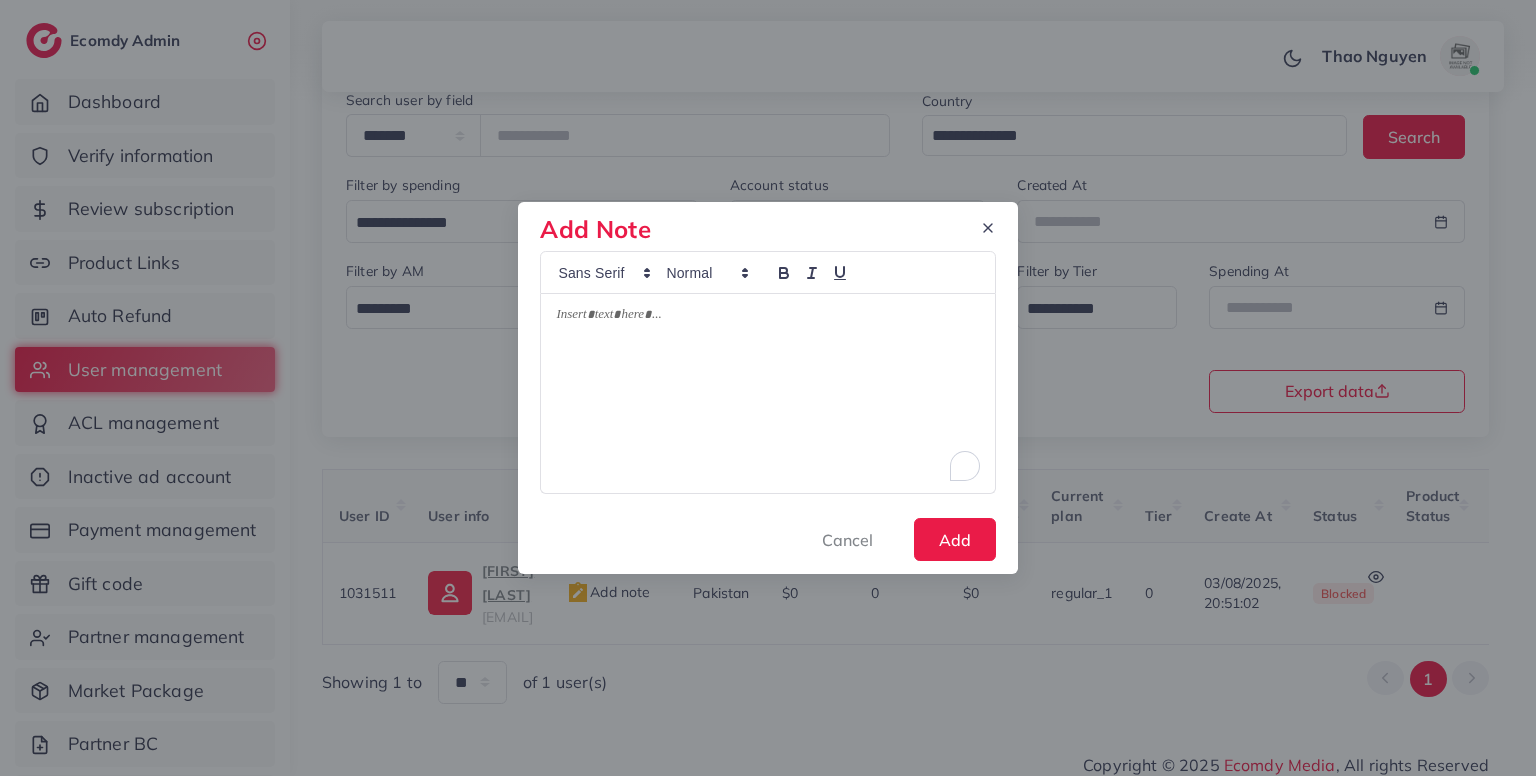 click at bounding box center [767, 393] 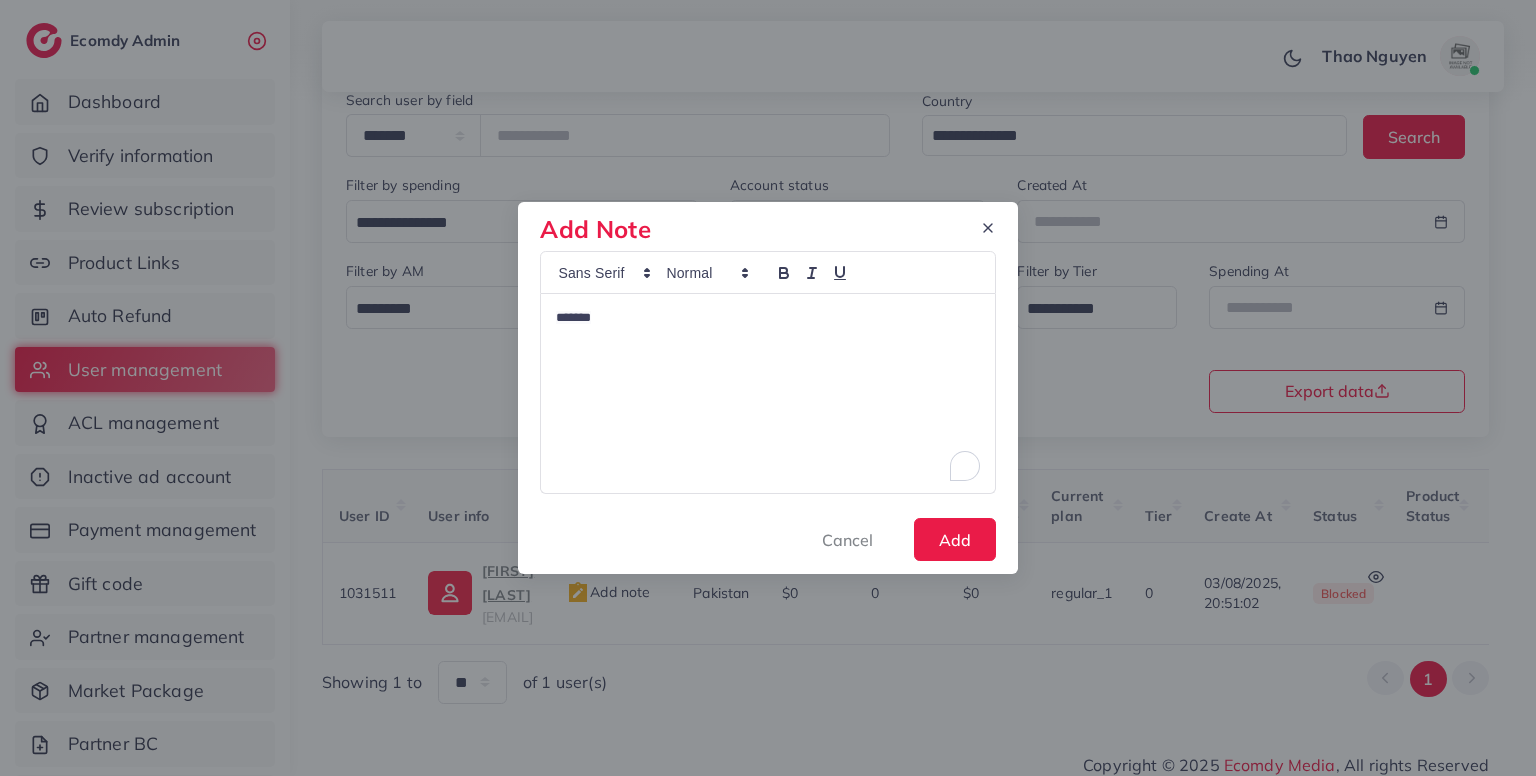 type 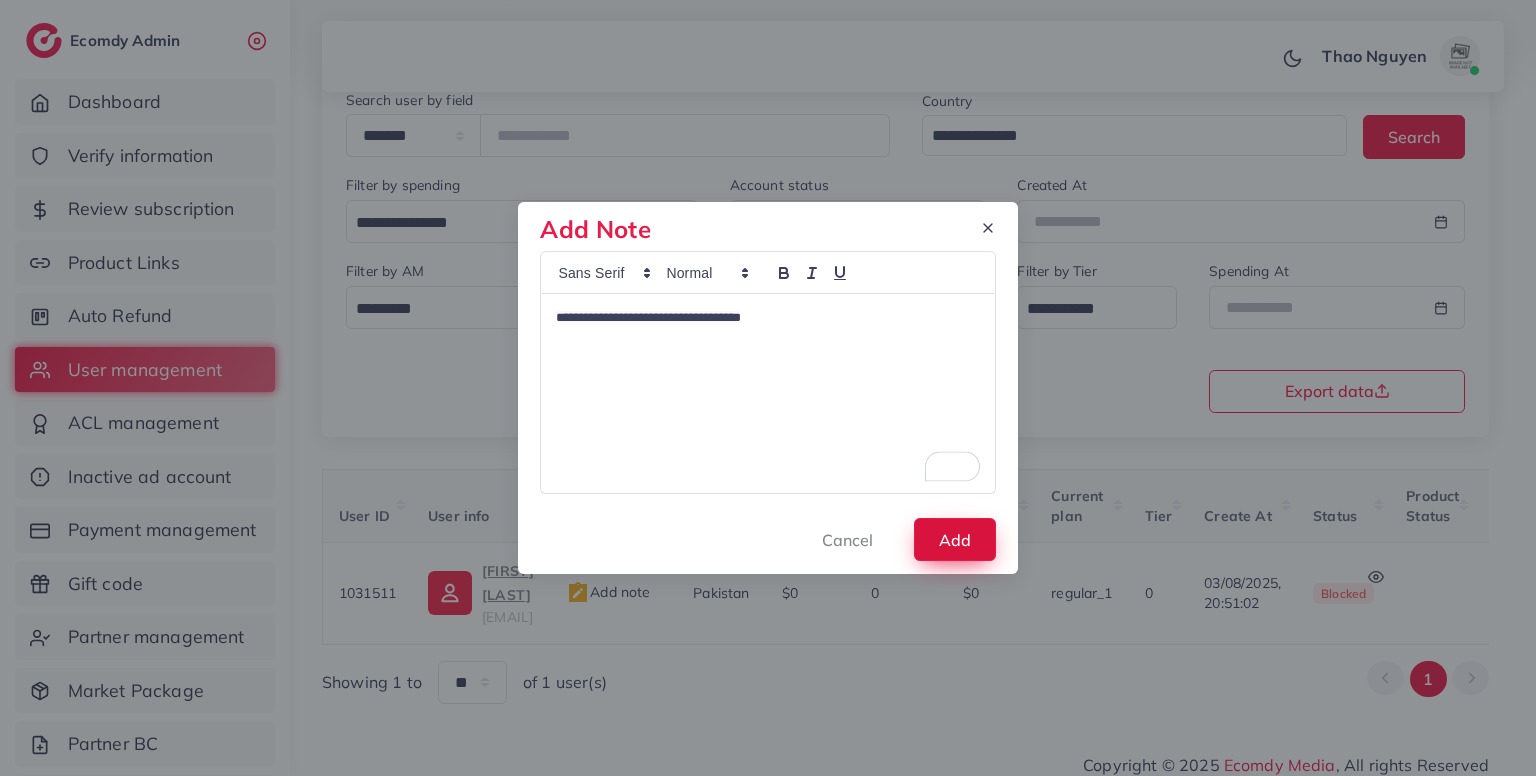 click on "Add" at bounding box center [955, 539] 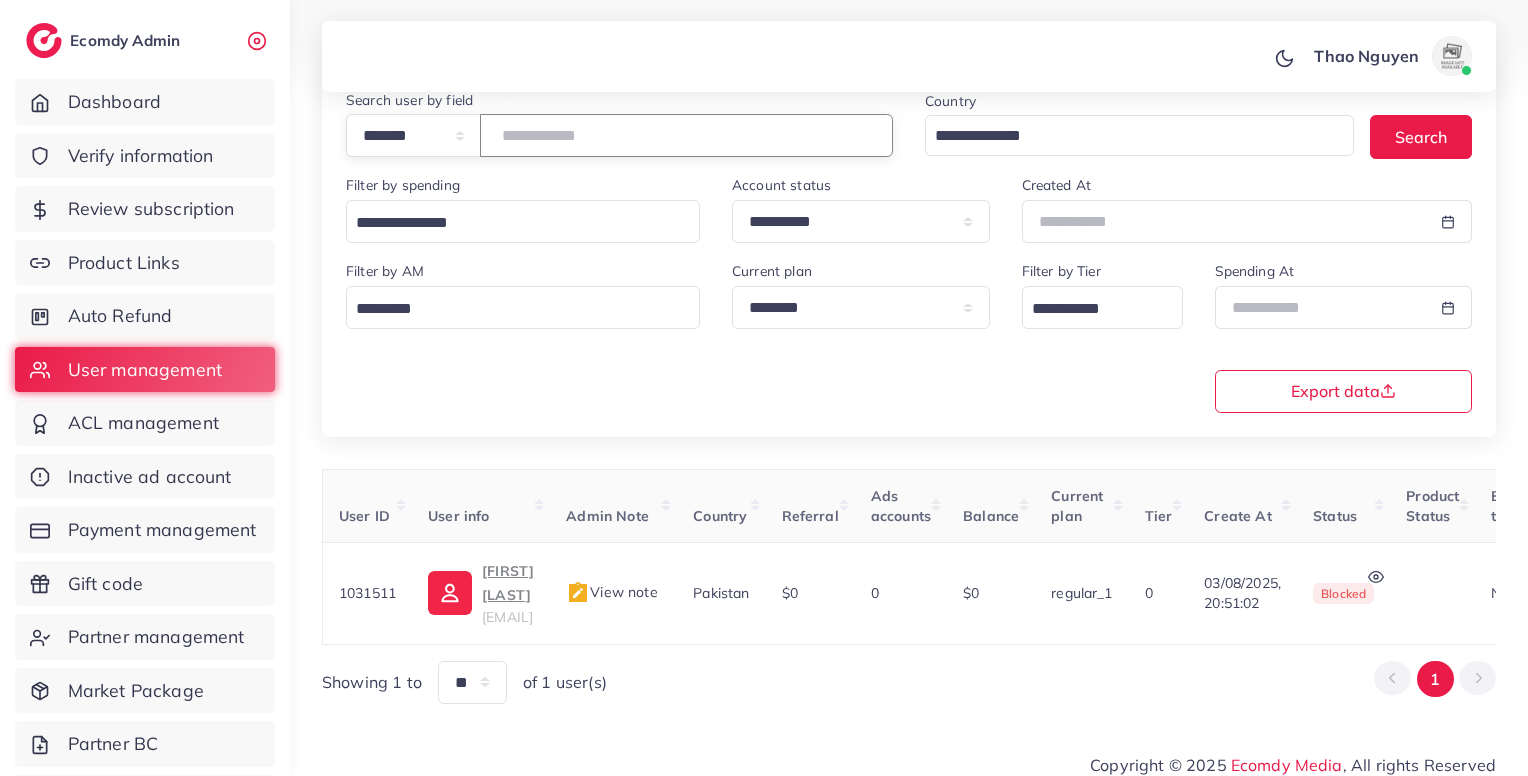 click on "*******" at bounding box center (686, 135) 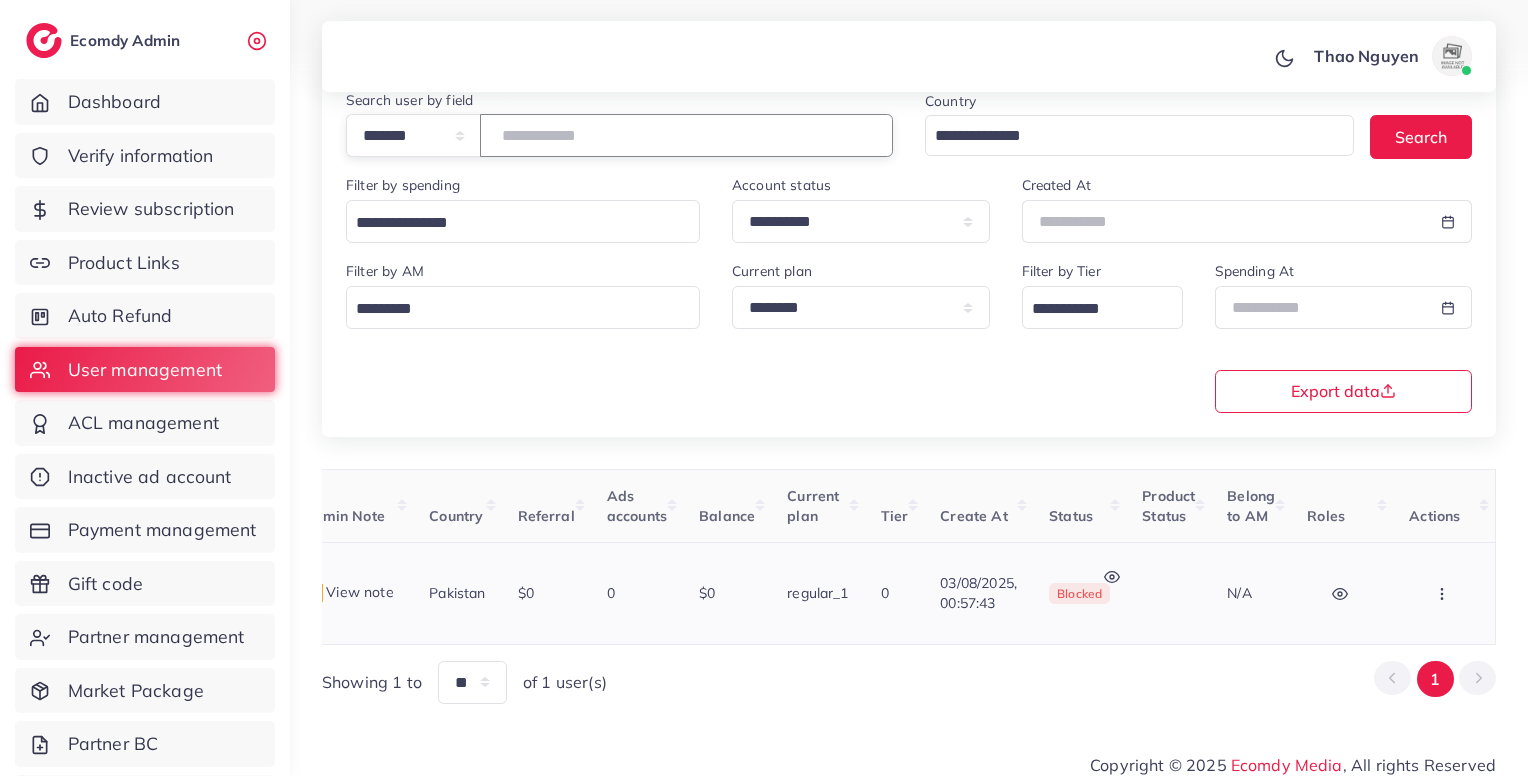 scroll, scrollTop: 0, scrollLeft: 0, axis: both 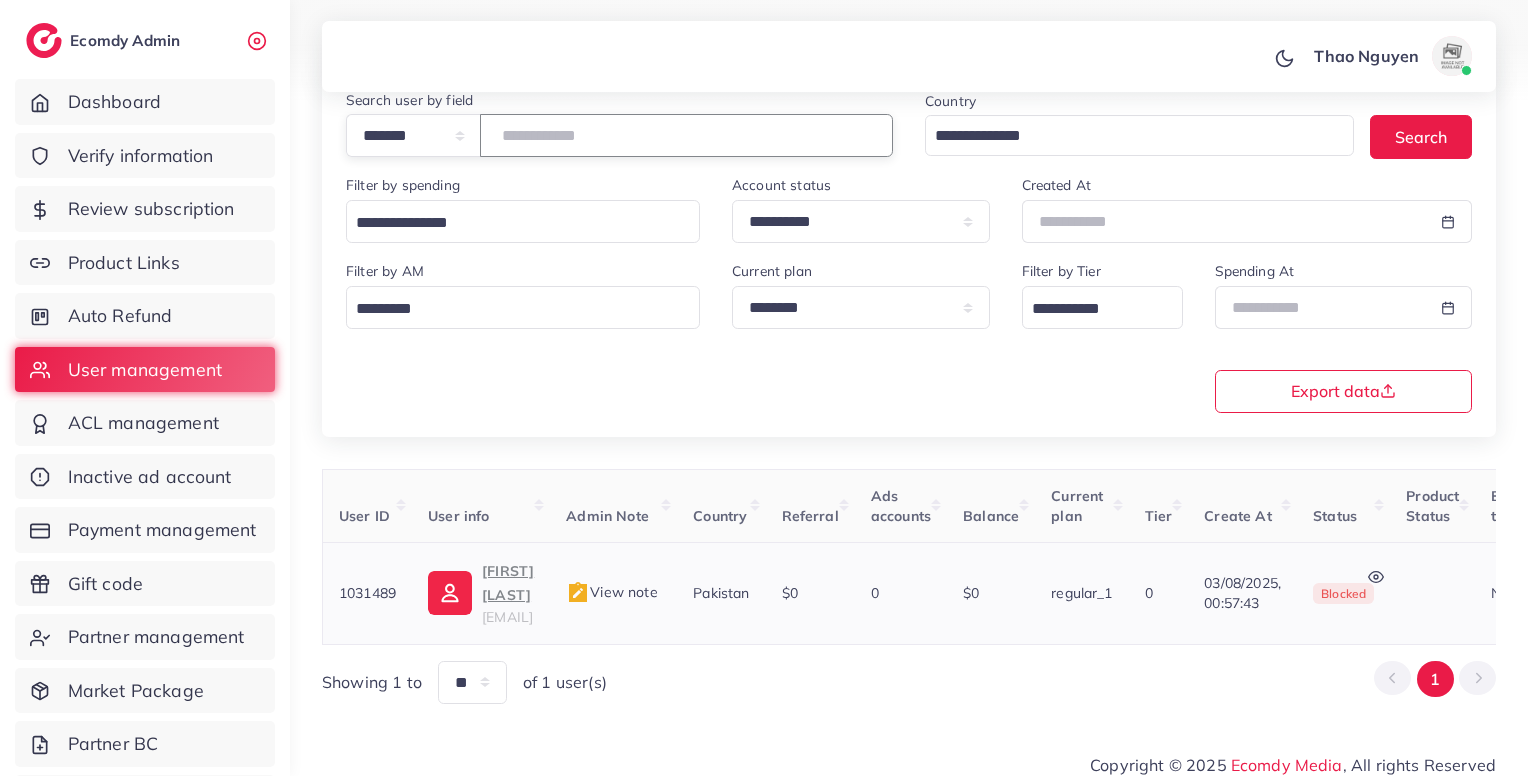 type on "*******" 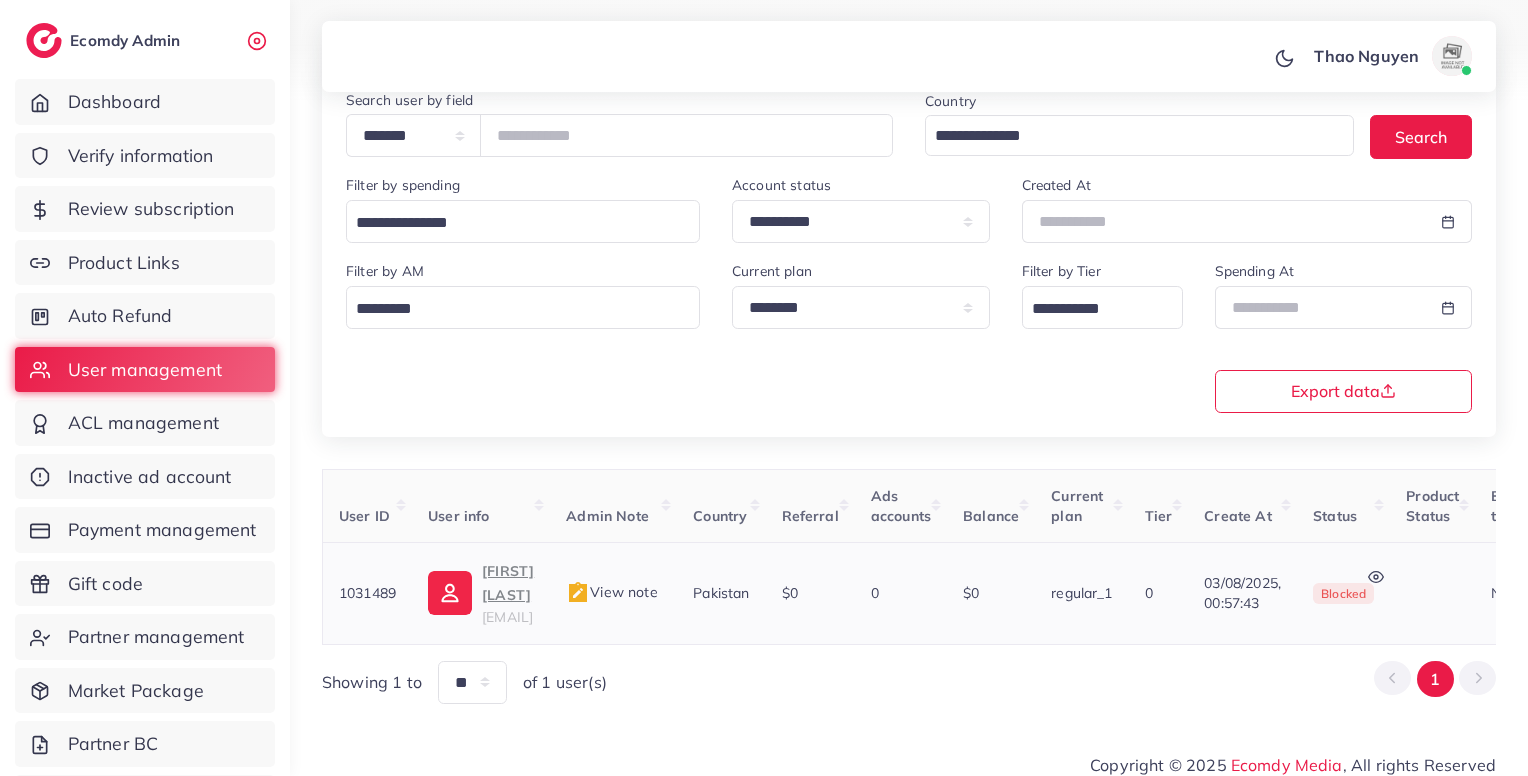 click on "View note" at bounding box center (611, 592) 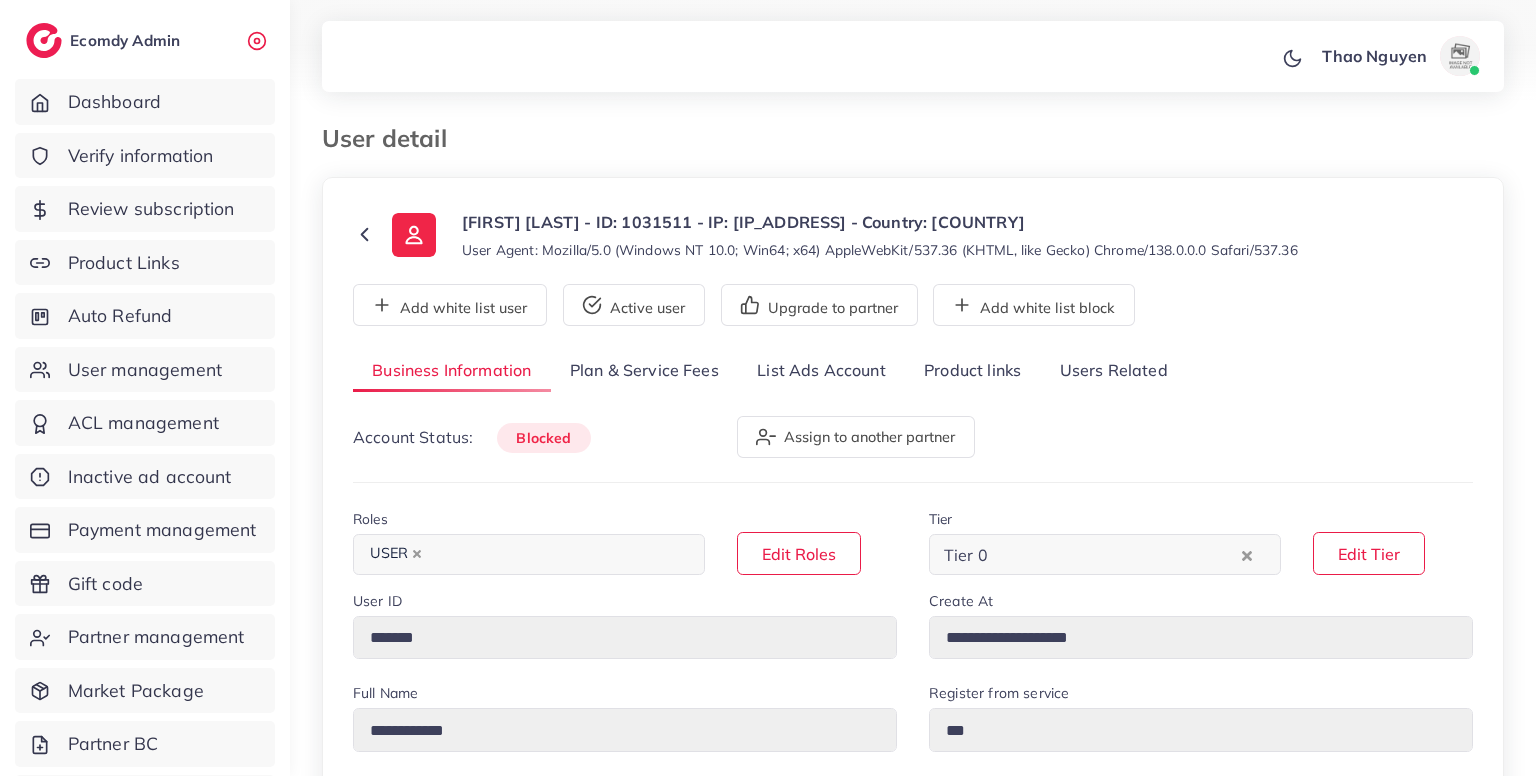 click on "Users Related" at bounding box center (1113, 371) 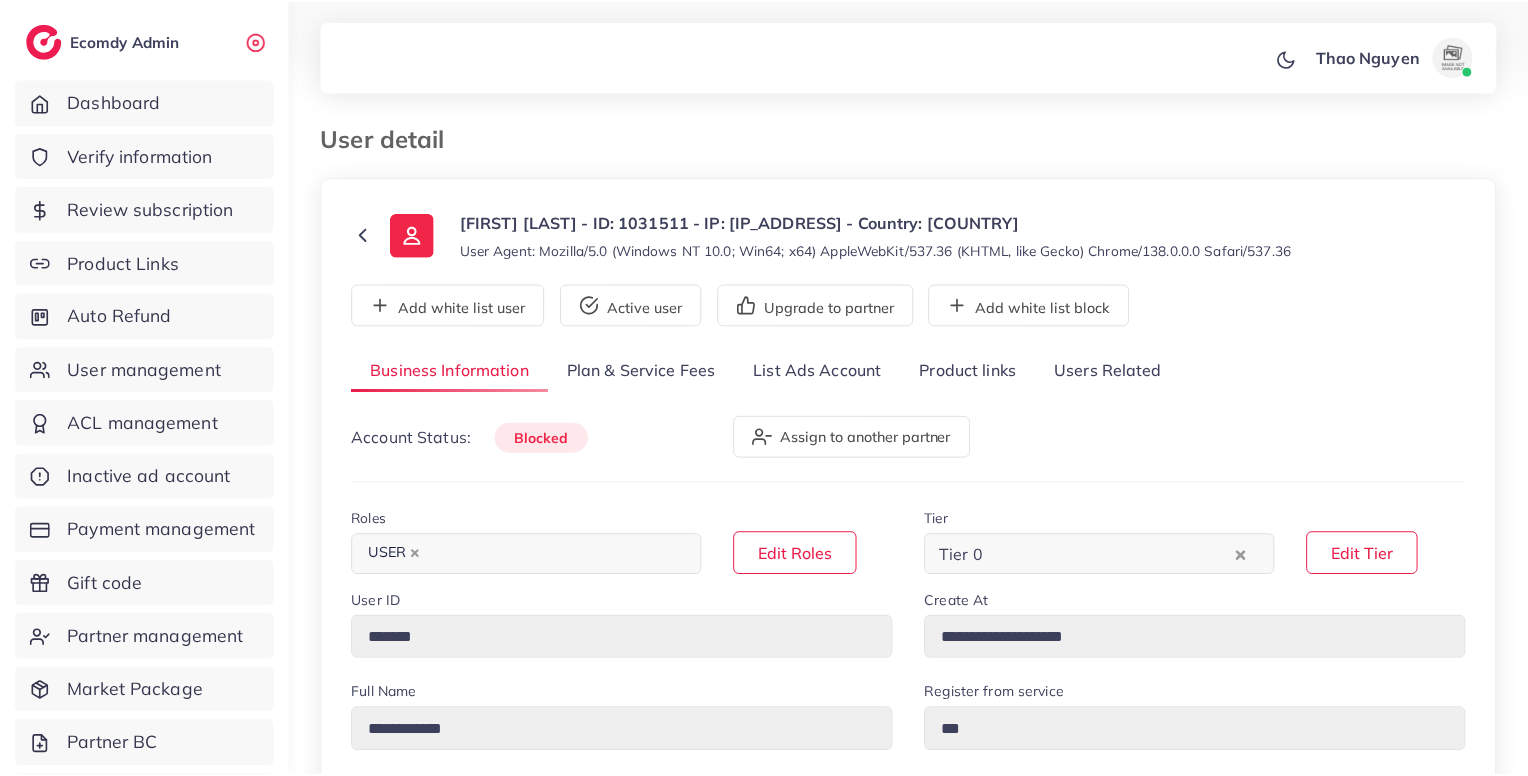 scroll, scrollTop: 0, scrollLeft: 0, axis: both 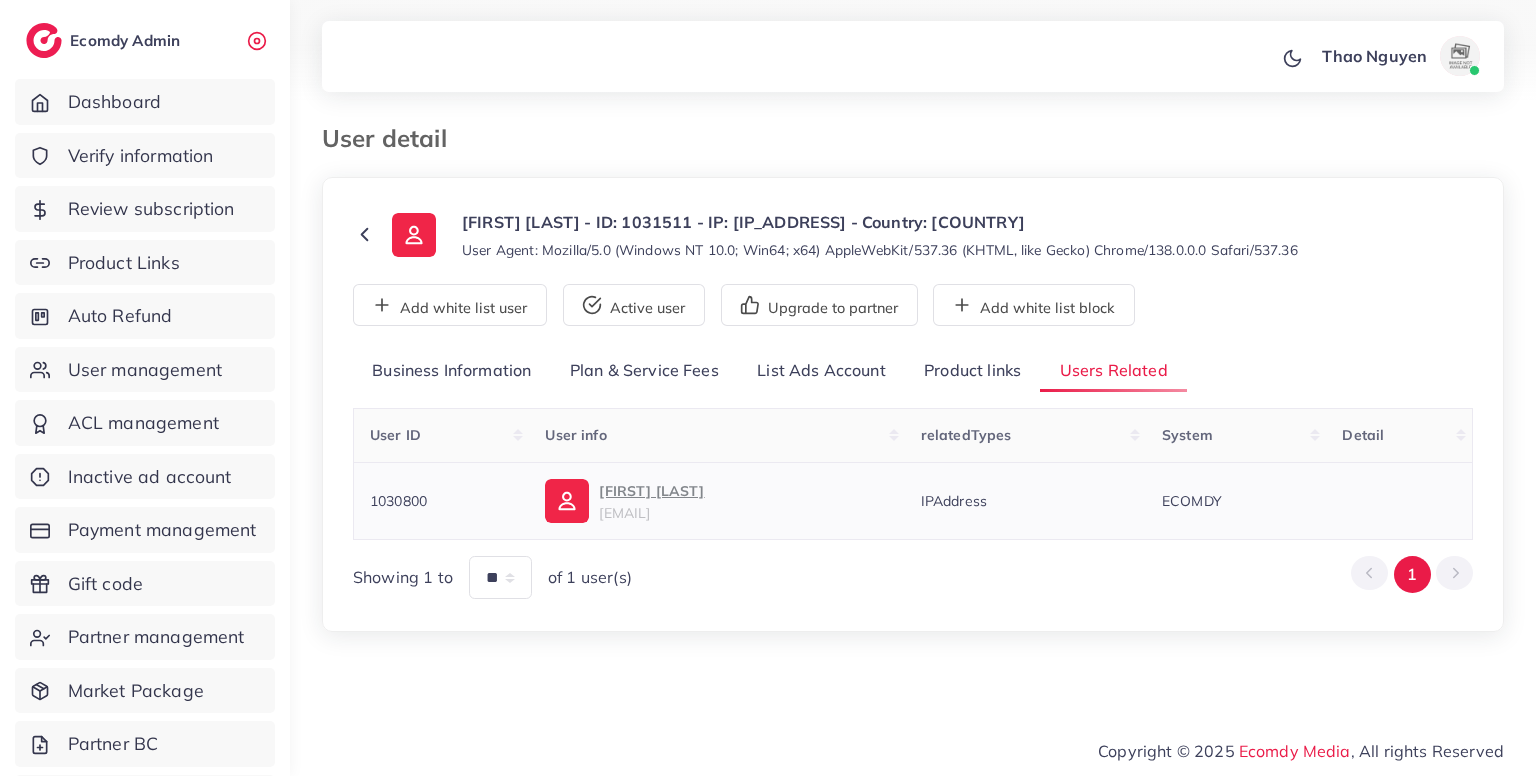 click on "1030800" at bounding box center [398, 501] 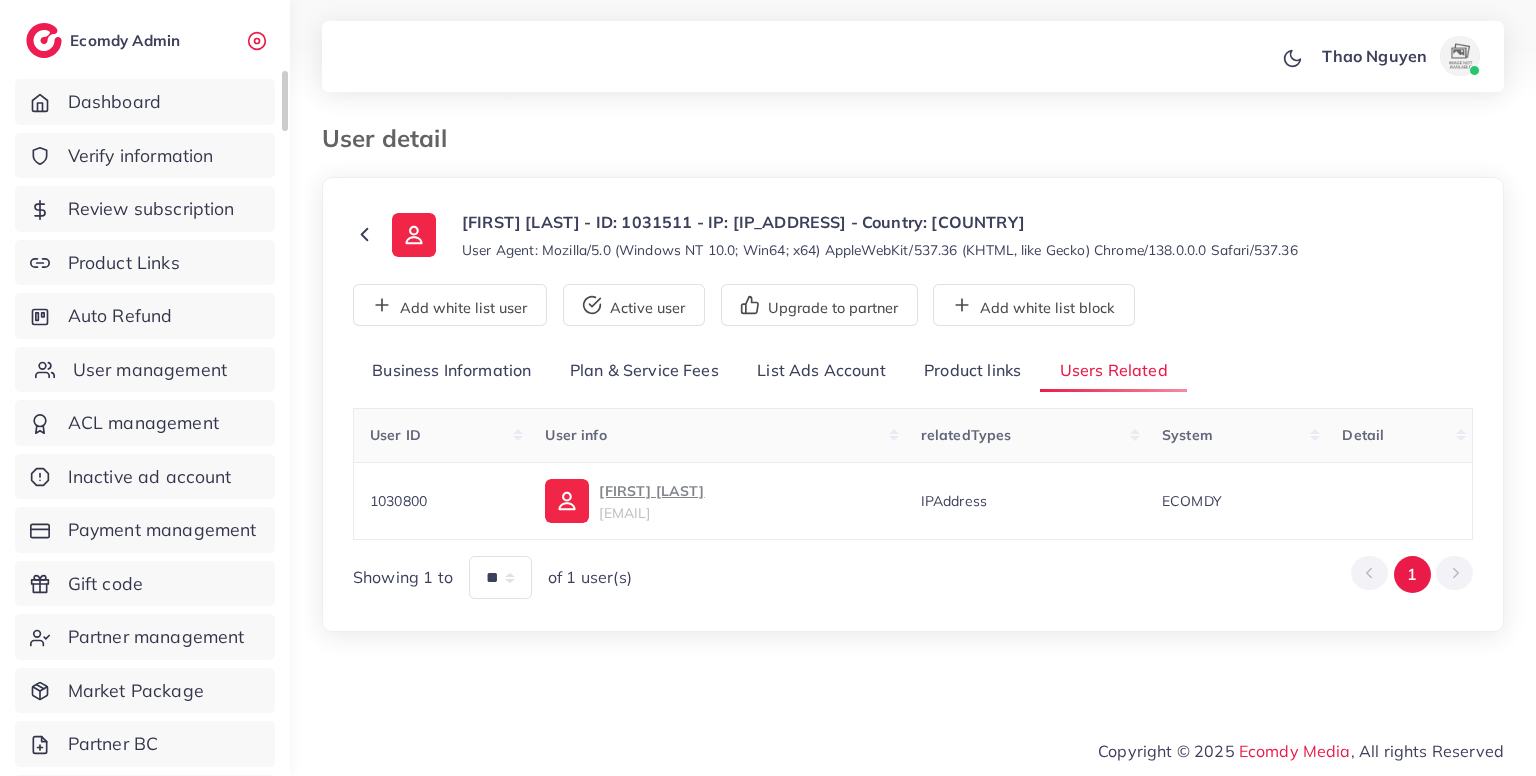 click on "User management" at bounding box center (150, 370) 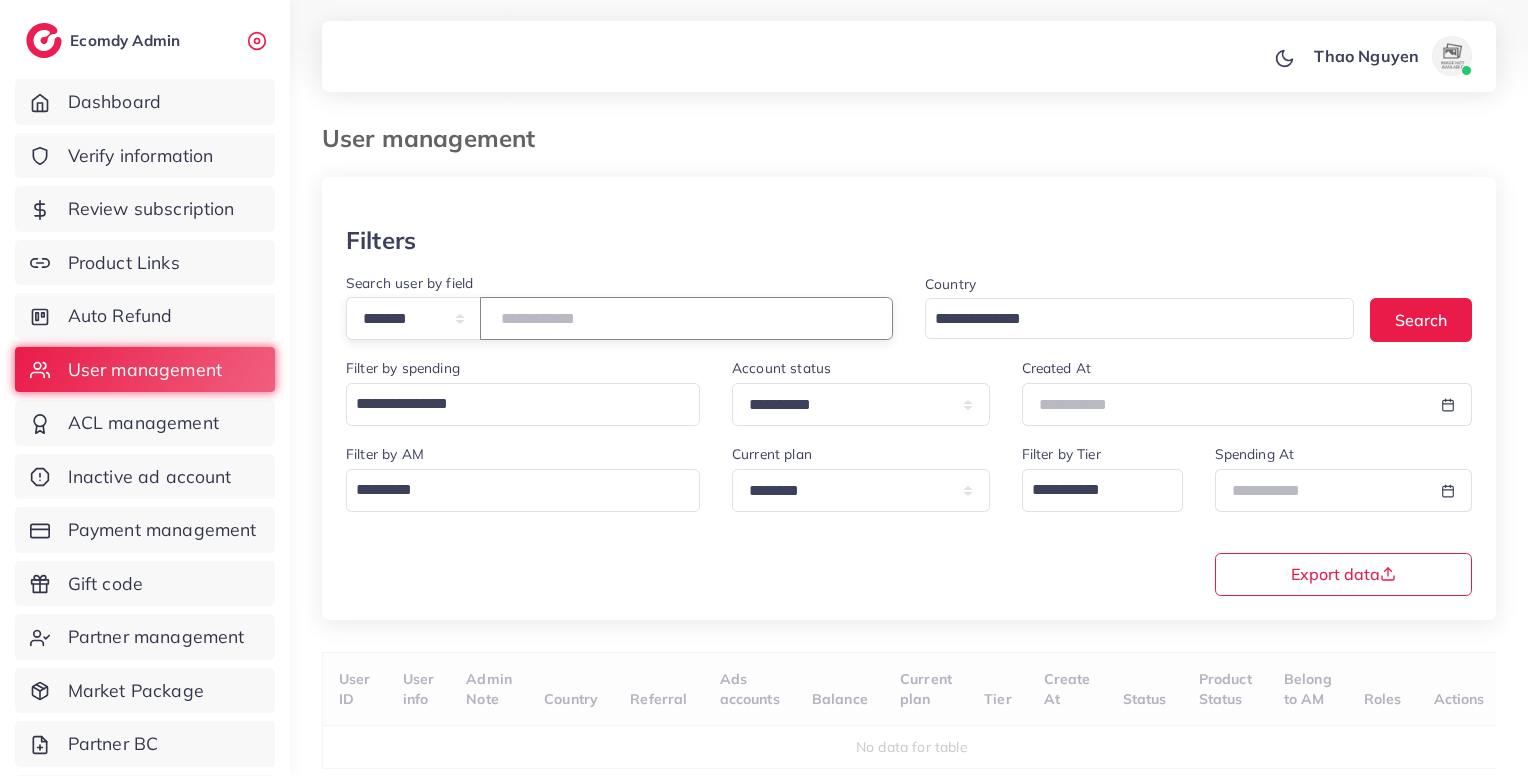 paste on "*******" 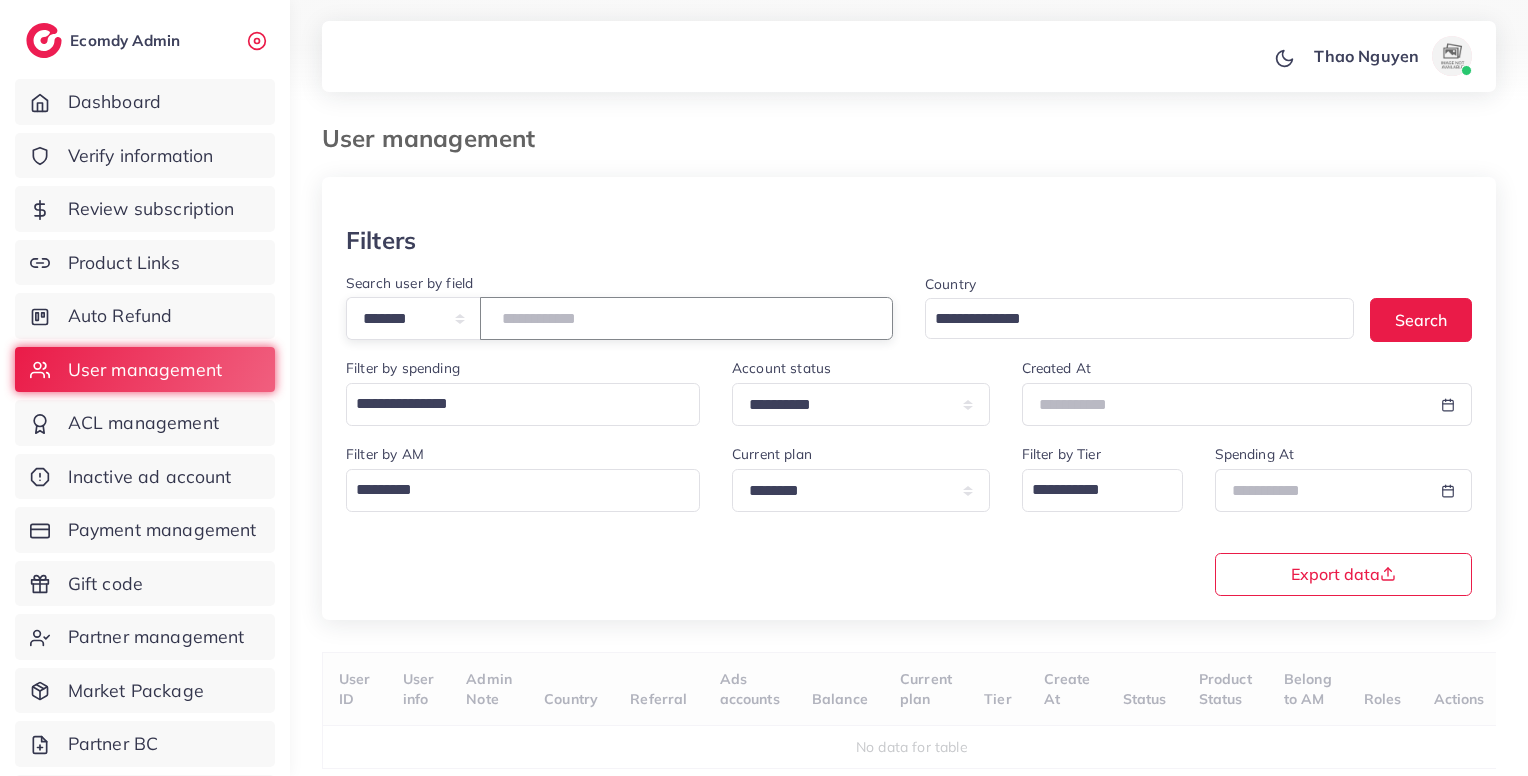 click at bounding box center [686, 318] 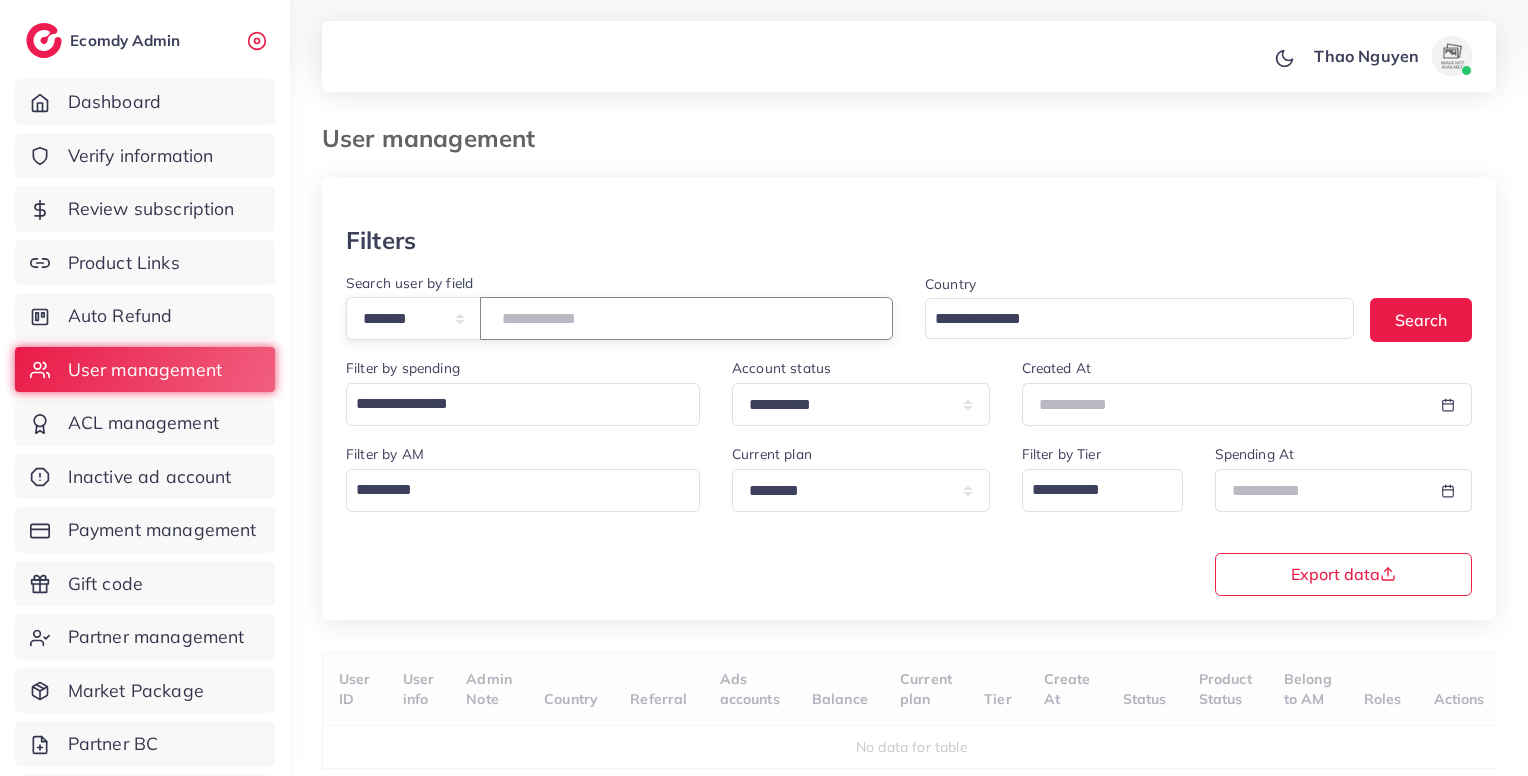scroll, scrollTop: 80, scrollLeft: 0, axis: vertical 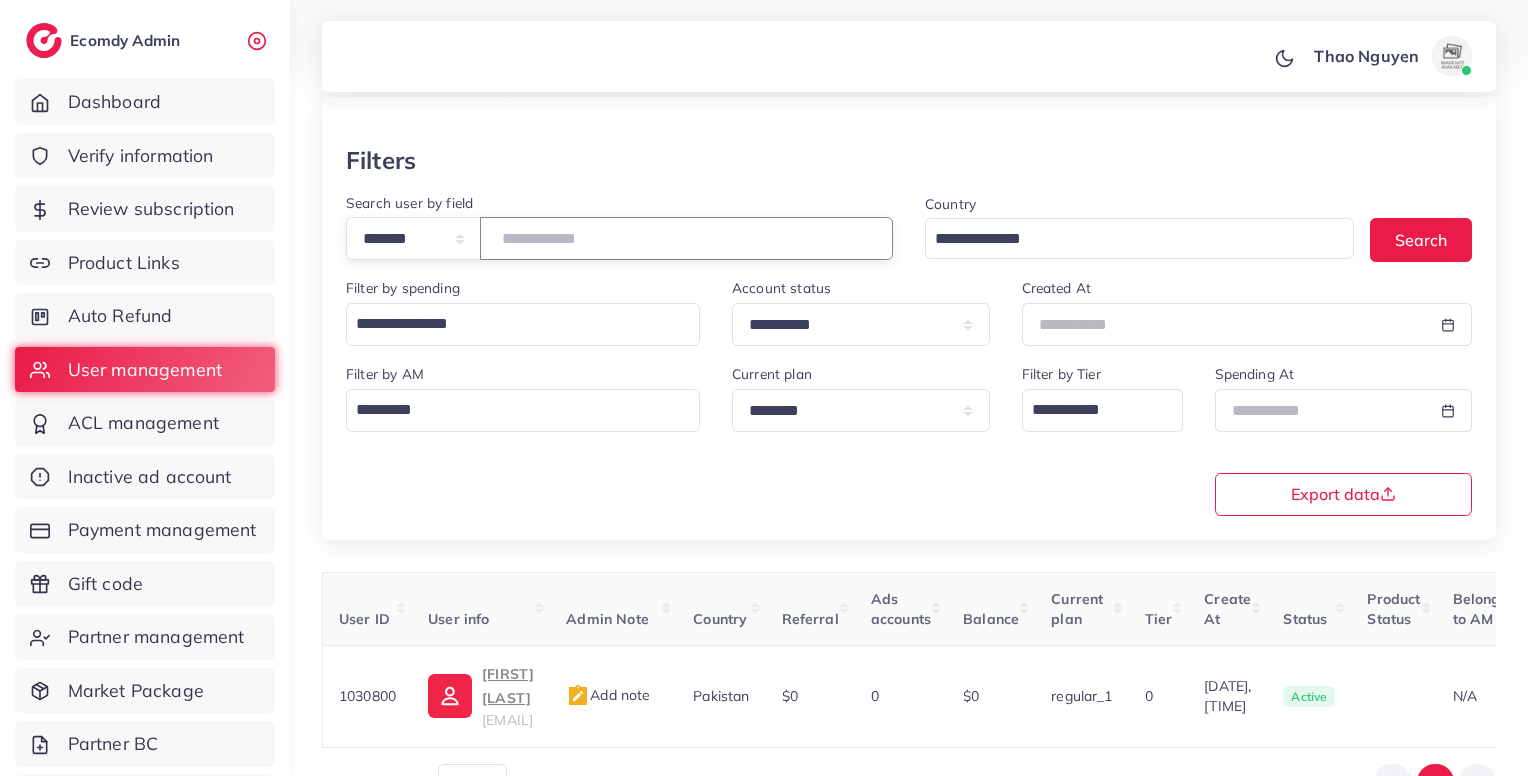 type on "*******" 